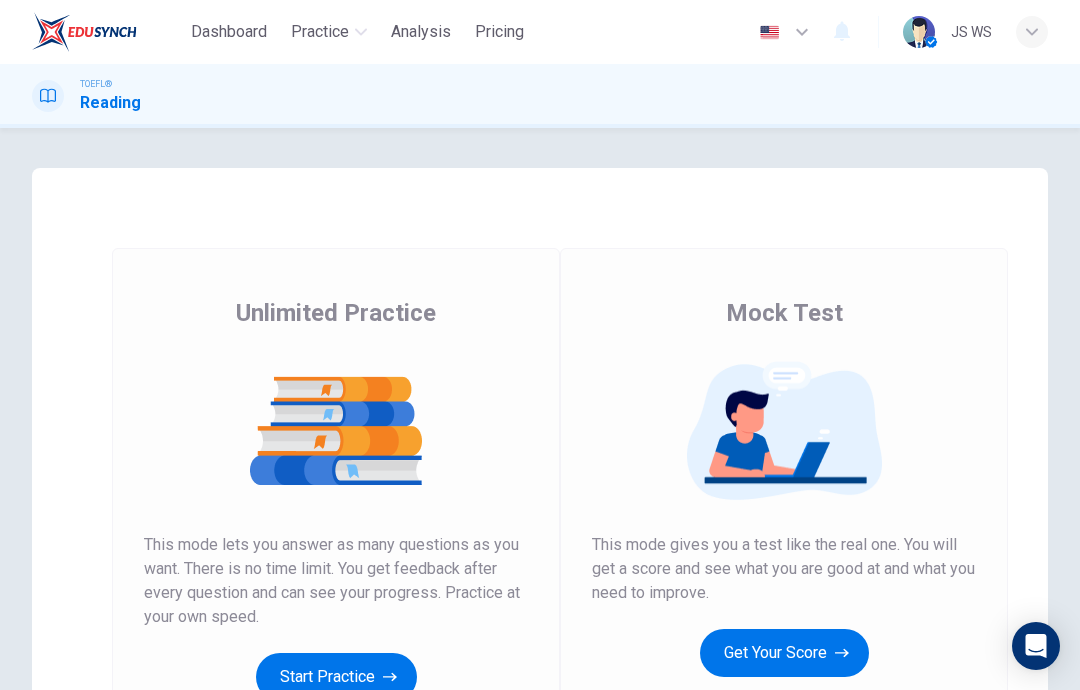 scroll, scrollTop: 0, scrollLeft: 0, axis: both 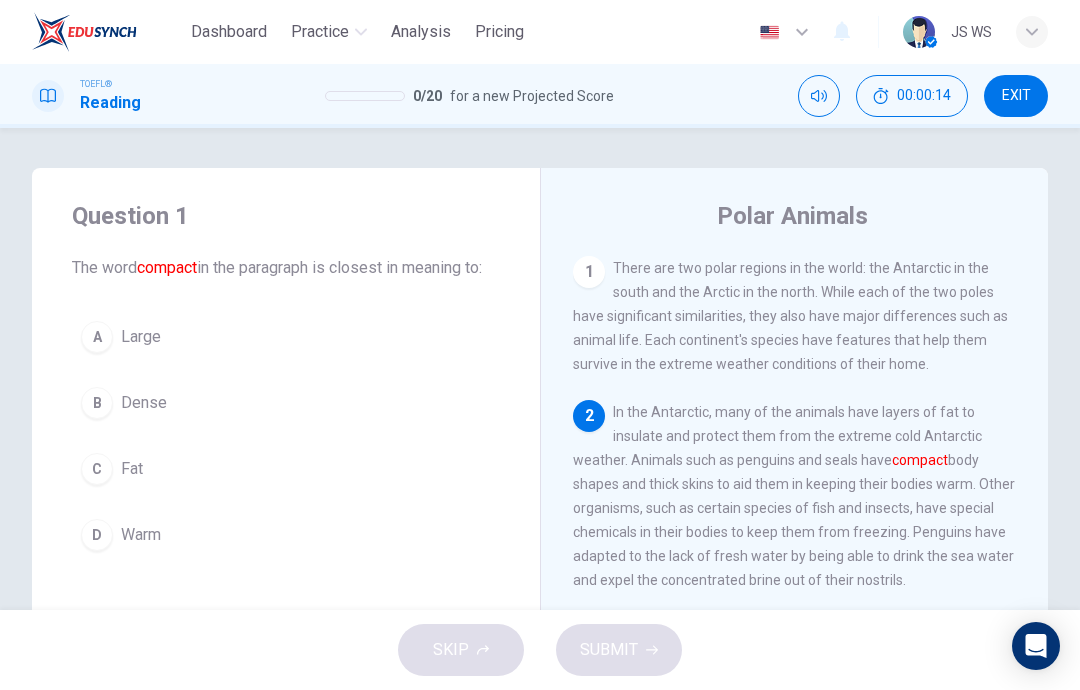 click on "B Dense" at bounding box center (286, 403) 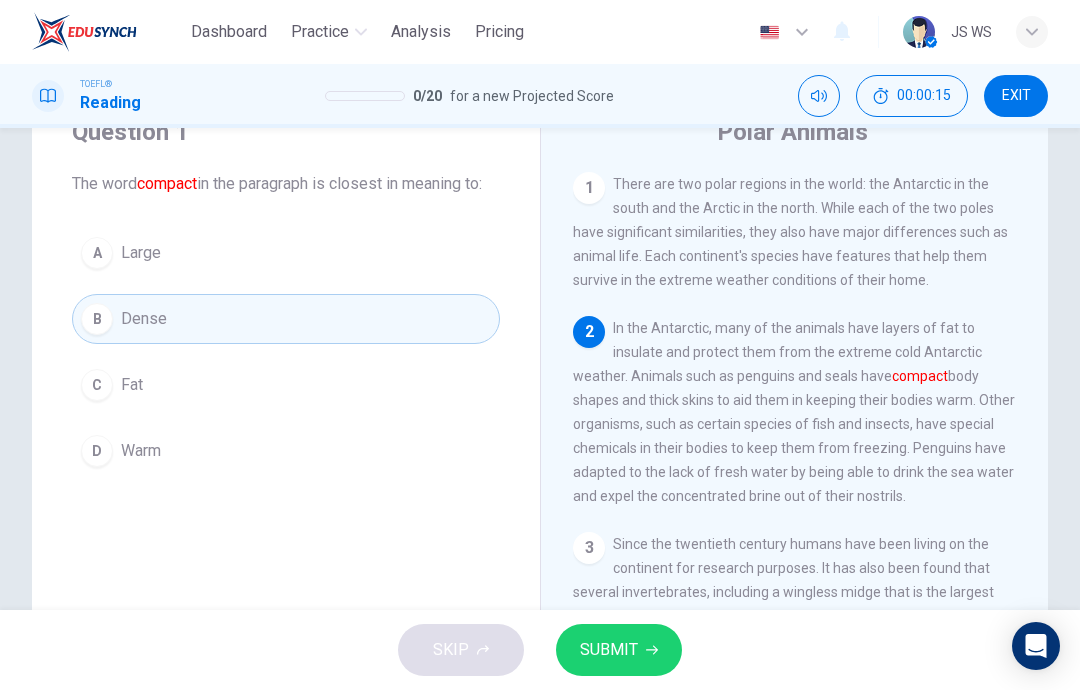 scroll, scrollTop: 78, scrollLeft: 0, axis: vertical 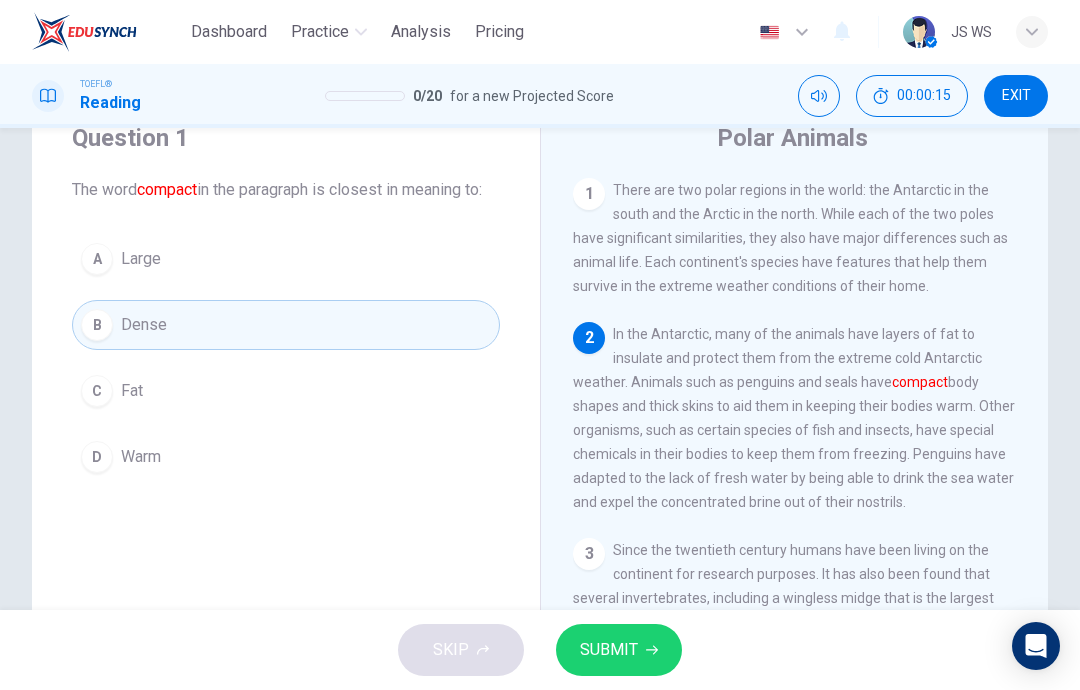 click on "SUBMIT" at bounding box center (619, 650) 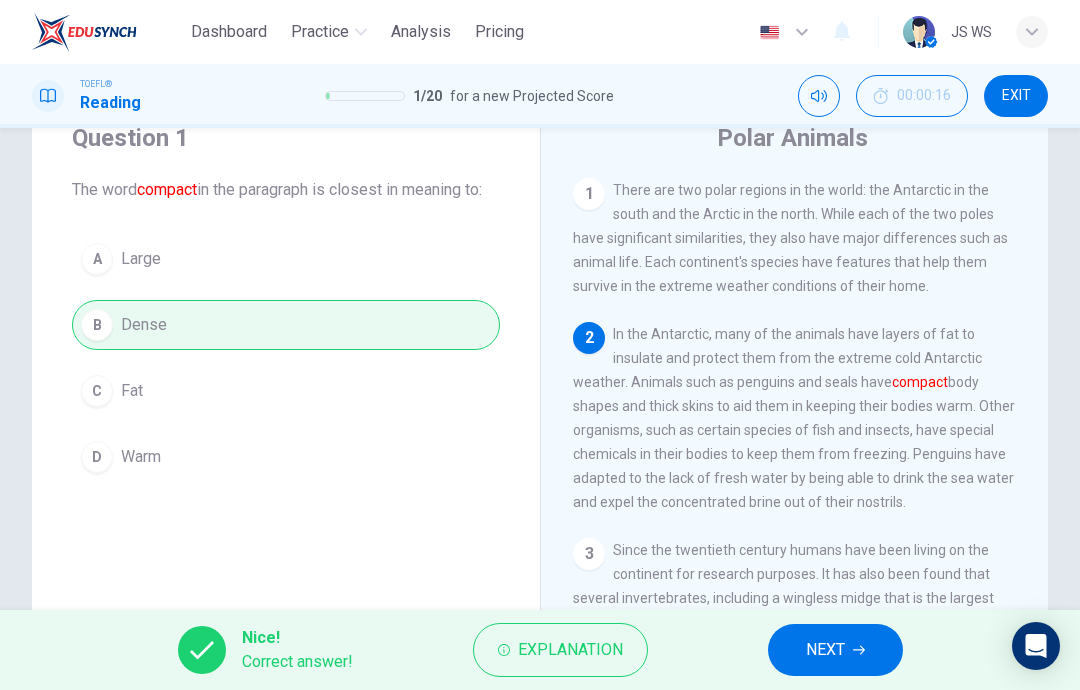 click on "NEXT" at bounding box center [835, 650] 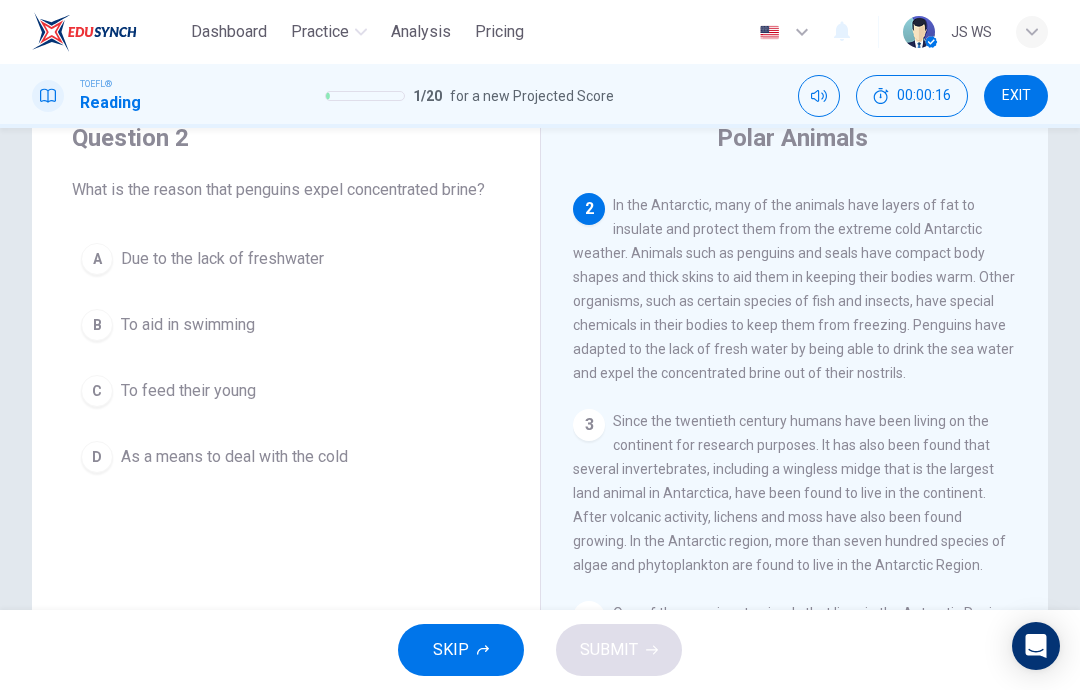 scroll, scrollTop: 149, scrollLeft: 0, axis: vertical 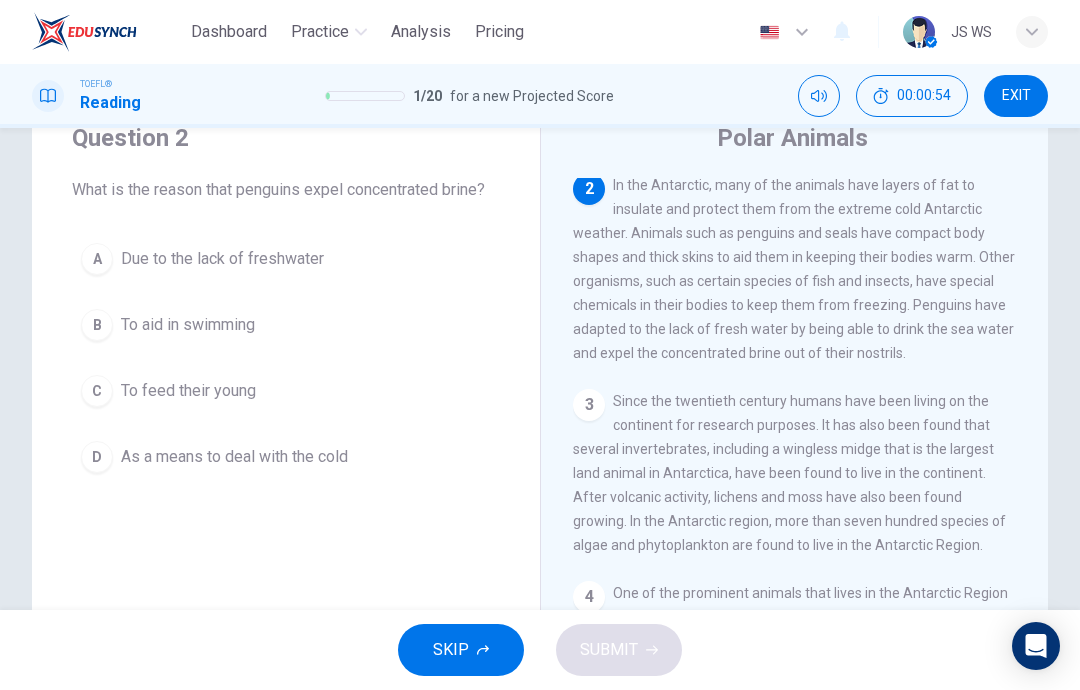 click on "Due to the lack of freshwater" at bounding box center [222, 259] 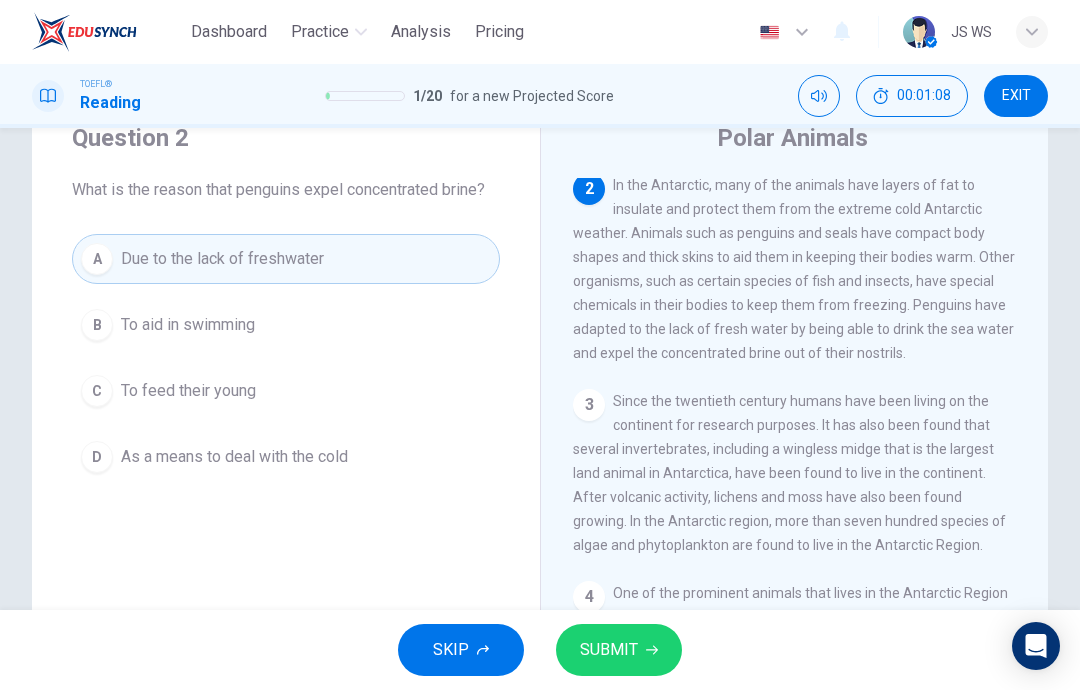 click on "D As a means to deal with the cold" at bounding box center [286, 457] 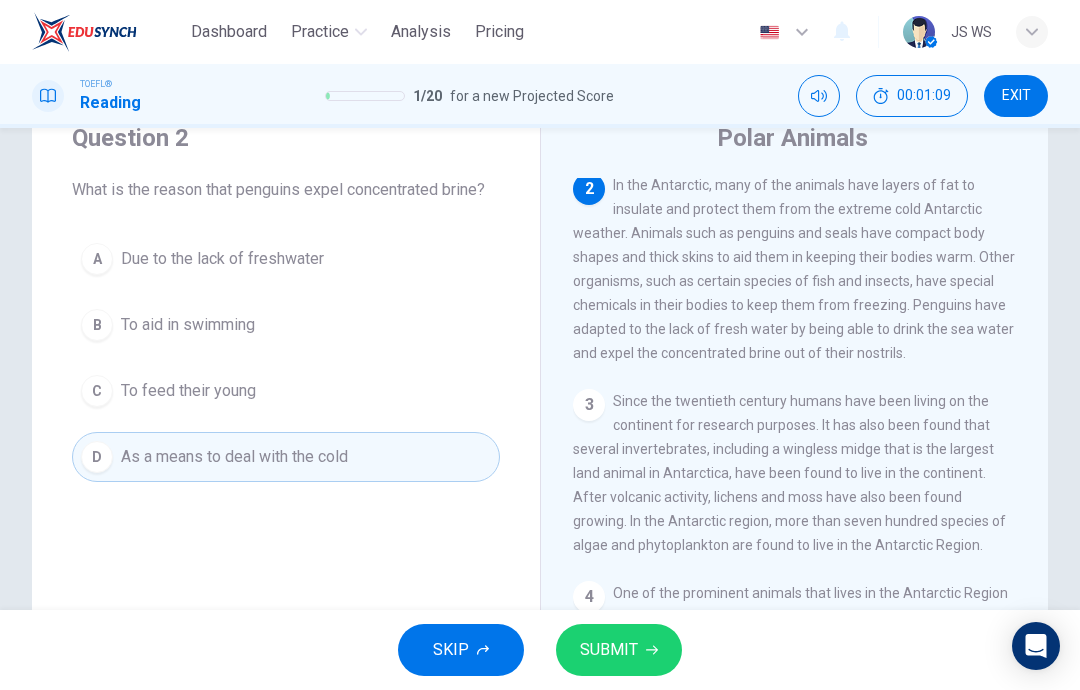 click on "SUBMIT" at bounding box center (609, 650) 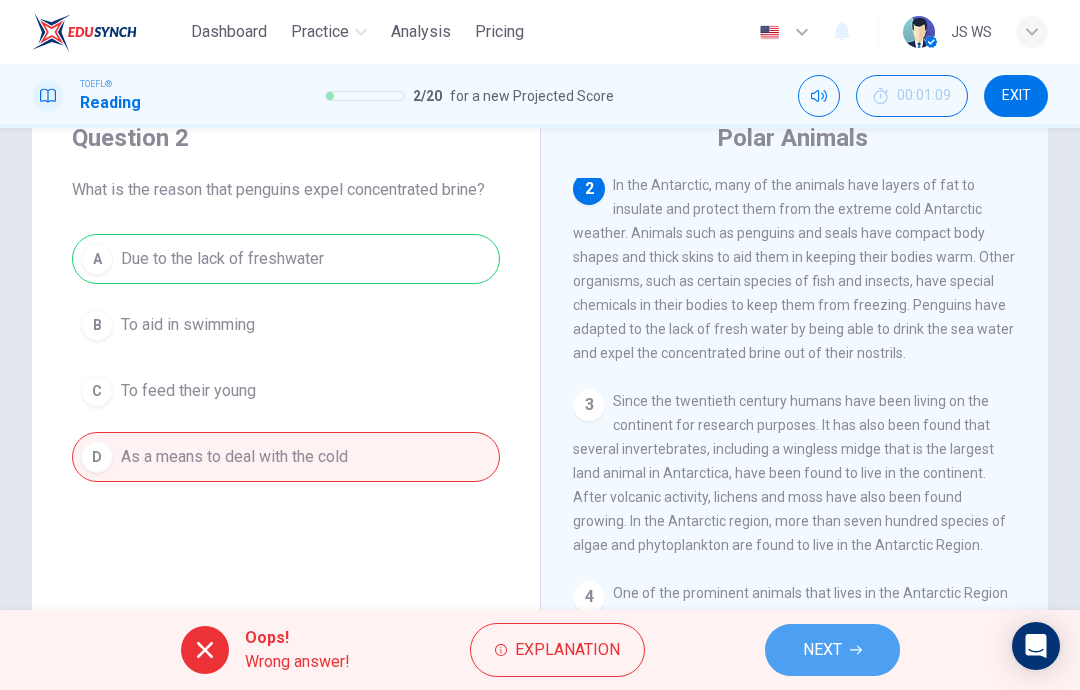 click at bounding box center (856, 650) 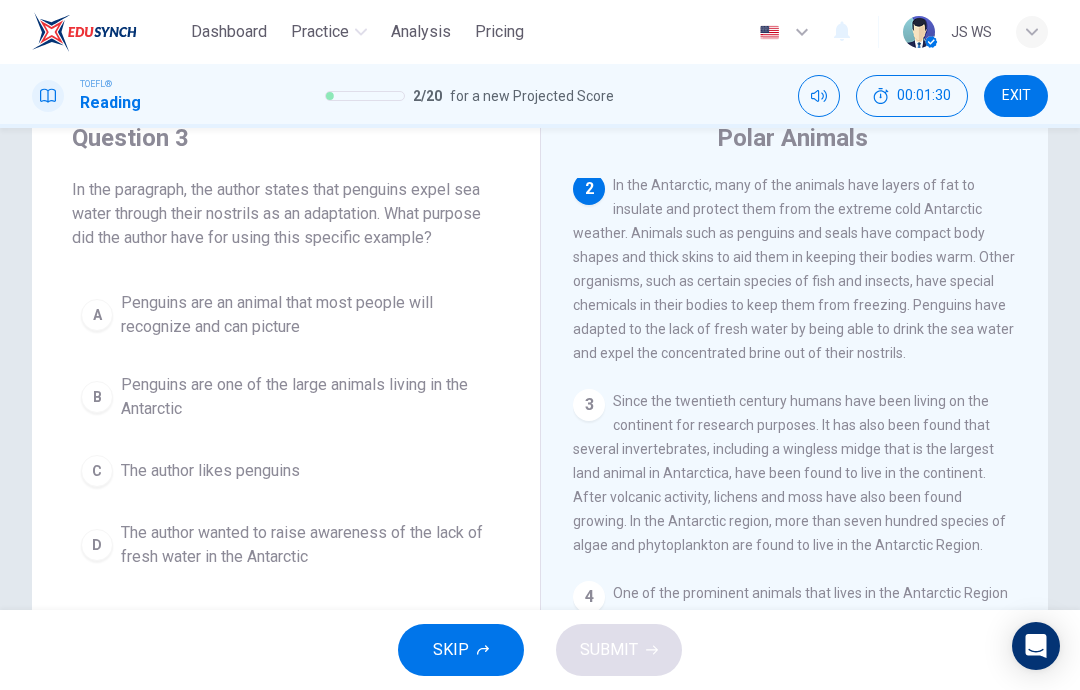 click on "Penguins are one of the large animals living in the Antarctic" at bounding box center [306, 315] 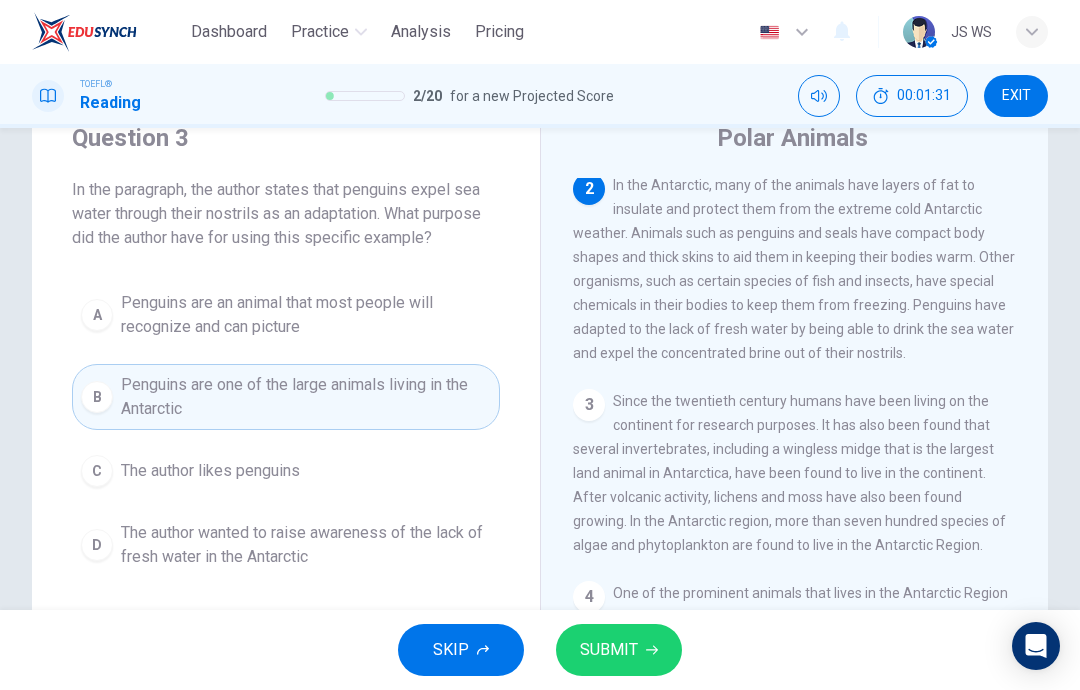click at bounding box center [652, 650] 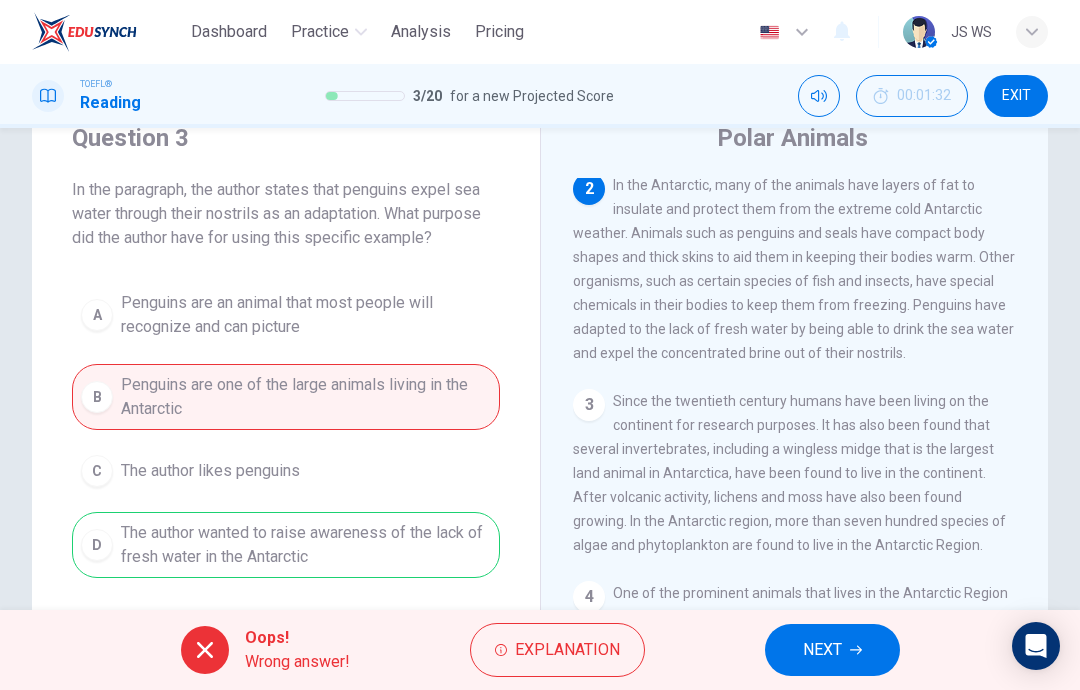 click on "NEXT" at bounding box center [822, 650] 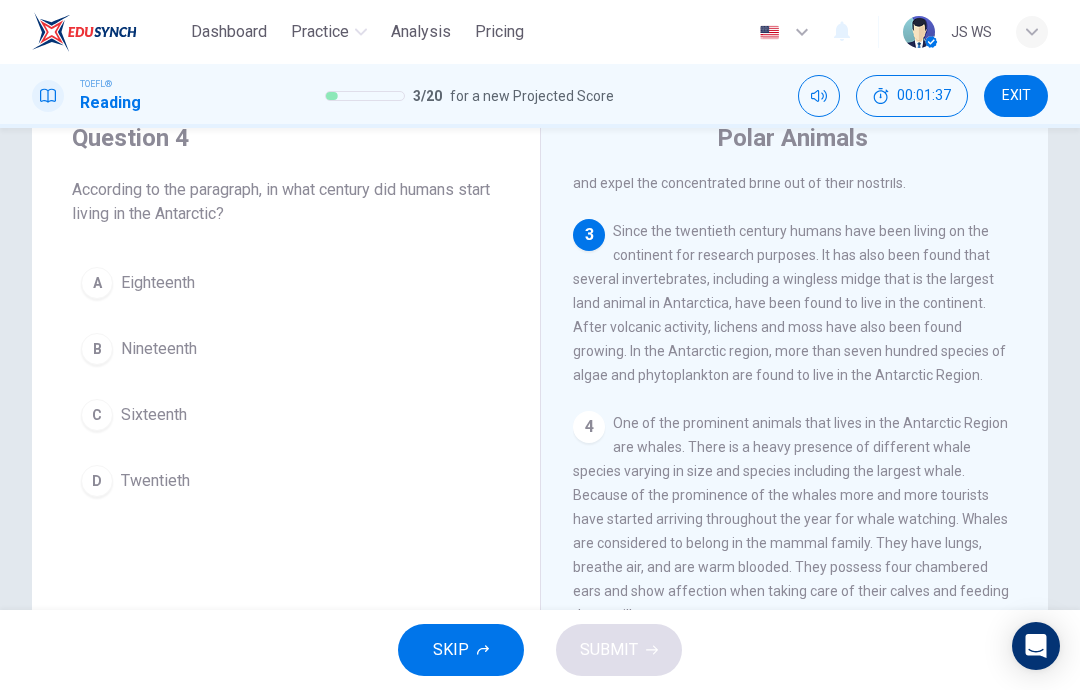 scroll, scrollTop: 319, scrollLeft: 0, axis: vertical 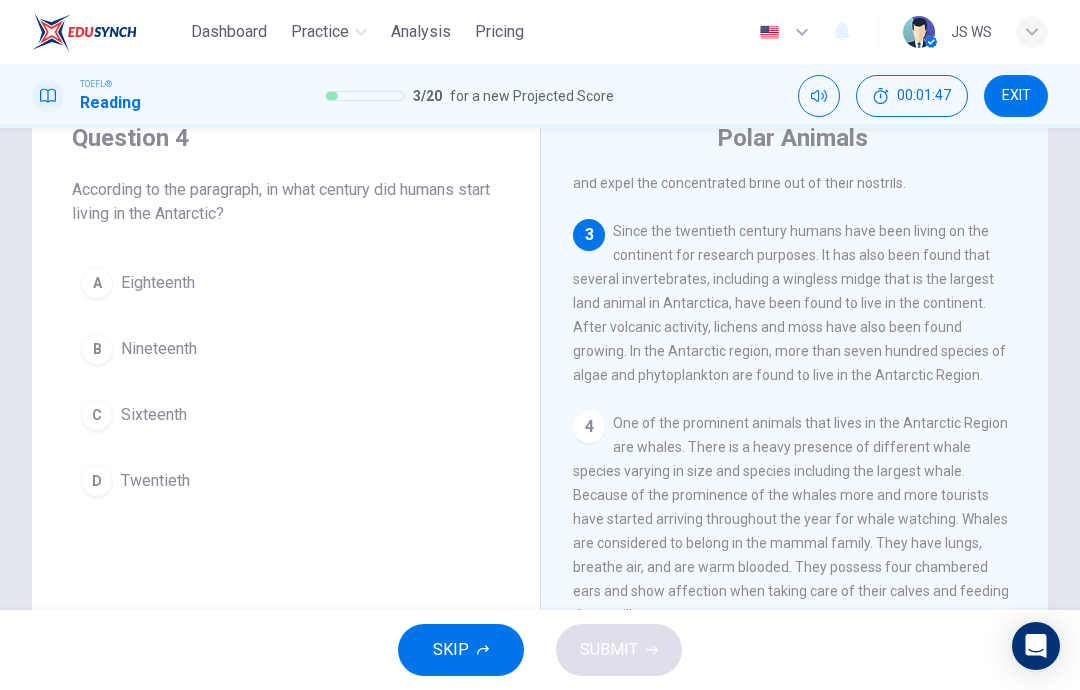 click on "Question 4 According to the paragraph, in what century did humans start living in the Antarctic? A Eighteenth B Nineteenth C Sixteenth D Twentieth" at bounding box center (286, 437) 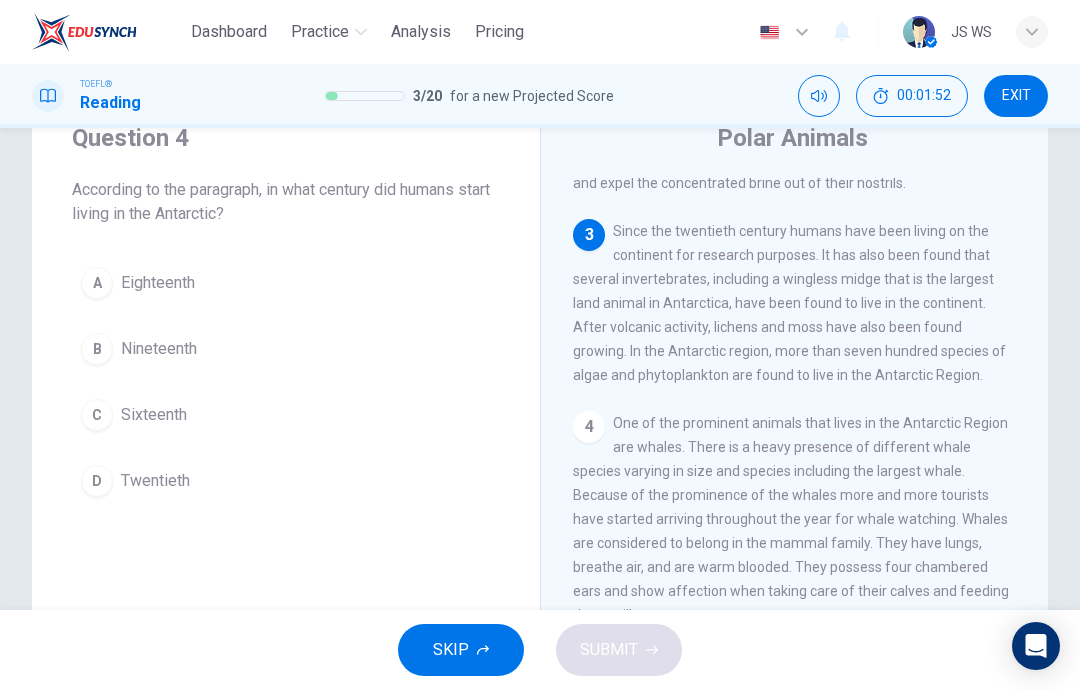 click on "Twentieth" at bounding box center (158, 283) 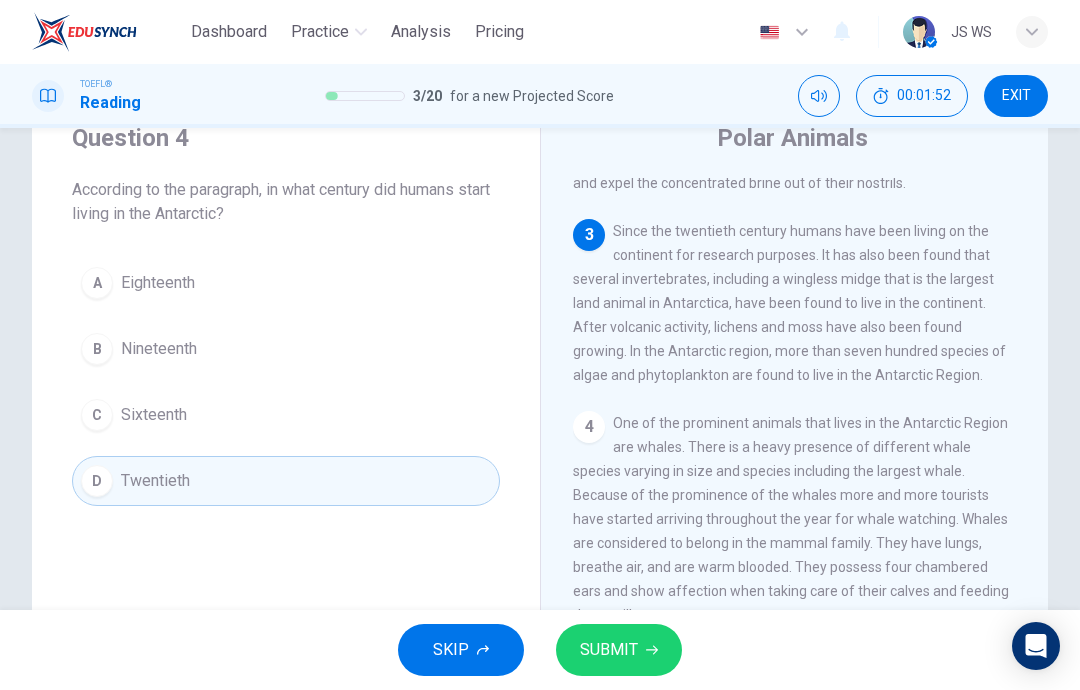 click on "SUBMIT" at bounding box center (619, 650) 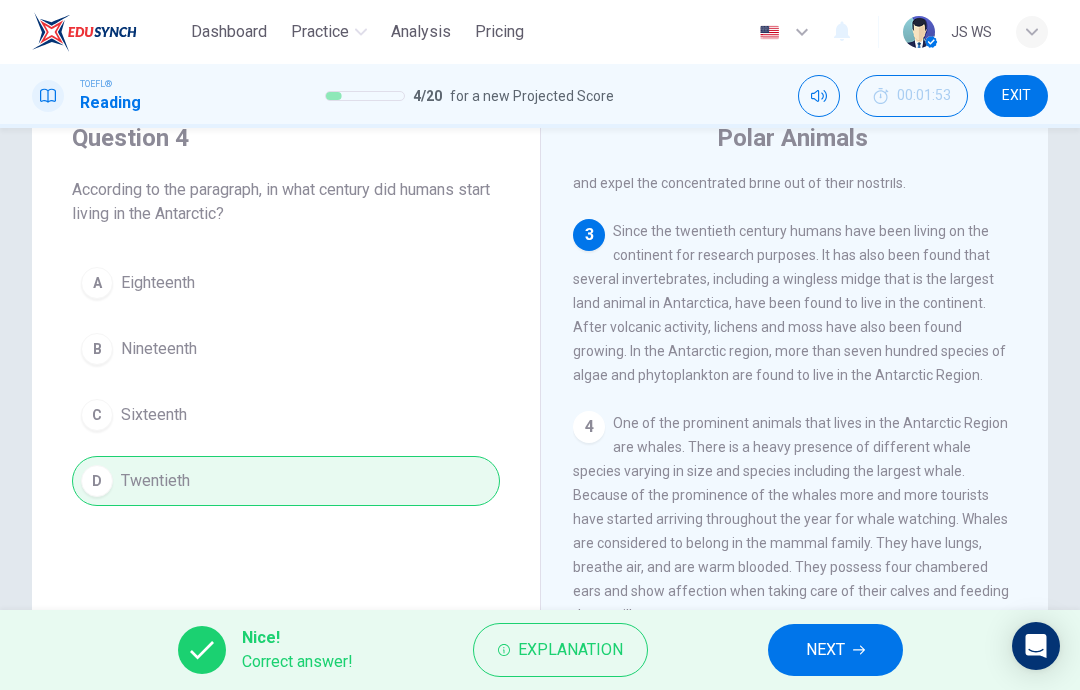 click on "NEXT" at bounding box center (835, 650) 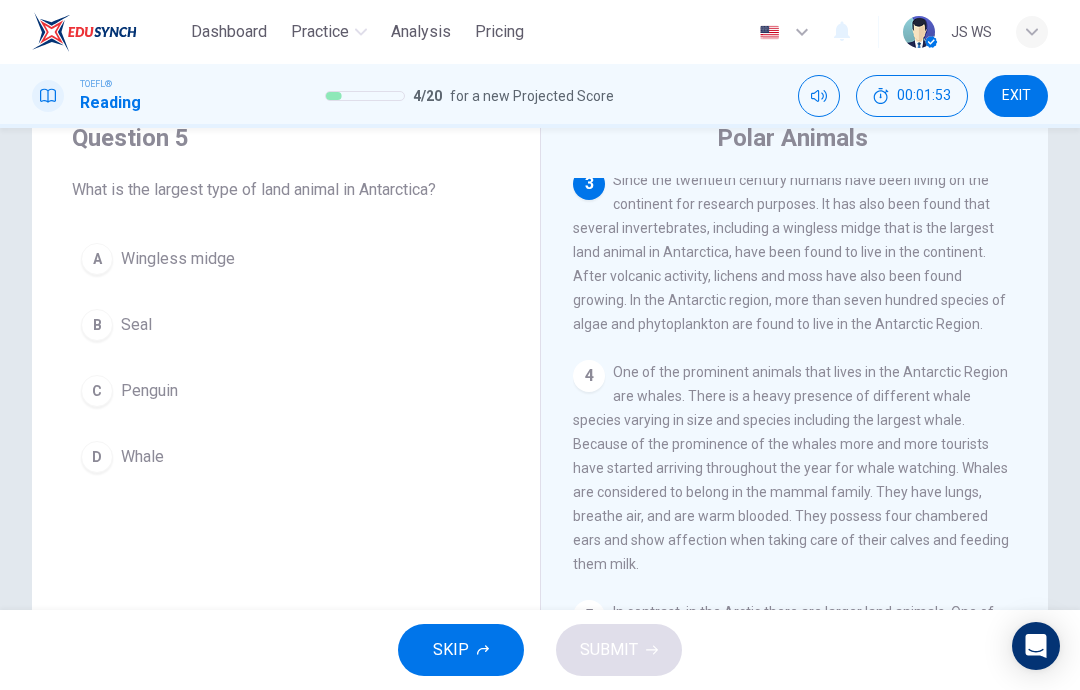 scroll, scrollTop: 373, scrollLeft: 0, axis: vertical 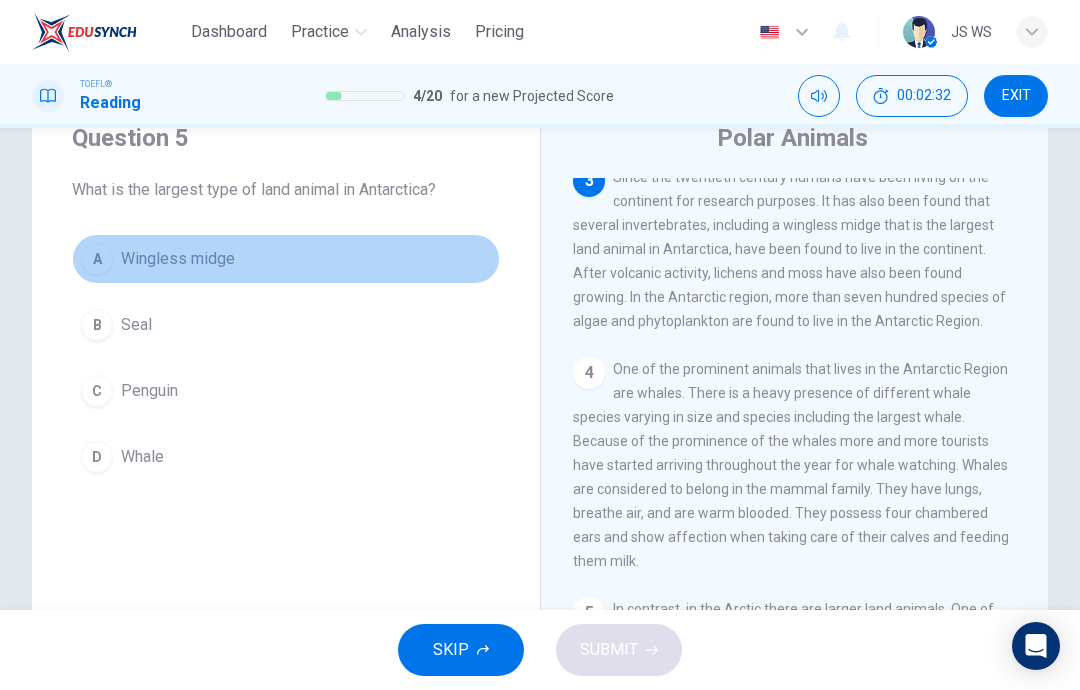 click on "Wingless midge" at bounding box center [178, 259] 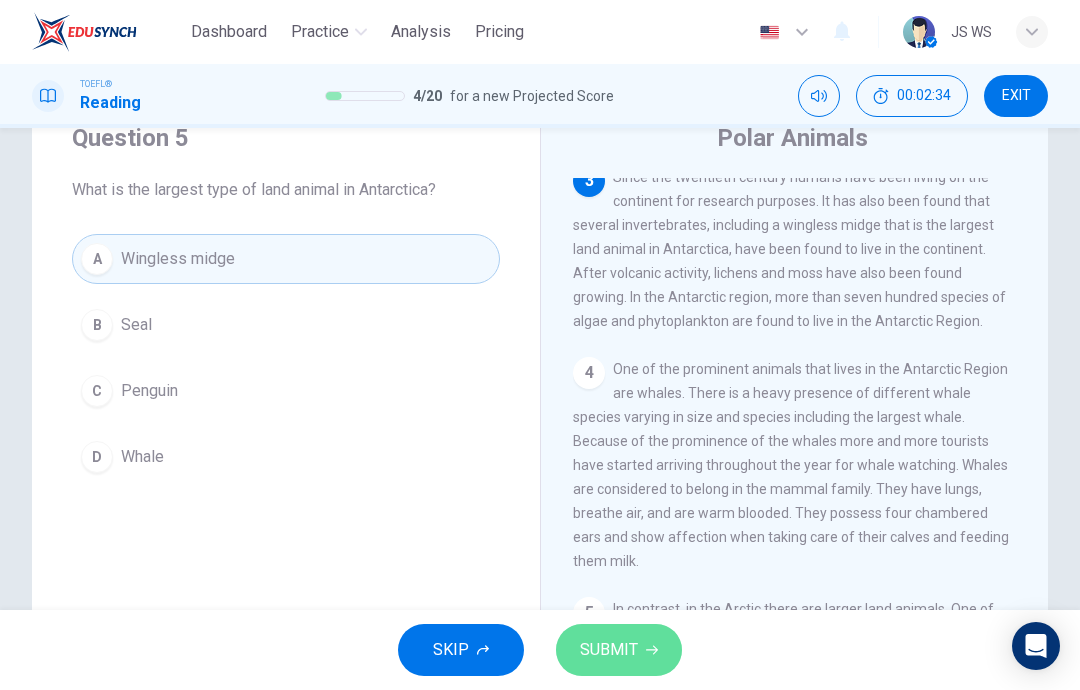 click on "SUBMIT" at bounding box center [619, 650] 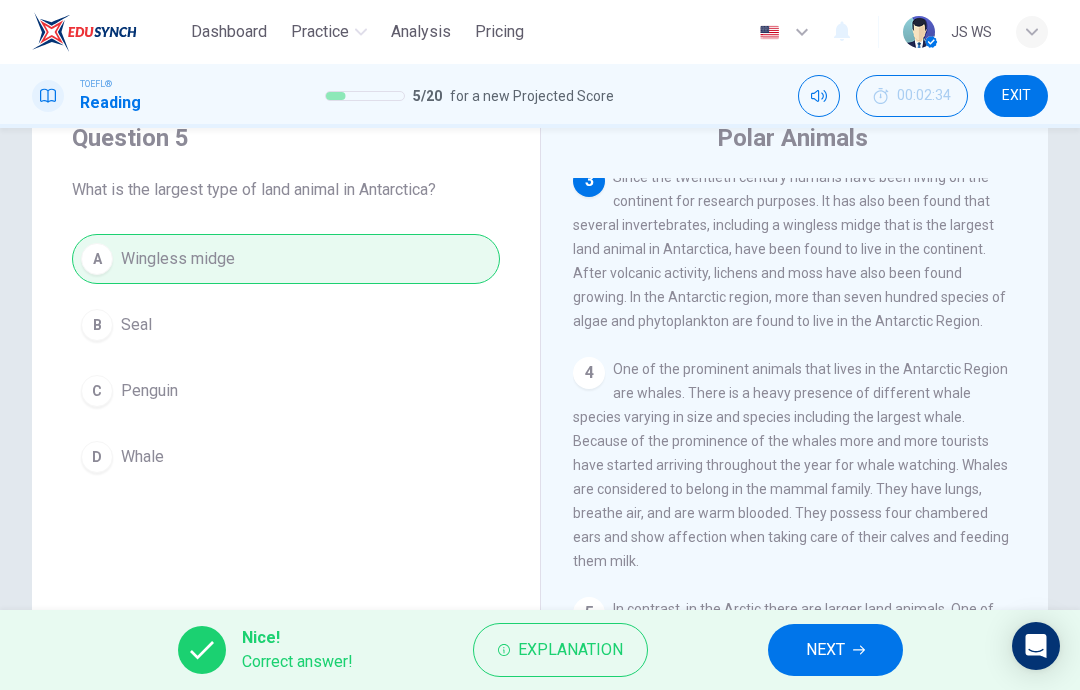 click on "NEXT" at bounding box center [835, 650] 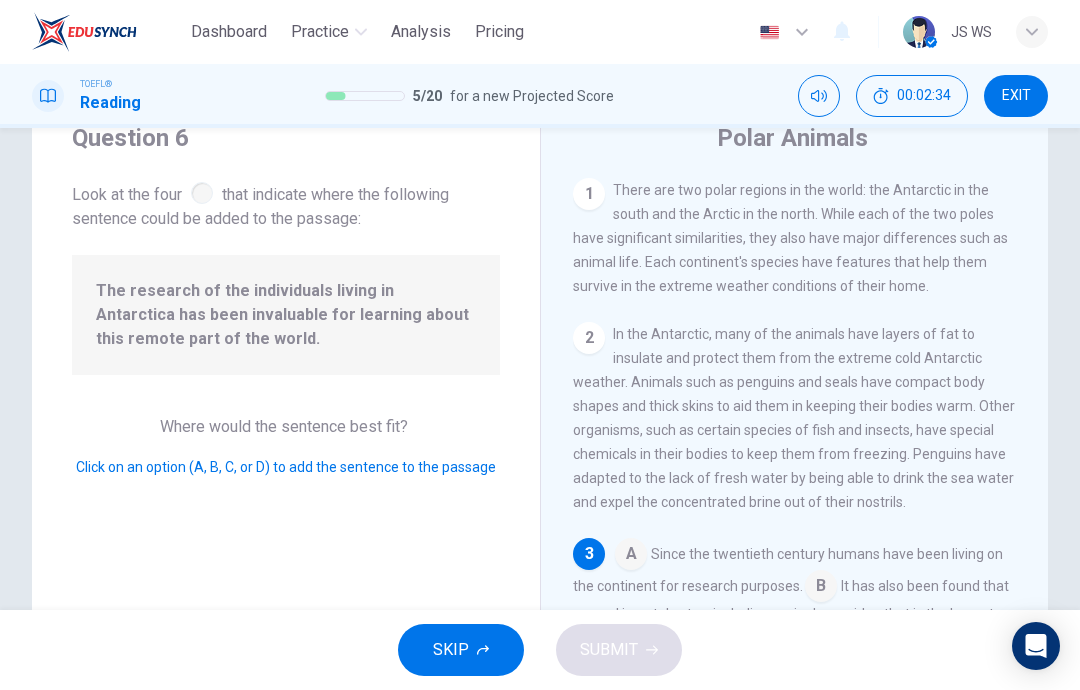 scroll, scrollTop: 222, scrollLeft: 0, axis: vertical 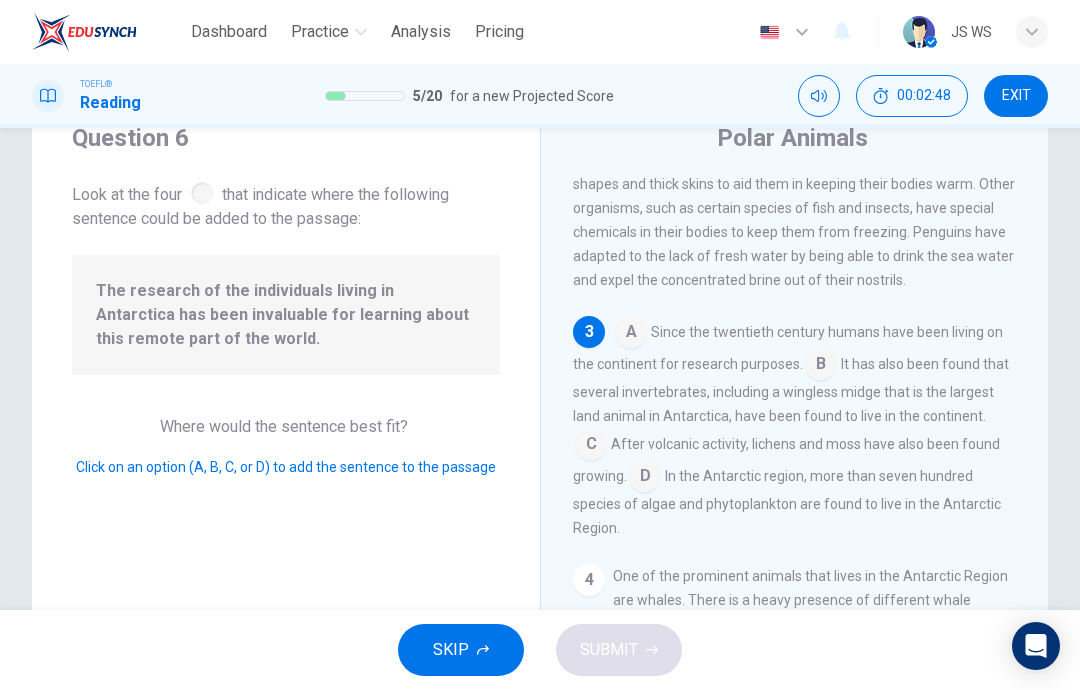 click at bounding box center (631, 334) 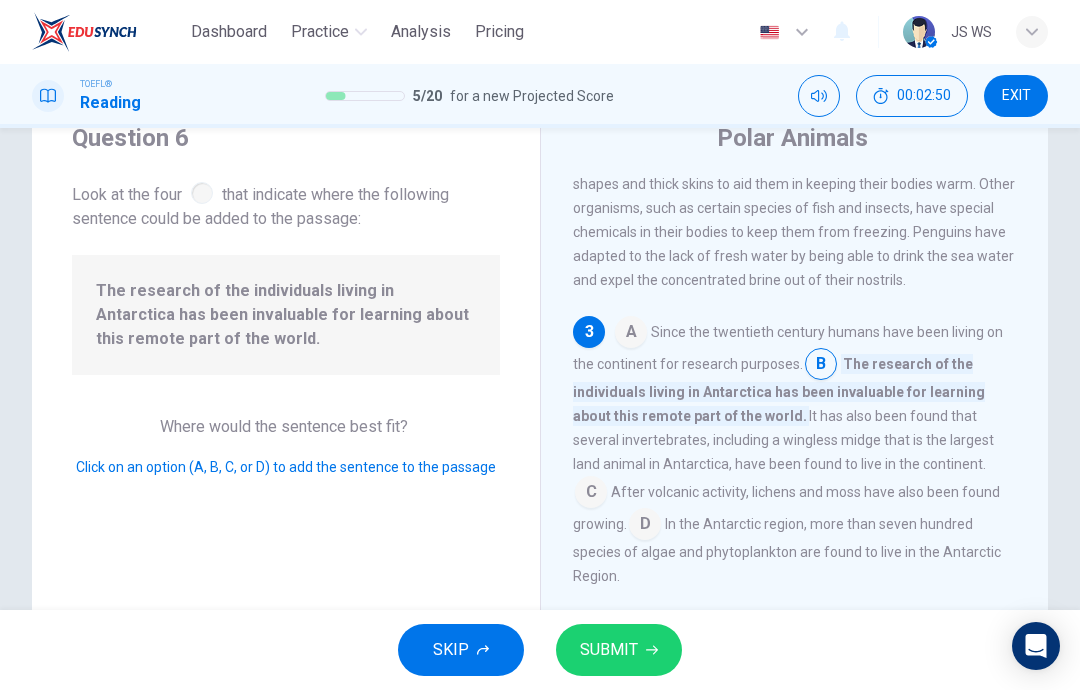 click at bounding box center (652, 650) 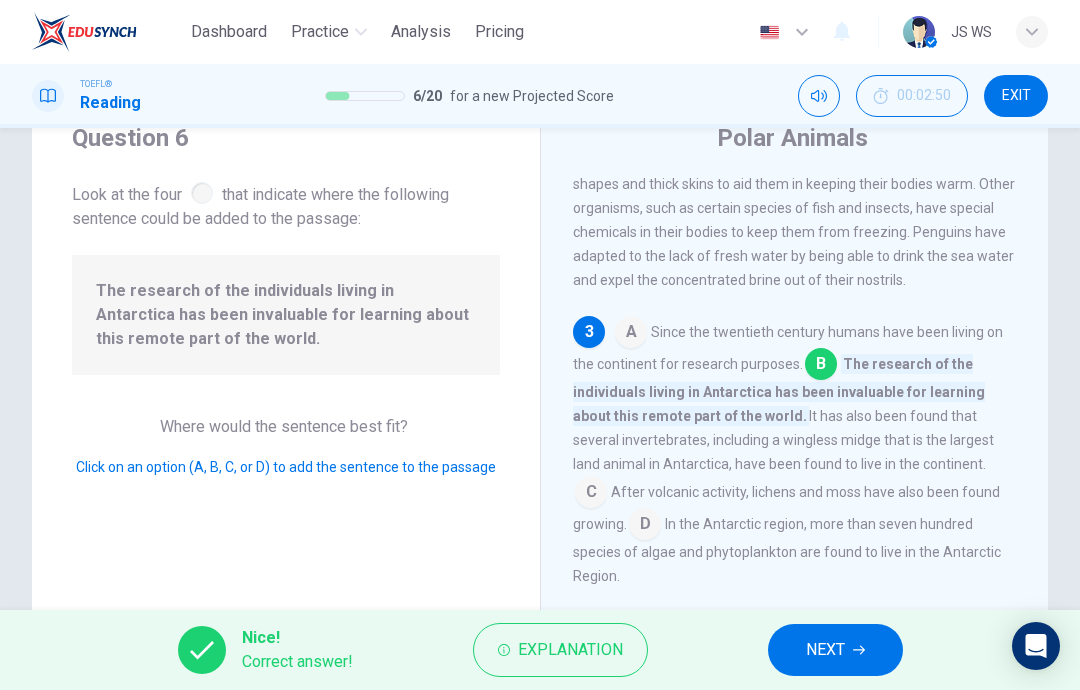 click on "NEXT" at bounding box center [835, 650] 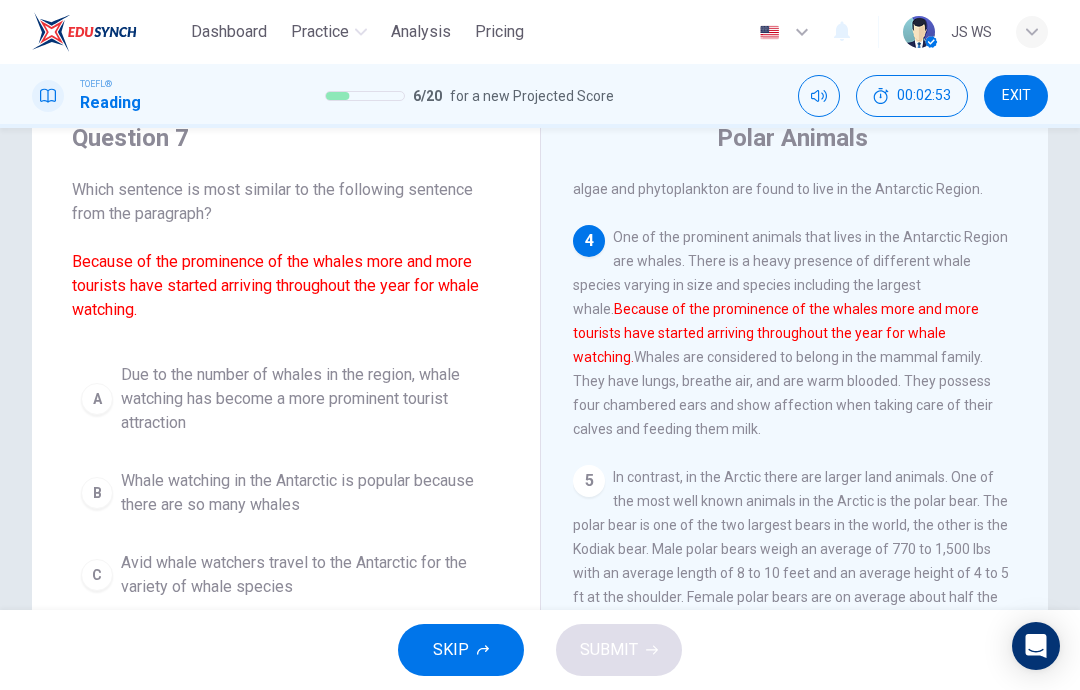 scroll, scrollTop: 508, scrollLeft: 0, axis: vertical 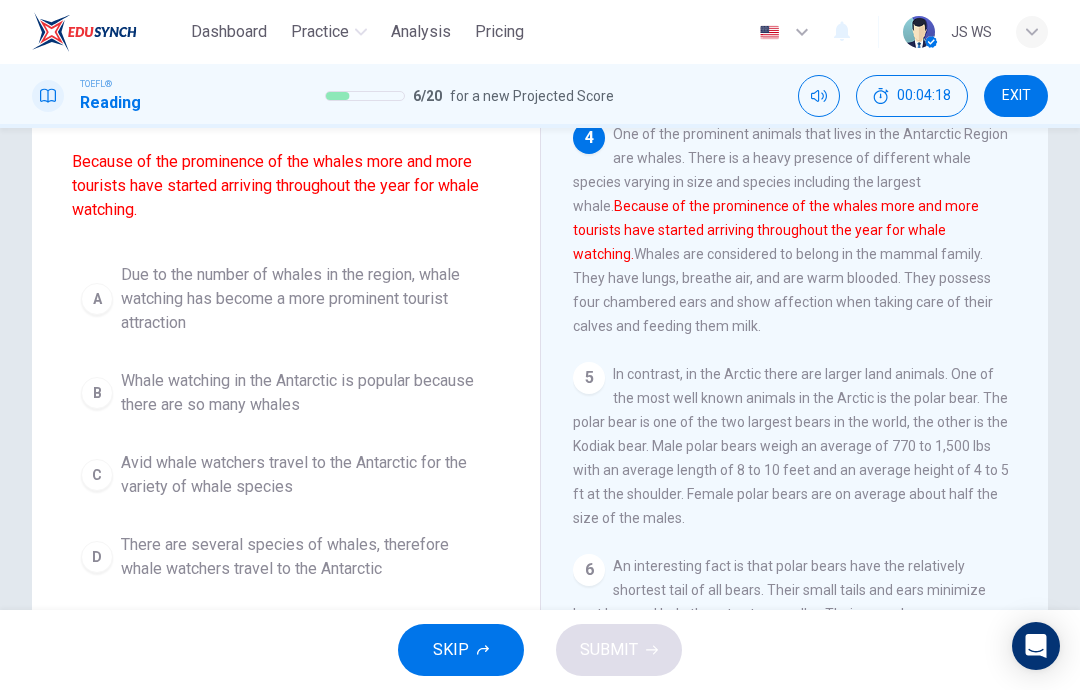 click on "There are several species of whales, therefore whale watchers travel to the Antarctic" at bounding box center (306, 299) 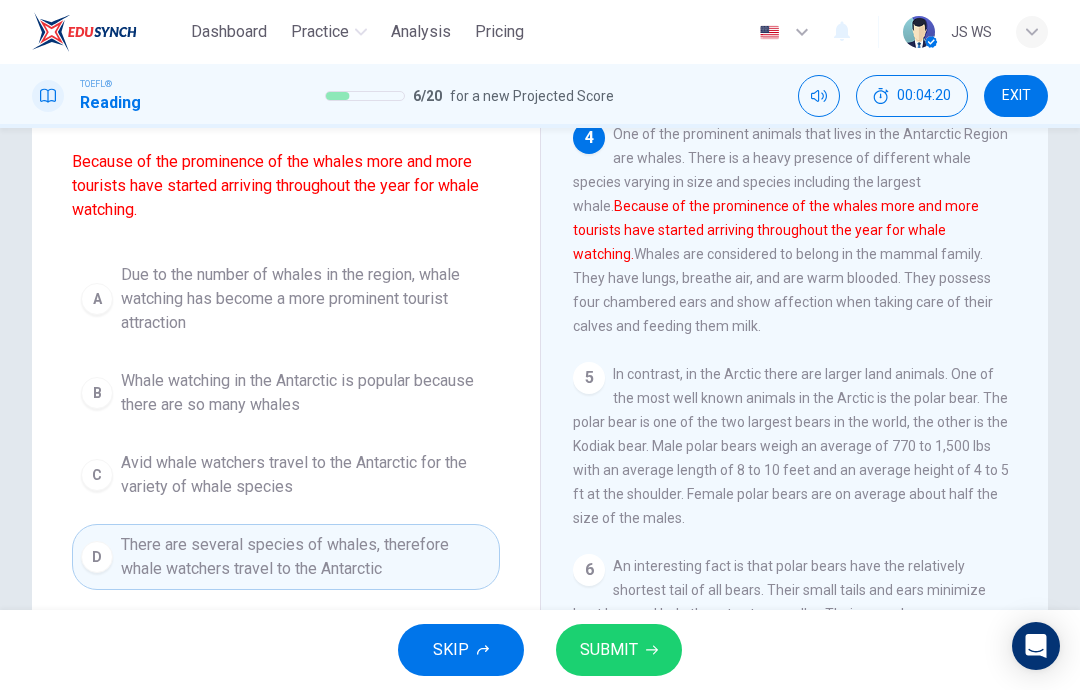 click at bounding box center (652, 650) 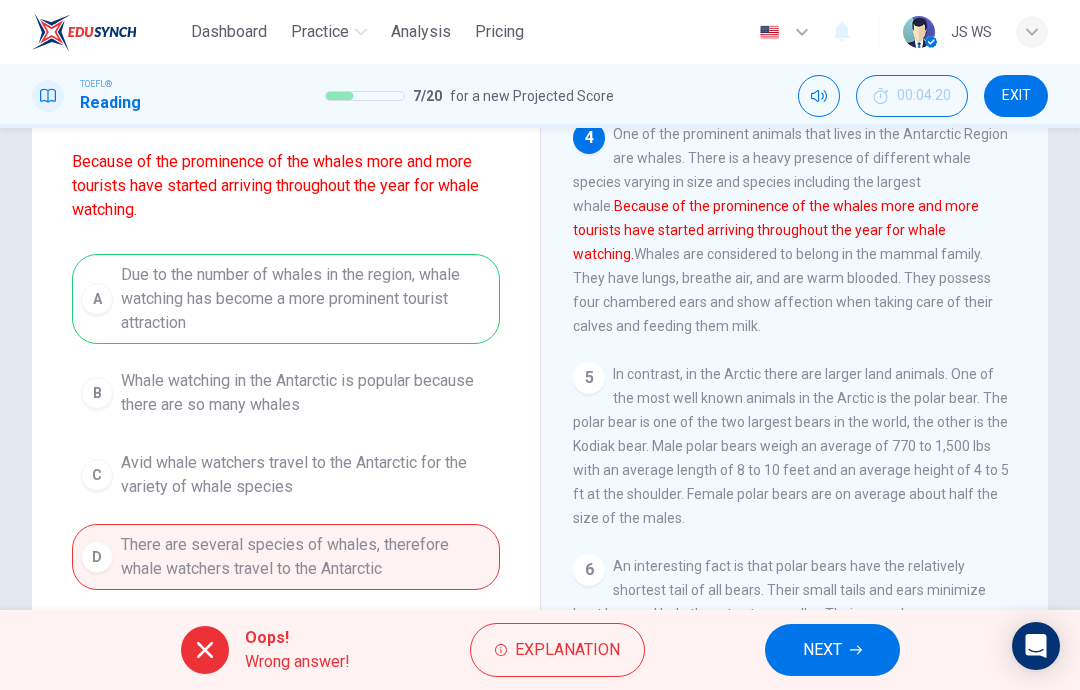click on "NEXT" at bounding box center (832, 650) 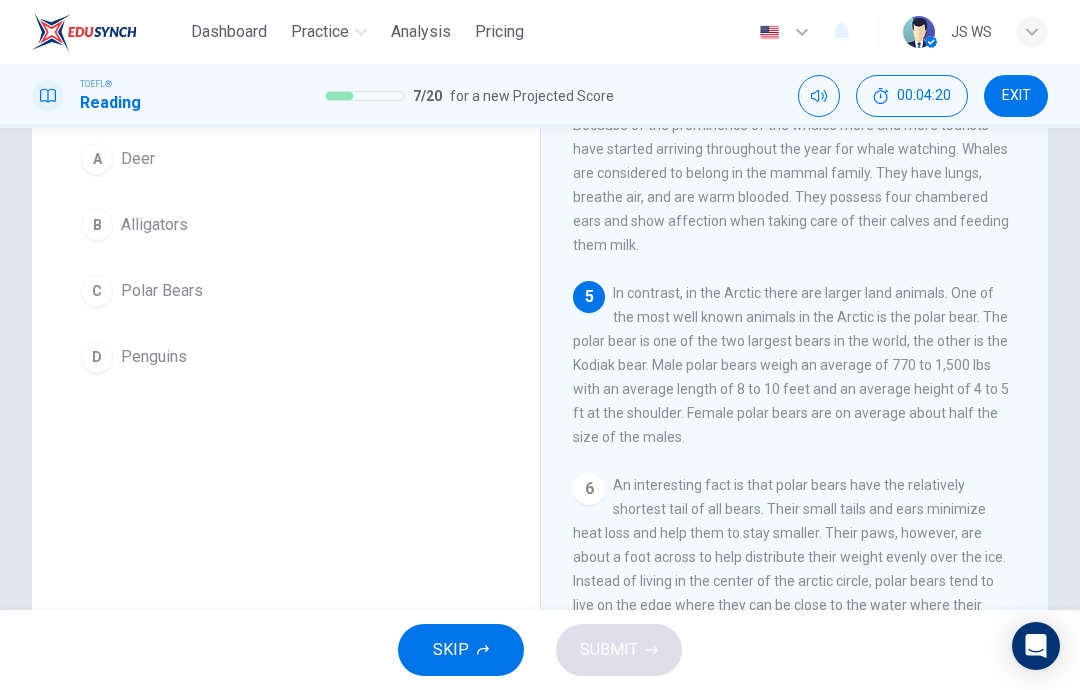 scroll, scrollTop: 596, scrollLeft: 0, axis: vertical 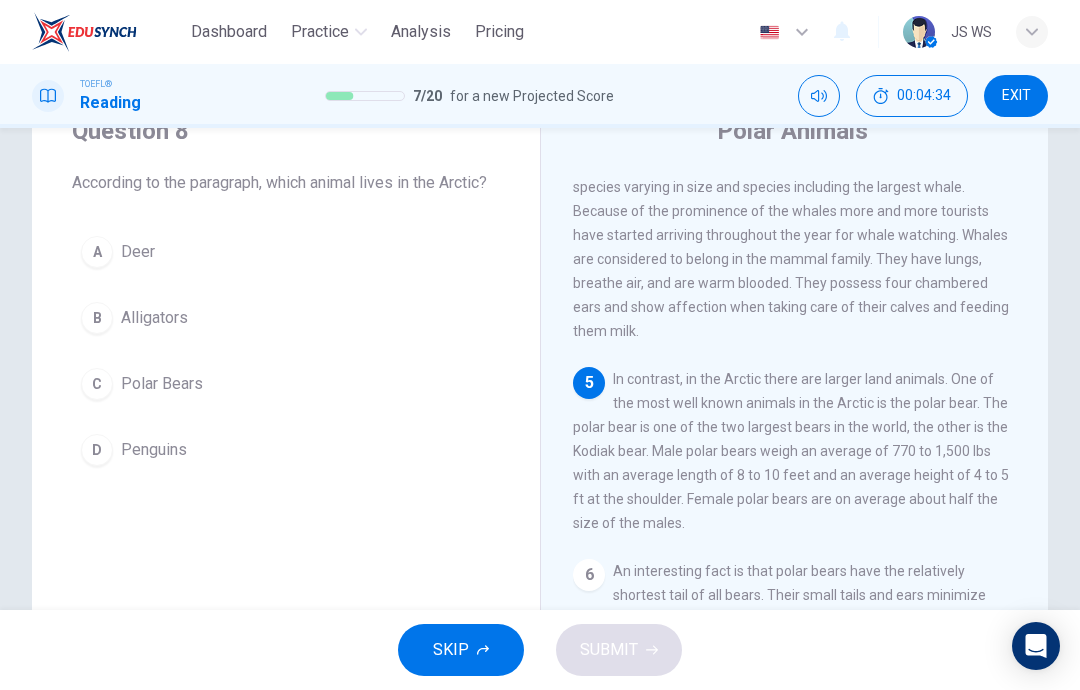 click on "C Polar Bears" at bounding box center (286, 384) 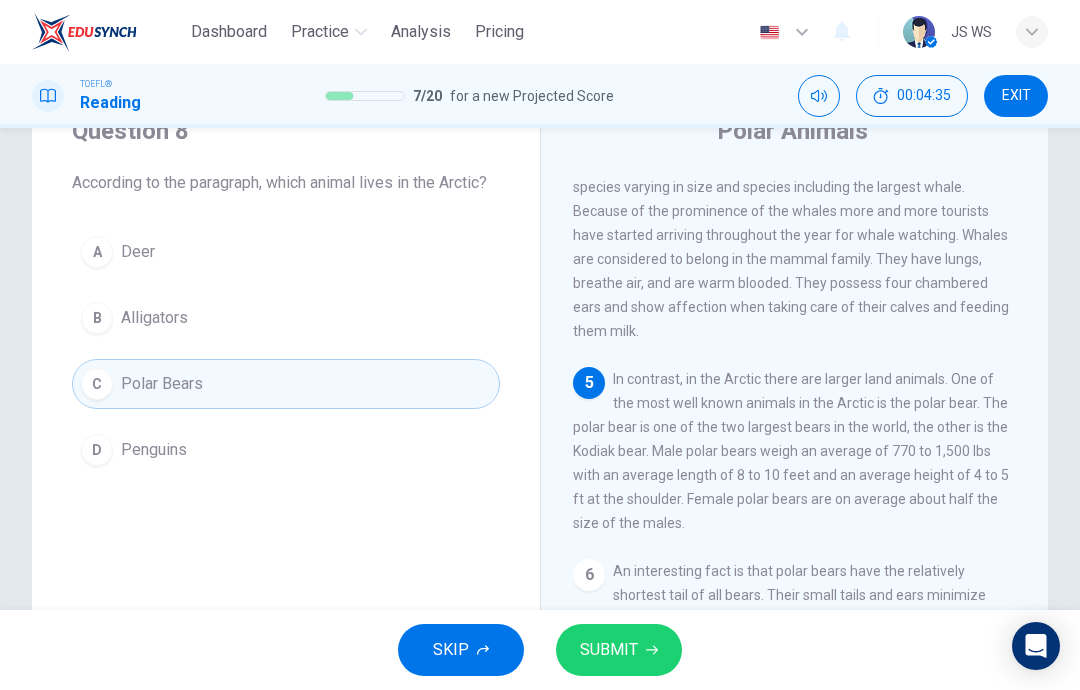 click on "SUBMIT" at bounding box center [619, 650] 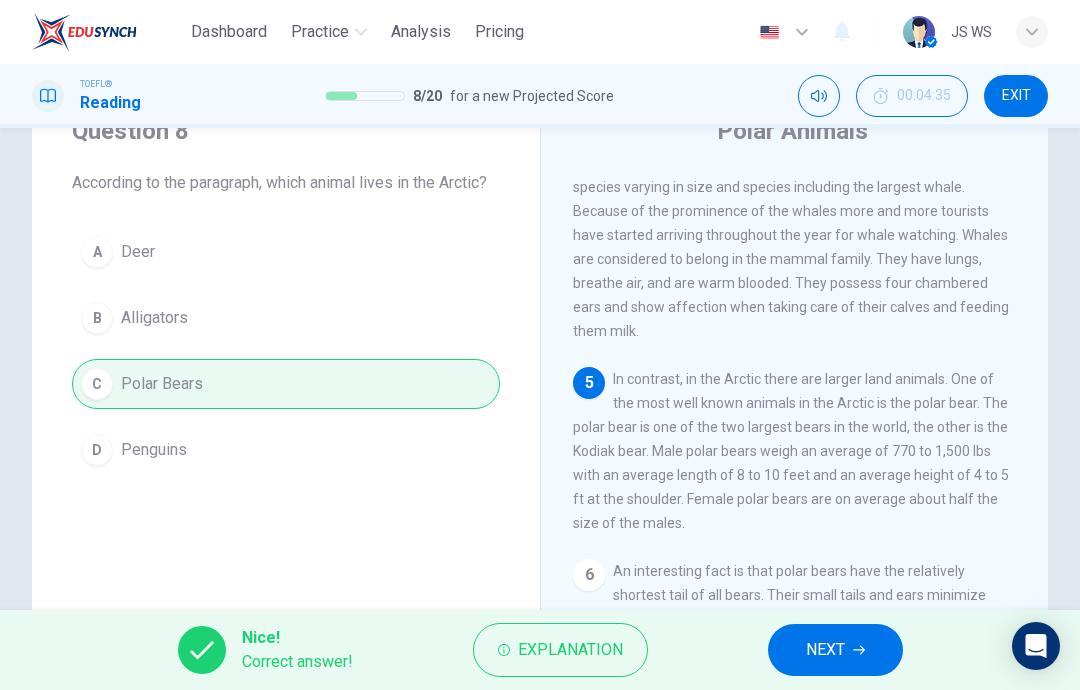 click on "NEXT" at bounding box center (835, 650) 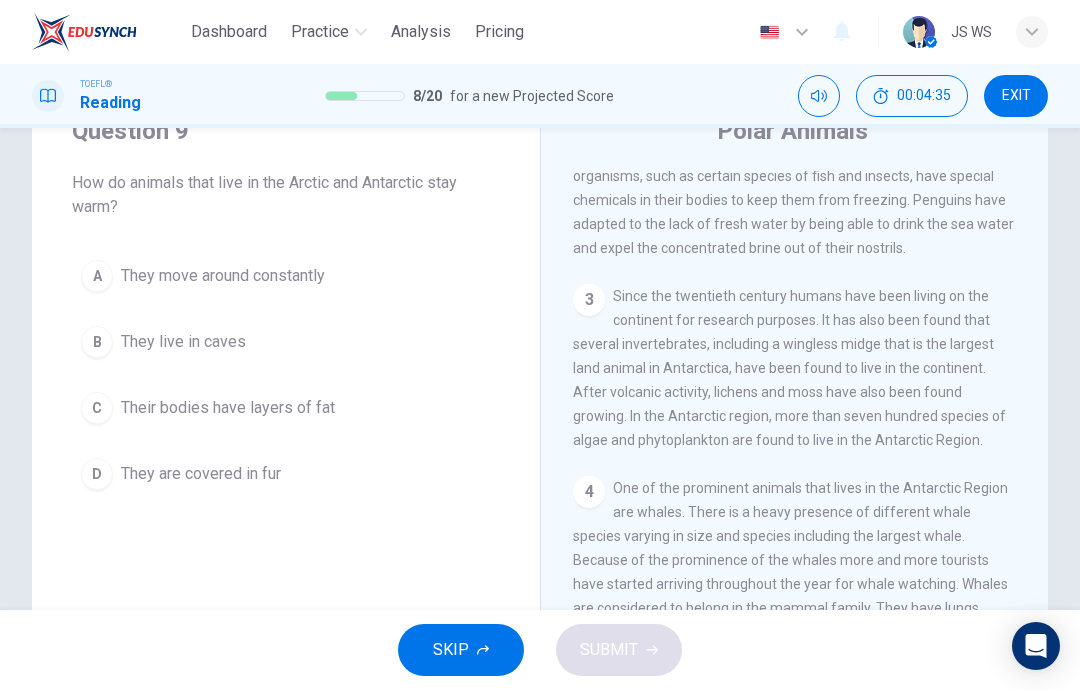 scroll, scrollTop: 149, scrollLeft: 0, axis: vertical 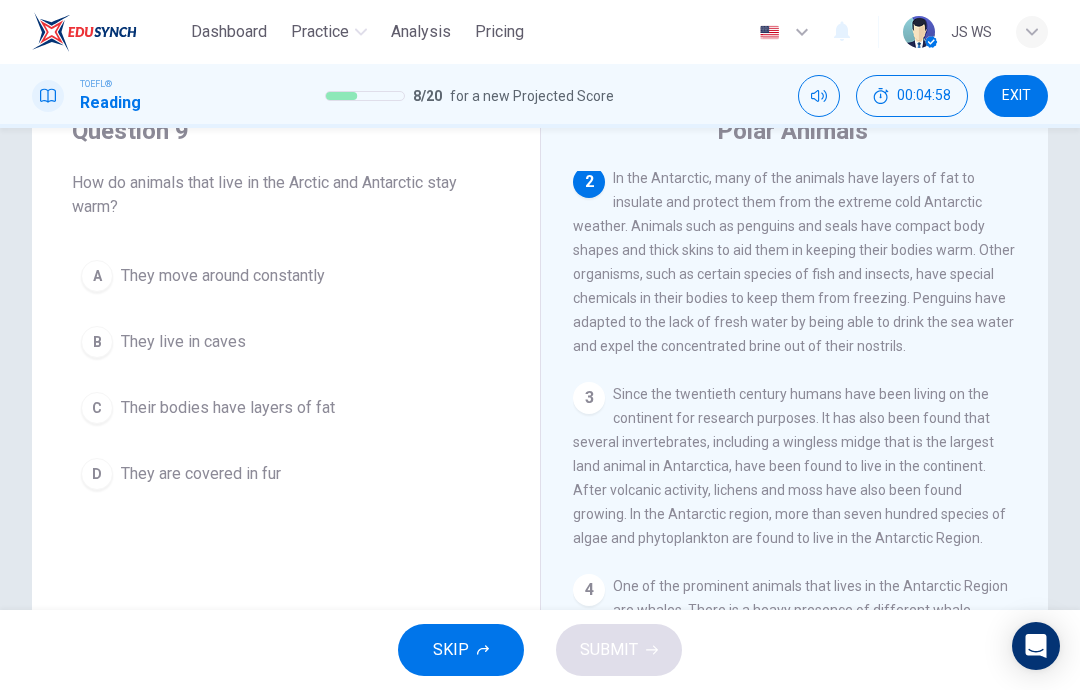 click on "Their bodies have layers of fat" at bounding box center (223, 276) 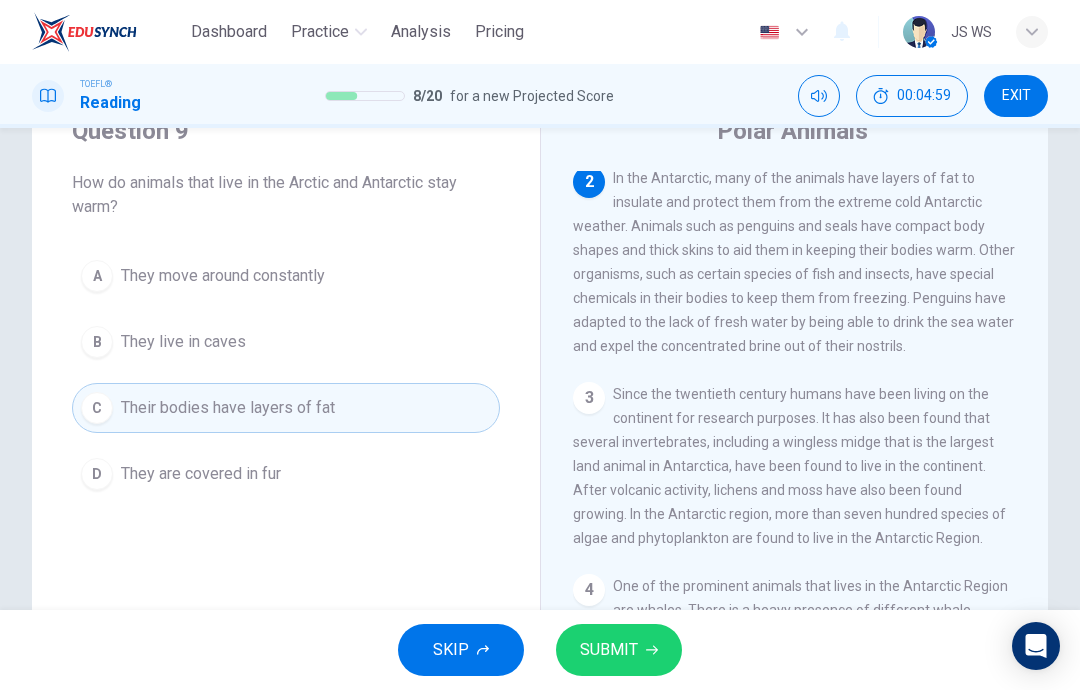 click on "SUBMIT" at bounding box center (619, 650) 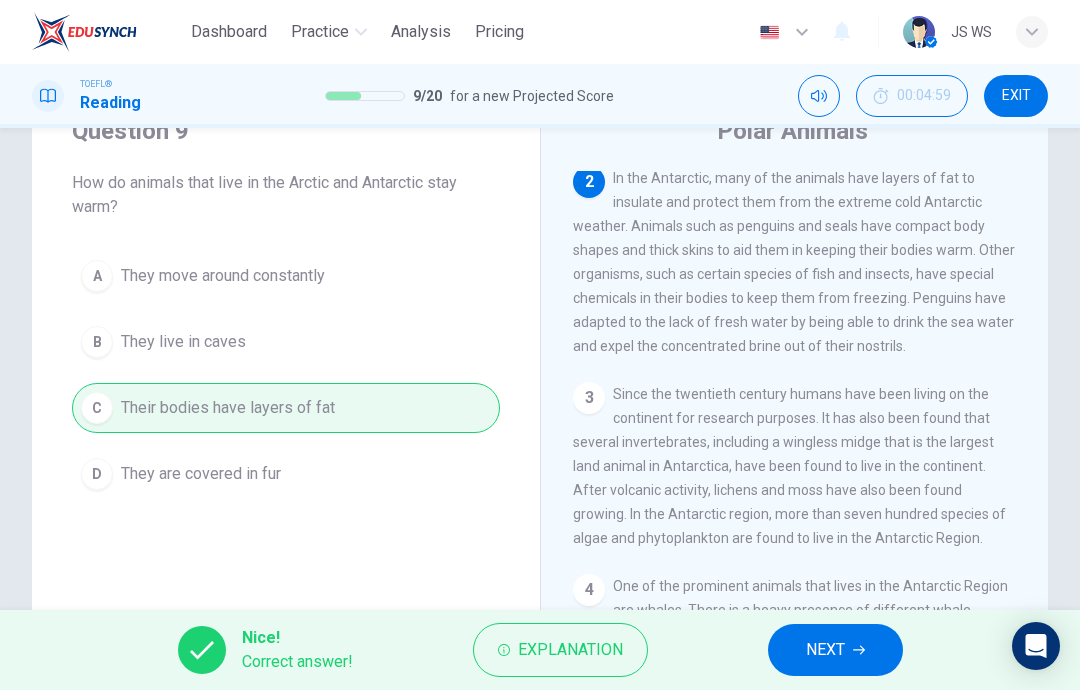 click on "NEXT" at bounding box center (835, 650) 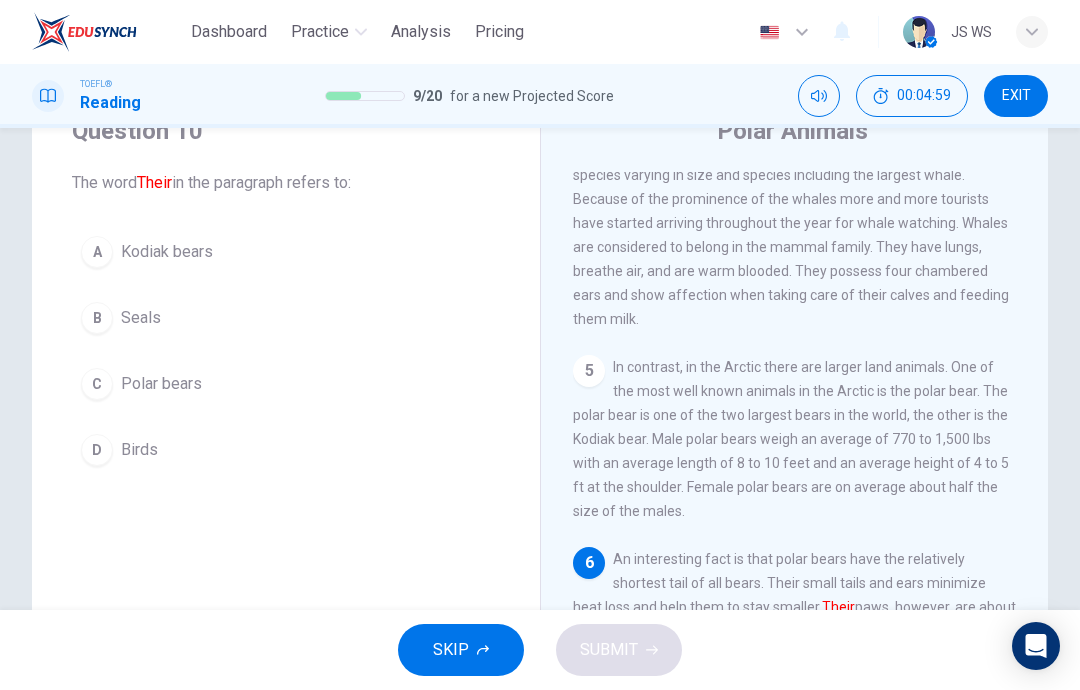 scroll, scrollTop: 769, scrollLeft: 0, axis: vertical 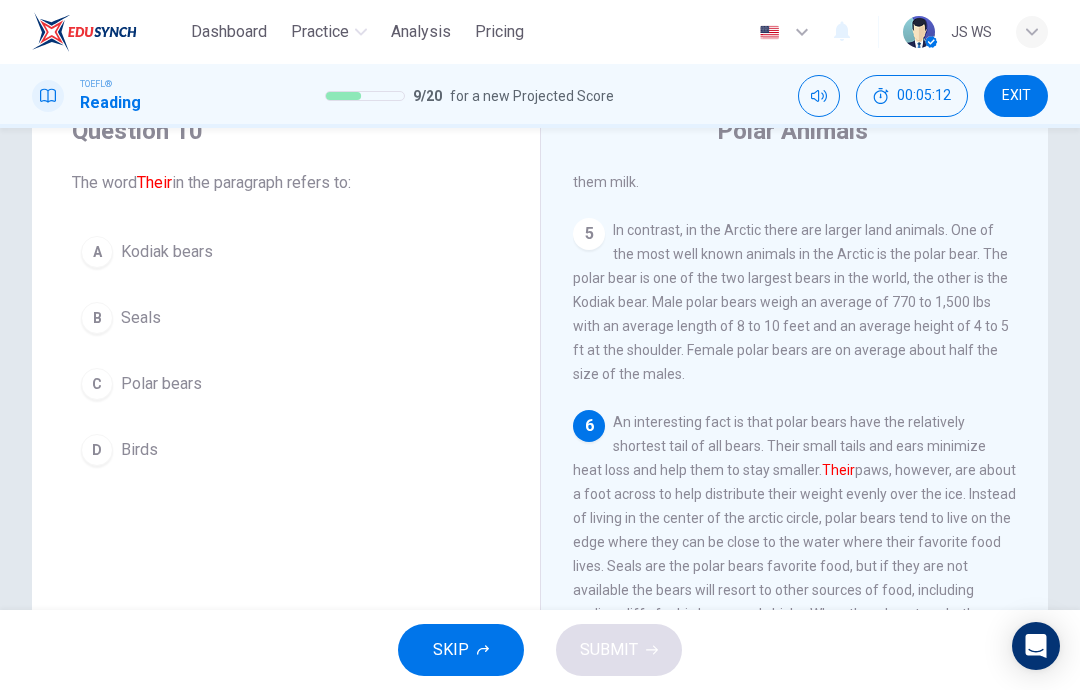 click on "Polar bears" at bounding box center (167, 252) 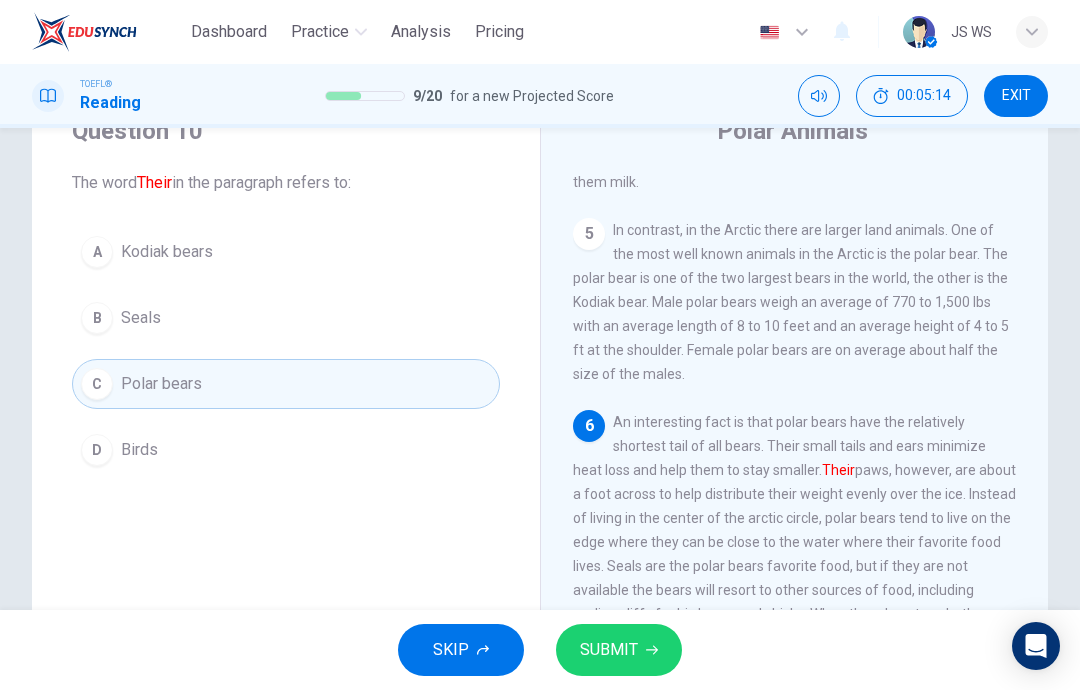 click on "SUBMIT" at bounding box center (609, 650) 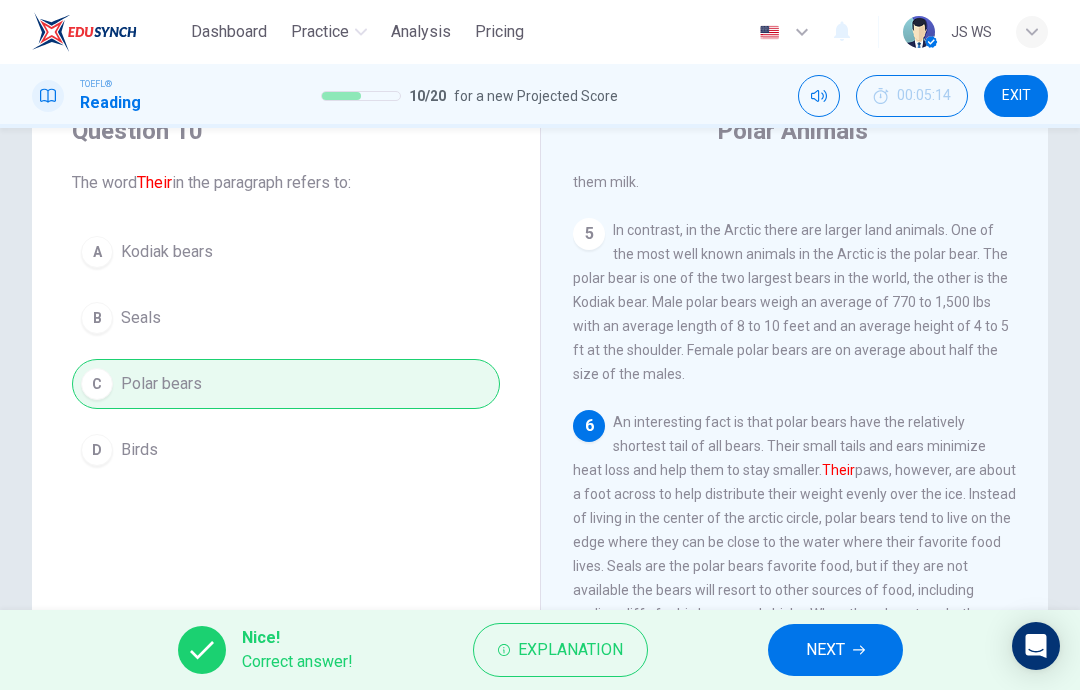 click on "NEXT" at bounding box center [835, 650] 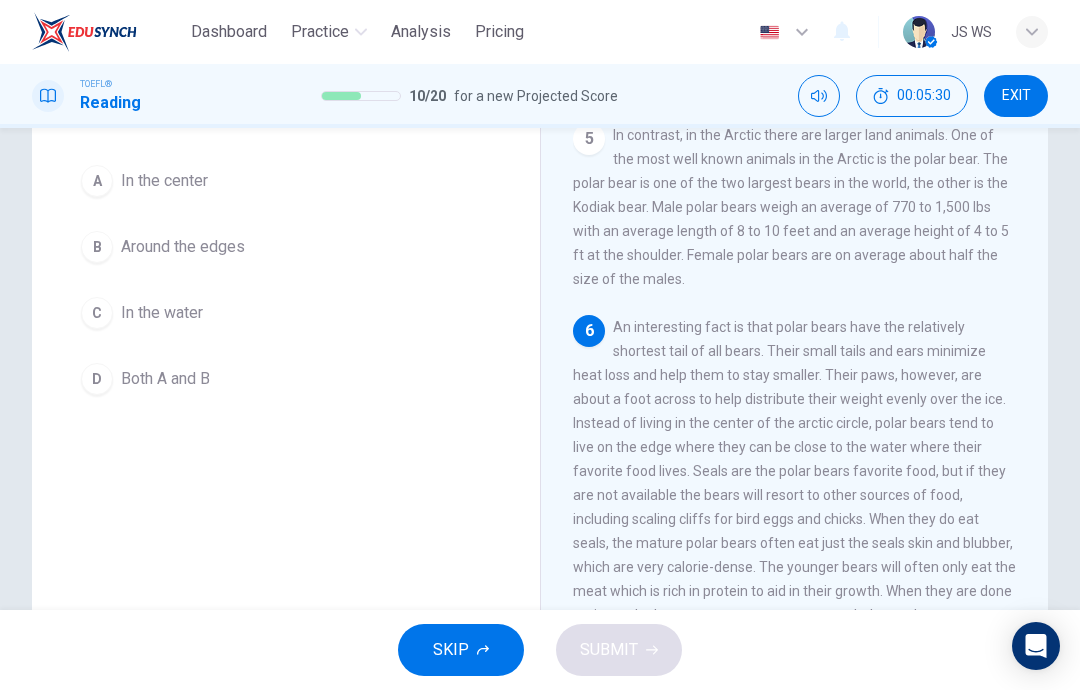 scroll, scrollTop: 176, scrollLeft: 0, axis: vertical 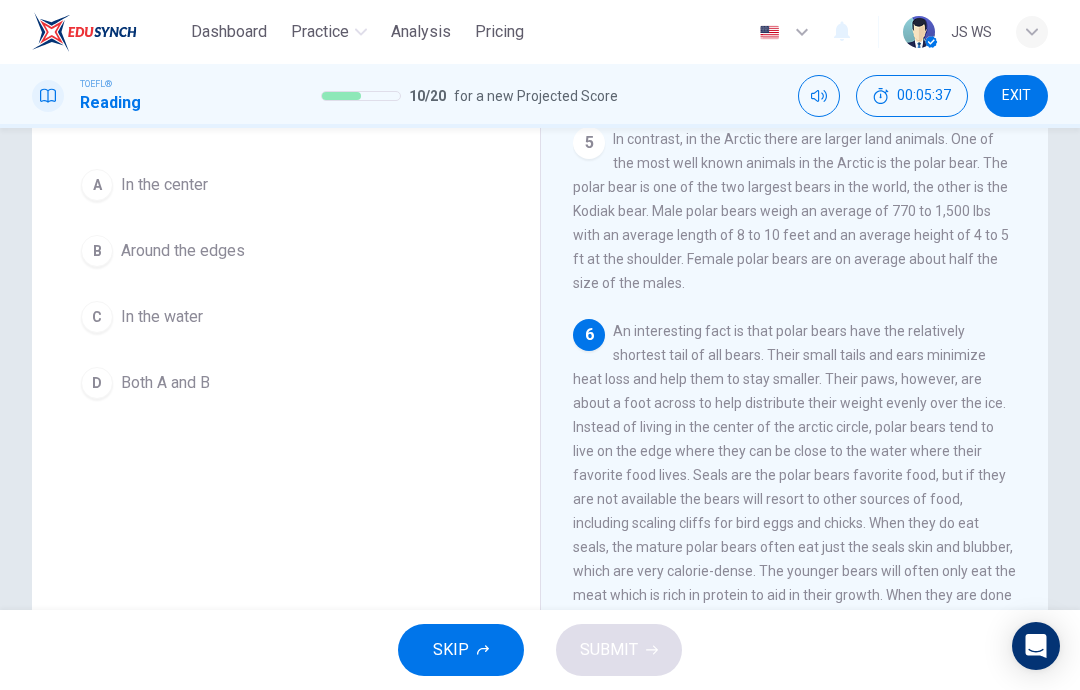 click on "Both A and B" at bounding box center (164, 185) 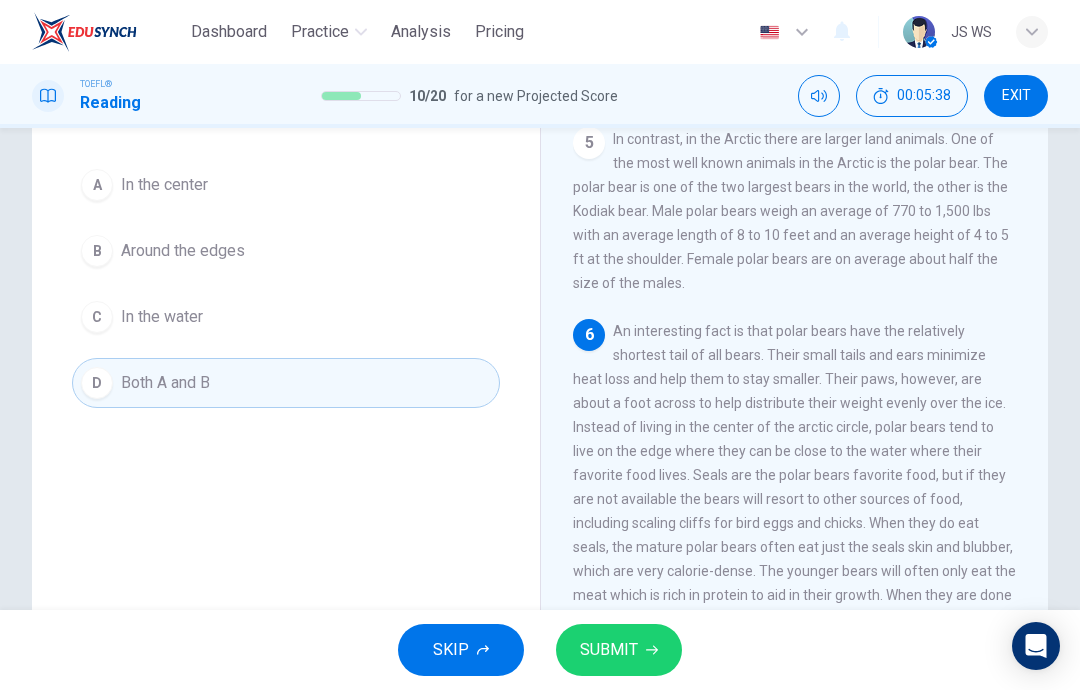 click on "SUBMIT" at bounding box center (609, 650) 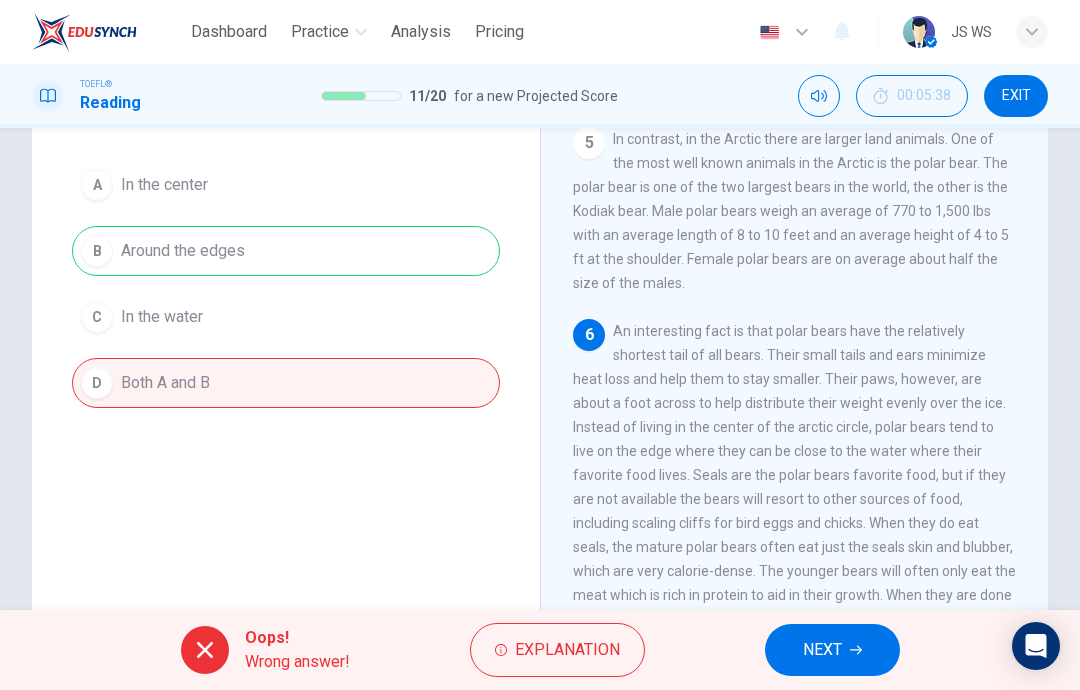 click on "Explanation" at bounding box center (567, 650) 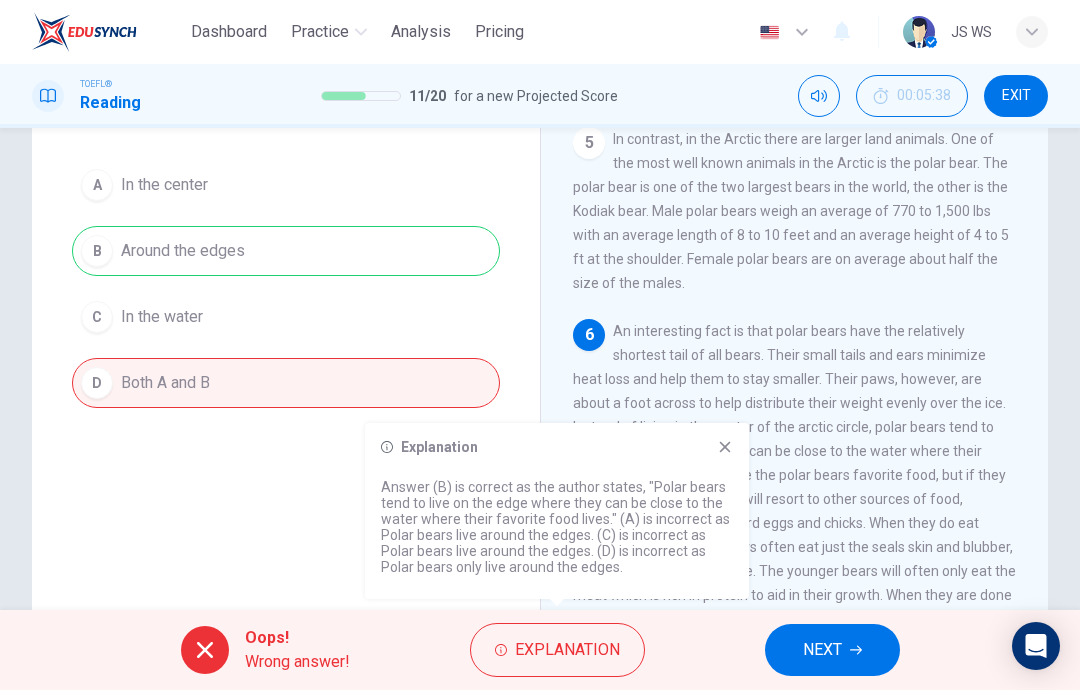 click on "Explanation" at bounding box center [557, 447] 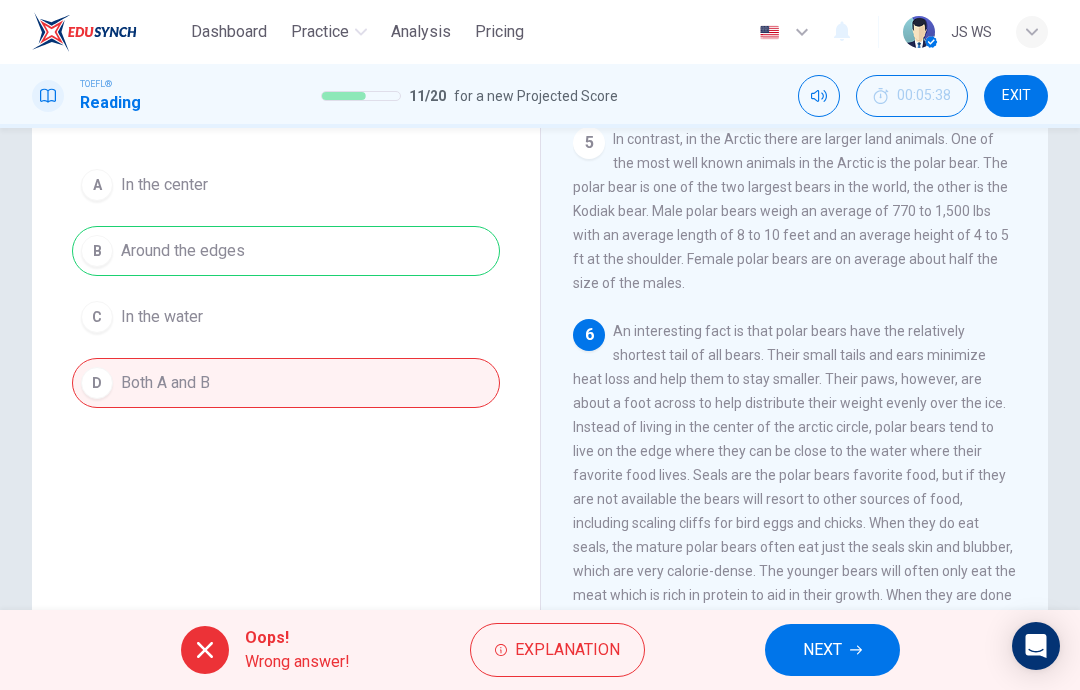click on "NEXT" at bounding box center (832, 650) 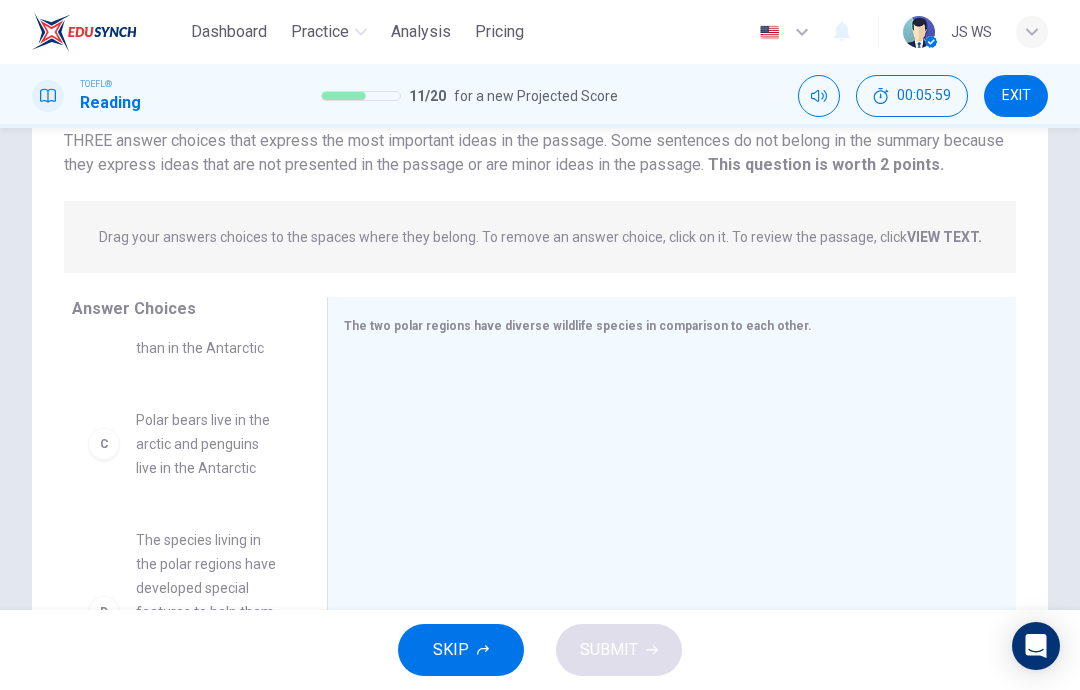 scroll, scrollTop: 210, scrollLeft: 0, axis: vertical 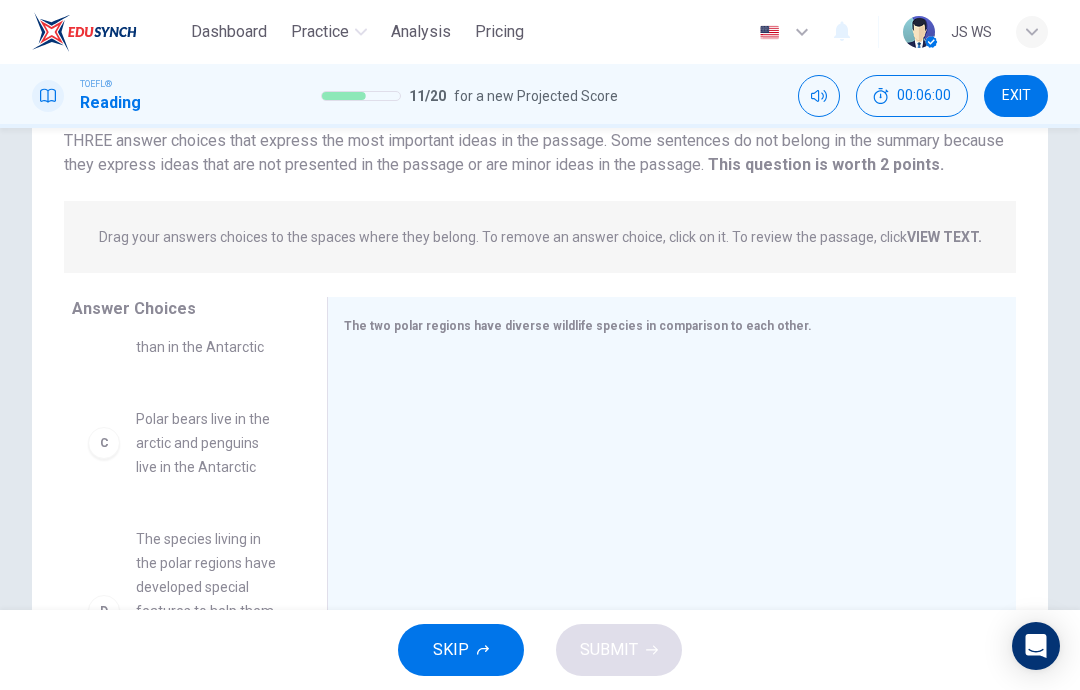 click on "C" at bounding box center [104, 179] 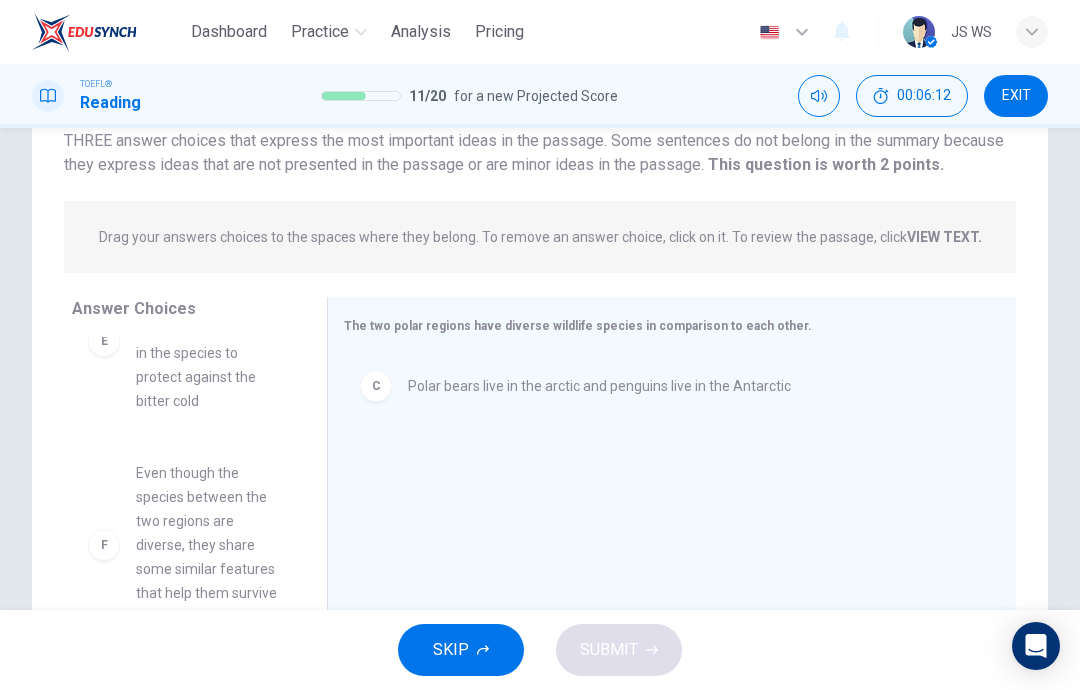 scroll, scrollTop: 564, scrollLeft: 0, axis: vertical 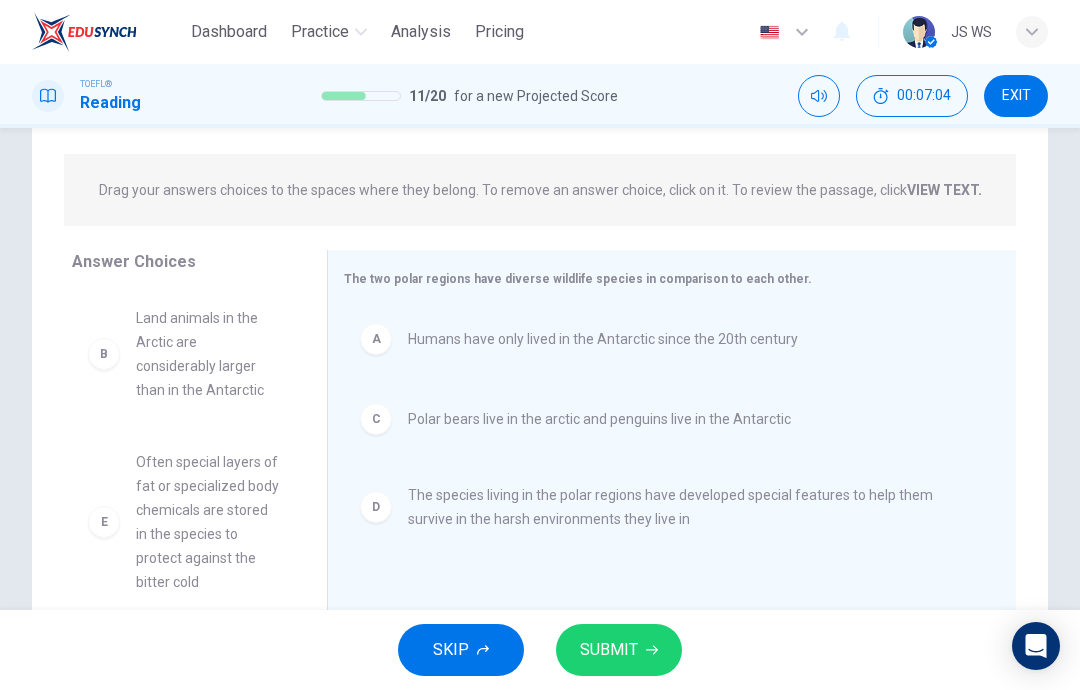 click on "SUBMIT" at bounding box center [609, 650] 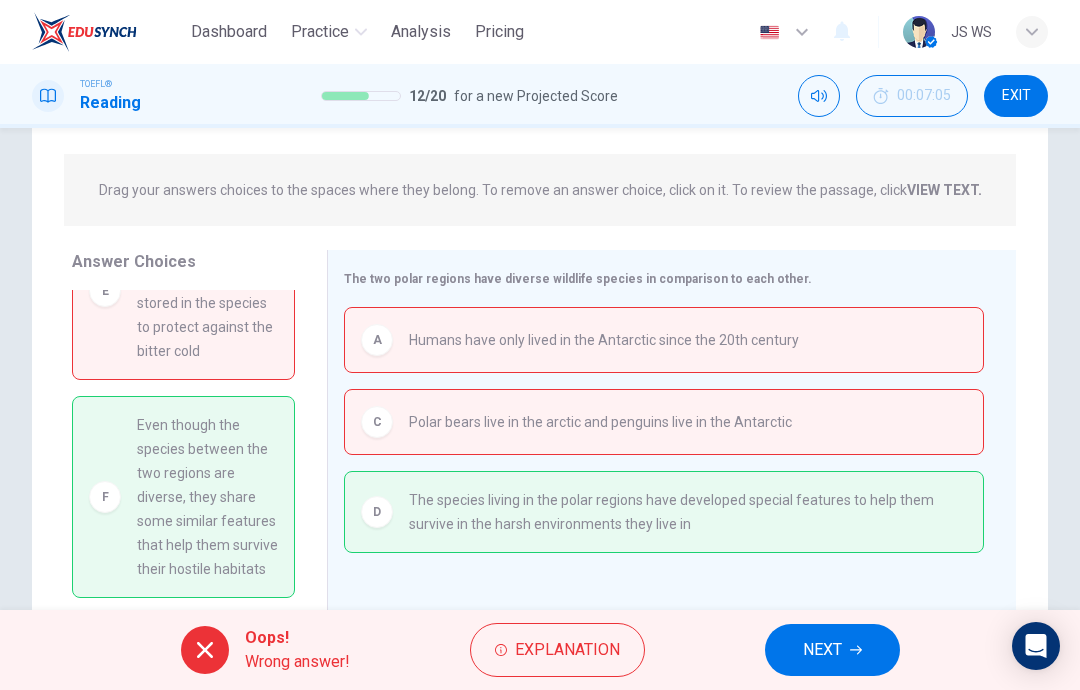 scroll, scrollTop: 234, scrollLeft: 0, axis: vertical 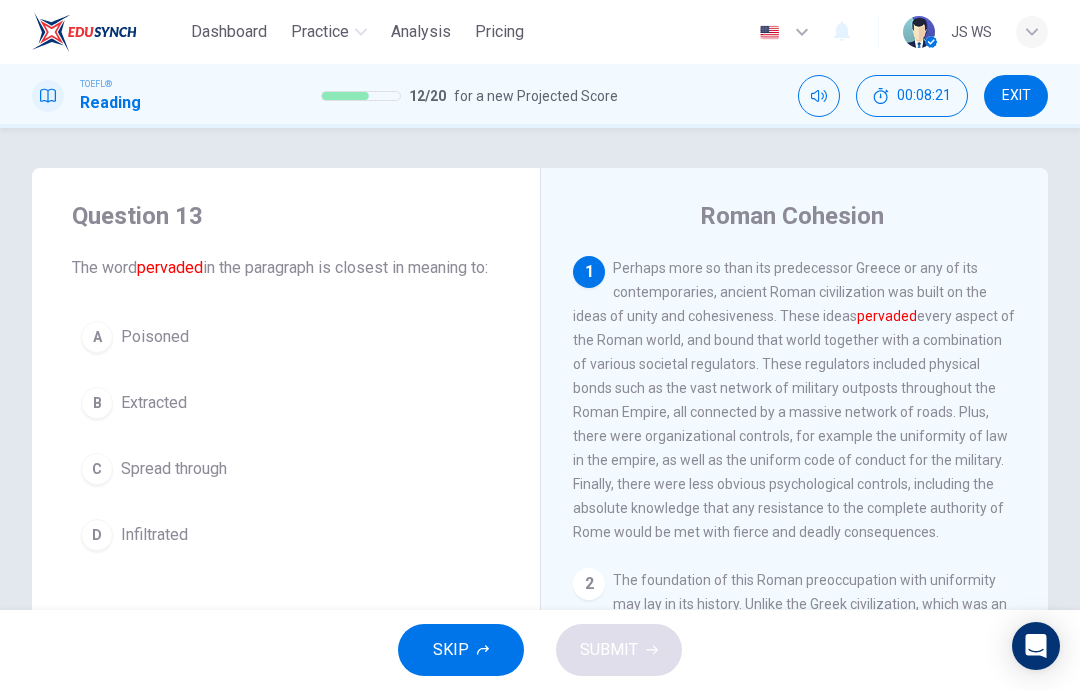 click on "B Extracted" at bounding box center [286, 403] 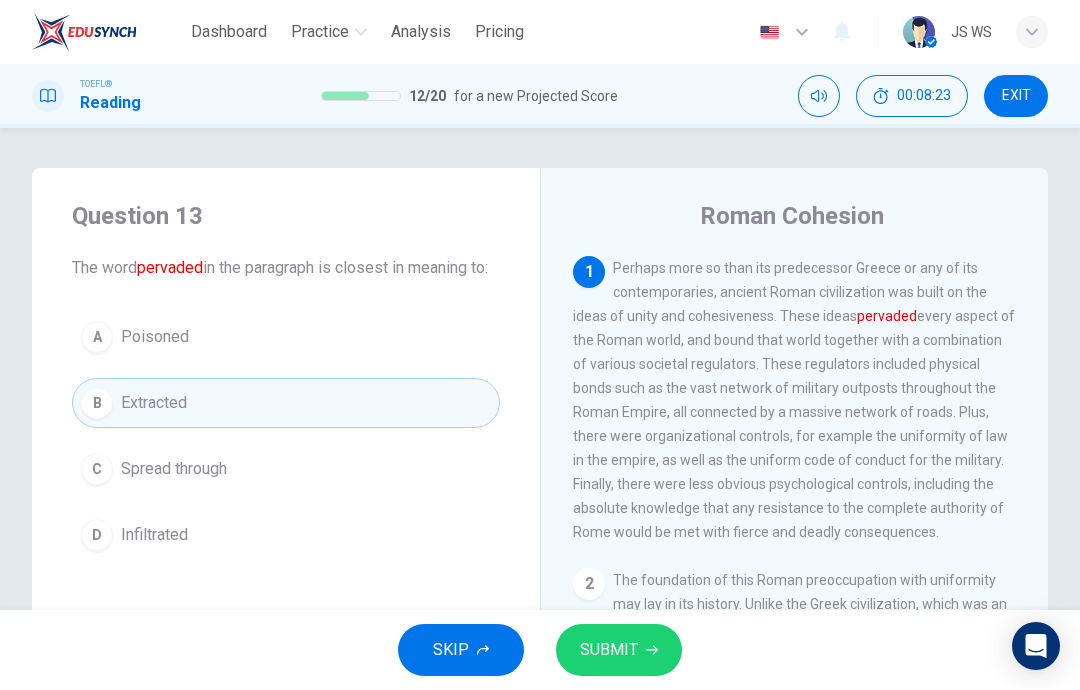 click on "SUBMIT" at bounding box center (619, 650) 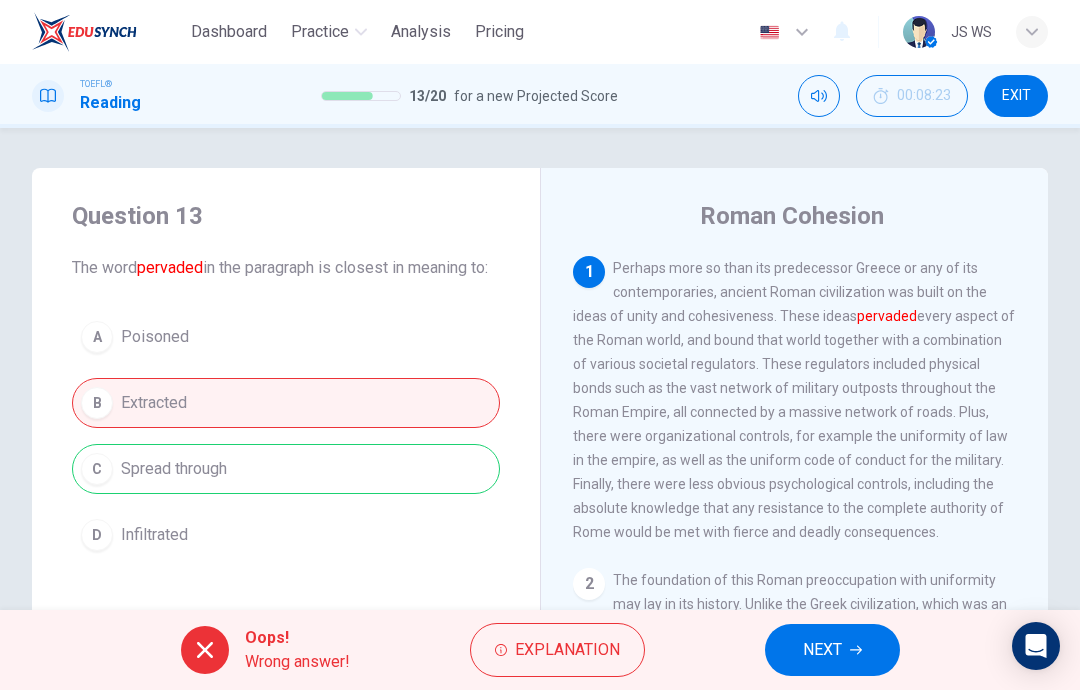 click on "Explanation" at bounding box center [567, 650] 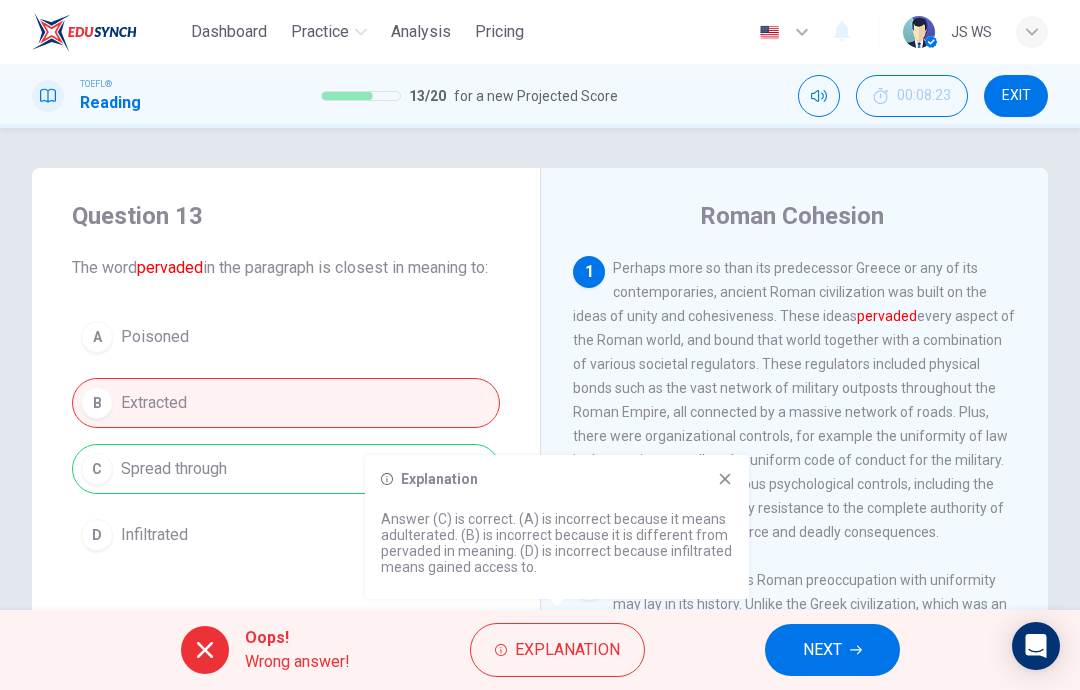 click on "NEXT" at bounding box center (822, 650) 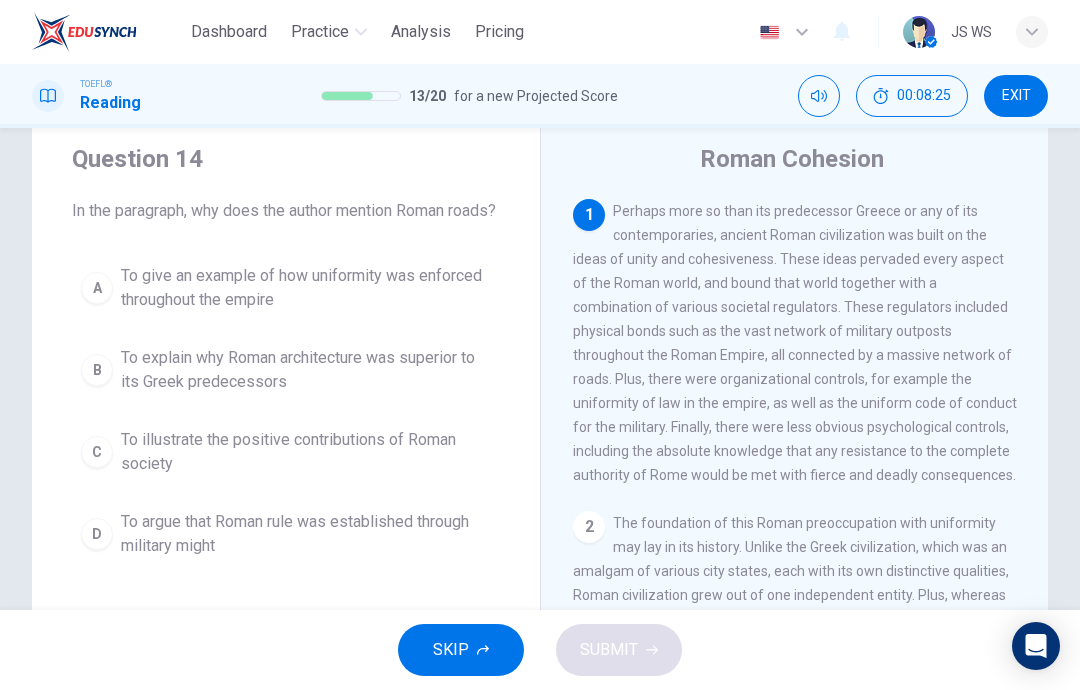 scroll, scrollTop: 56, scrollLeft: 0, axis: vertical 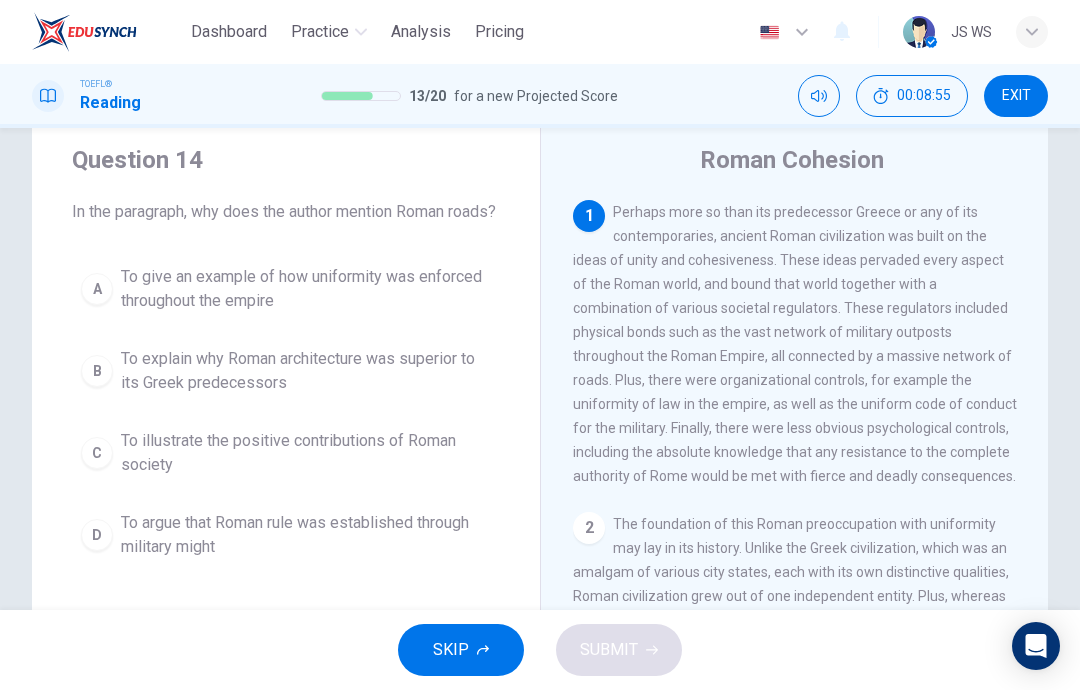 click on "To illustrate the positive contributions of Roman society" at bounding box center [306, 289] 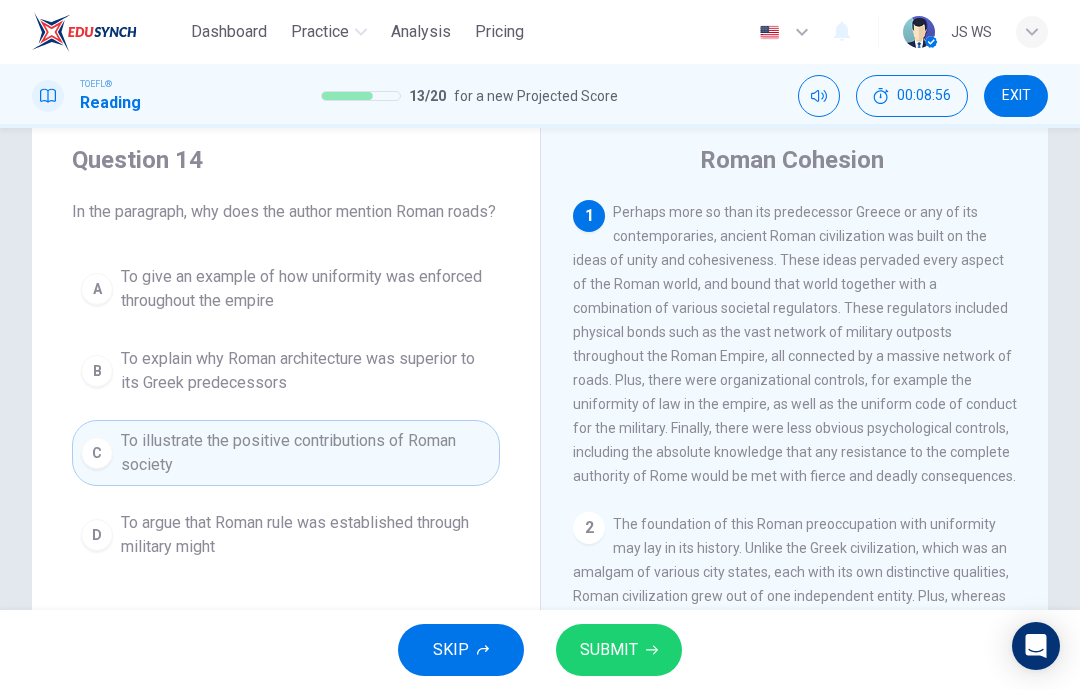 click on "SUBMIT" at bounding box center [609, 650] 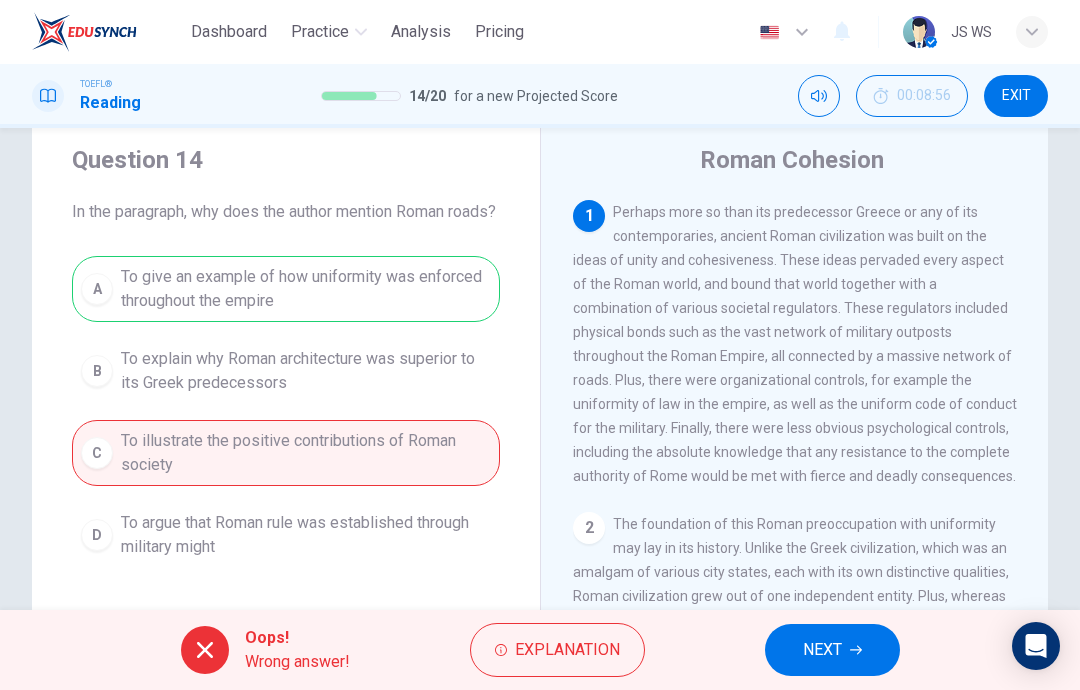 click on "NEXT" at bounding box center (822, 650) 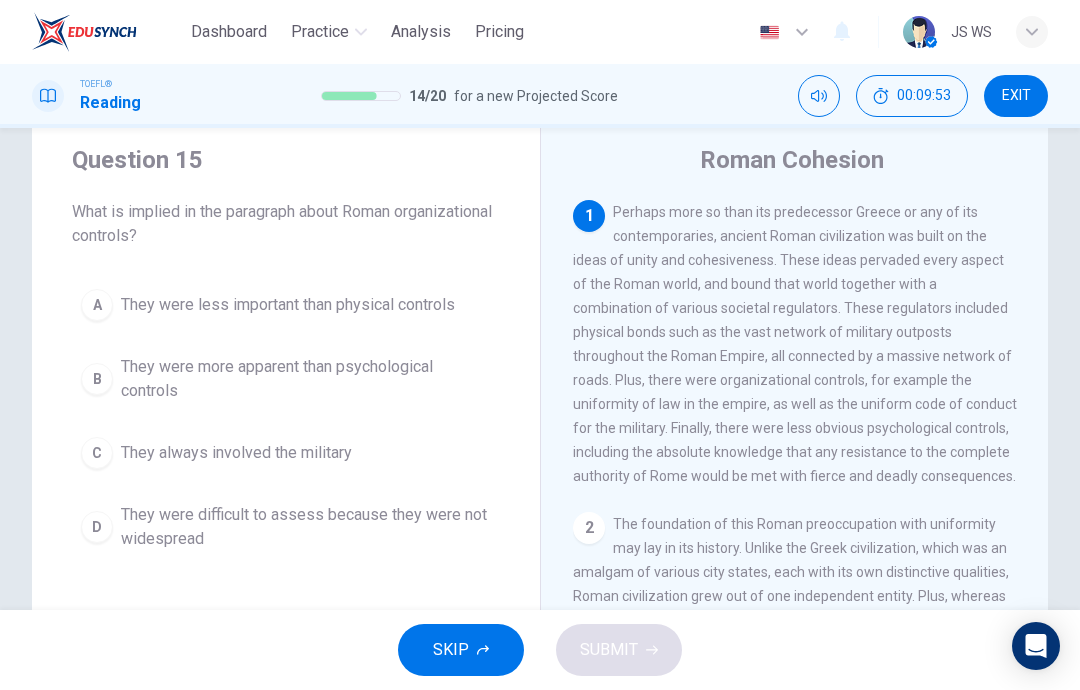 click on "They were less important than physical controls" at bounding box center (288, 305) 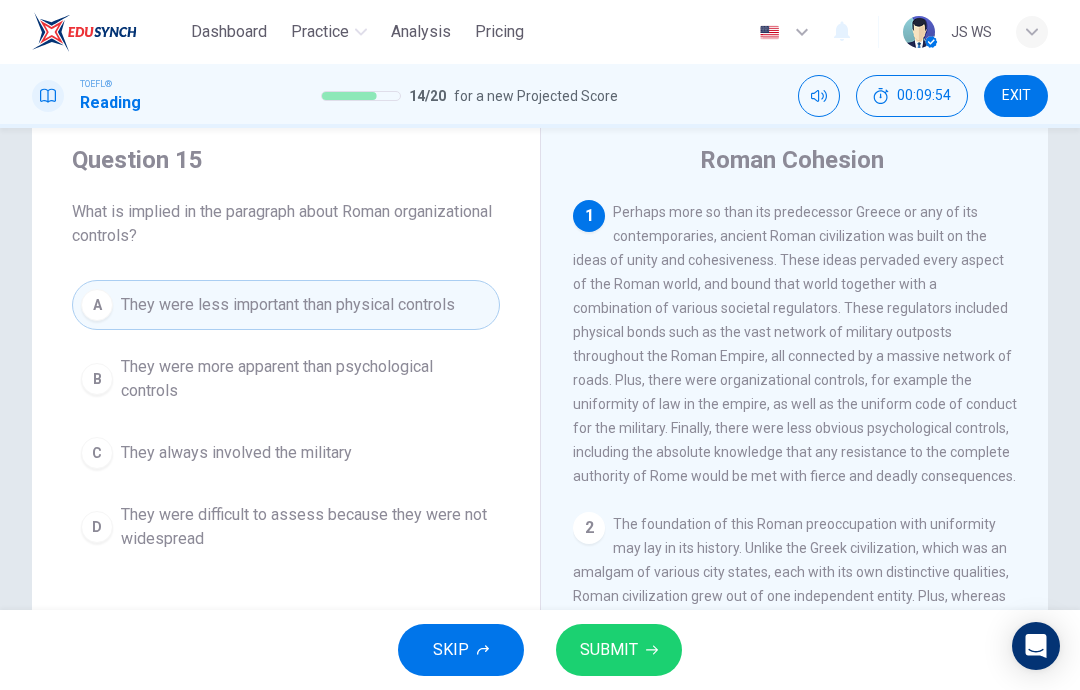 click on "SUBMIT" at bounding box center [609, 650] 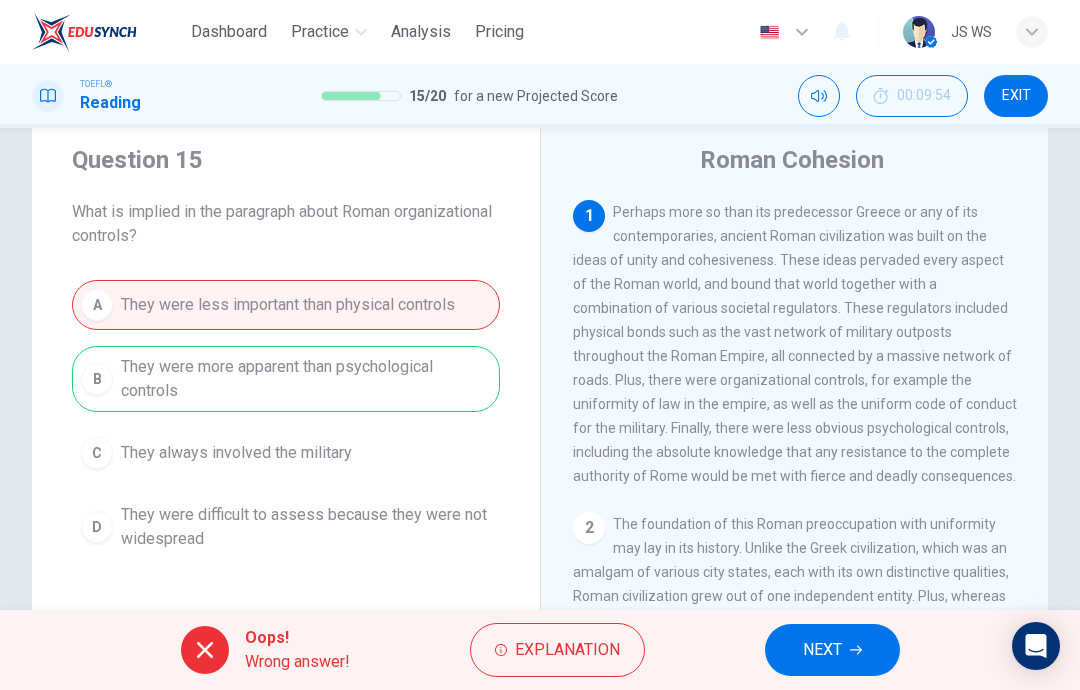 click at bounding box center (856, 650) 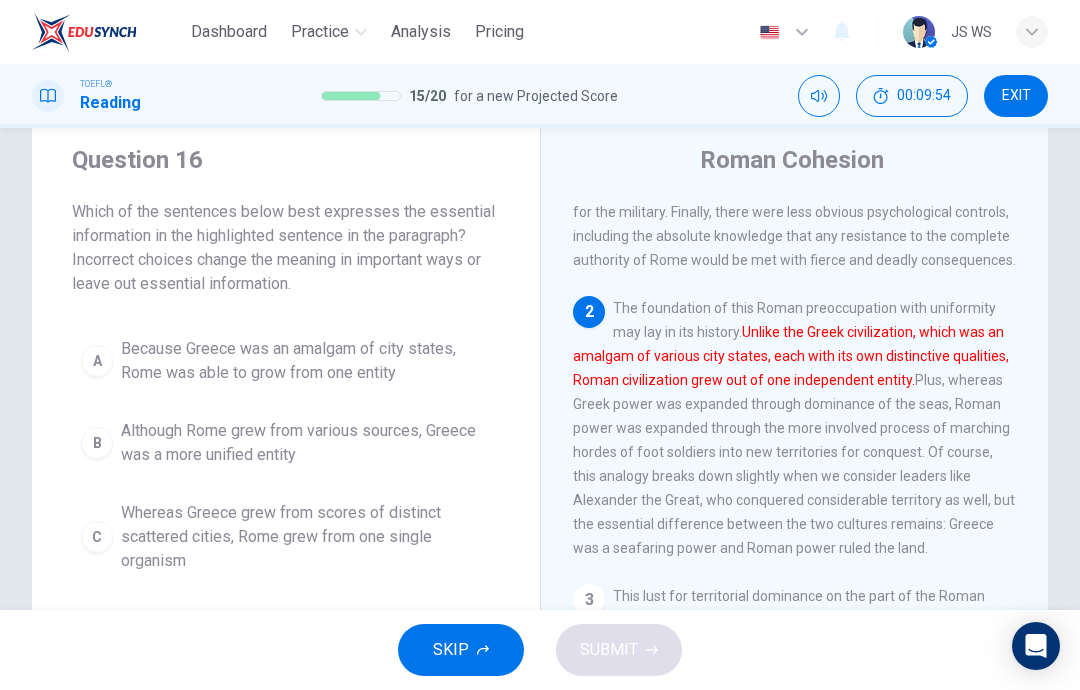 scroll, scrollTop: 224, scrollLeft: 0, axis: vertical 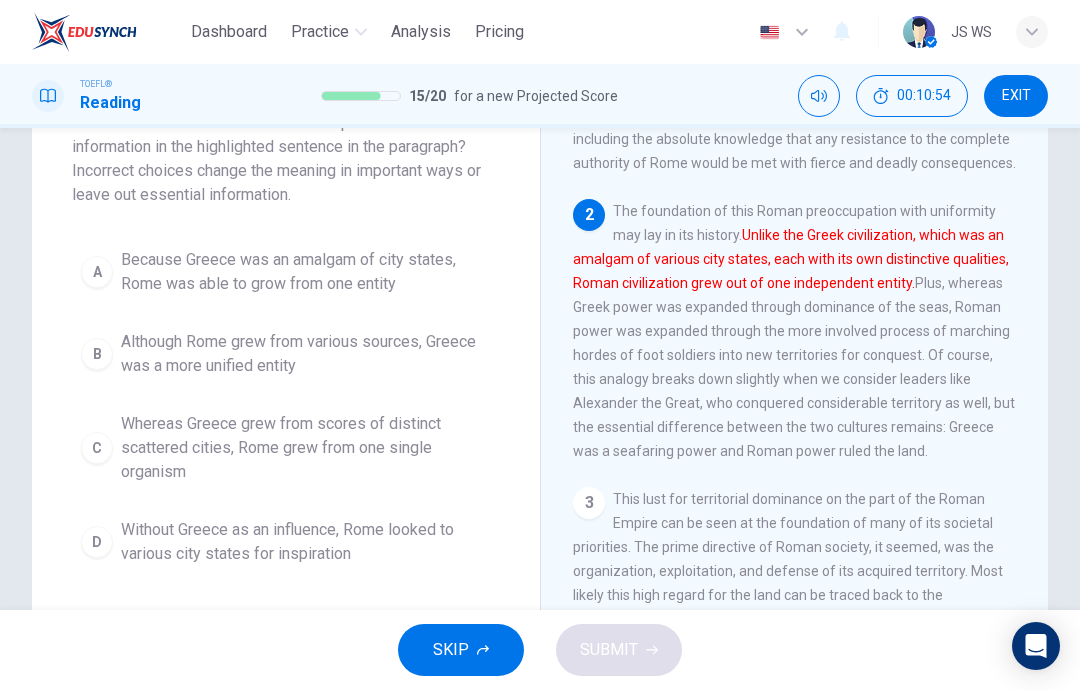 click on "Without Greece as an influence, Rome looked to various city states for inspiration" at bounding box center (306, 272) 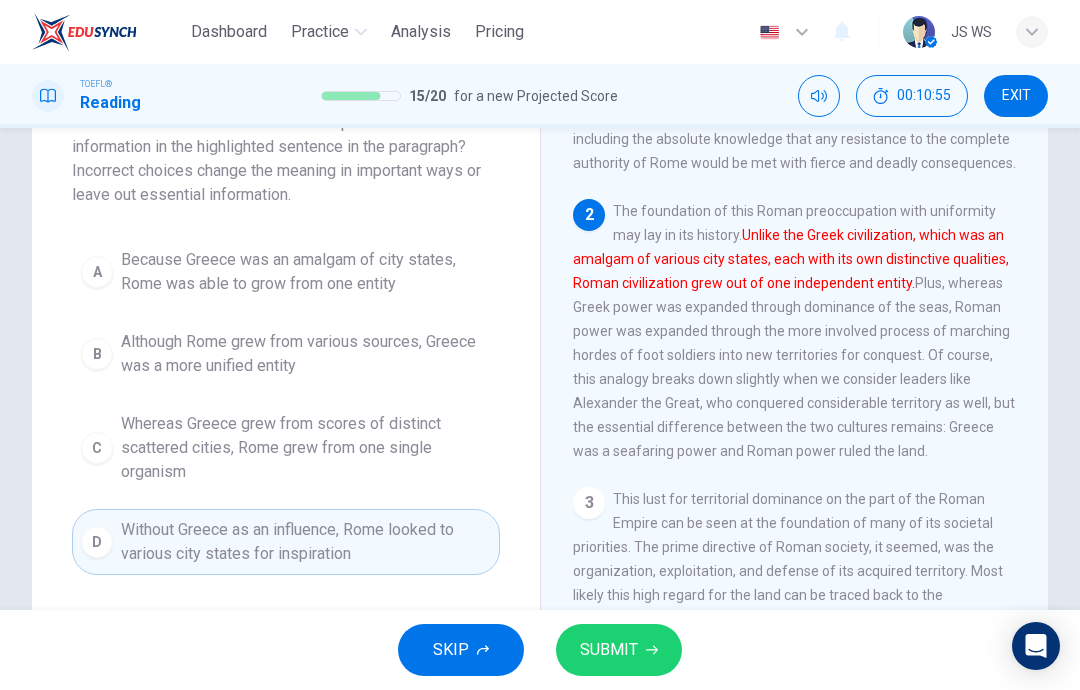 click on "SUBMIT" at bounding box center (609, 650) 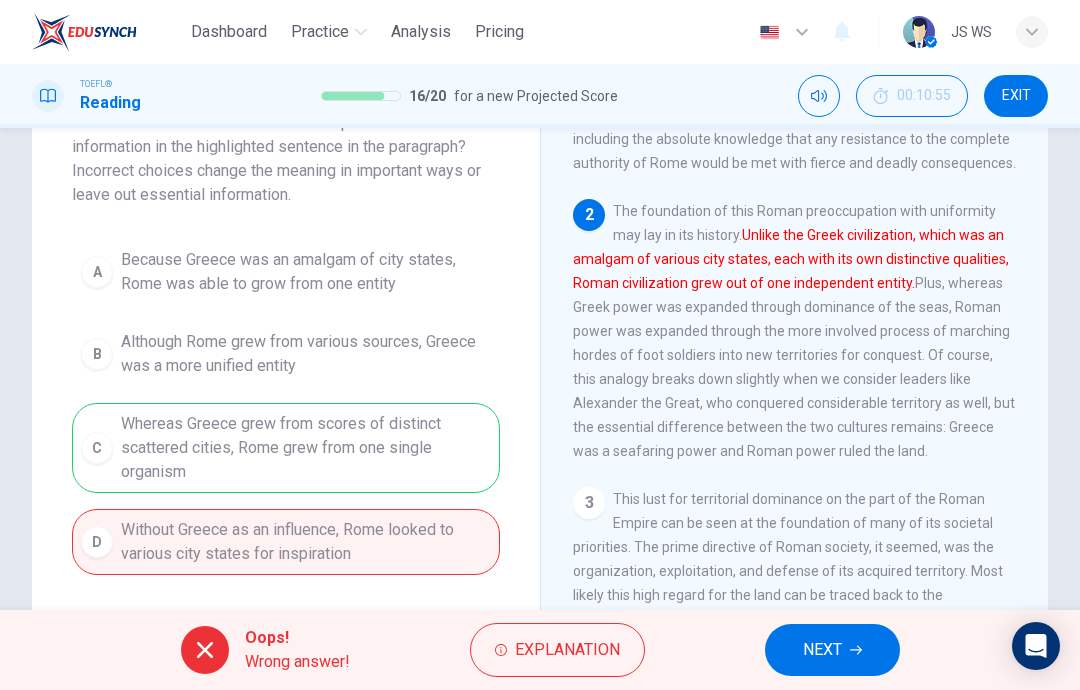 click on "NEXT" at bounding box center (832, 650) 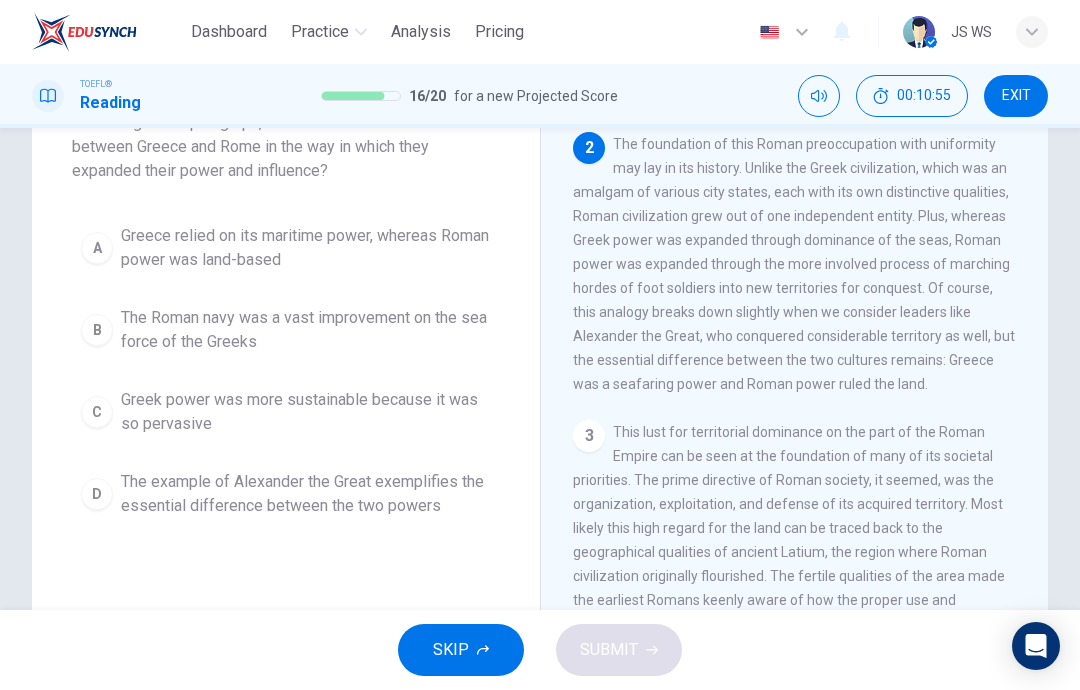scroll, scrollTop: 324, scrollLeft: 0, axis: vertical 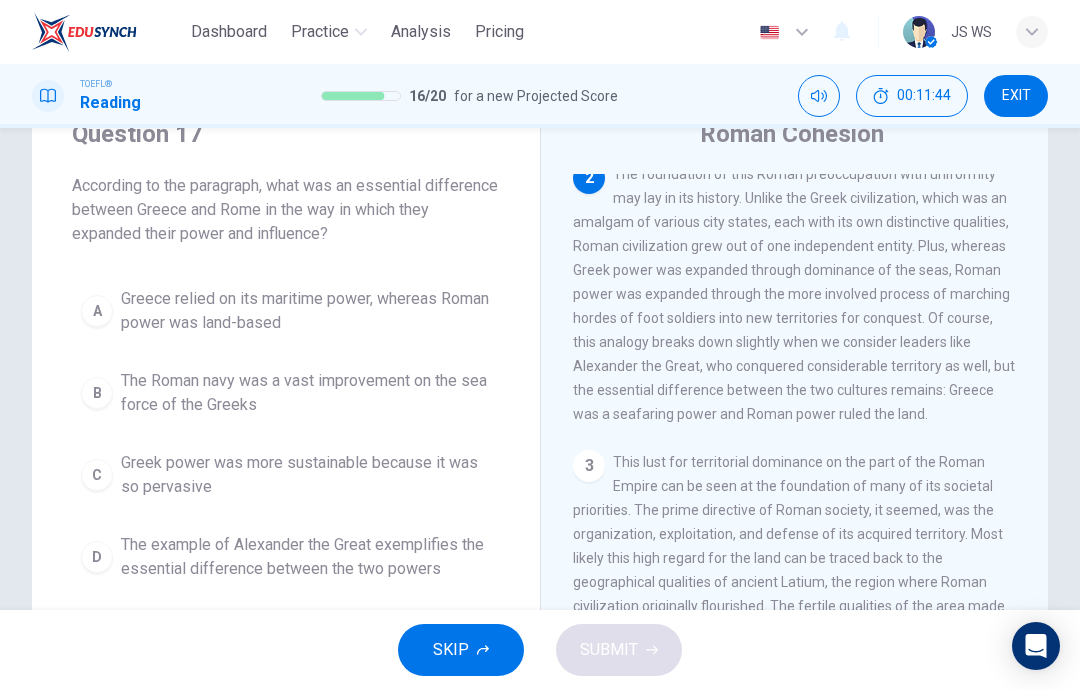 click on "Greece relied on its maritime power, whereas Roman power was land-based" at bounding box center [306, 311] 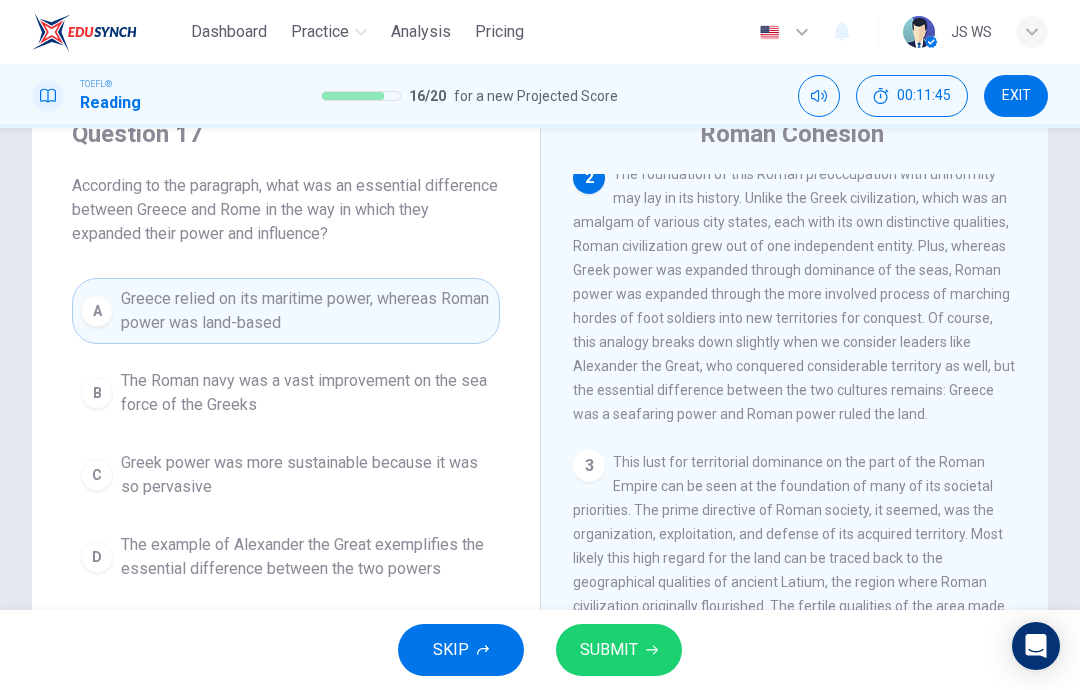click on "SUBMIT" at bounding box center (609, 650) 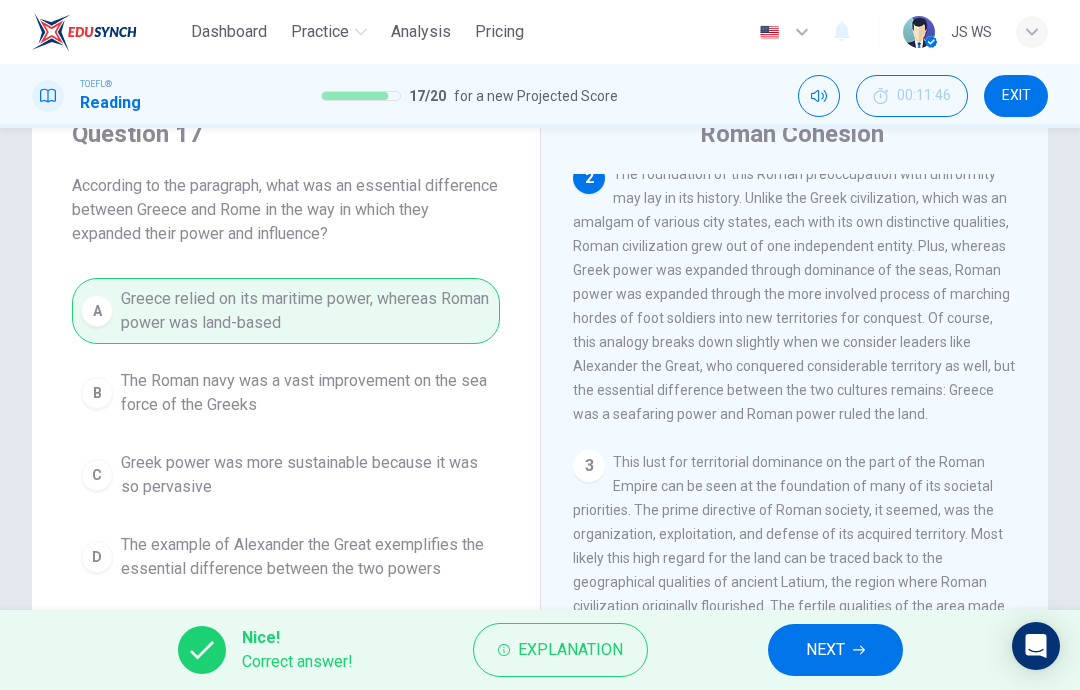 click on "NEXT" at bounding box center (825, 650) 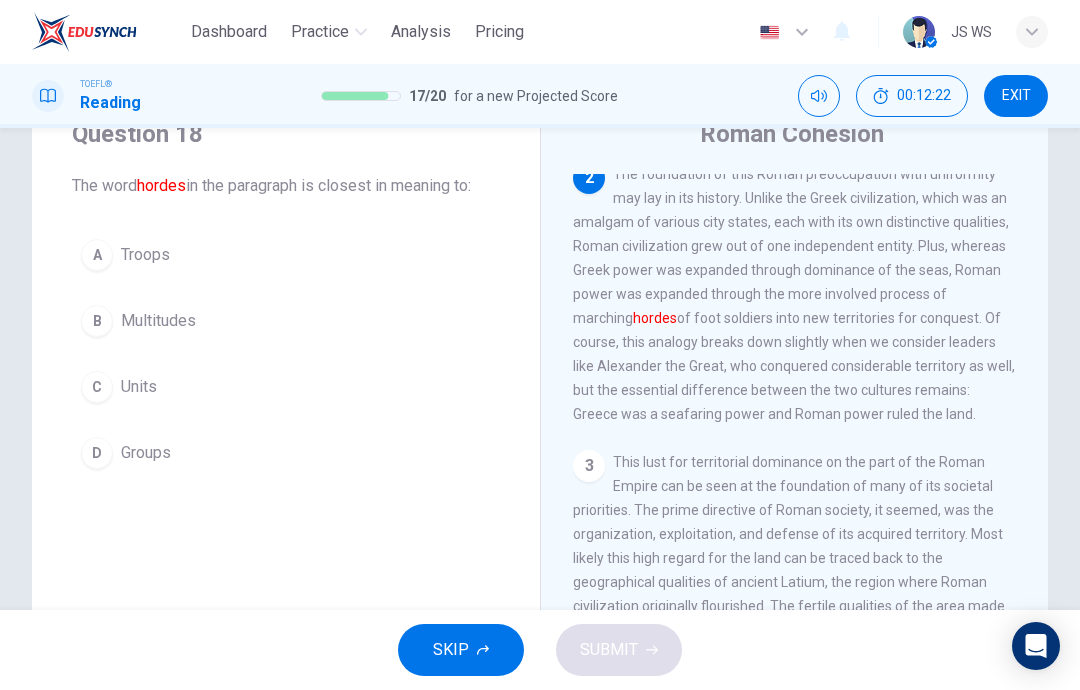 click on "A Troops" at bounding box center [286, 255] 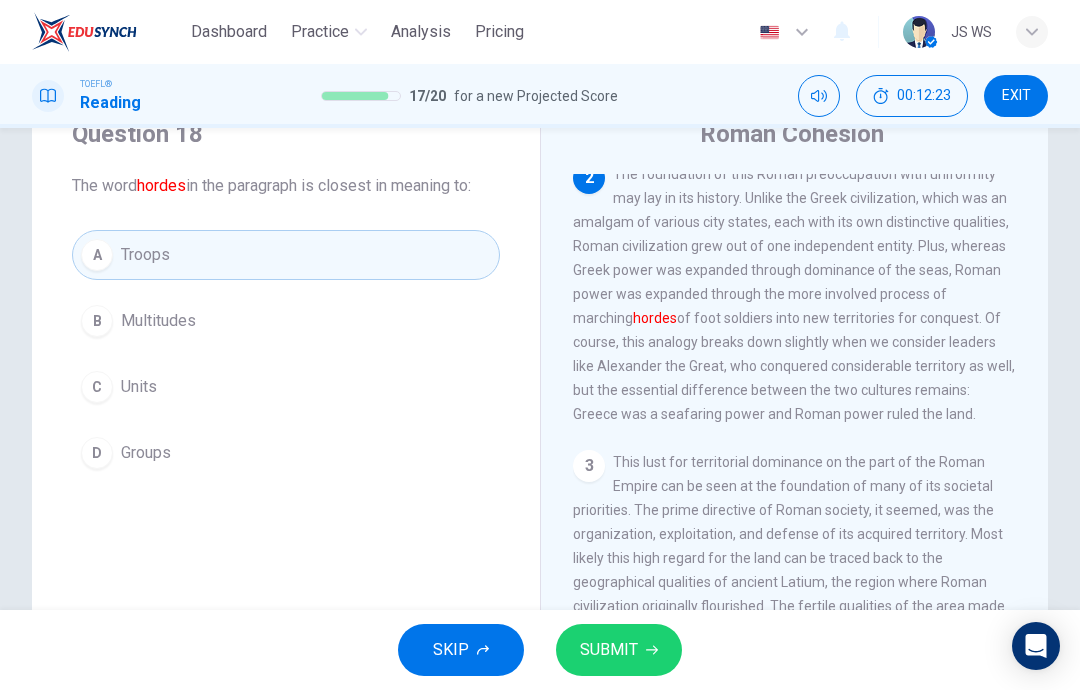 click on "SUBMIT" at bounding box center (609, 650) 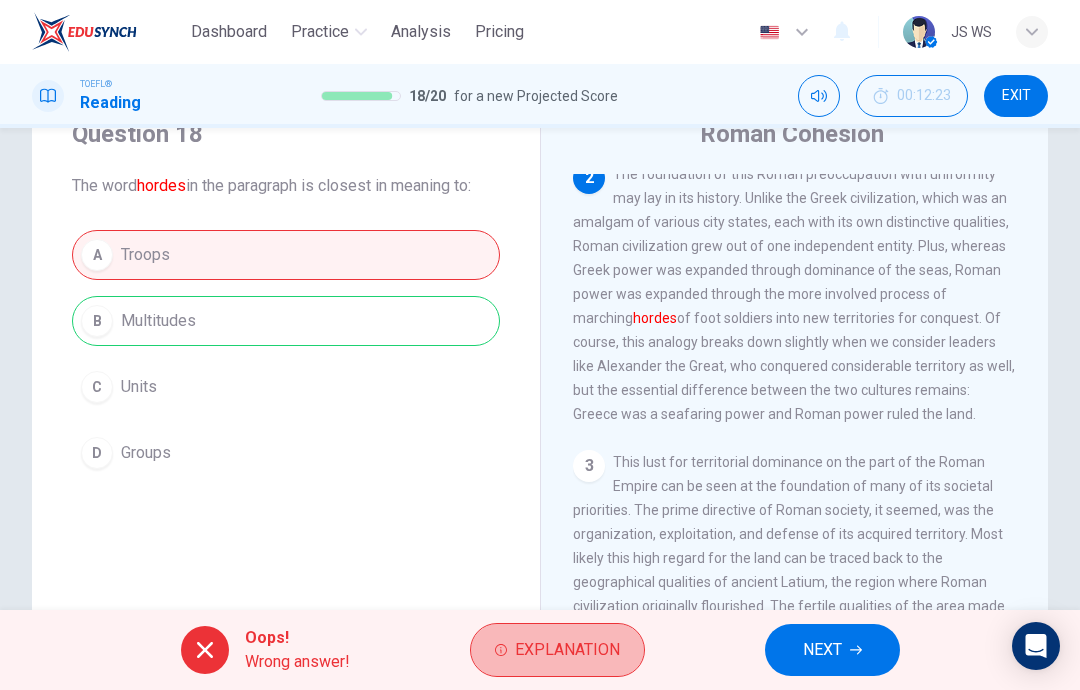 click on "Explanation" at bounding box center [567, 650] 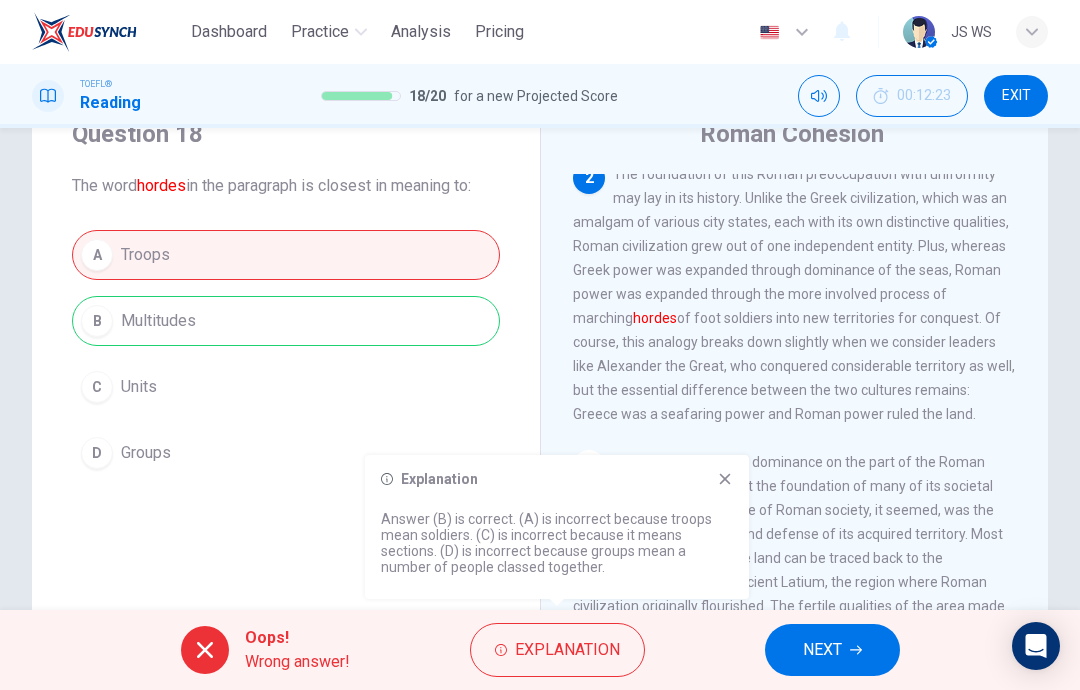 click on "Explanation Answer (B) is correct. (A) is incorrect because troops mean soldiers. (C) is incorrect because it means sections. (D) is incorrect because groups mean a number of people classed together." at bounding box center (557, 527) 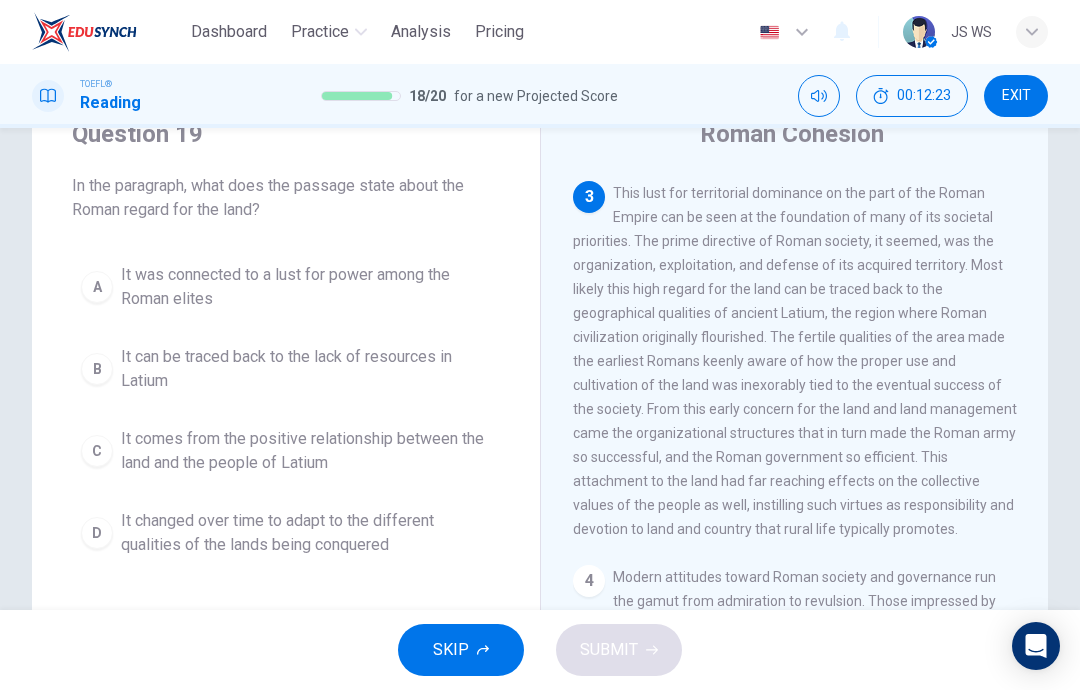 scroll, scrollTop: 623, scrollLeft: 0, axis: vertical 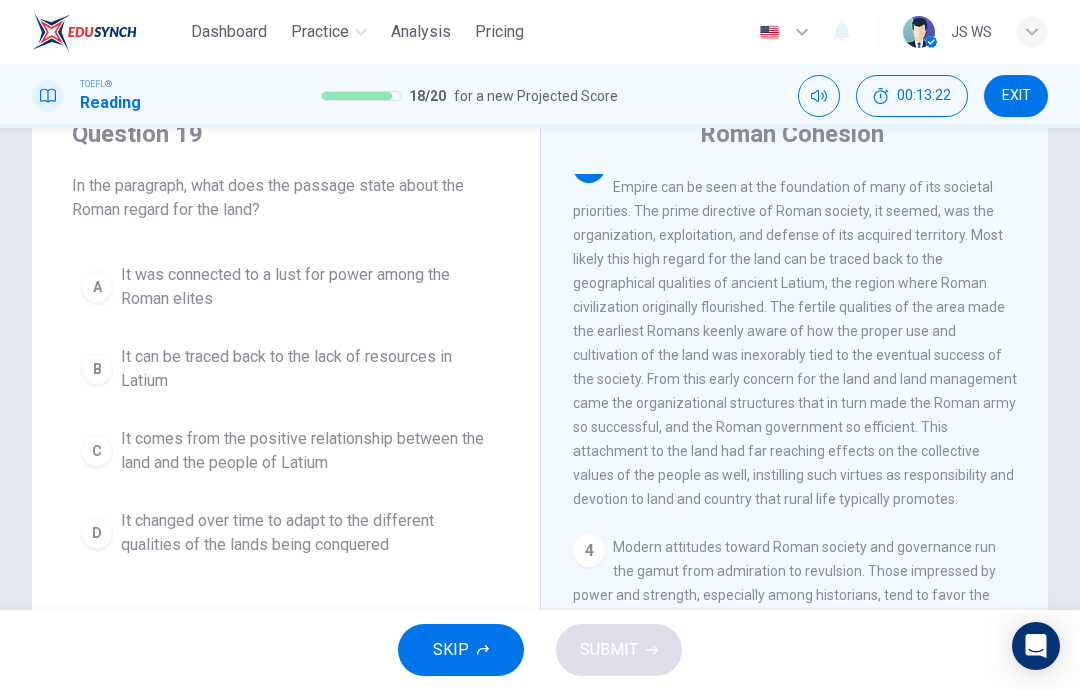 click on "It changed over time to adapt to the different qualities of the lands being conquered" at bounding box center (306, 287) 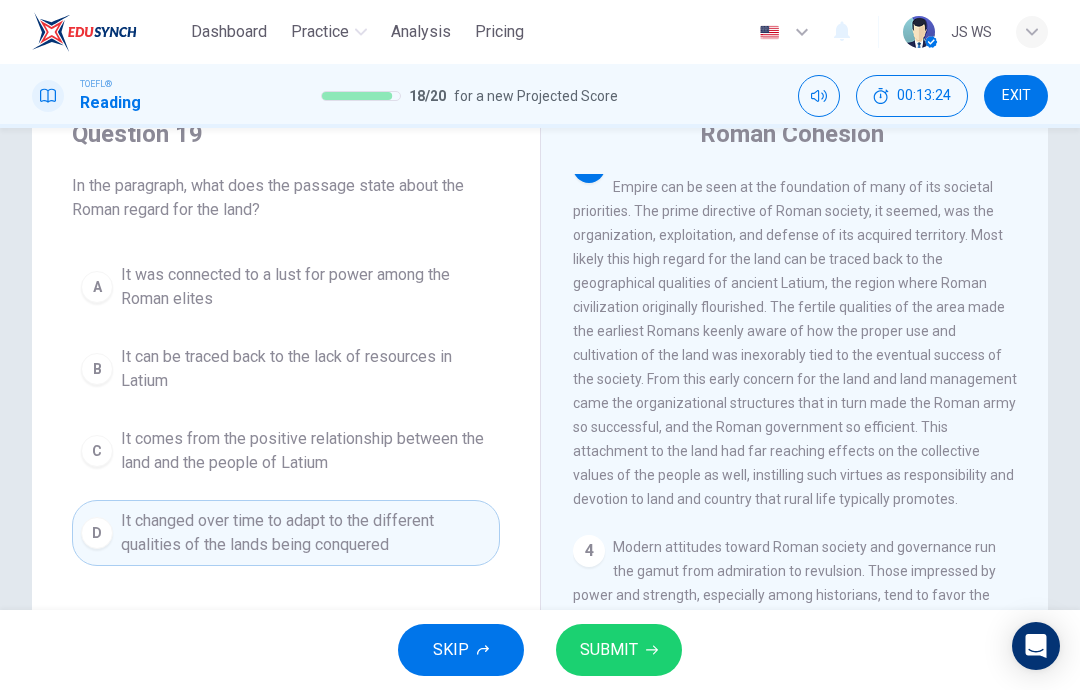 click on "SUBMIT" at bounding box center (609, 650) 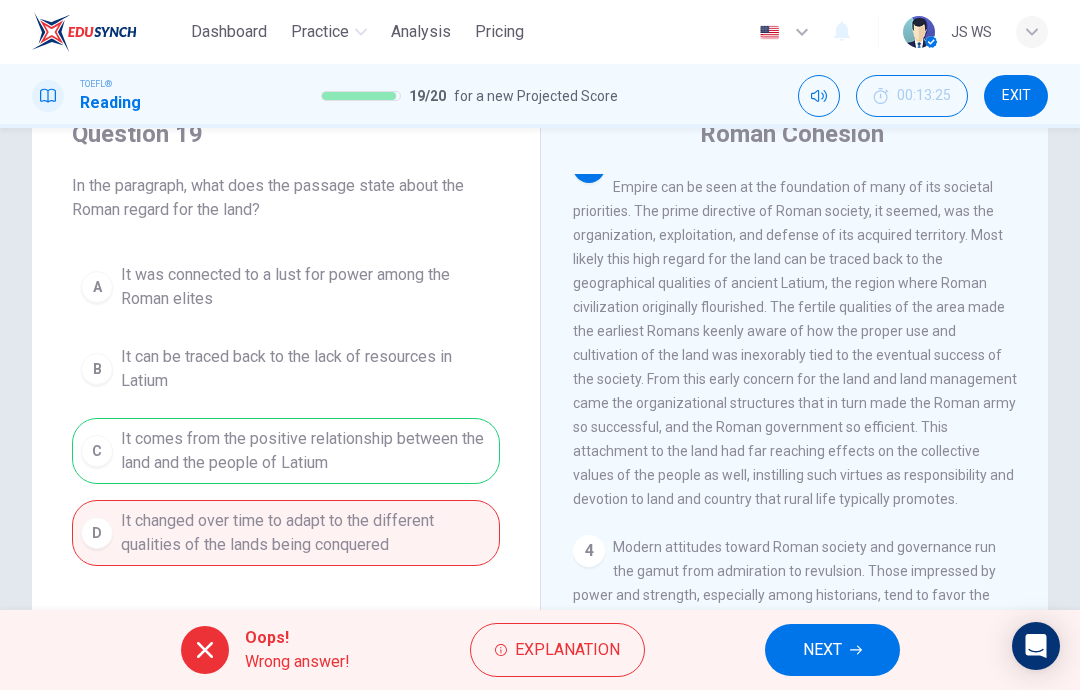click on "NEXT" at bounding box center (832, 650) 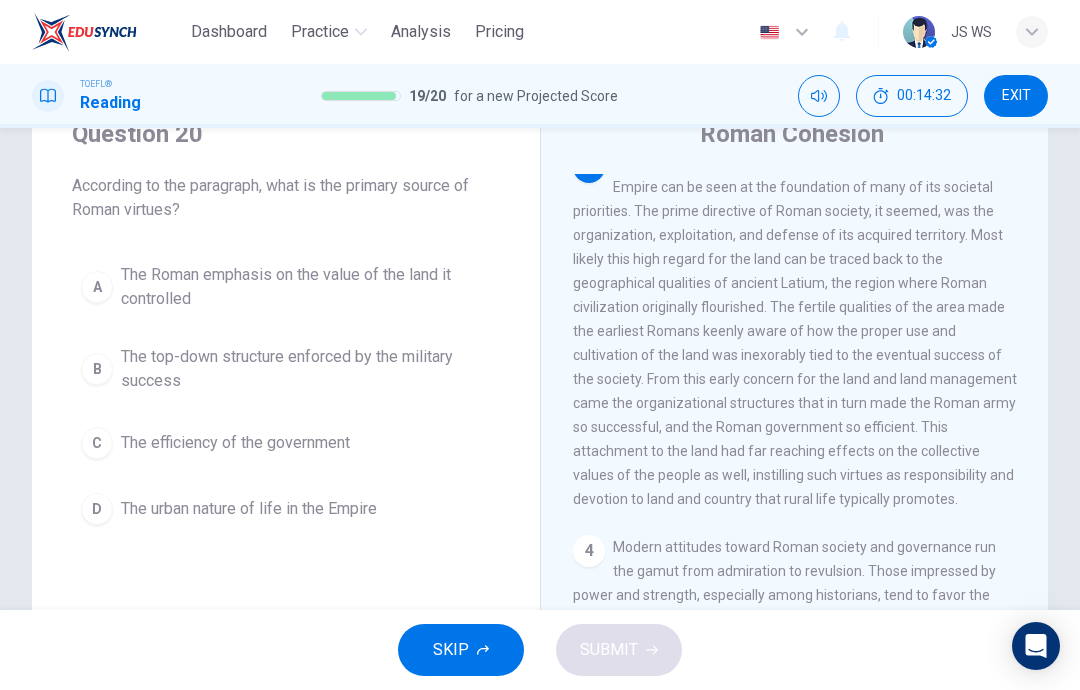 click on "The Roman emphasis on the value of the land it controlled" at bounding box center (306, 287) 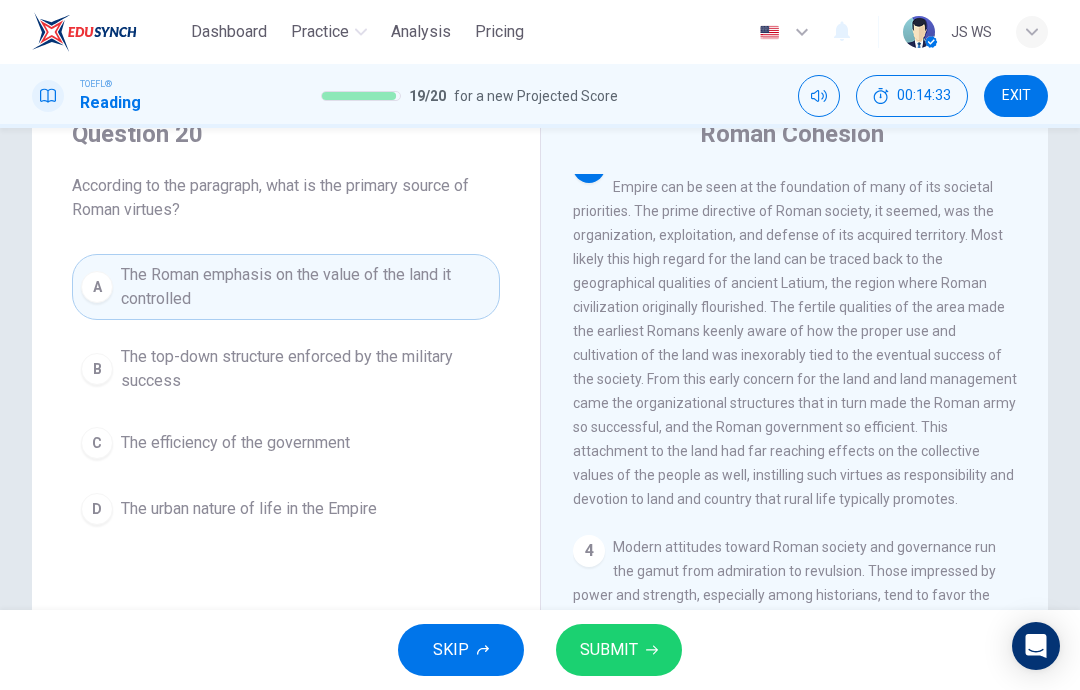 click on "SUBMIT" at bounding box center (609, 650) 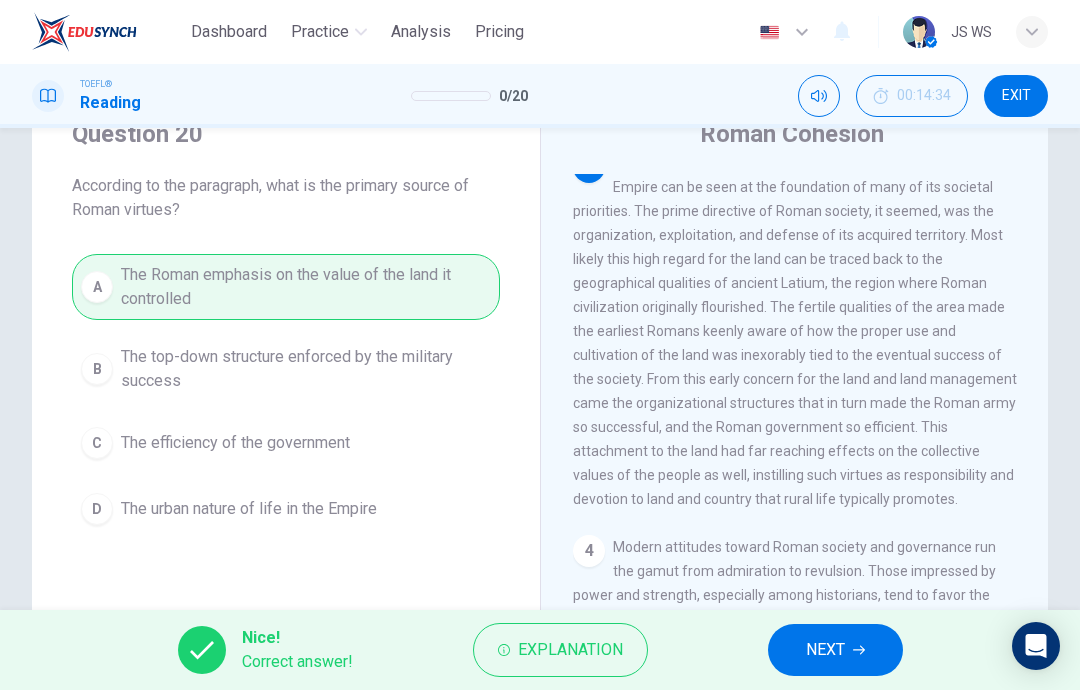 scroll, scrollTop: 0, scrollLeft: 0, axis: both 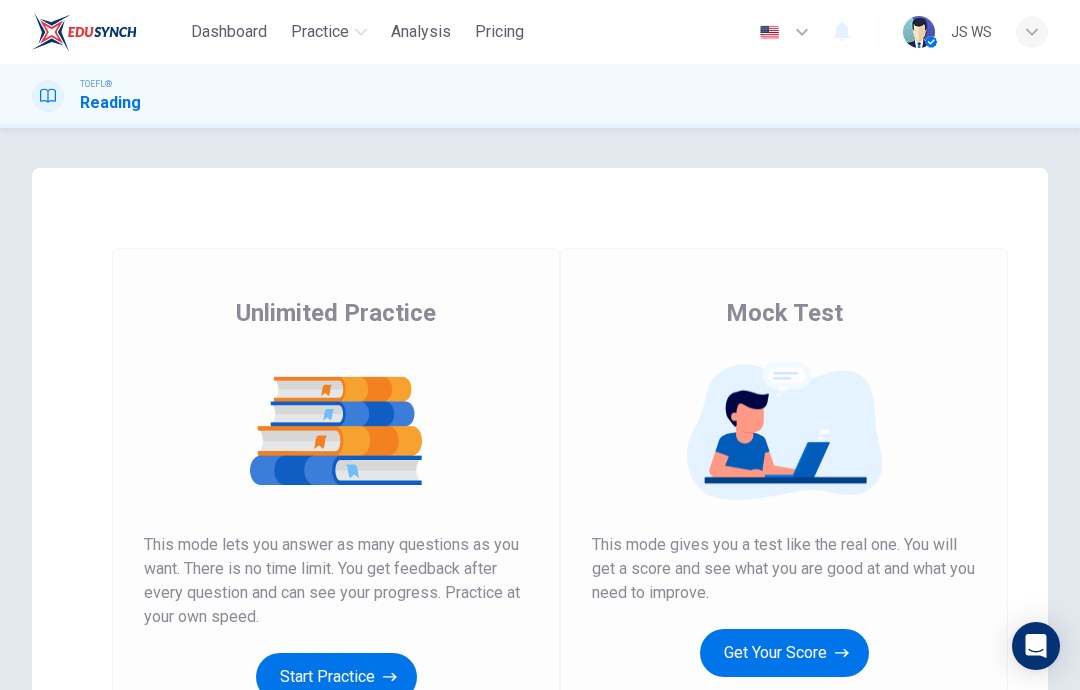 click on "Get Your Score" at bounding box center (336, 677) 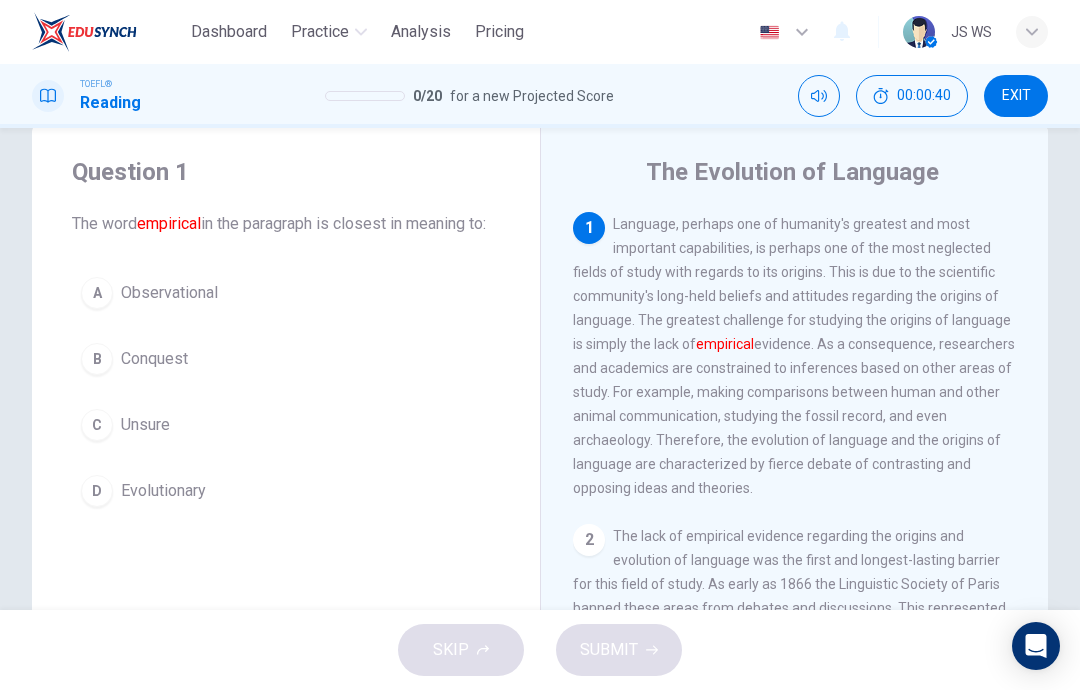 scroll, scrollTop: 43, scrollLeft: 0, axis: vertical 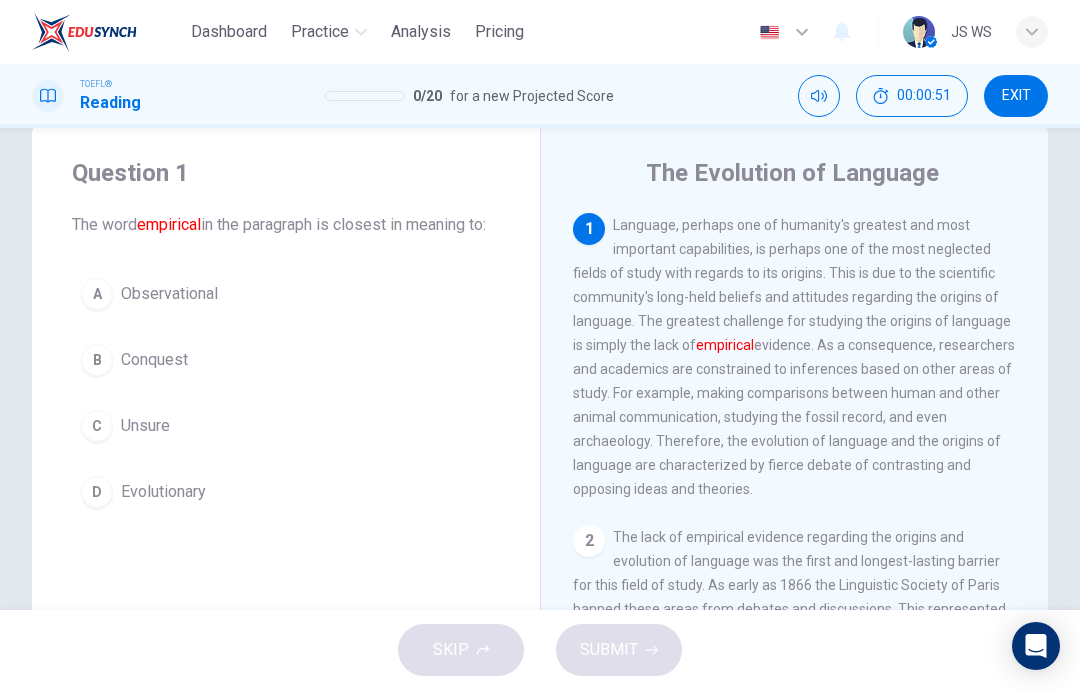 click on "C Unsure" at bounding box center [286, 426] 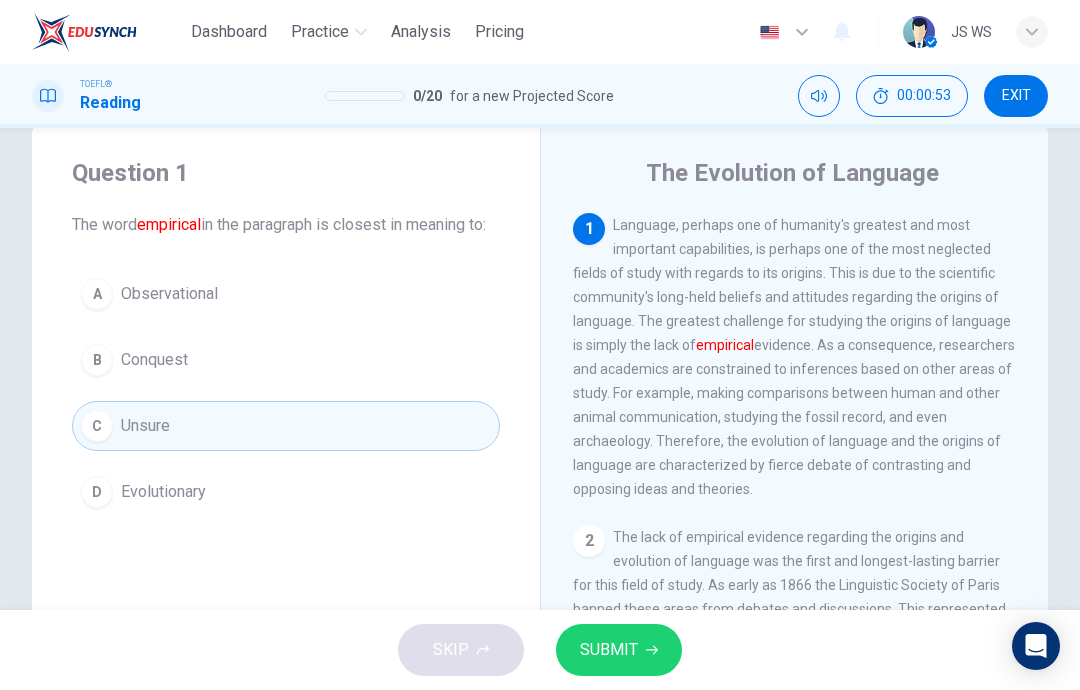 click on "SUBMIT" at bounding box center [619, 650] 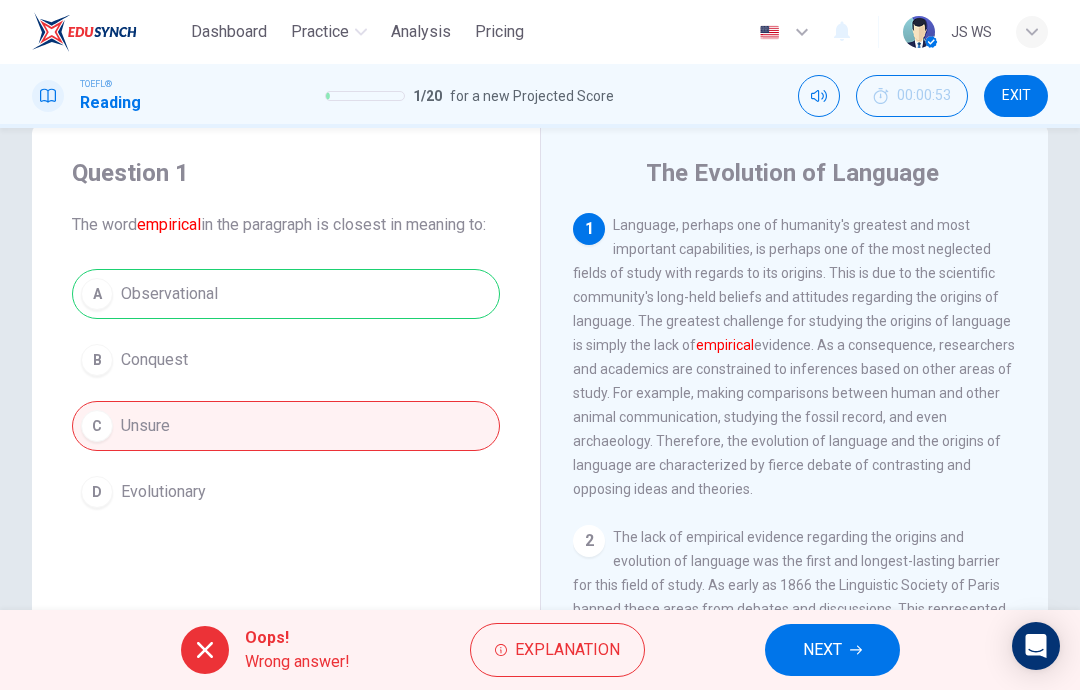 click on "Explanation" at bounding box center [567, 650] 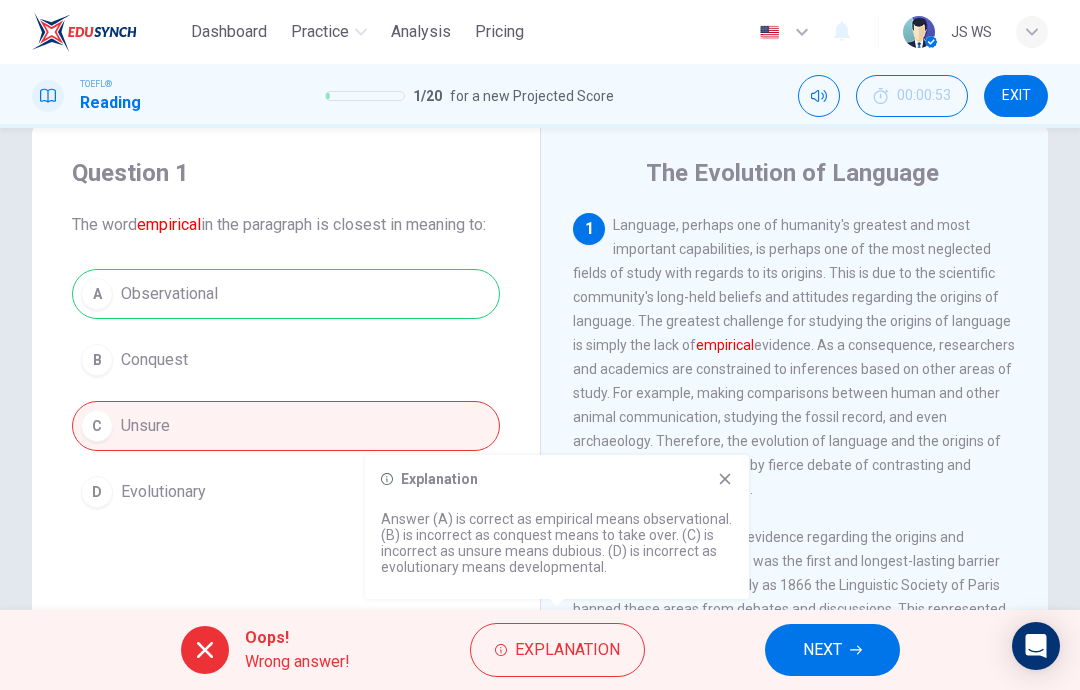 click at bounding box center [725, 479] 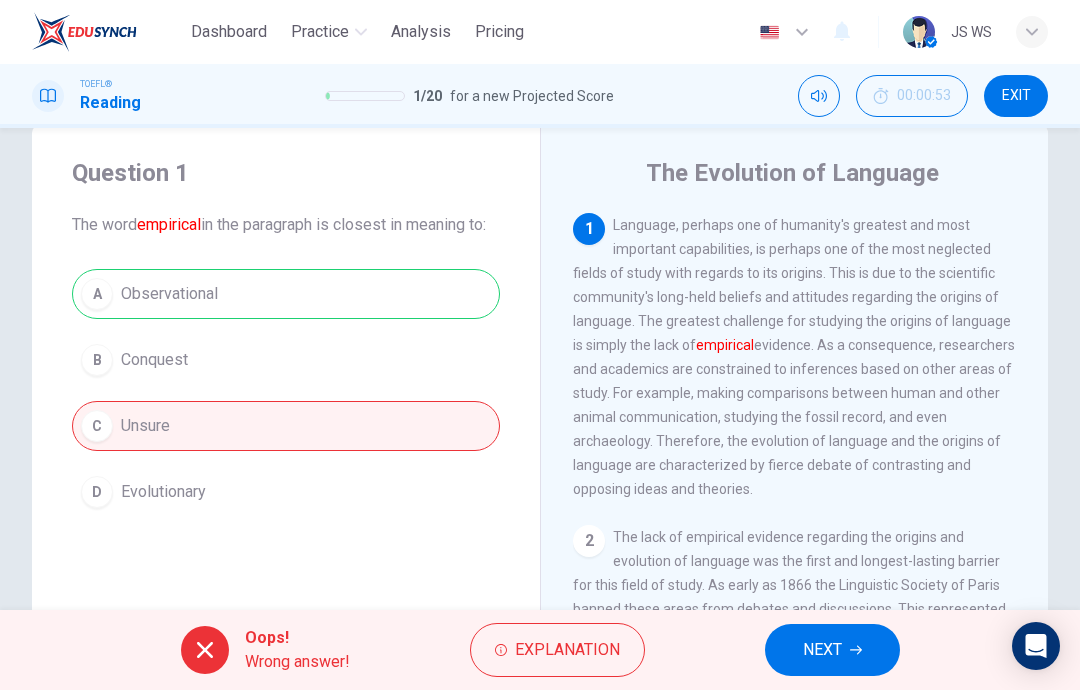 click at bounding box center (856, 650) 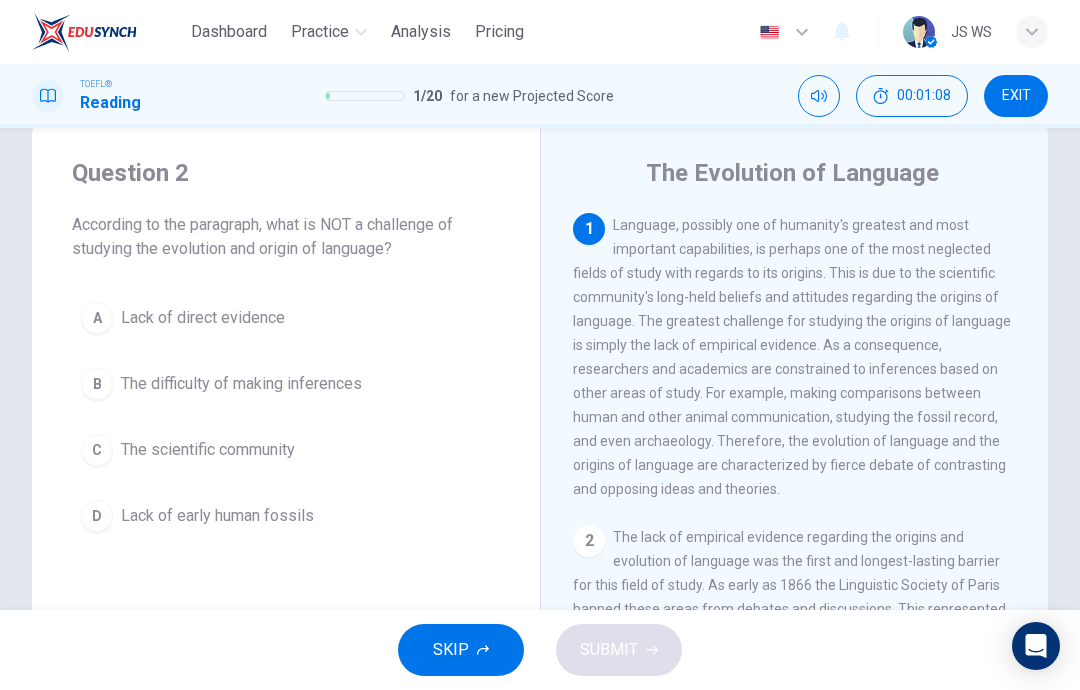 click on "Lack of early human fossils" at bounding box center (203, 318) 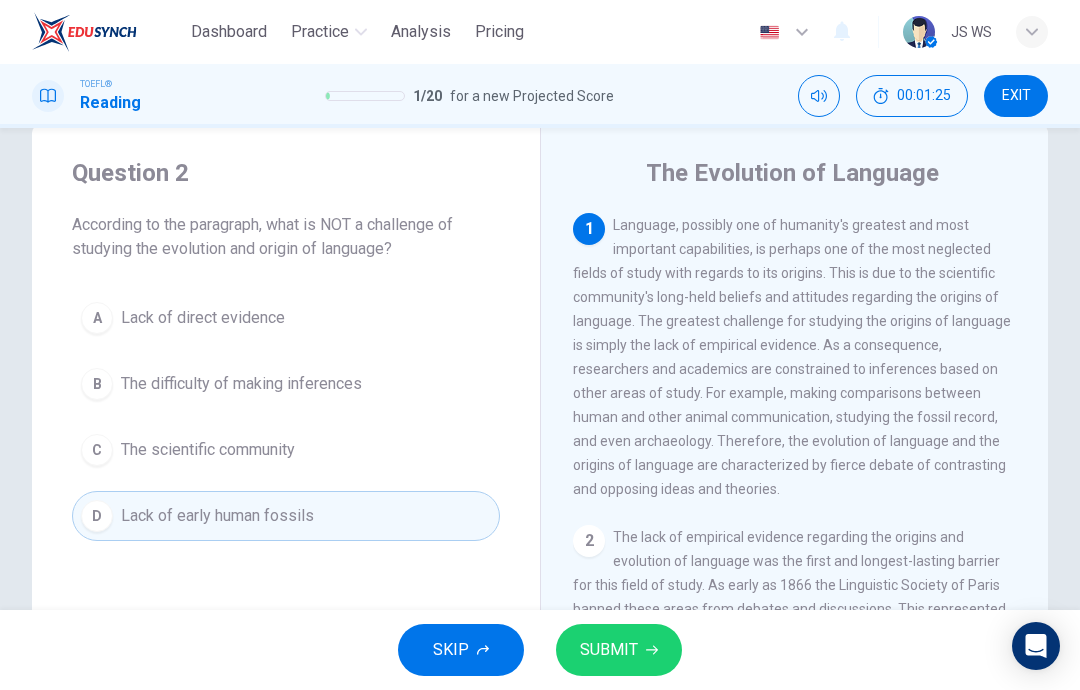 click on "B The difficulty of making inferences" at bounding box center (286, 384) 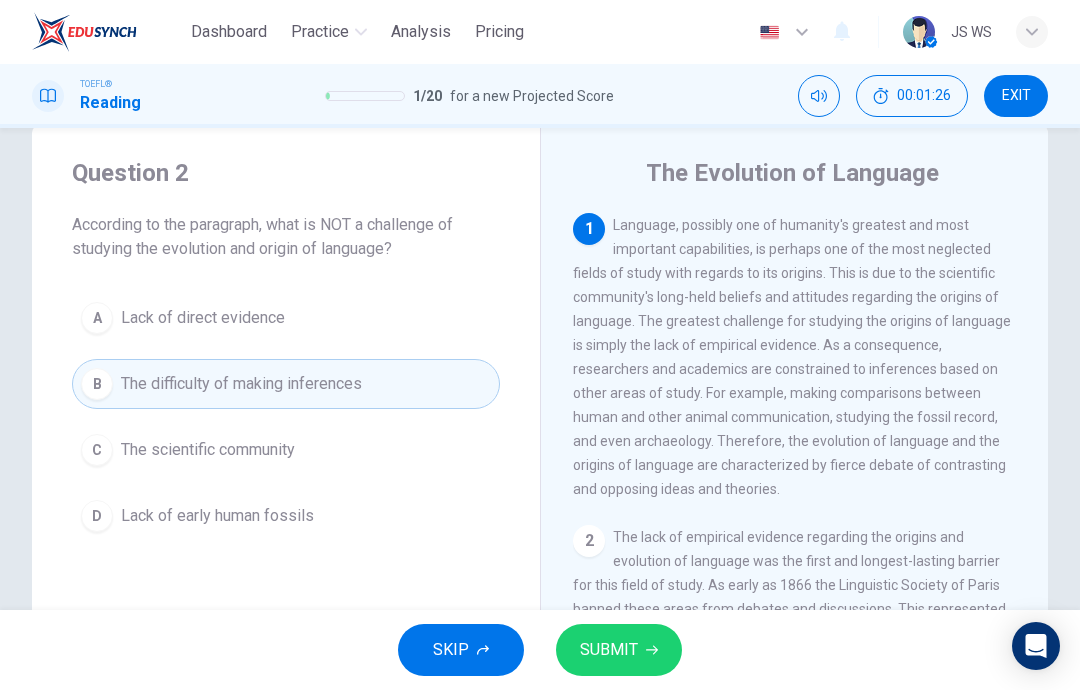 click on "SUBMIT" at bounding box center [619, 650] 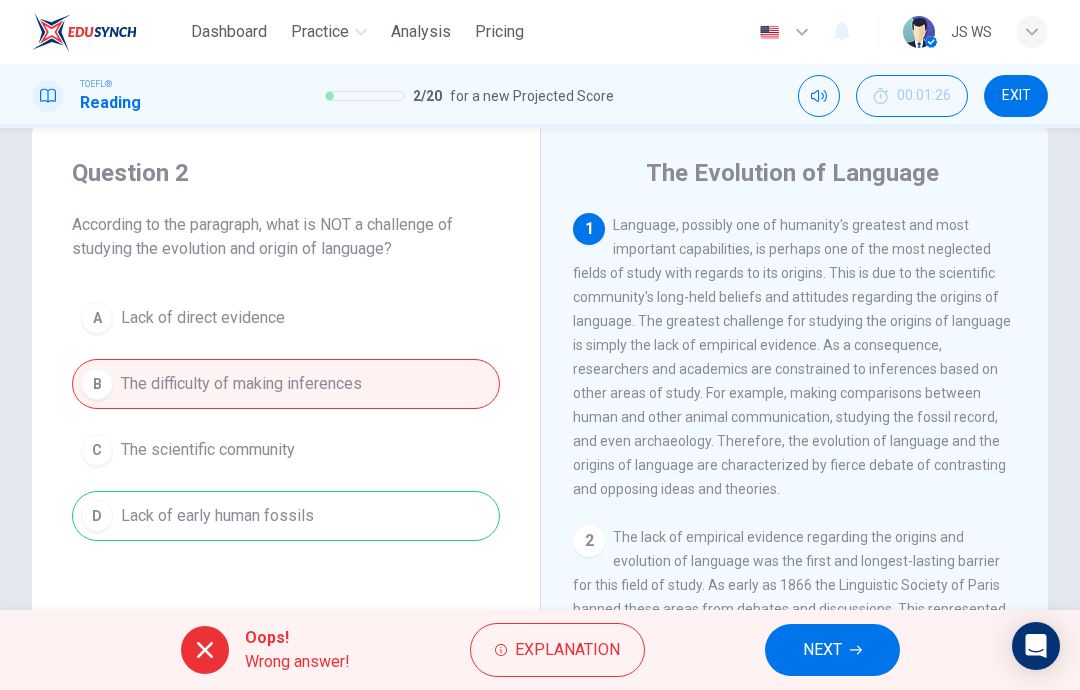 click on "NEXT" at bounding box center (822, 650) 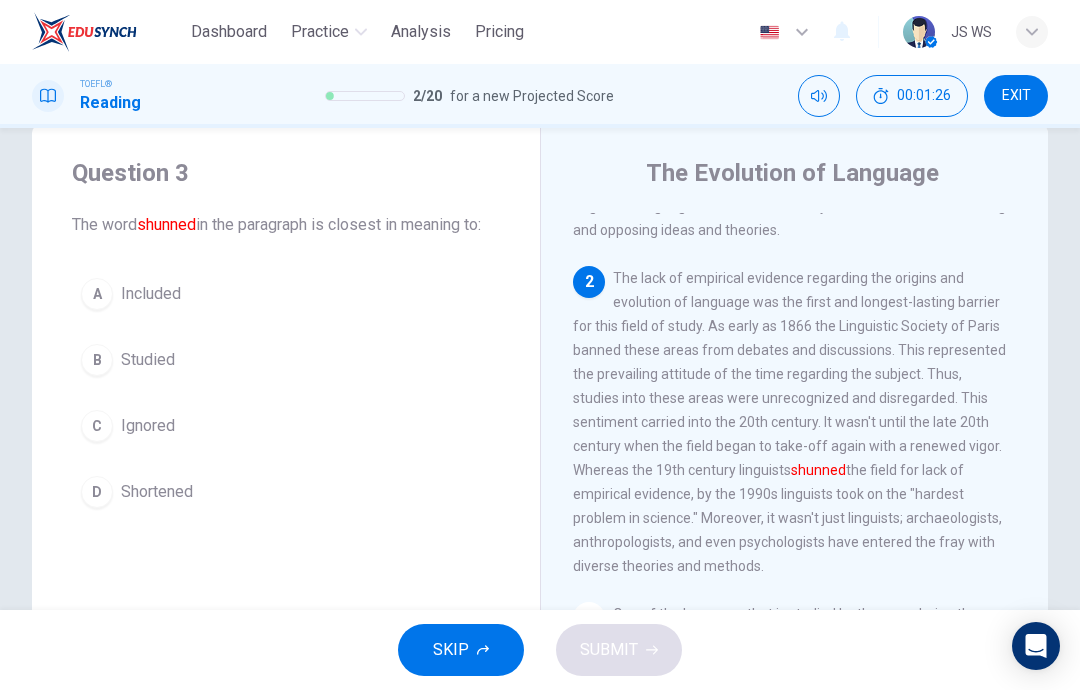 scroll, scrollTop: 274, scrollLeft: 0, axis: vertical 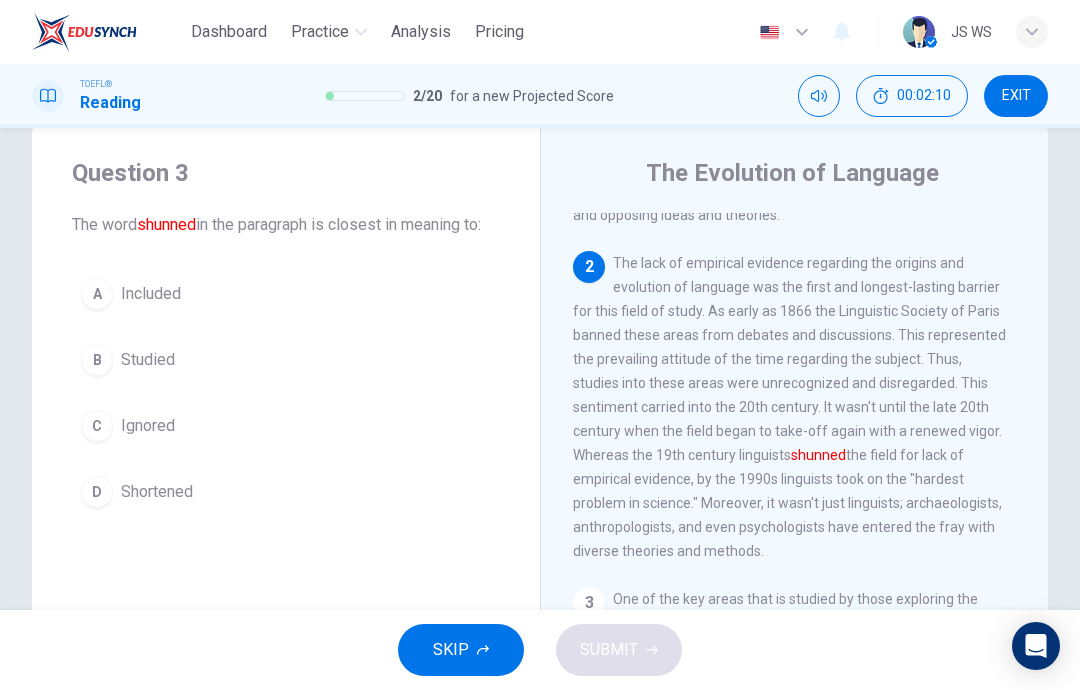 click on "B Studied" at bounding box center (286, 360) 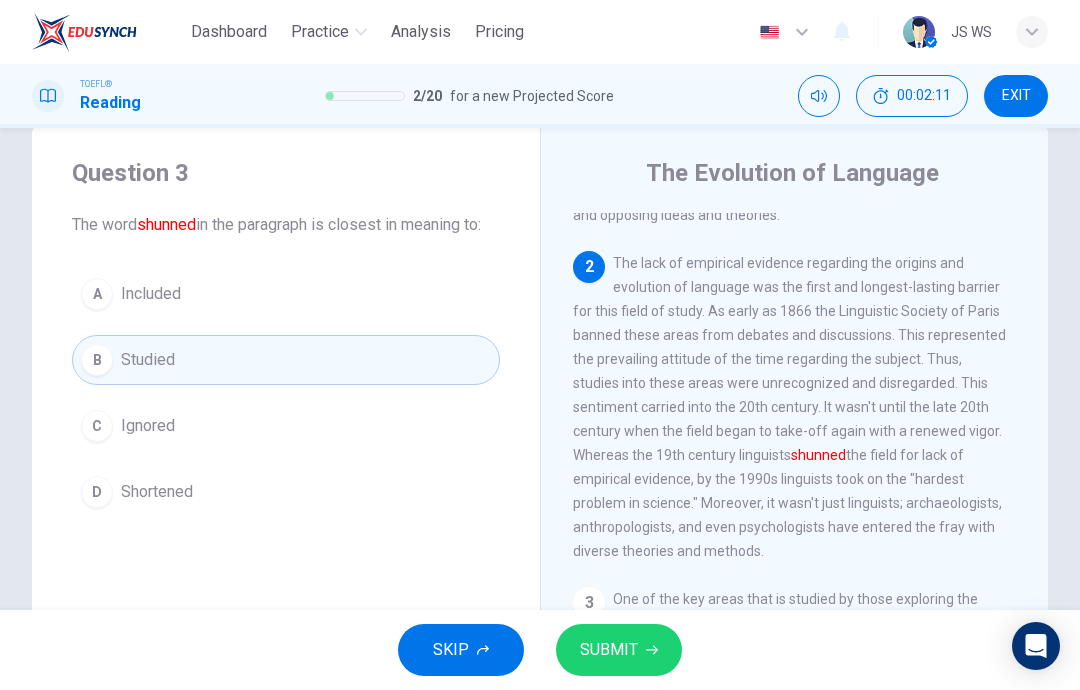 click on "SUBMIT" at bounding box center (609, 650) 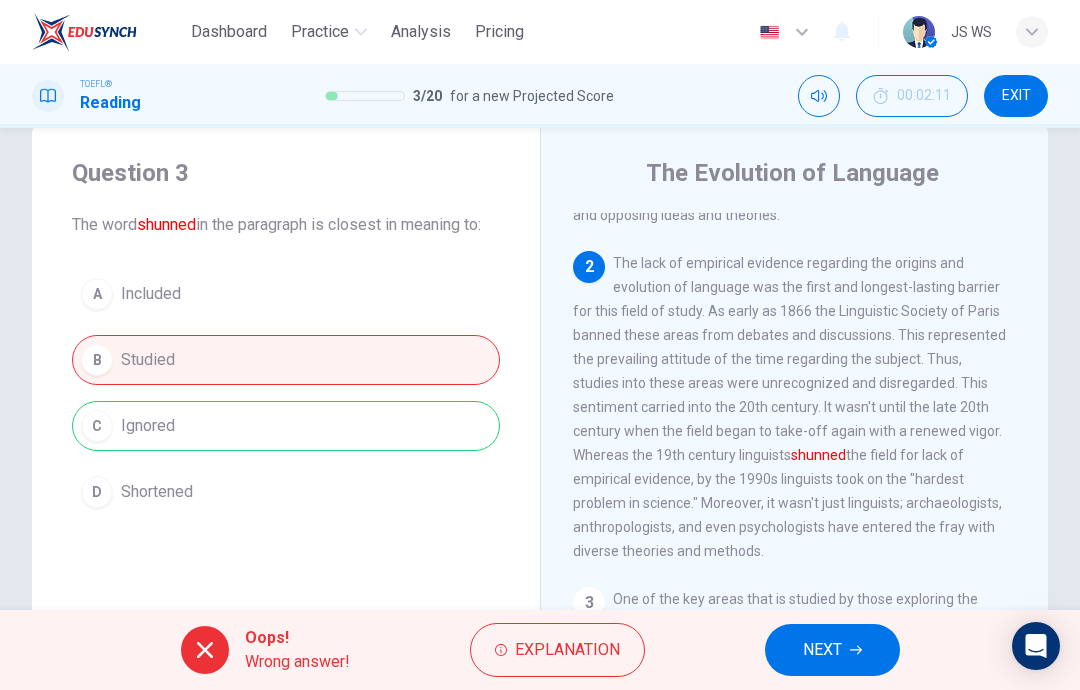 click on "Explanation" at bounding box center (557, 650) 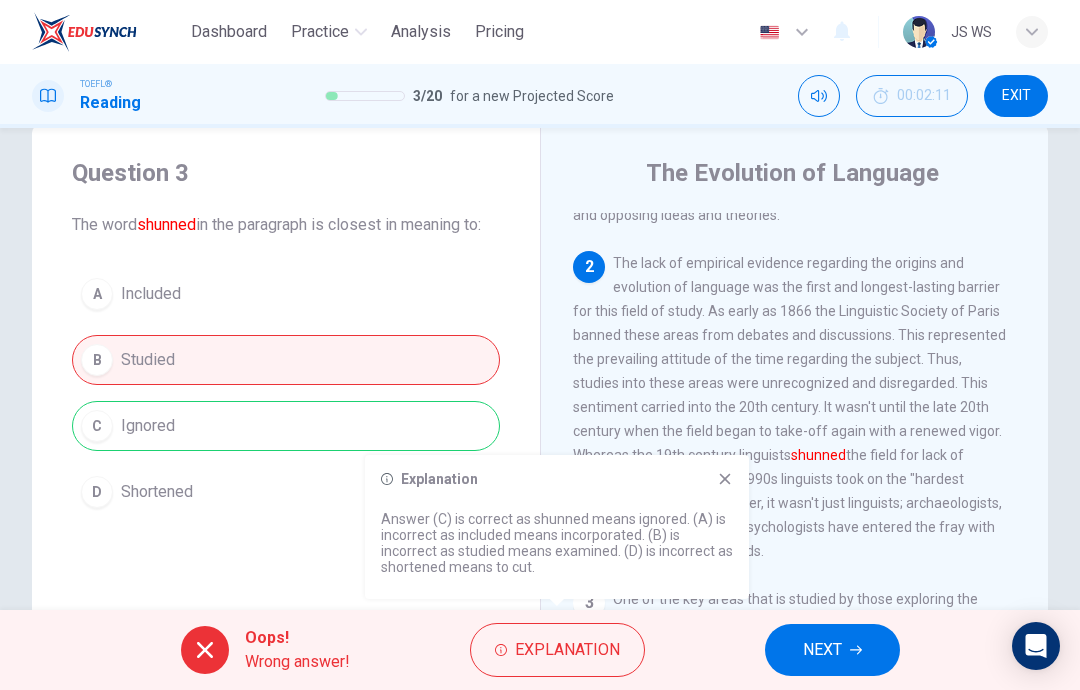 click on "NEXT" at bounding box center (822, 650) 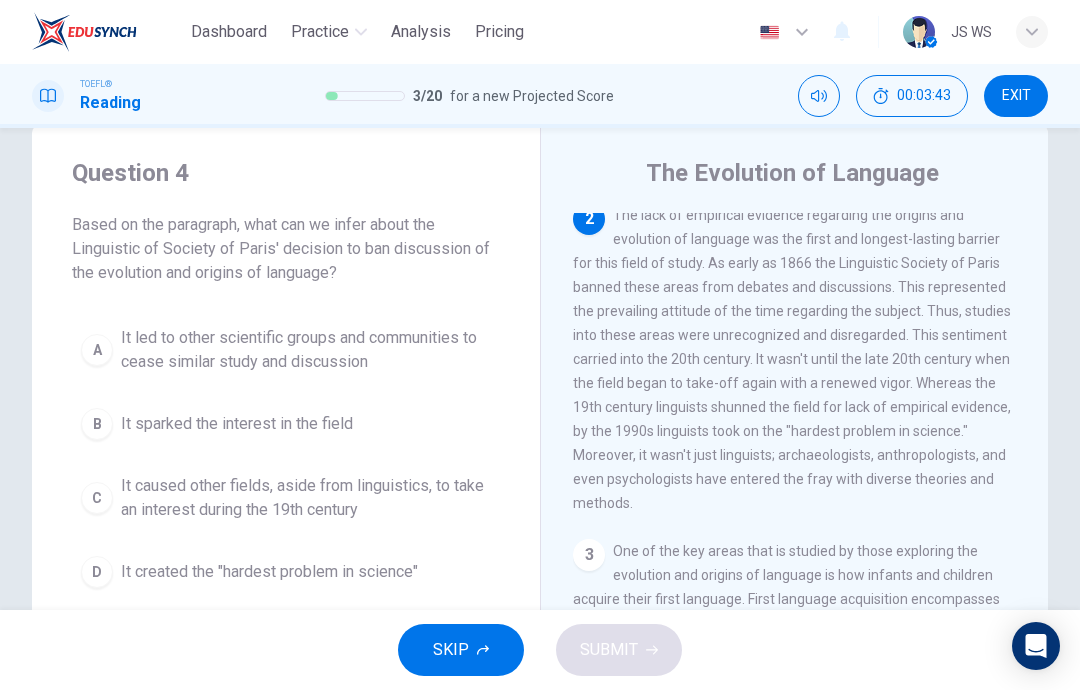 scroll, scrollTop: 322, scrollLeft: 0, axis: vertical 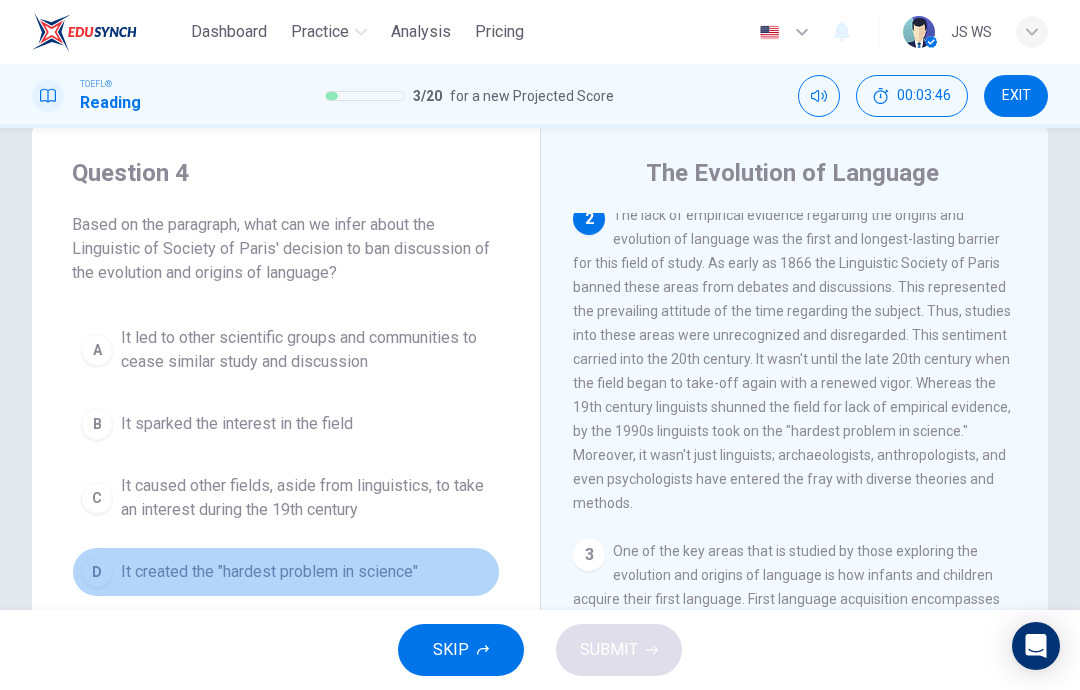 click on "D It created the "hardest problem in science"" at bounding box center [286, 572] 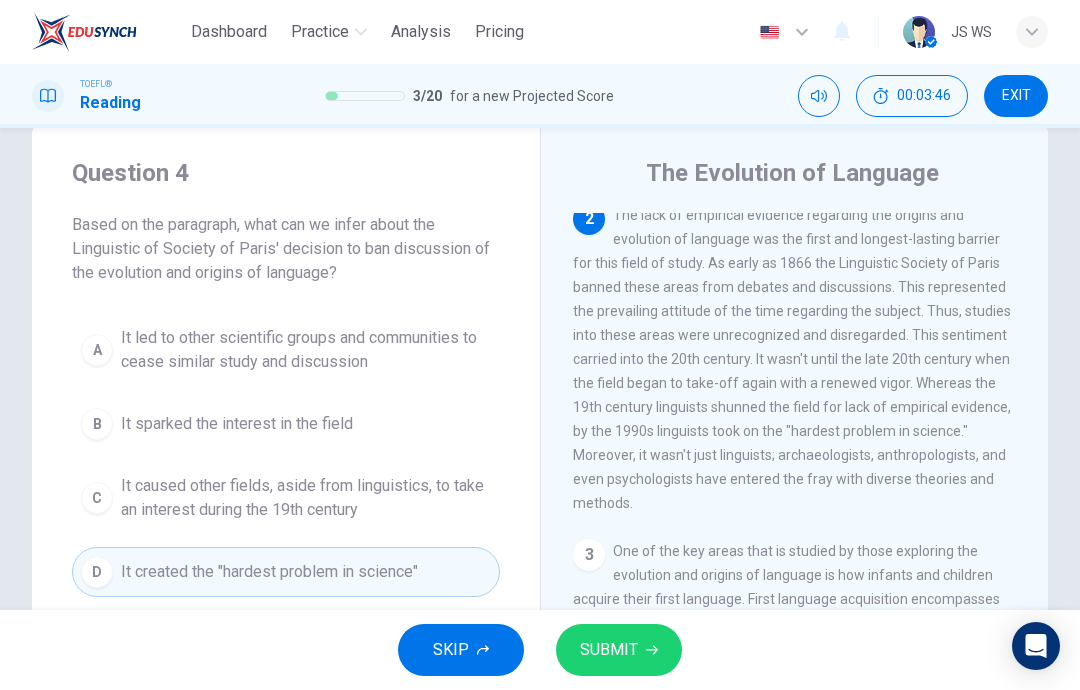 click on "SUBMIT" at bounding box center [609, 650] 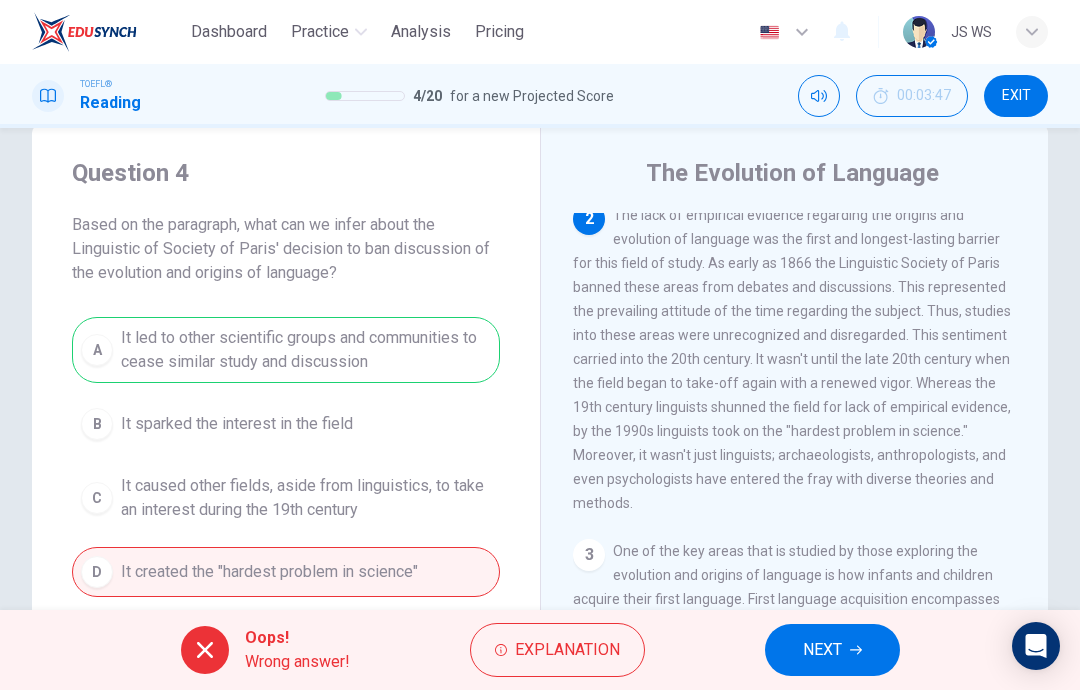 click on "NEXT" at bounding box center (822, 650) 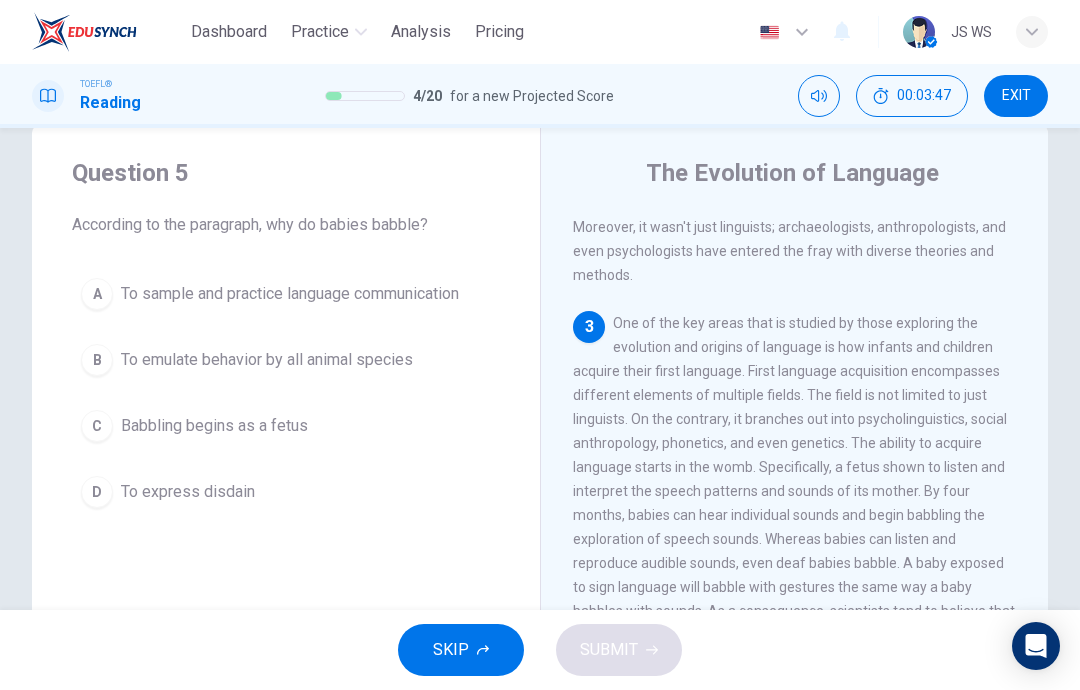 scroll, scrollTop: 623, scrollLeft: 0, axis: vertical 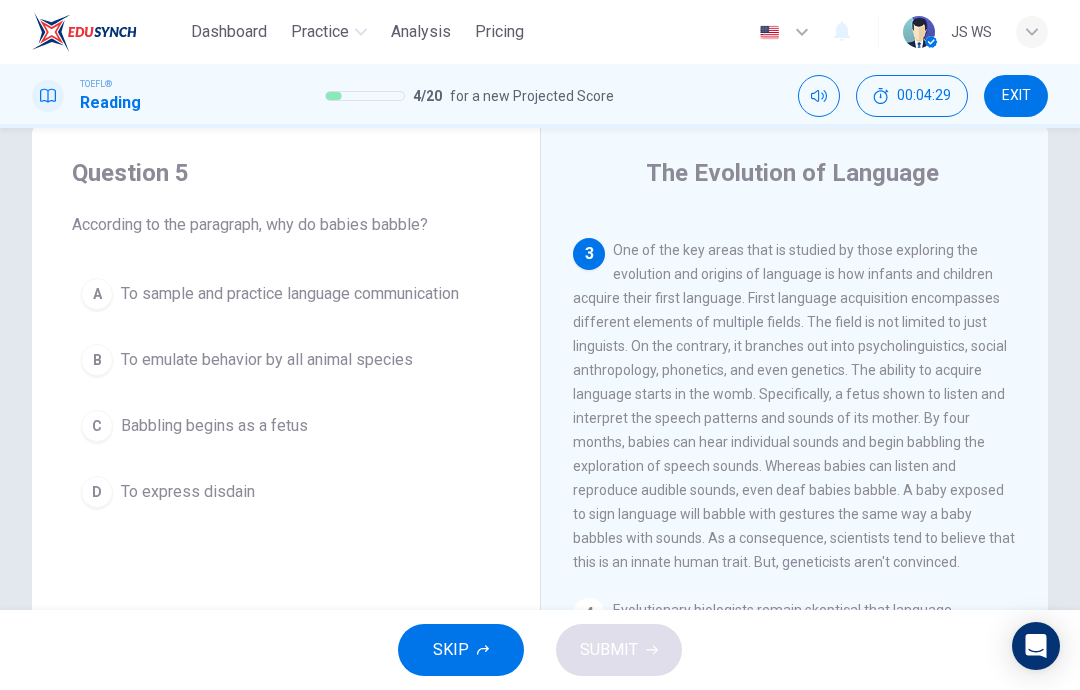 click on "To sample and practice language communication" at bounding box center (290, 294) 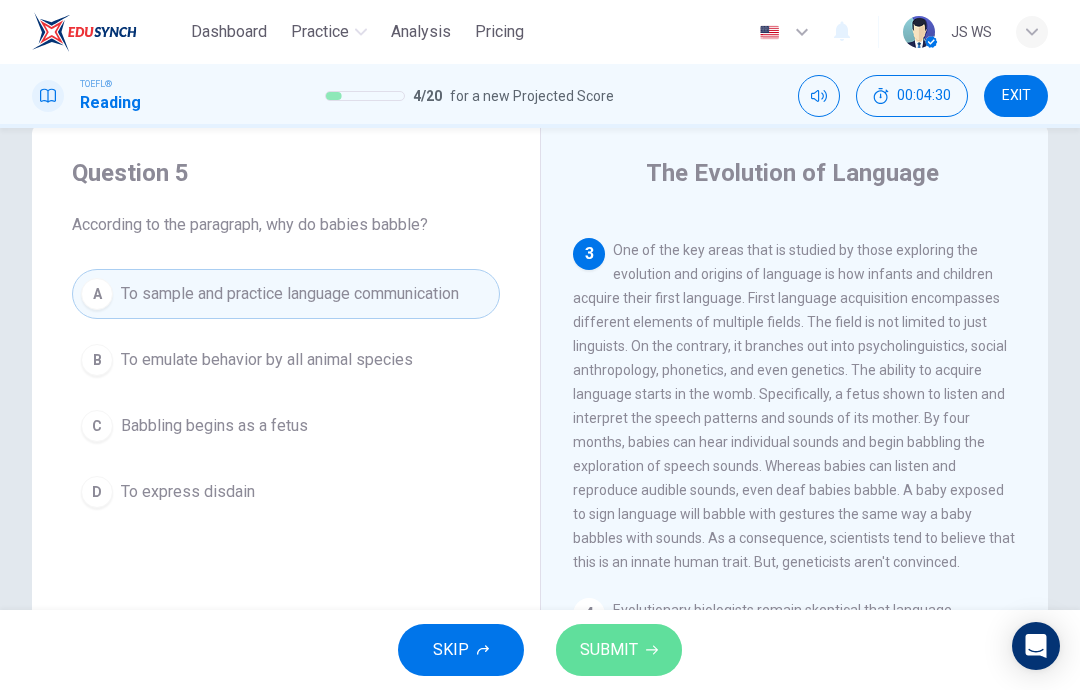 click on "SUBMIT" at bounding box center (619, 650) 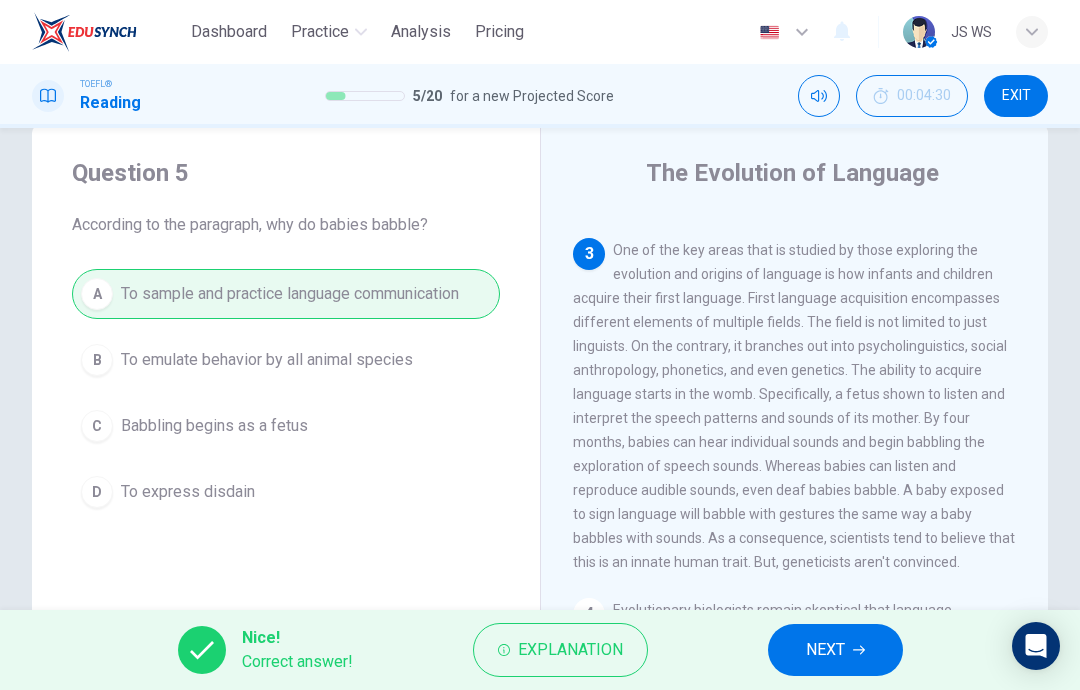 click on "NEXT" at bounding box center [825, 650] 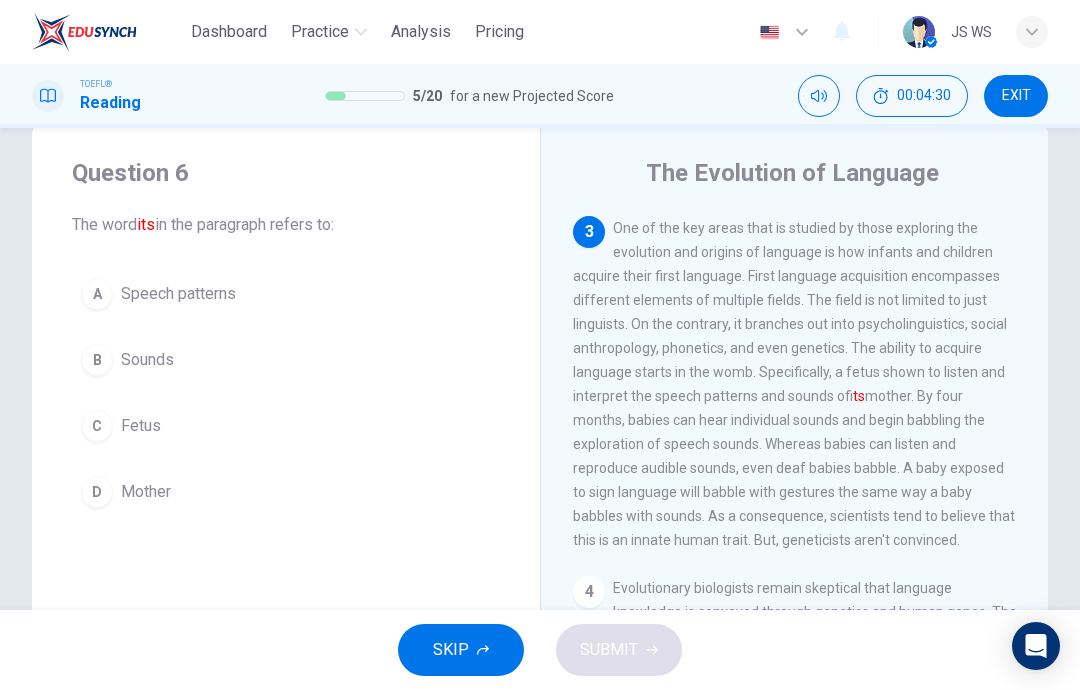 scroll, scrollTop: 648, scrollLeft: 0, axis: vertical 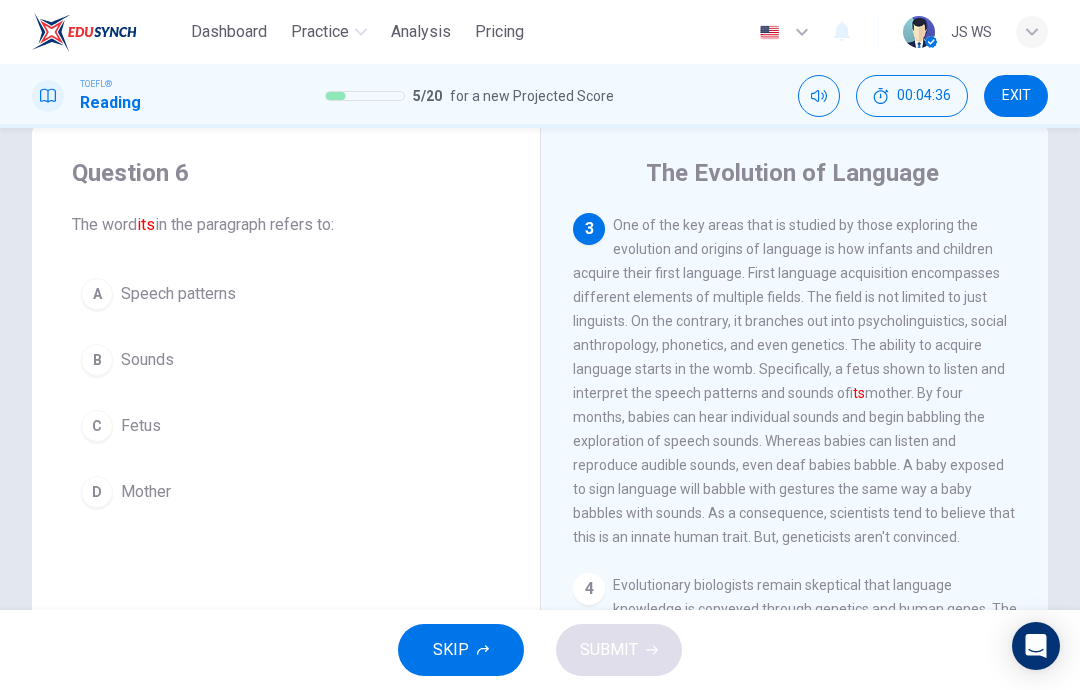 click on "B Sounds" at bounding box center [286, 360] 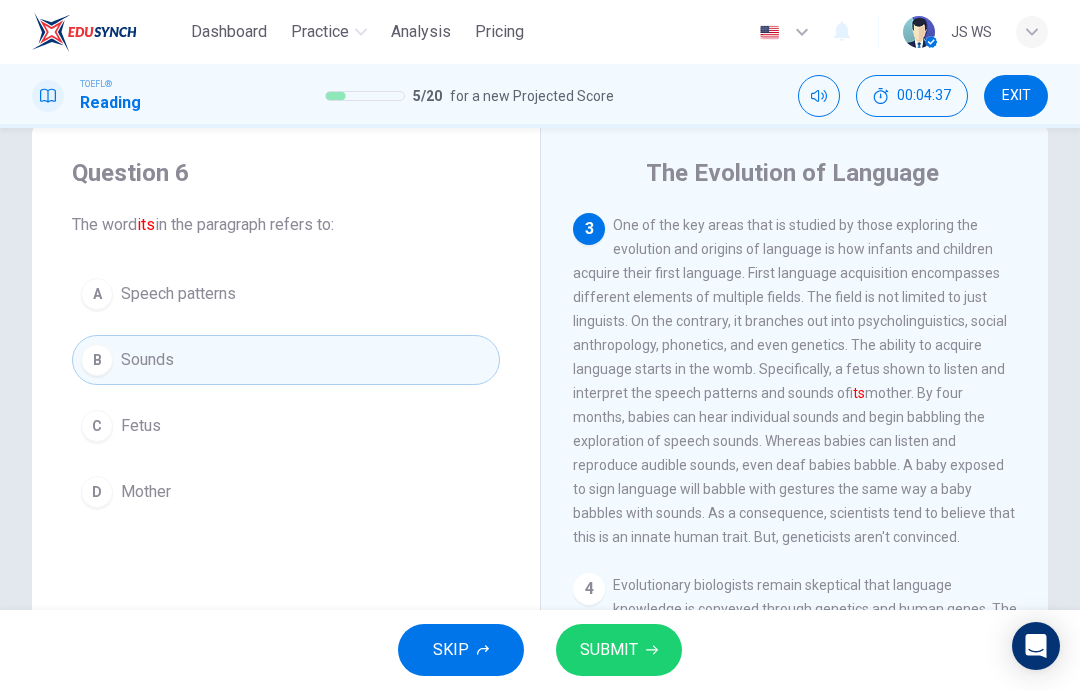 click on "SUBMIT" at bounding box center [609, 650] 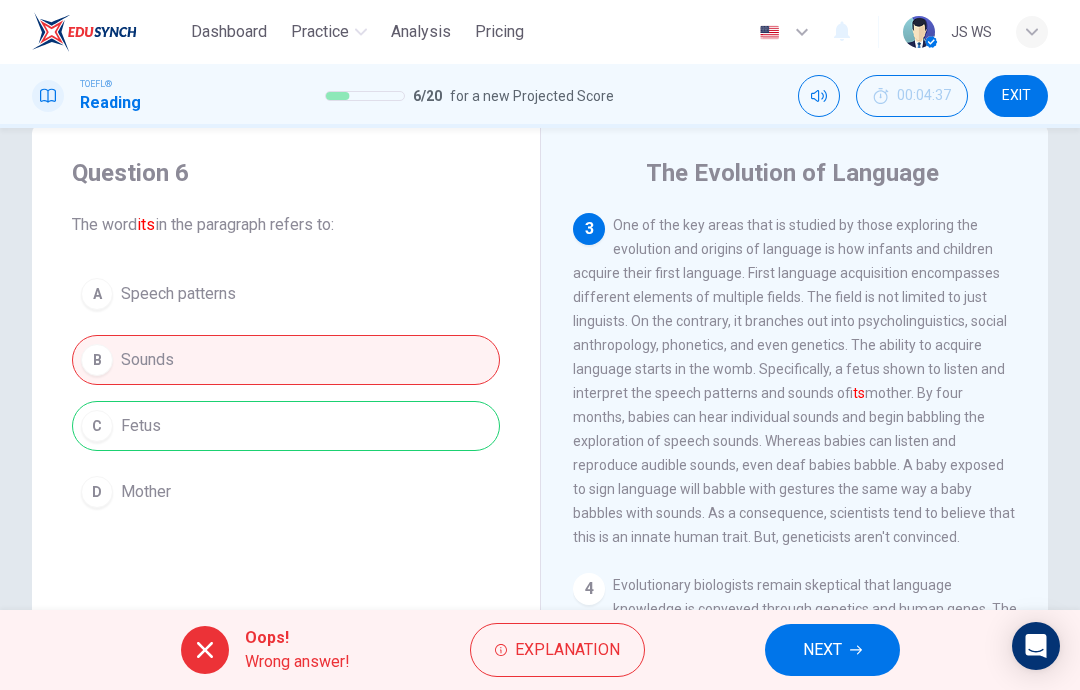 click on "NEXT" at bounding box center [822, 650] 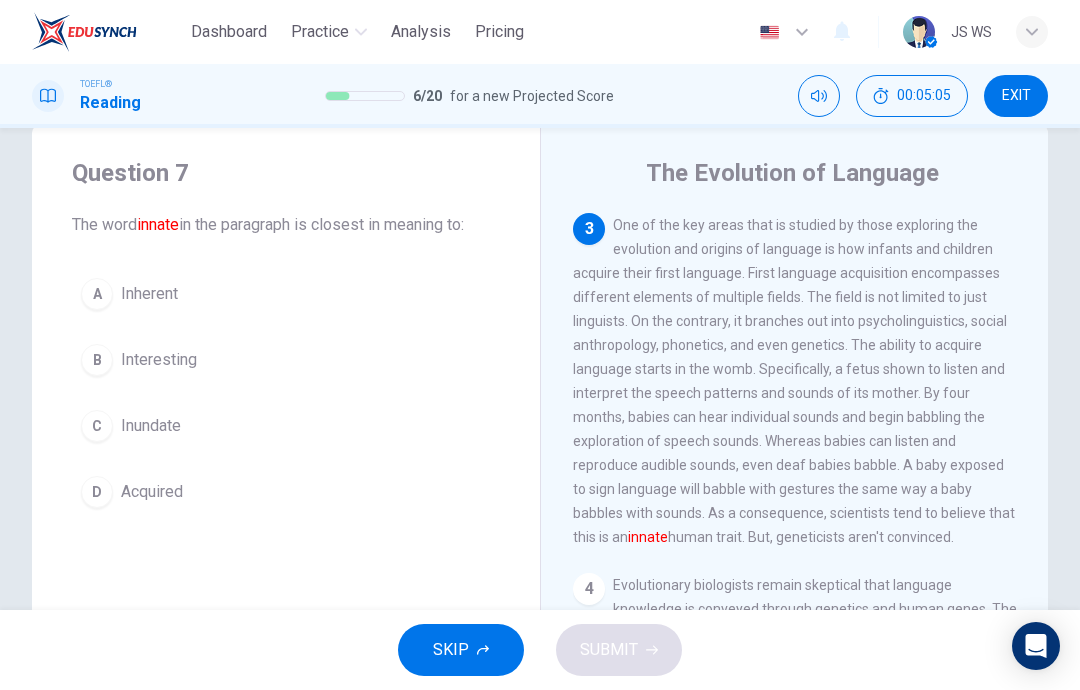 click on "D Acquired" at bounding box center (286, 492) 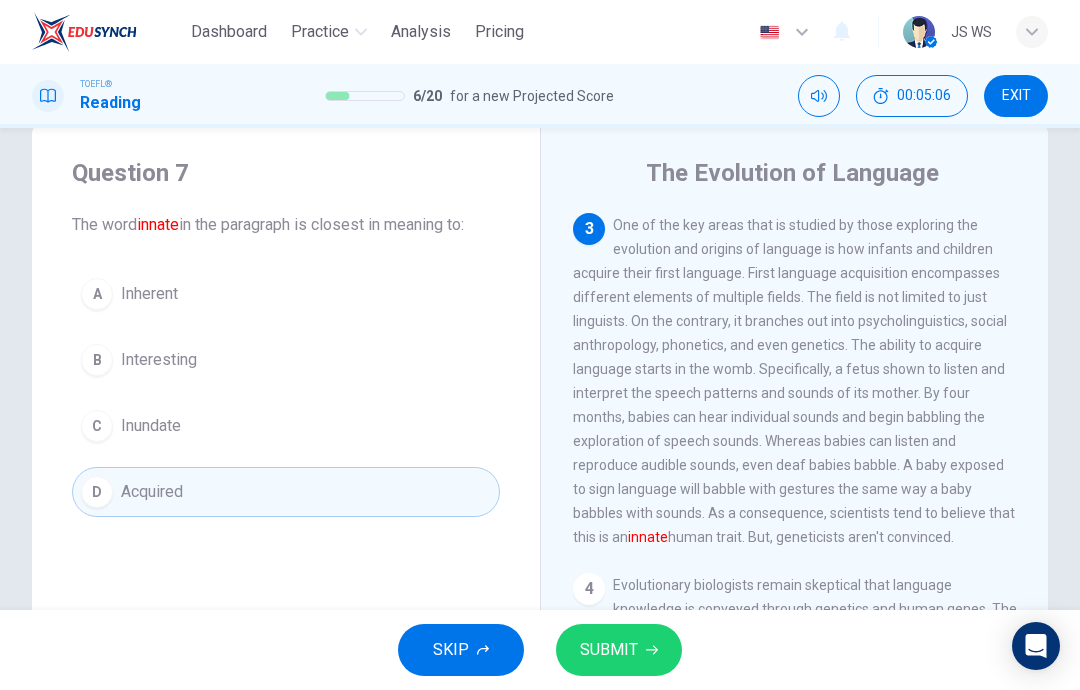 click on "SUBMIT" at bounding box center (619, 650) 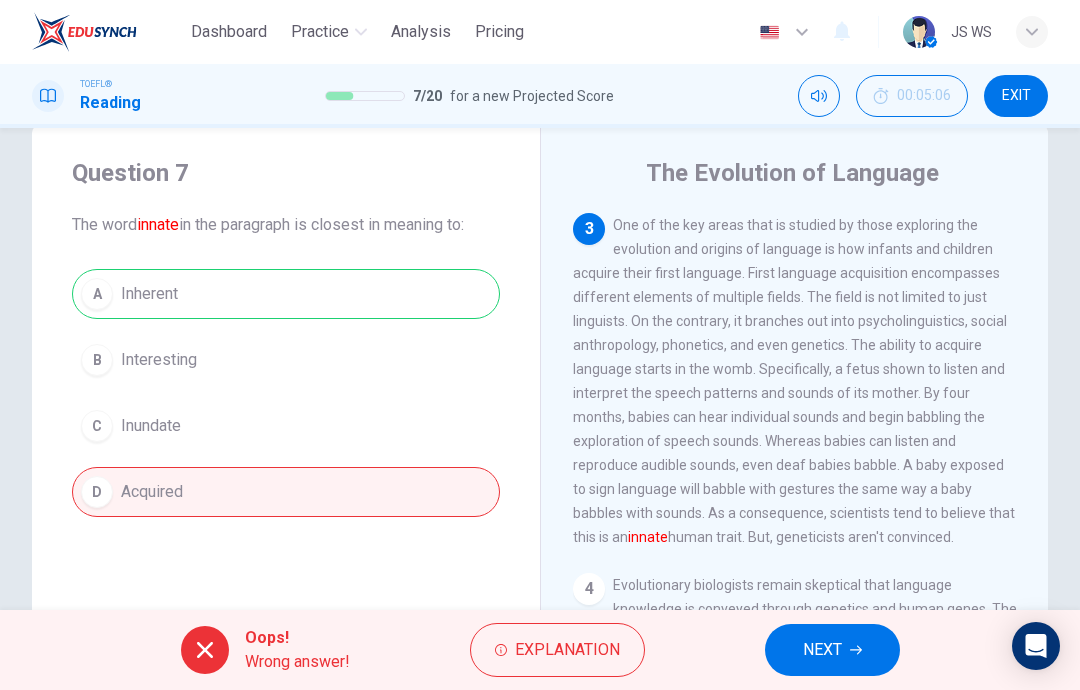 click on "Explanation" at bounding box center (567, 650) 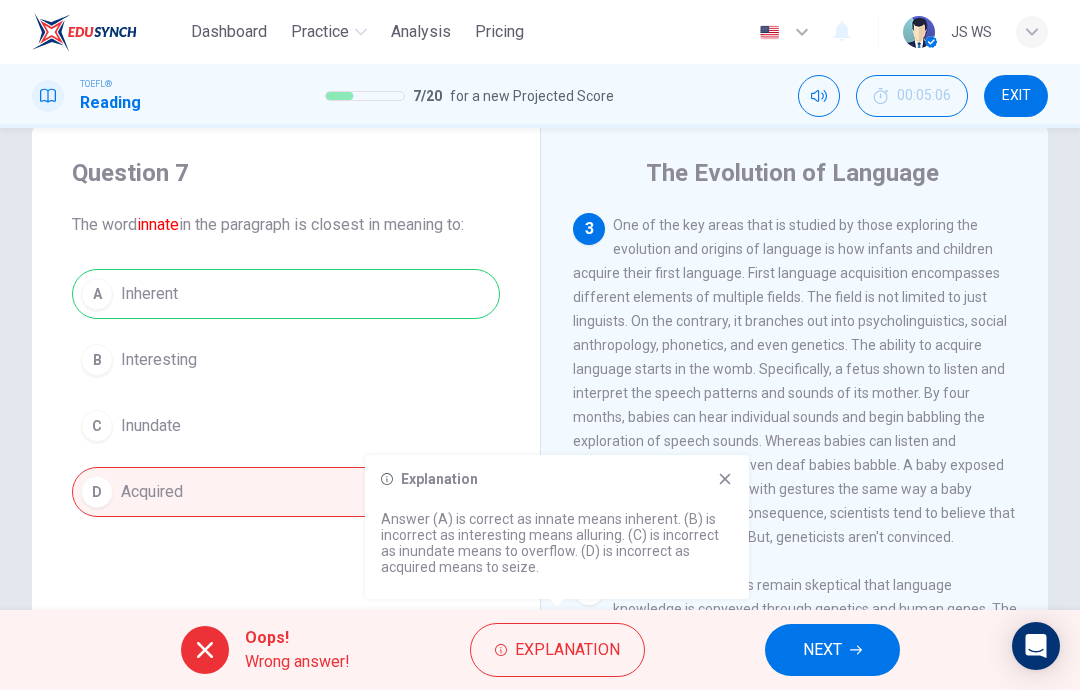 click at bounding box center (856, 650) 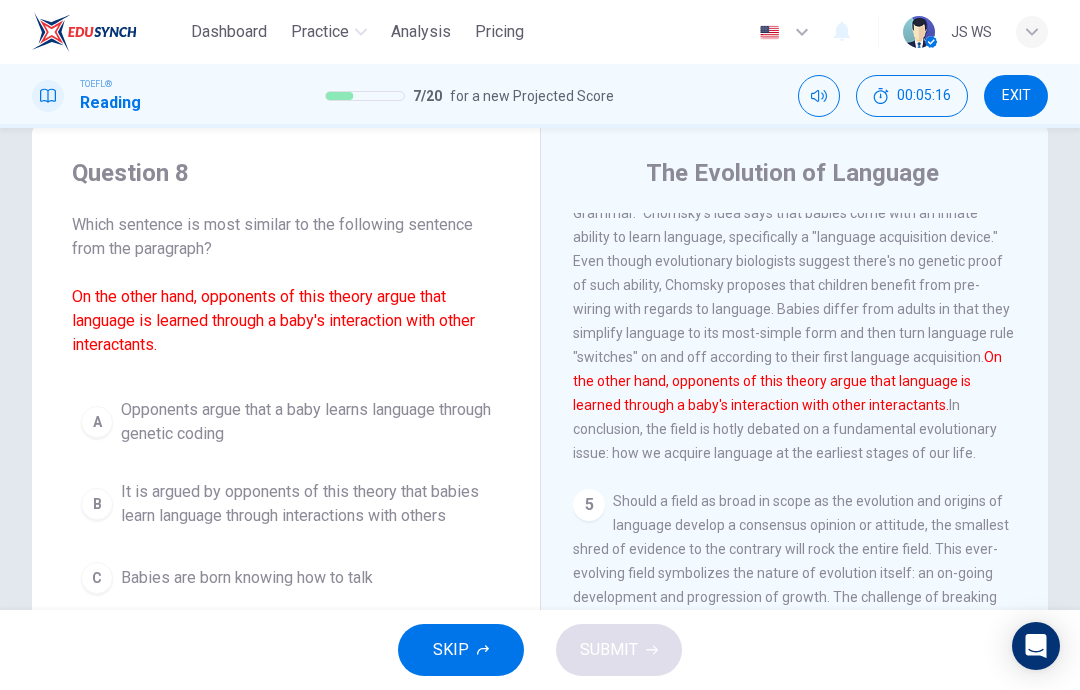 scroll, scrollTop: 1116, scrollLeft: 0, axis: vertical 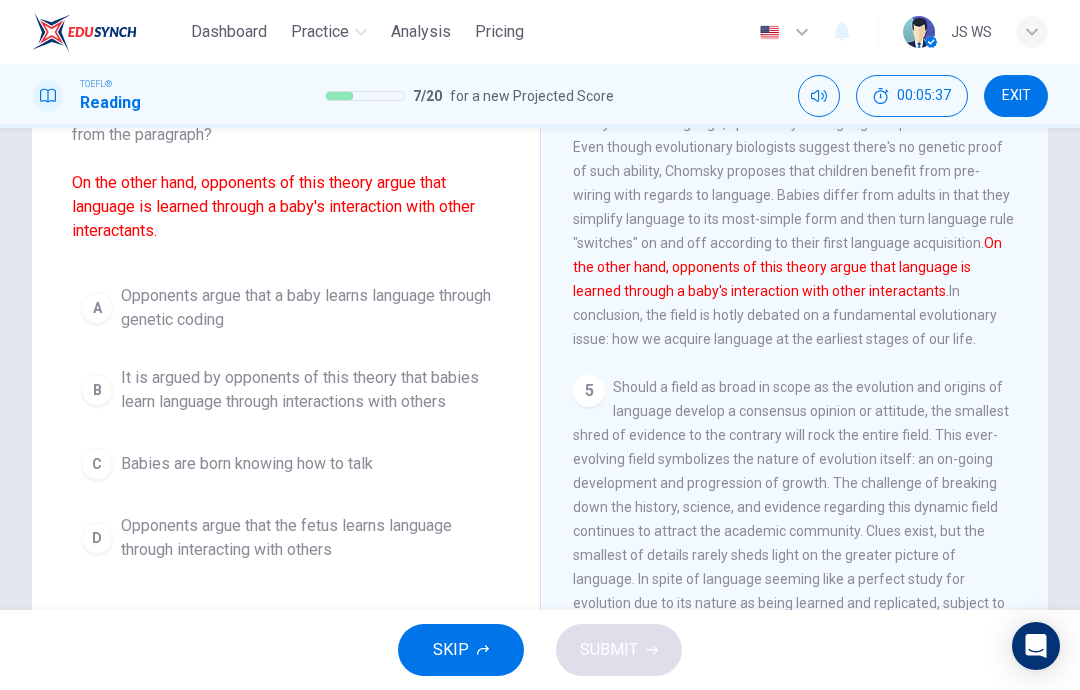 click on "Opponents argue that the fetus learns language through interacting with others" at bounding box center [306, 308] 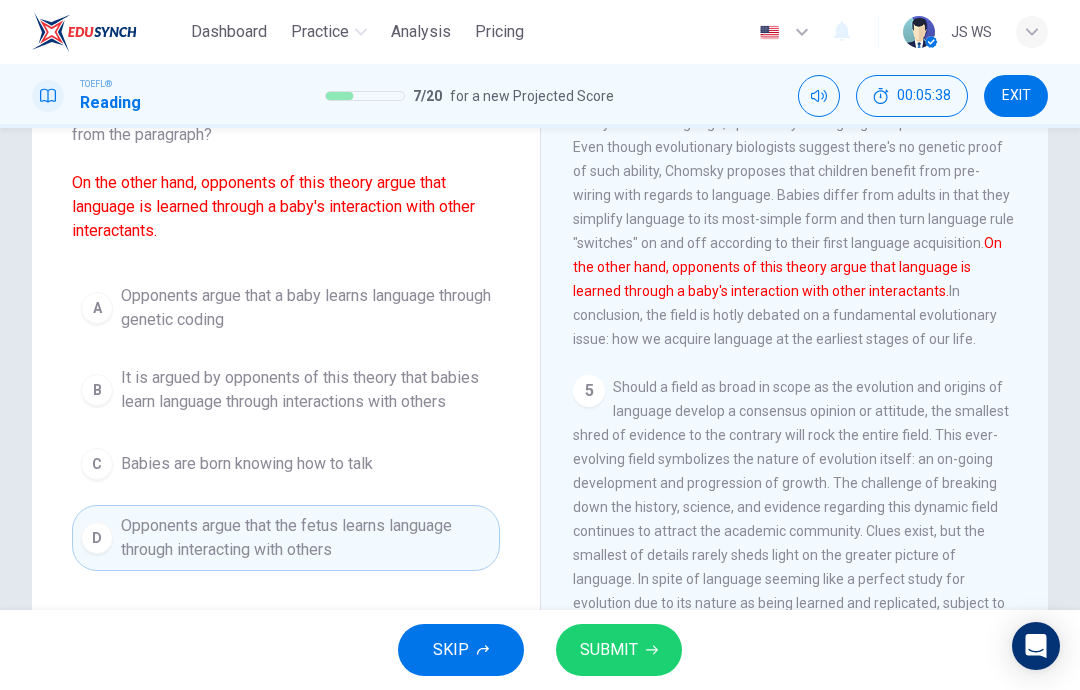 click at bounding box center (652, 650) 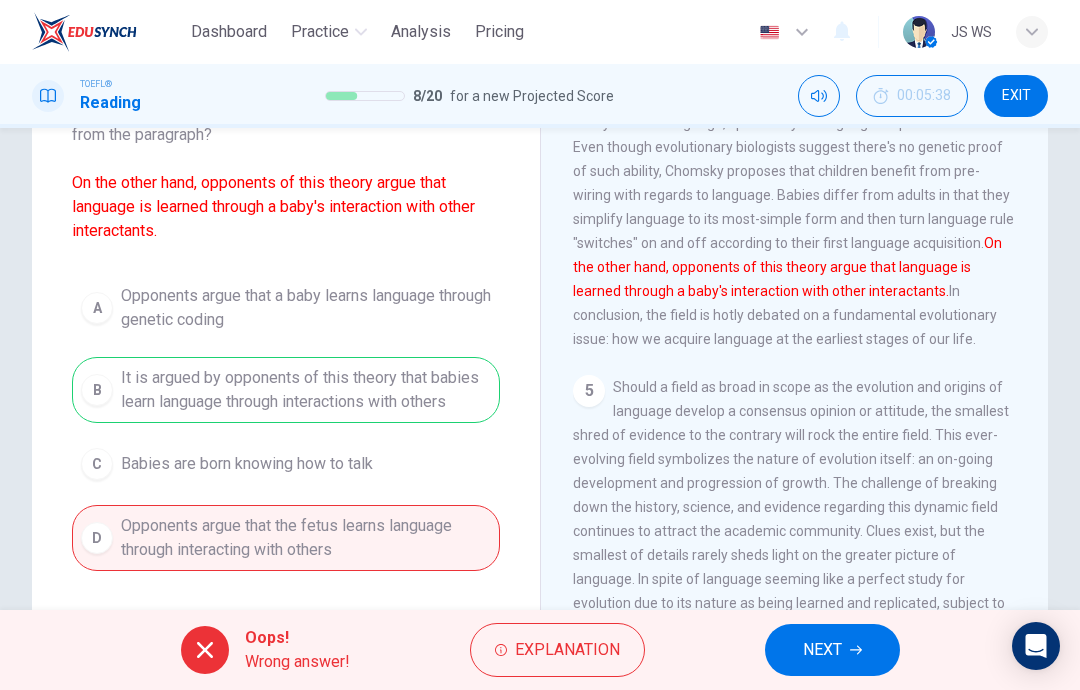 click on "NEXT" at bounding box center (832, 650) 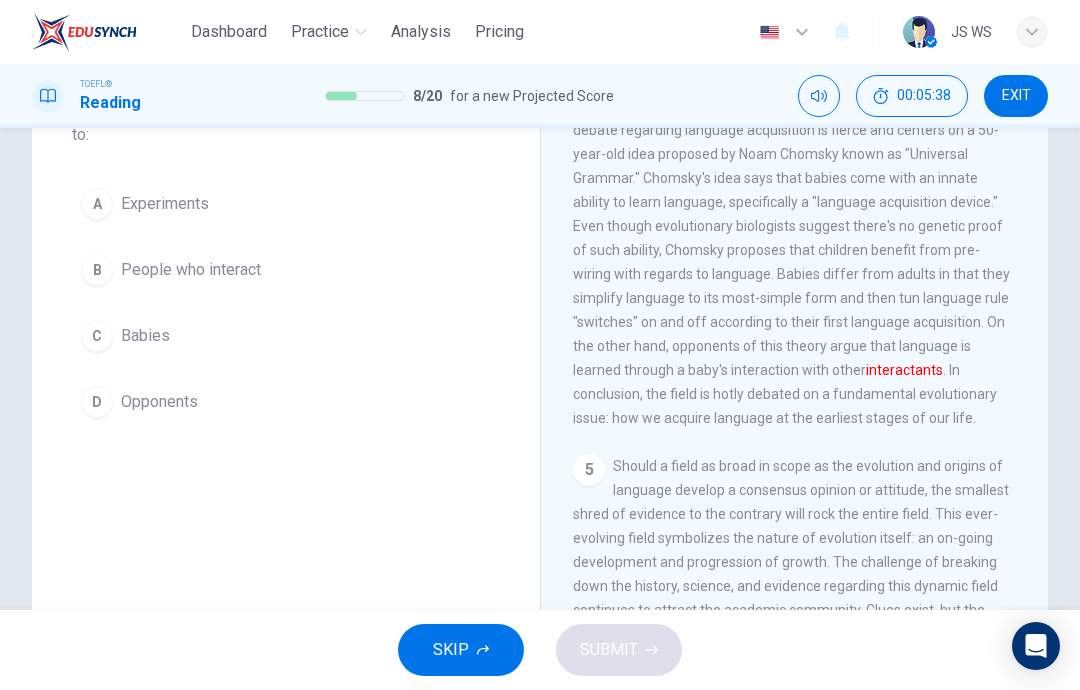 scroll, scrollTop: 1022, scrollLeft: 0, axis: vertical 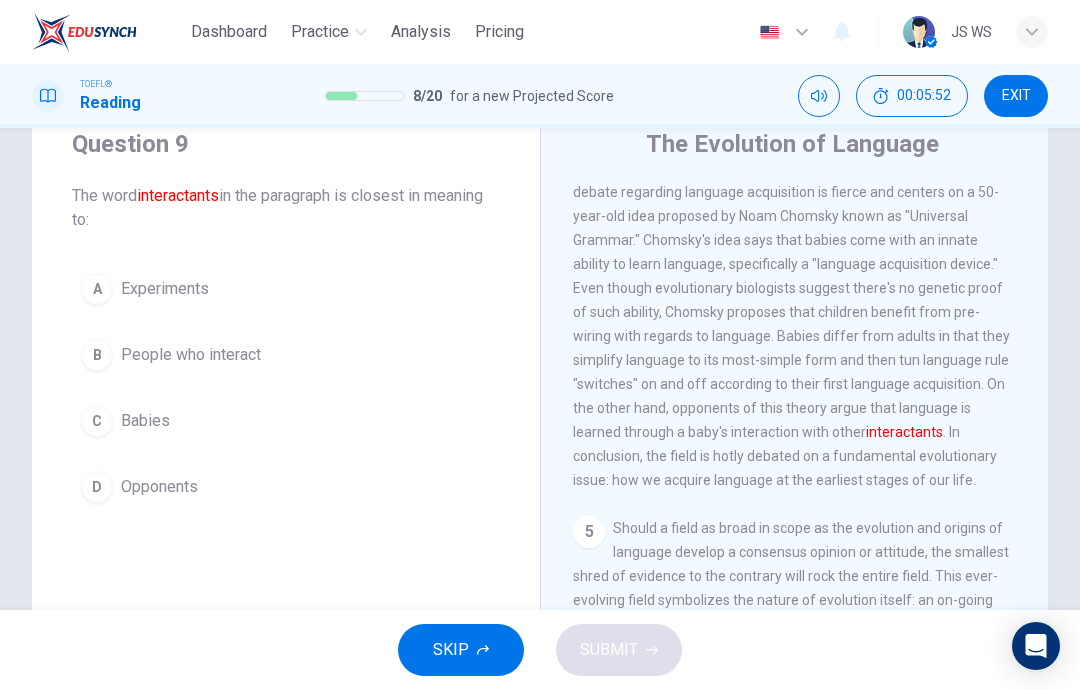 click on "B People who interact" at bounding box center (286, 355) 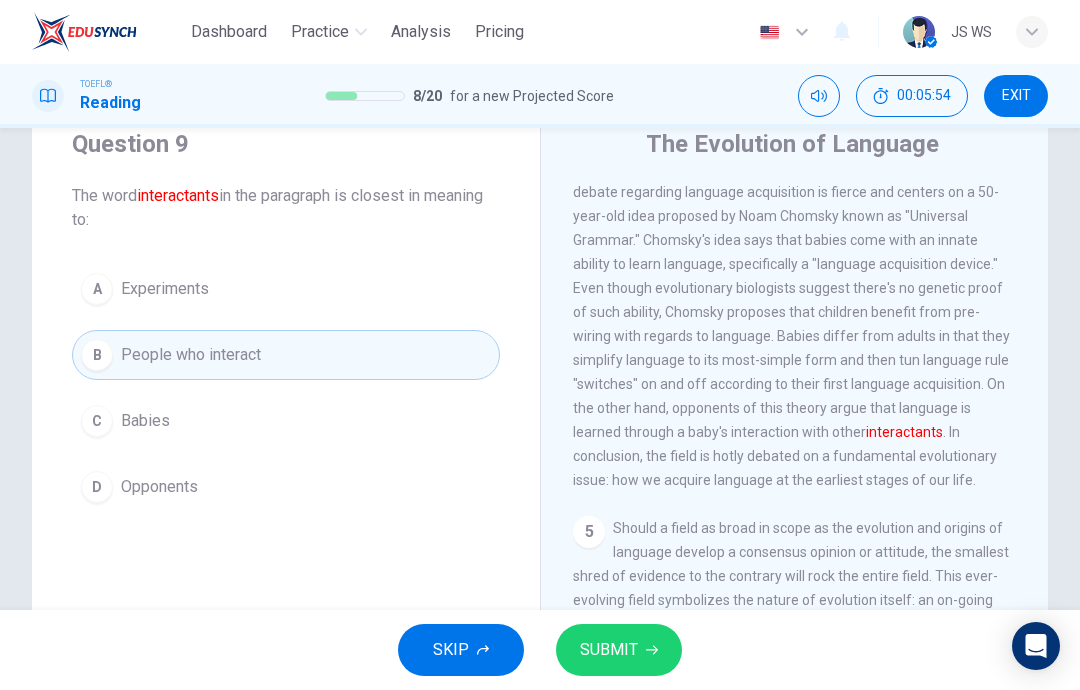 click on "SUBMIT" at bounding box center (609, 650) 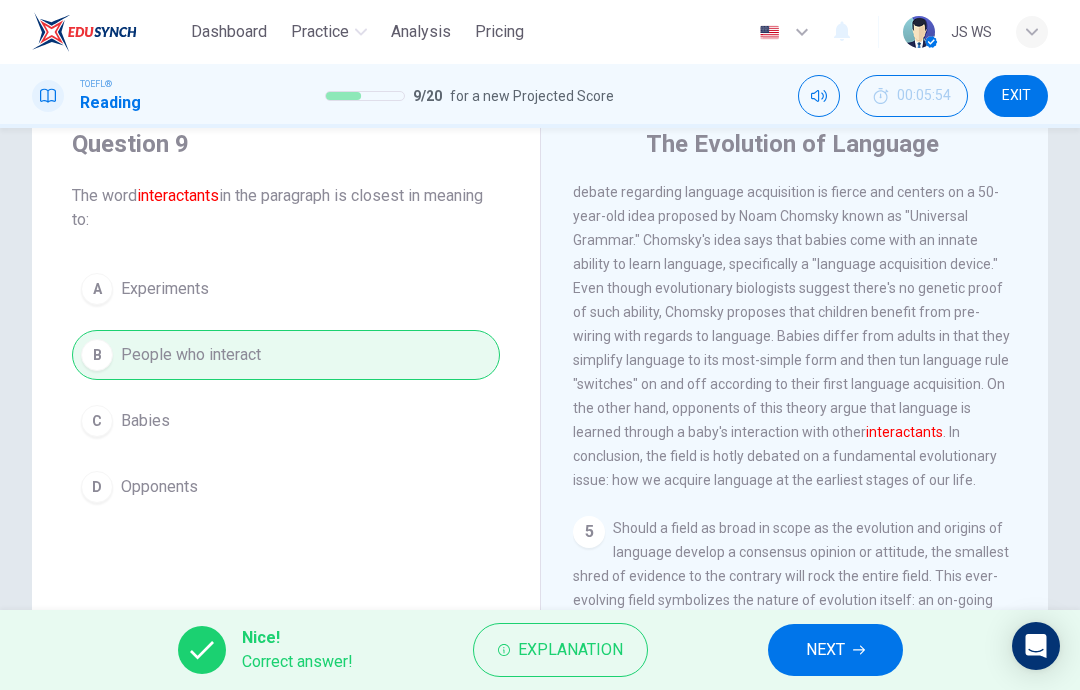 click on "NEXT" at bounding box center (825, 650) 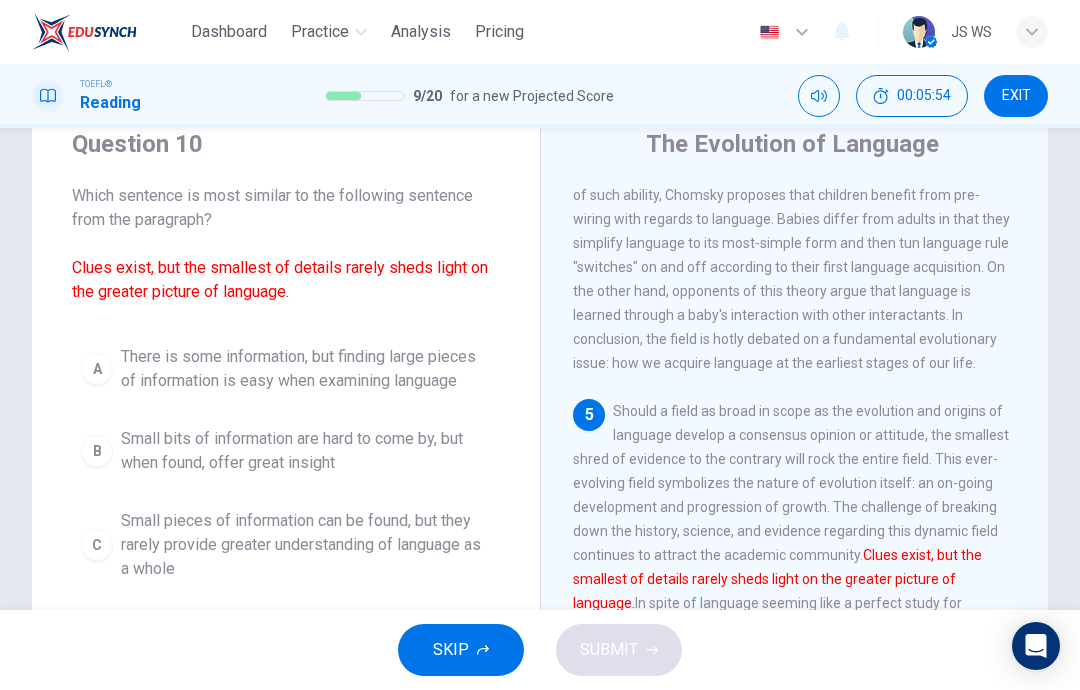 scroll, scrollTop: 1220, scrollLeft: 0, axis: vertical 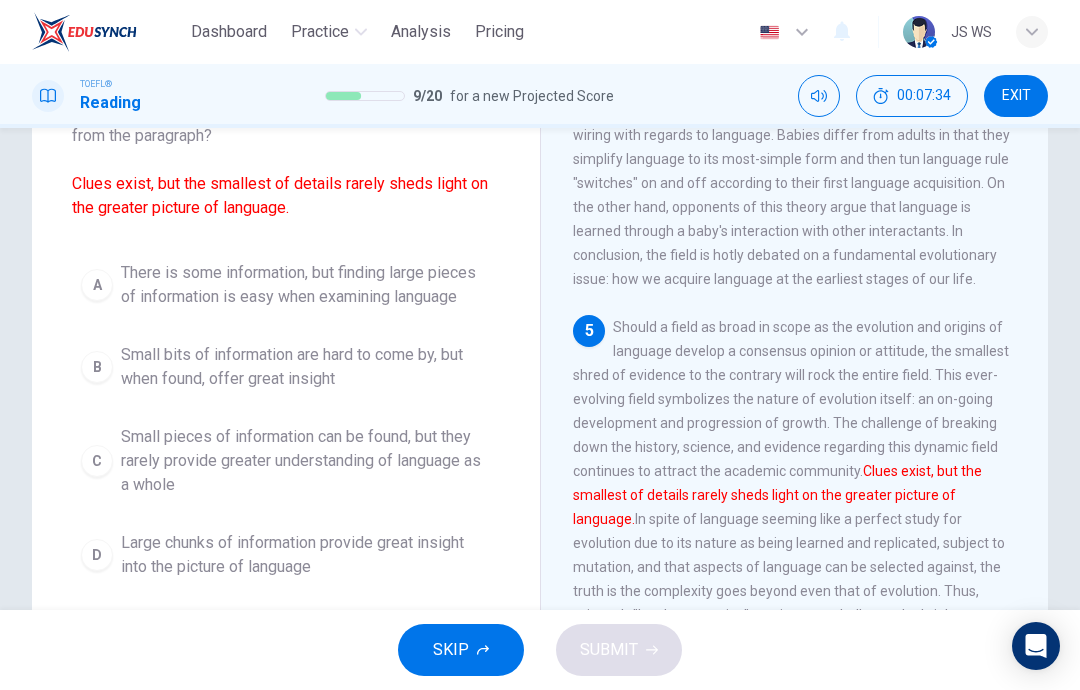 click on "Small pieces of information can be found, but they rarely provide greater understanding of language as a whole" at bounding box center (306, 285) 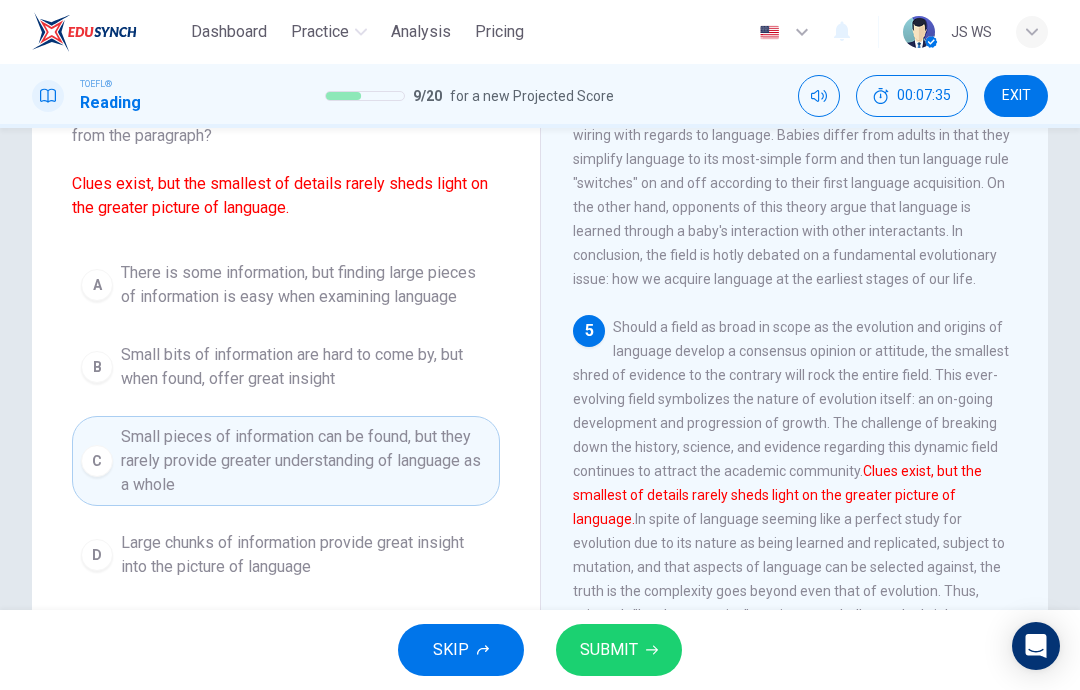 click on "SUBMIT" at bounding box center [609, 650] 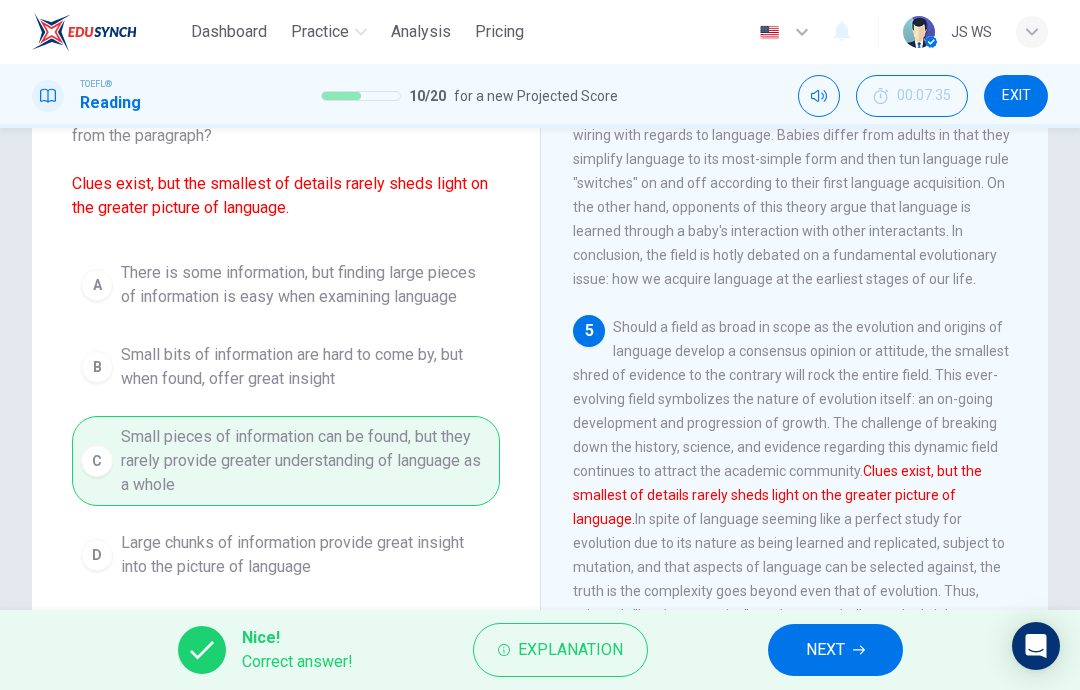 click on "NEXT" at bounding box center [835, 650] 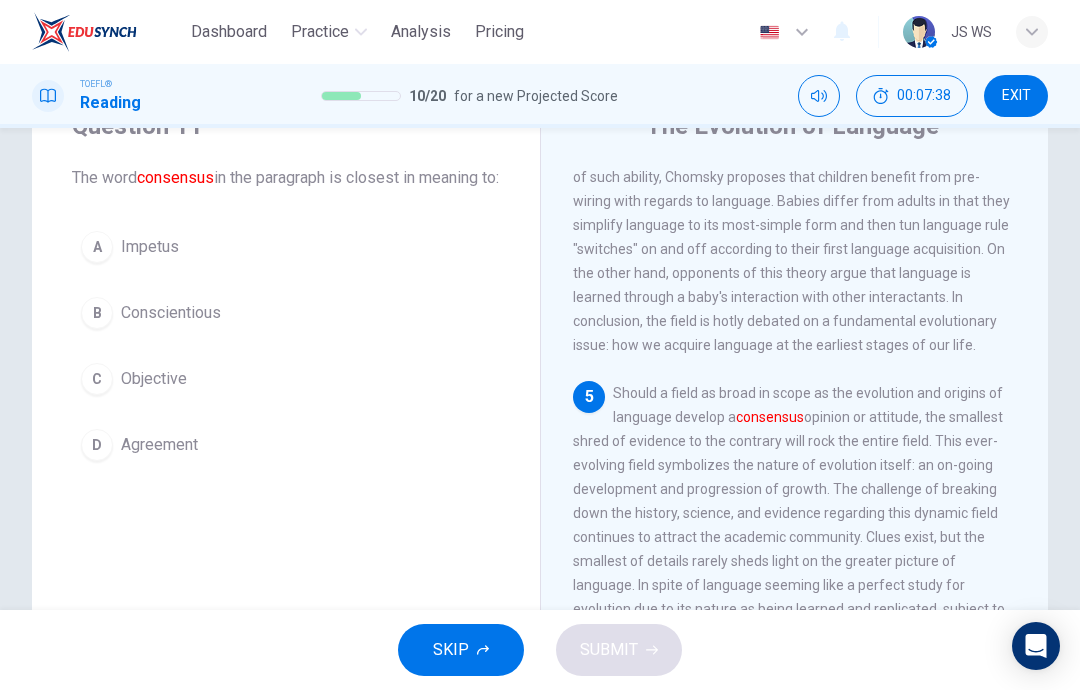 scroll, scrollTop: 89, scrollLeft: 0, axis: vertical 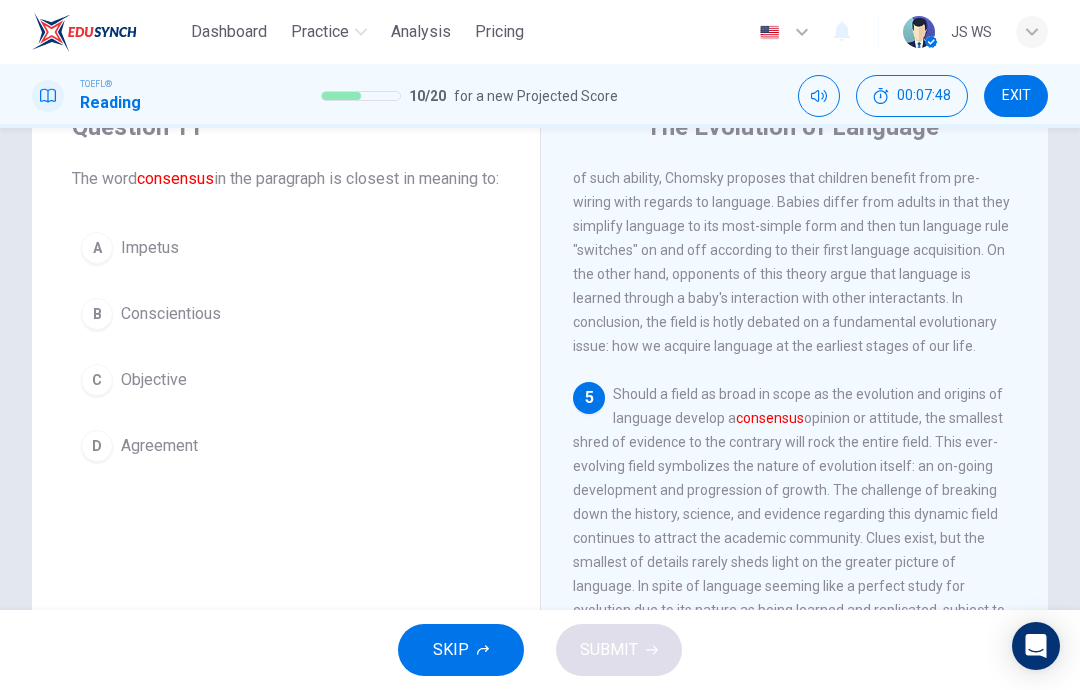 click on "A Impetus" at bounding box center [286, 248] 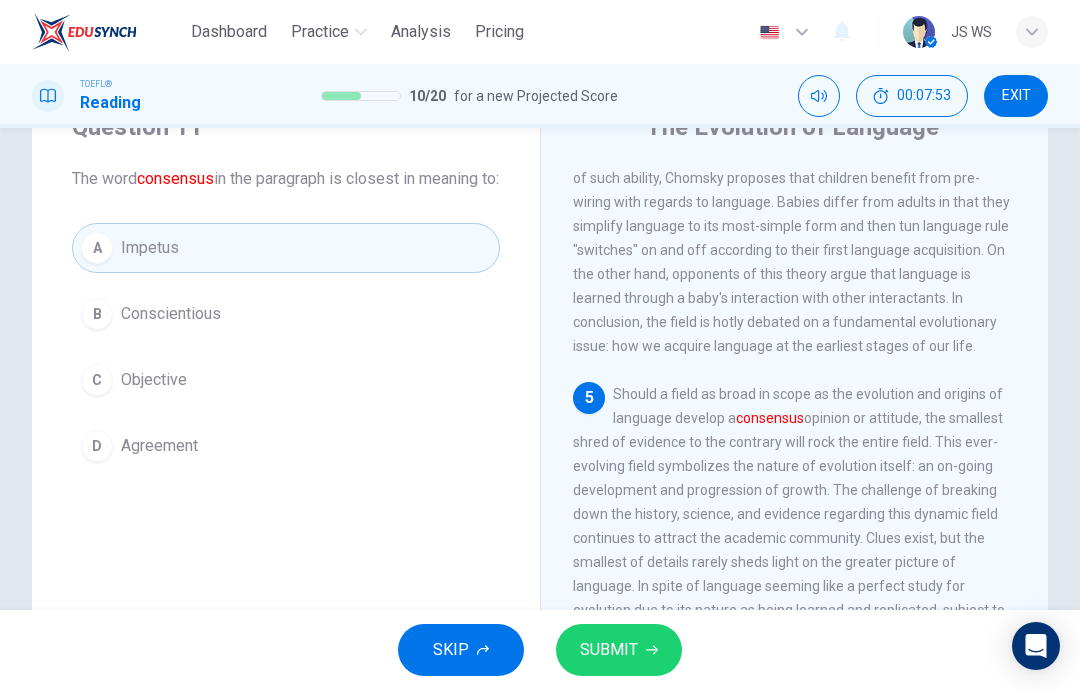 click on "B Conscientious" at bounding box center [286, 314] 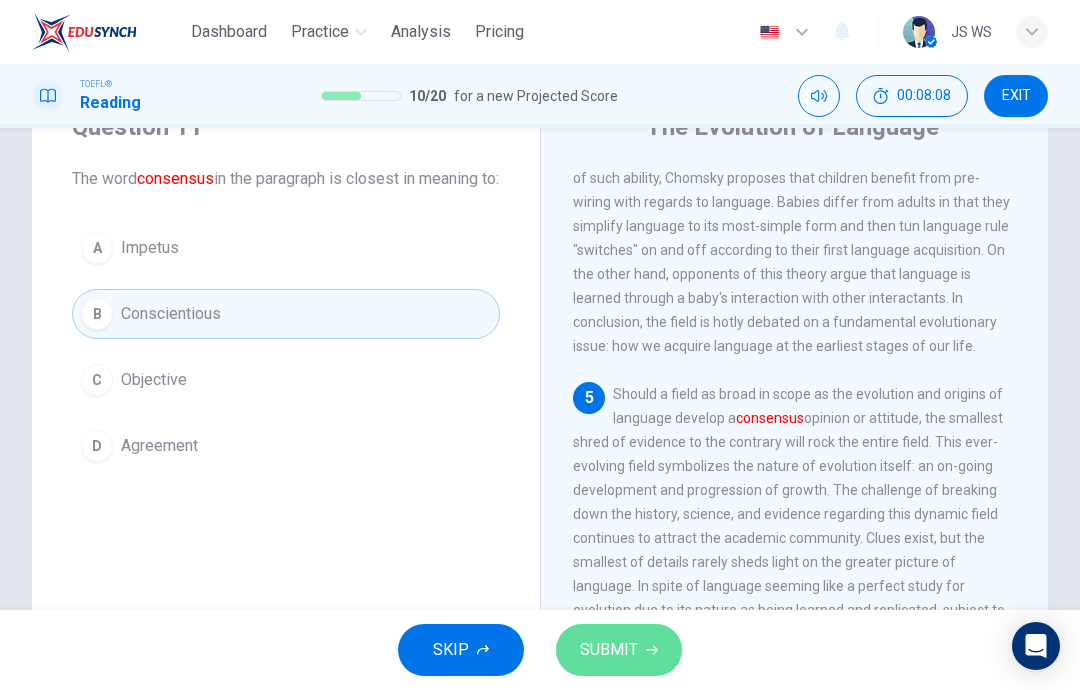 click on "SUBMIT" at bounding box center [619, 650] 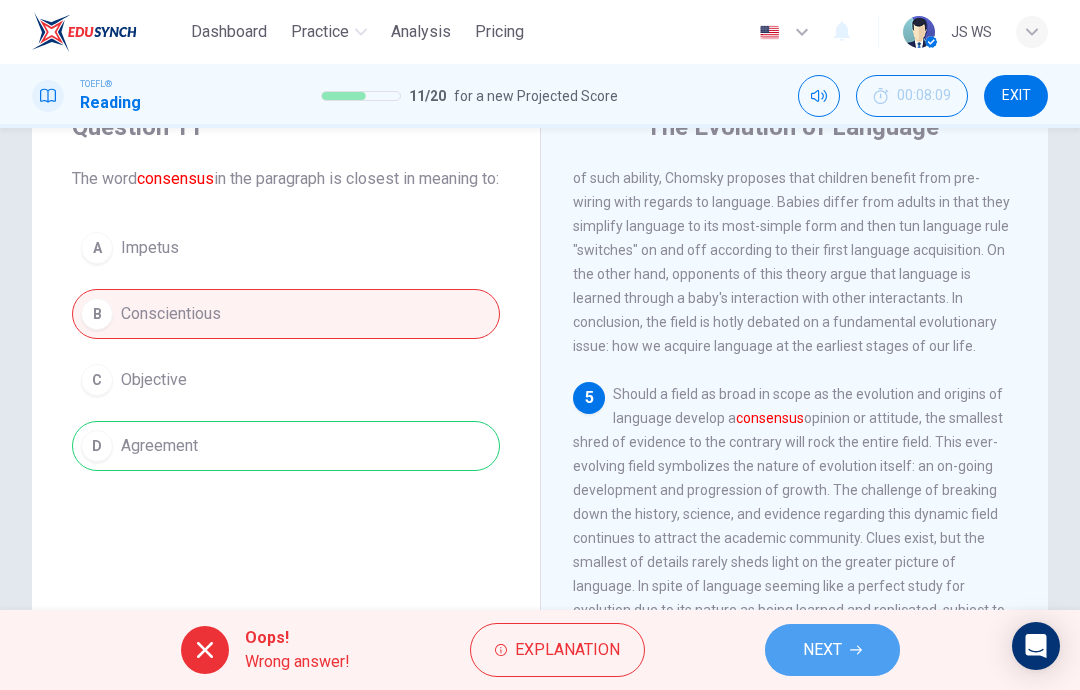 click on "NEXT" at bounding box center (832, 650) 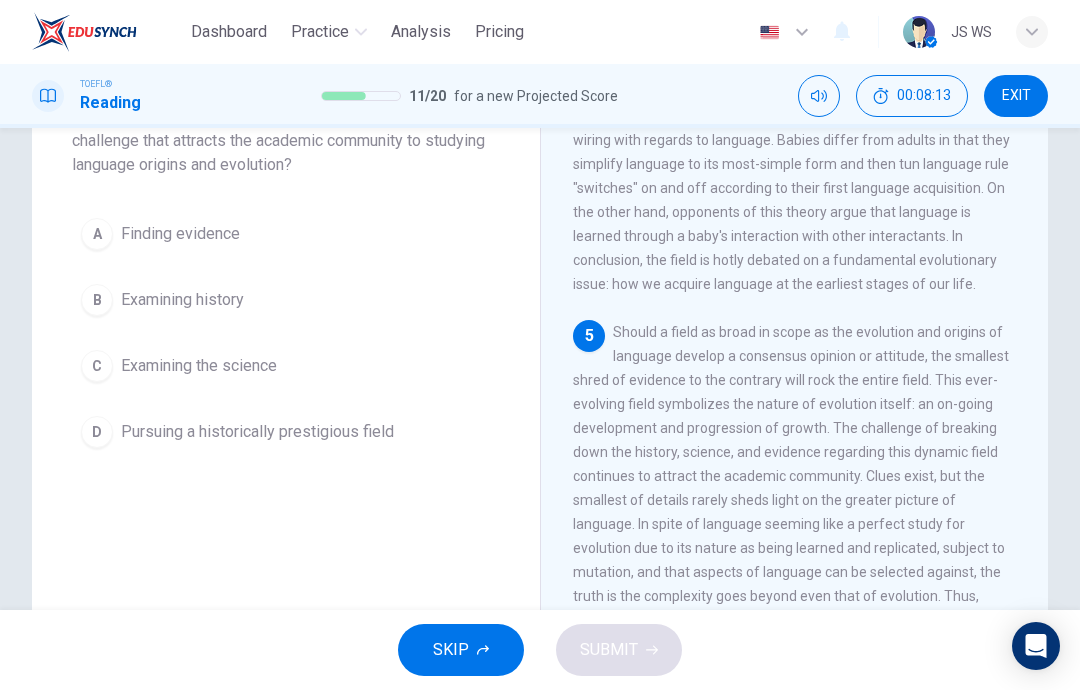 scroll, scrollTop: 153, scrollLeft: 0, axis: vertical 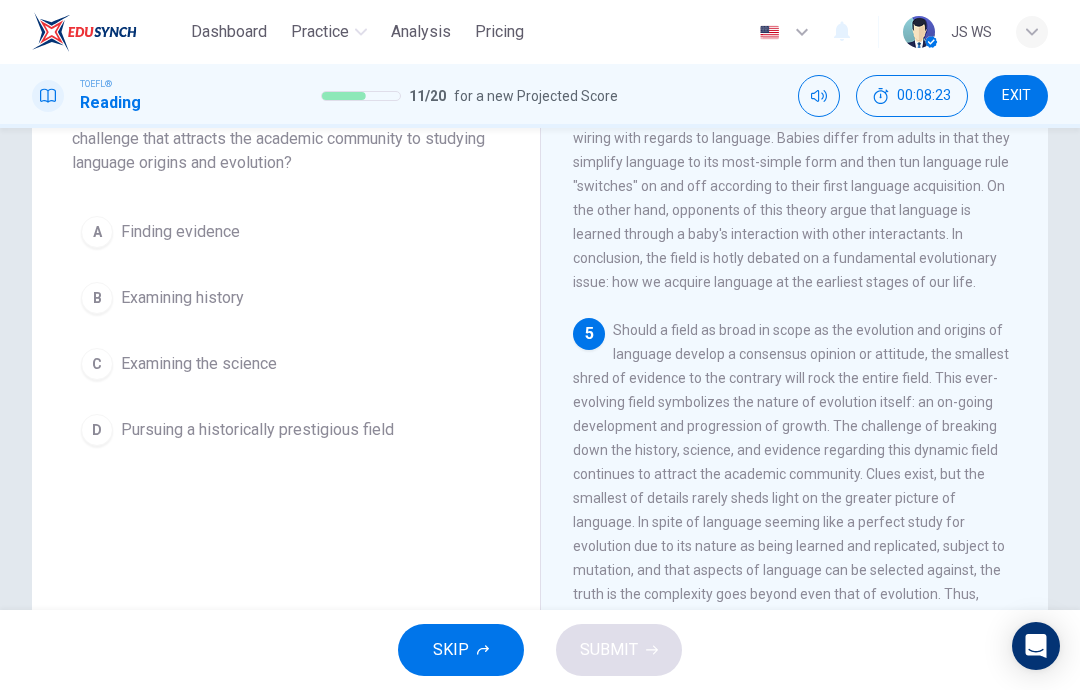 click on "Pursuing a historically prestigious field" at bounding box center [180, 232] 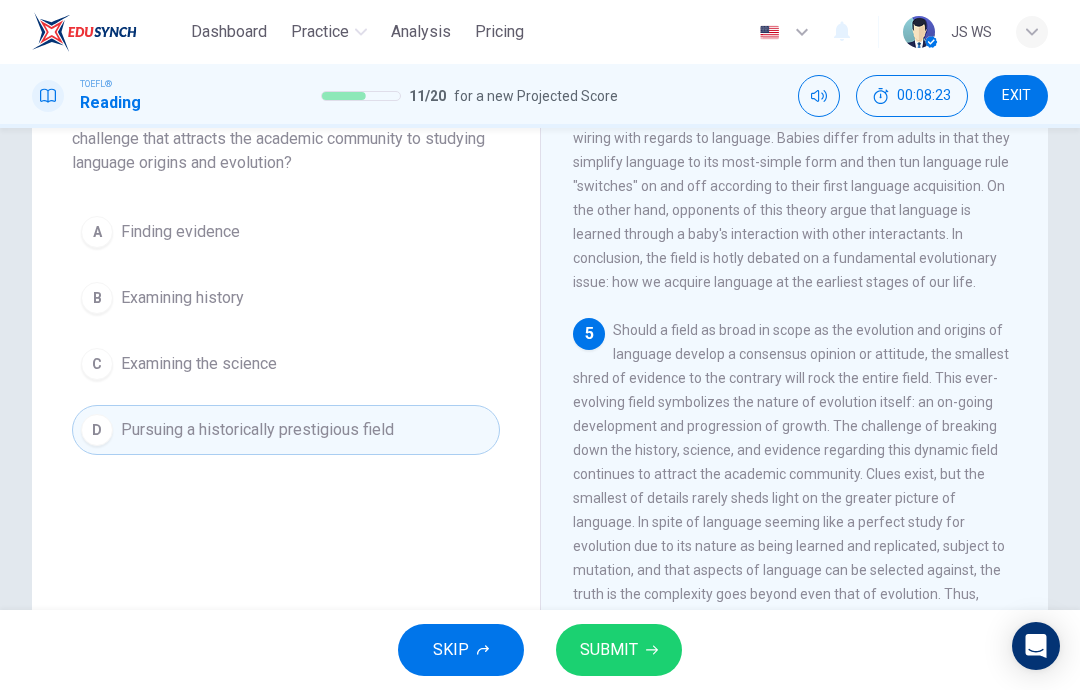 click on "SUBMIT" at bounding box center (619, 650) 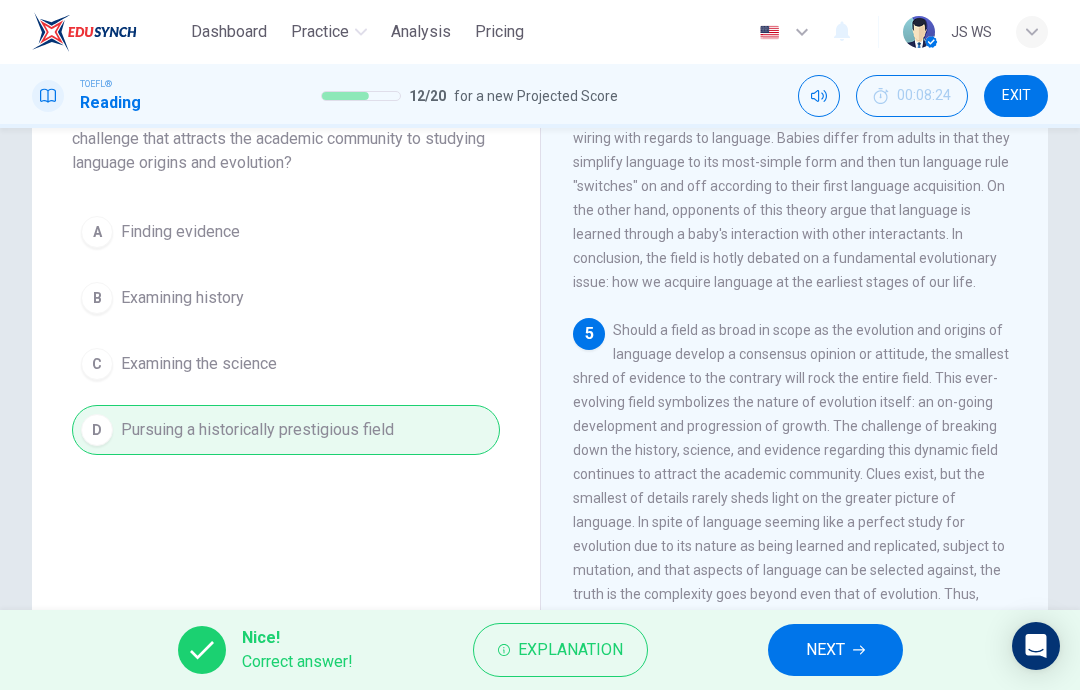 click on "NEXT" at bounding box center [835, 650] 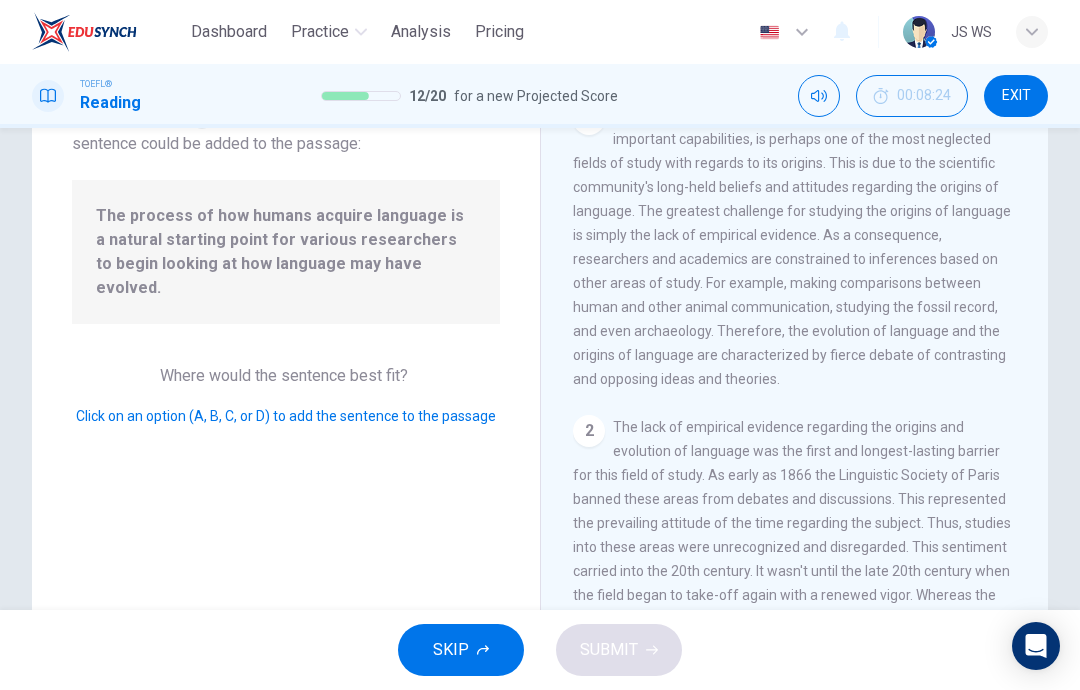 scroll, scrollTop: 449, scrollLeft: 0, axis: vertical 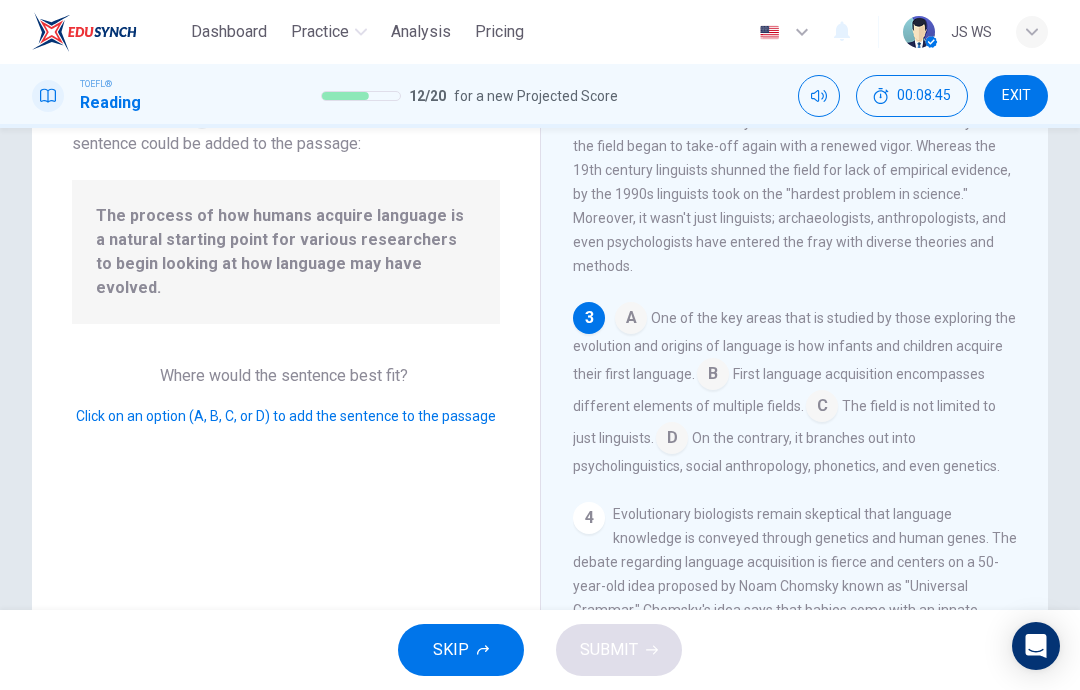 click at bounding box center (631, 320) 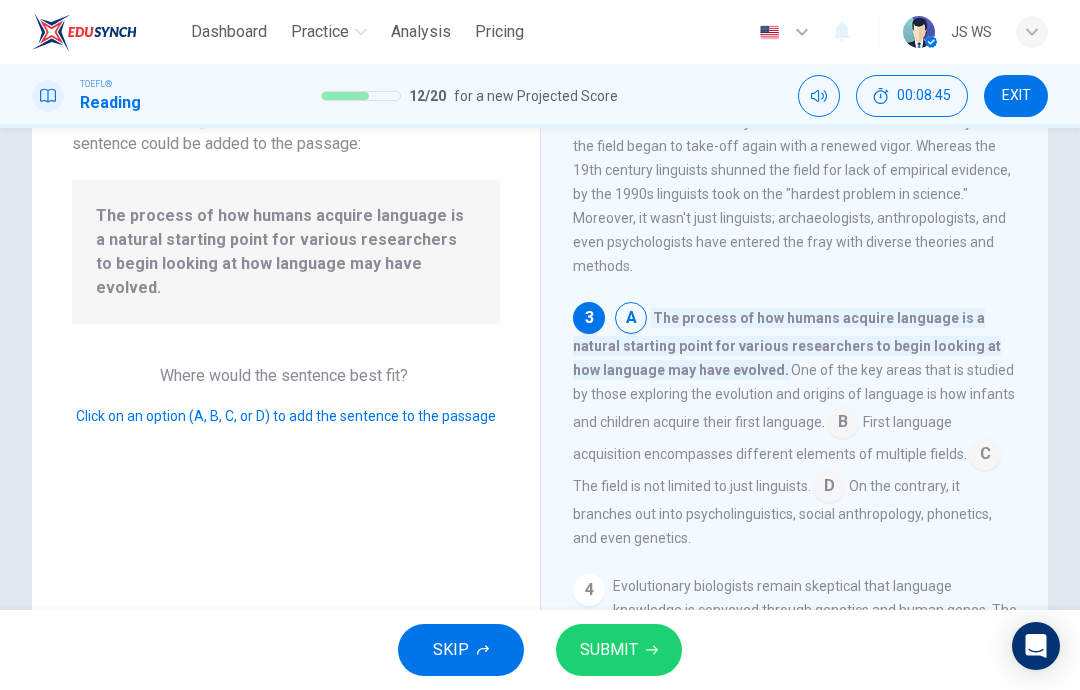 click on "SUBMIT" at bounding box center (609, 650) 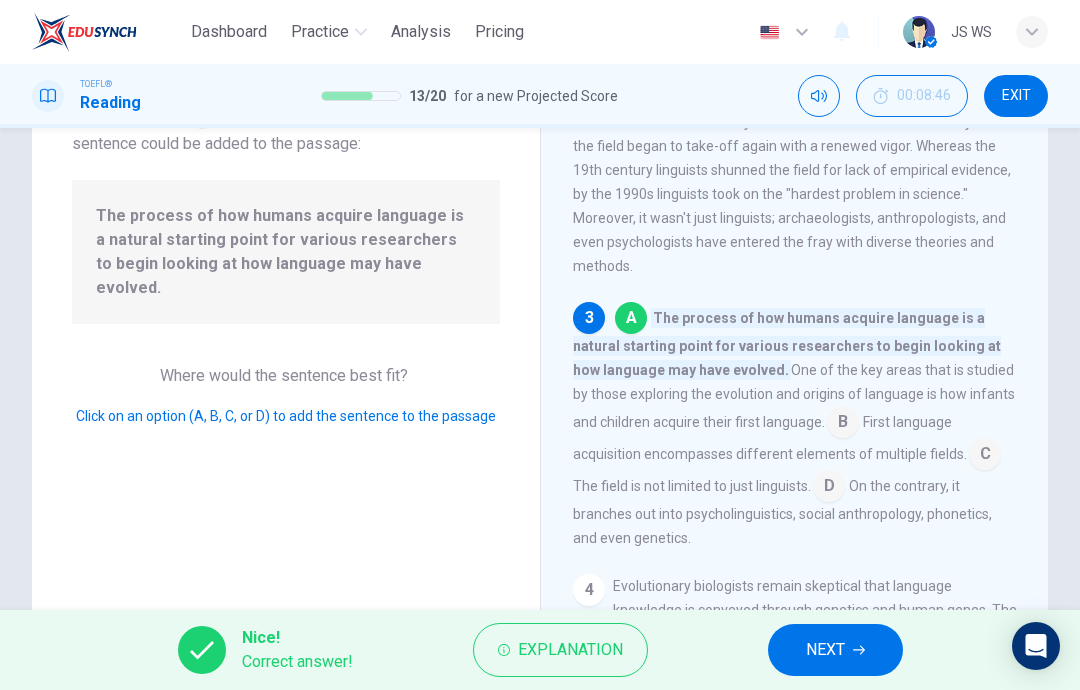 click at bounding box center [859, 650] 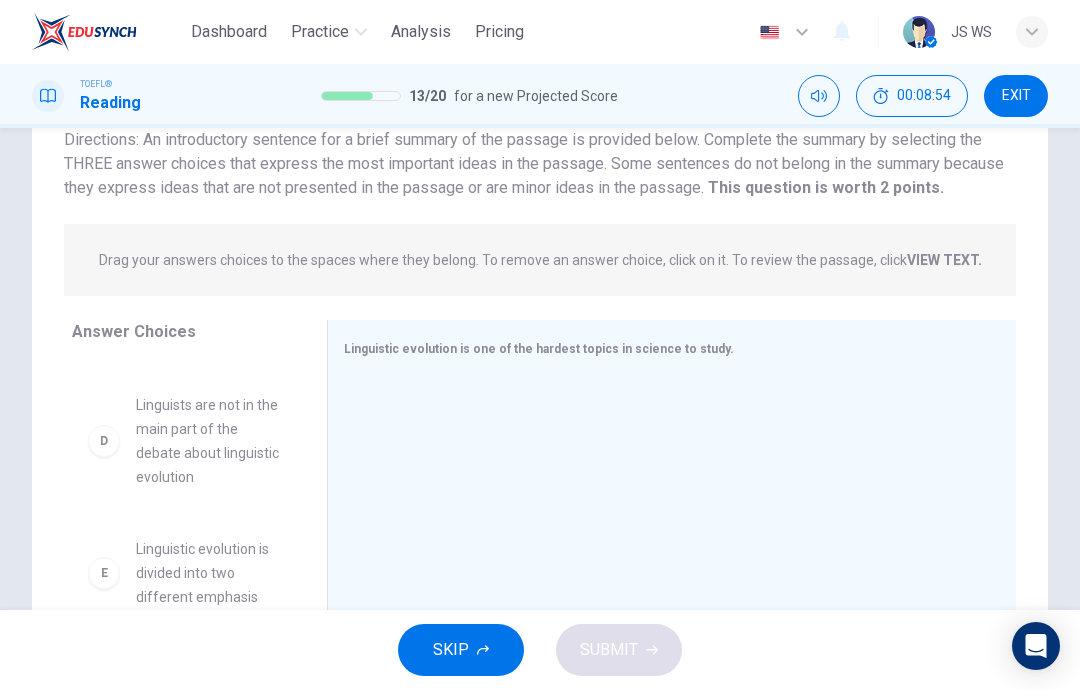 scroll, scrollTop: 524, scrollLeft: 0, axis: vertical 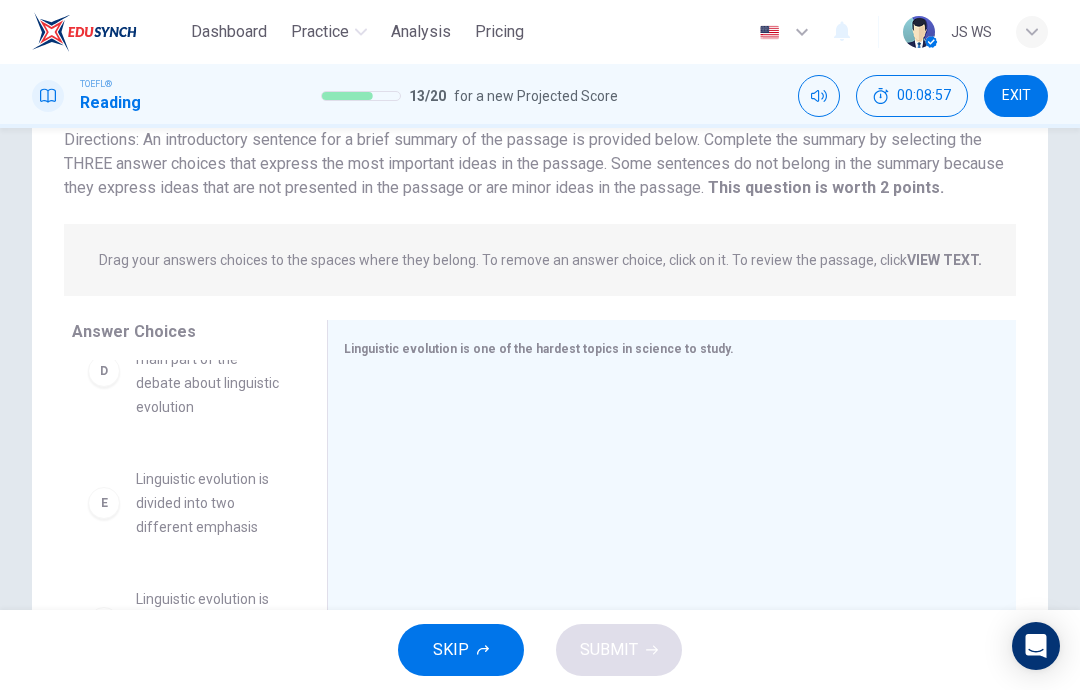 click on "SKIP SUBMIT" at bounding box center [540, 650] 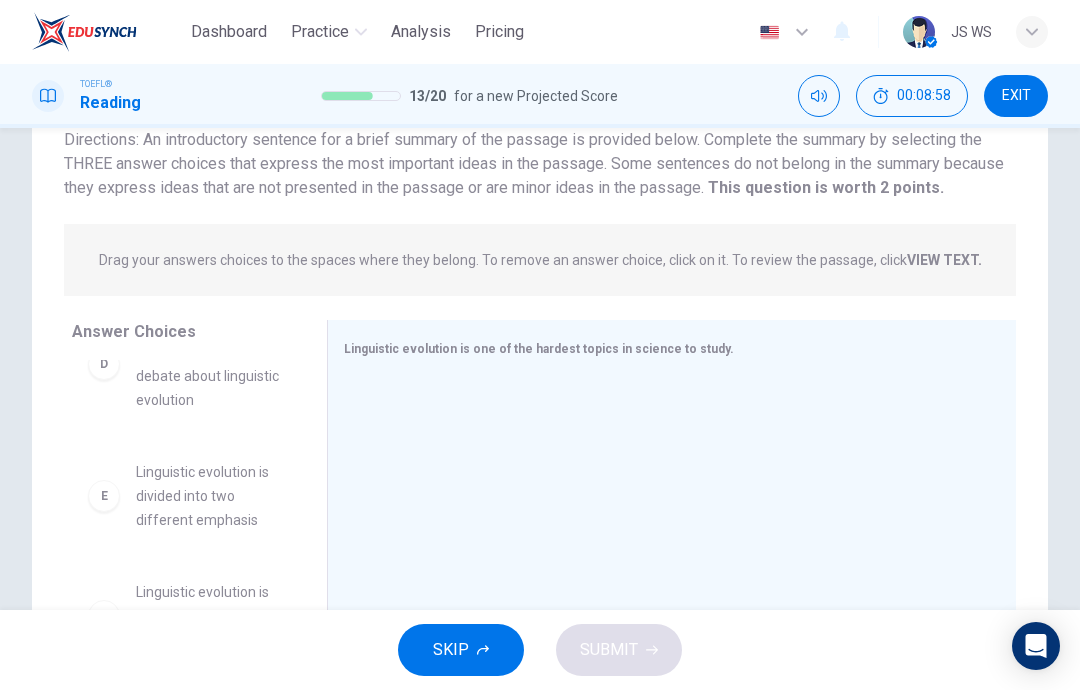 scroll, scrollTop: 588, scrollLeft: 0, axis: vertical 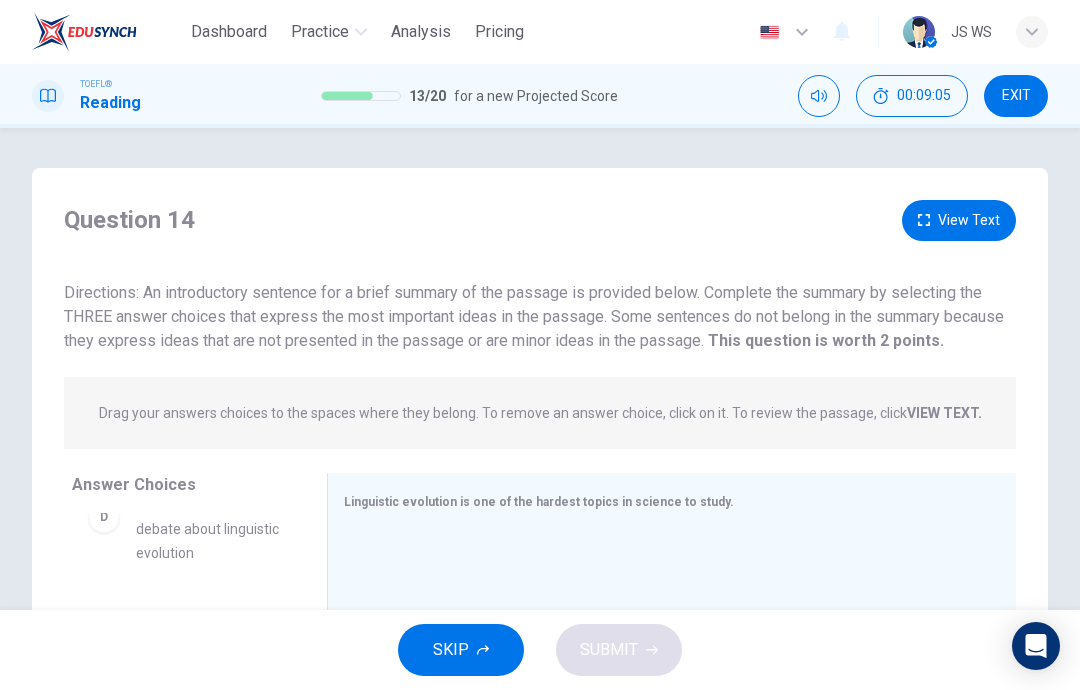 click on "VIEW TEXT." at bounding box center (944, 413) 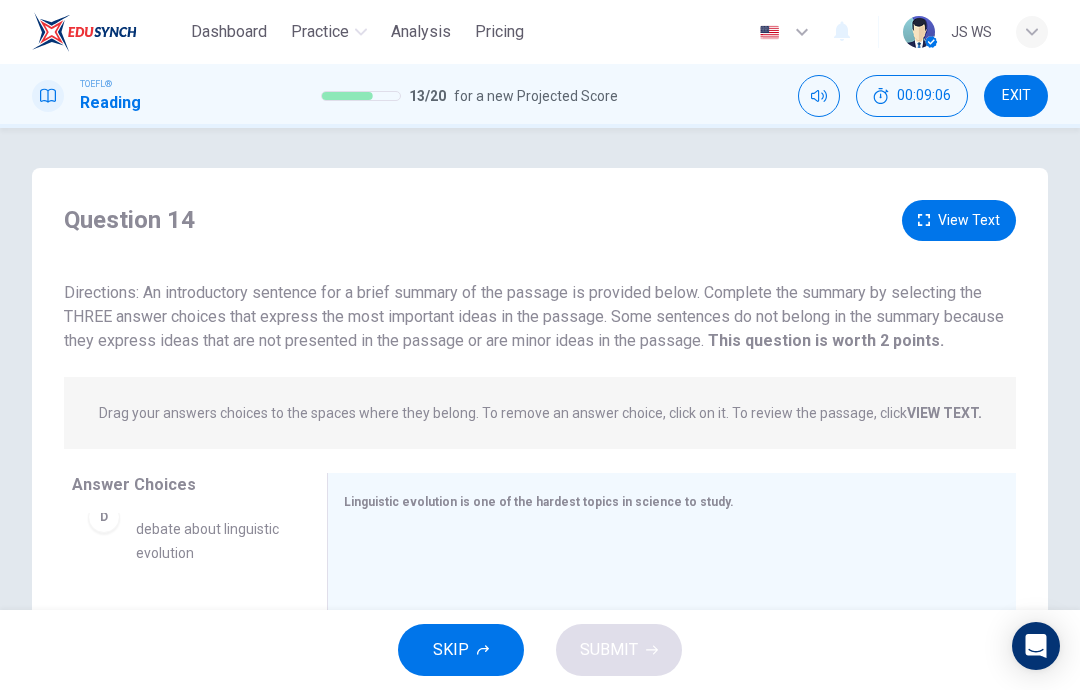 click on "VIEW TEXT." at bounding box center (944, 413) 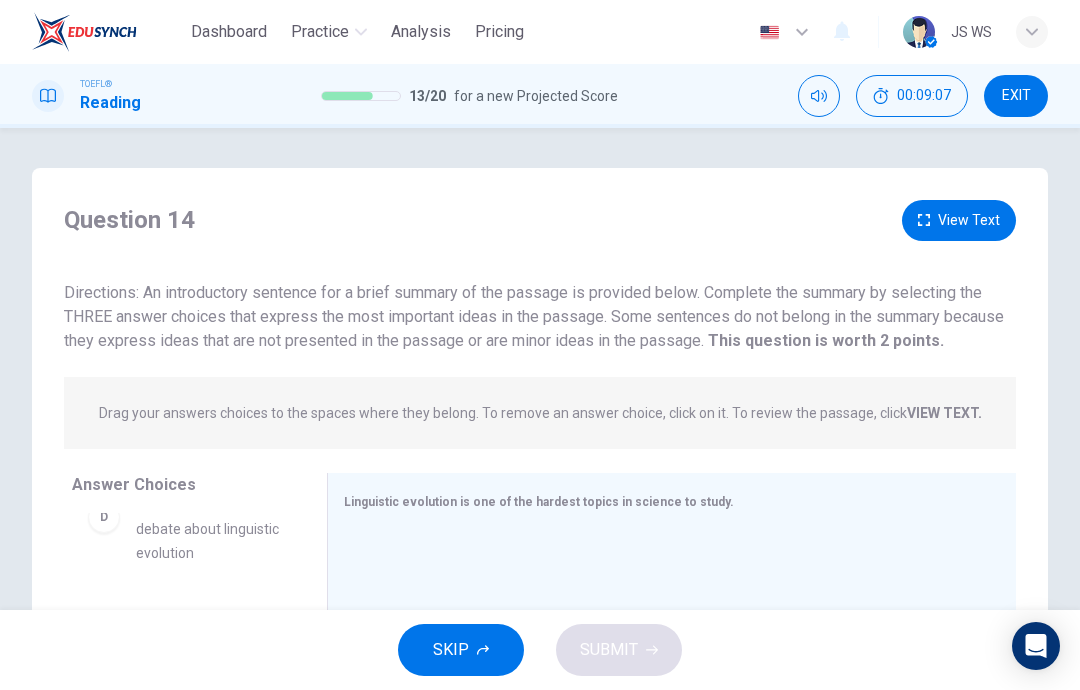 click on "VIEW TEXT." at bounding box center (944, 413) 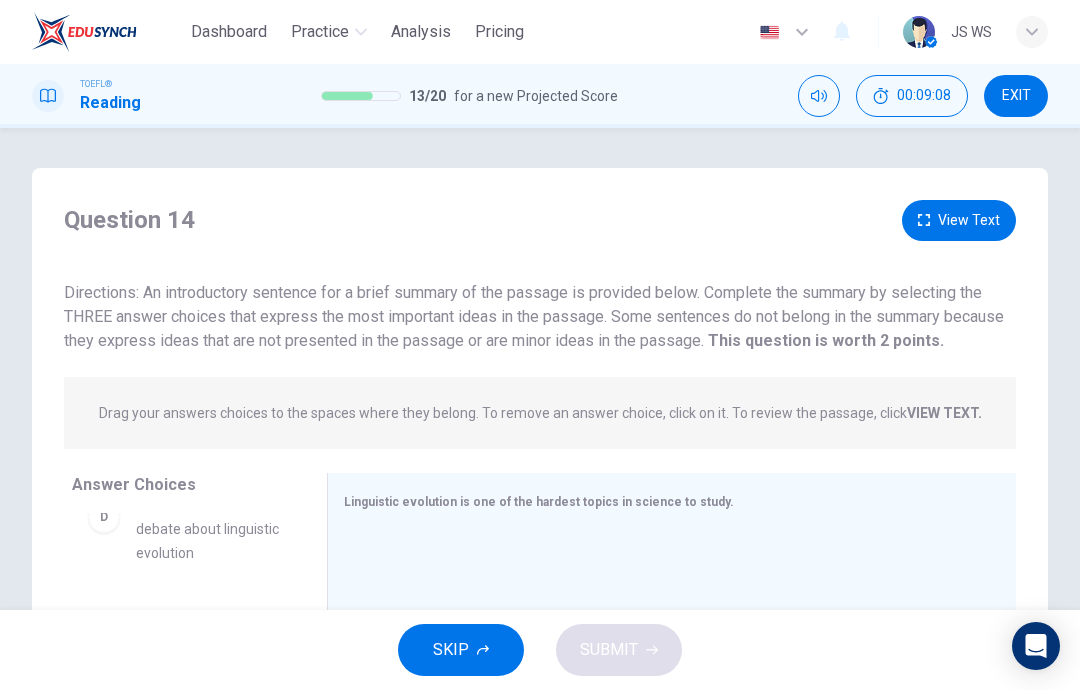 click on "VIEW TEXT." at bounding box center [944, 413] 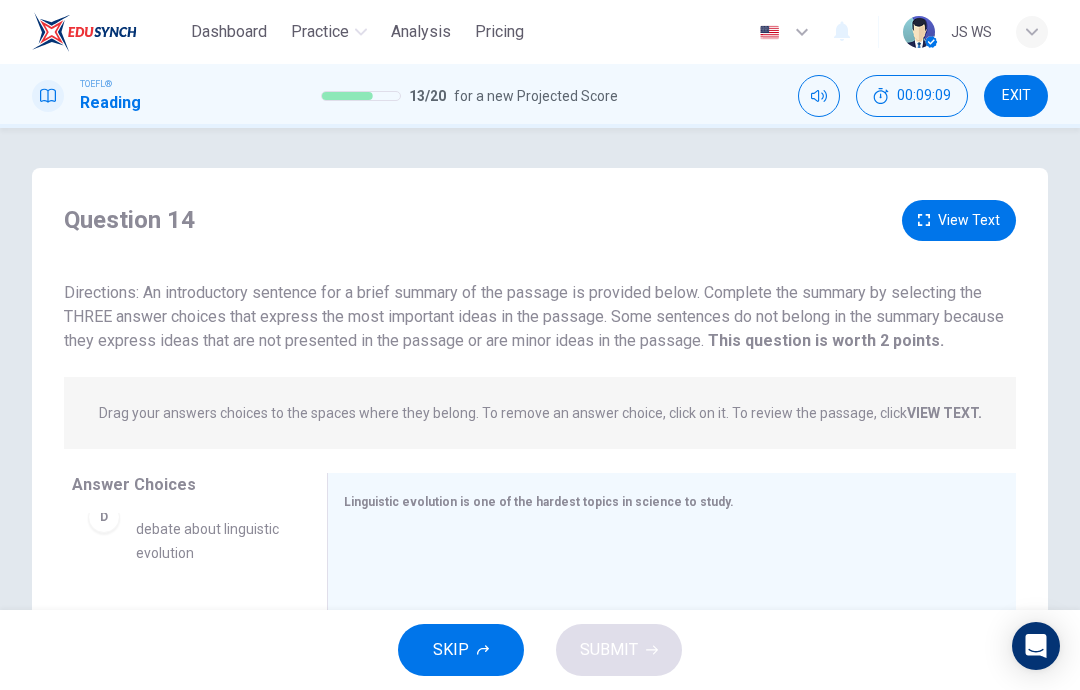 click on "VIEW TEXT." at bounding box center (944, 413) 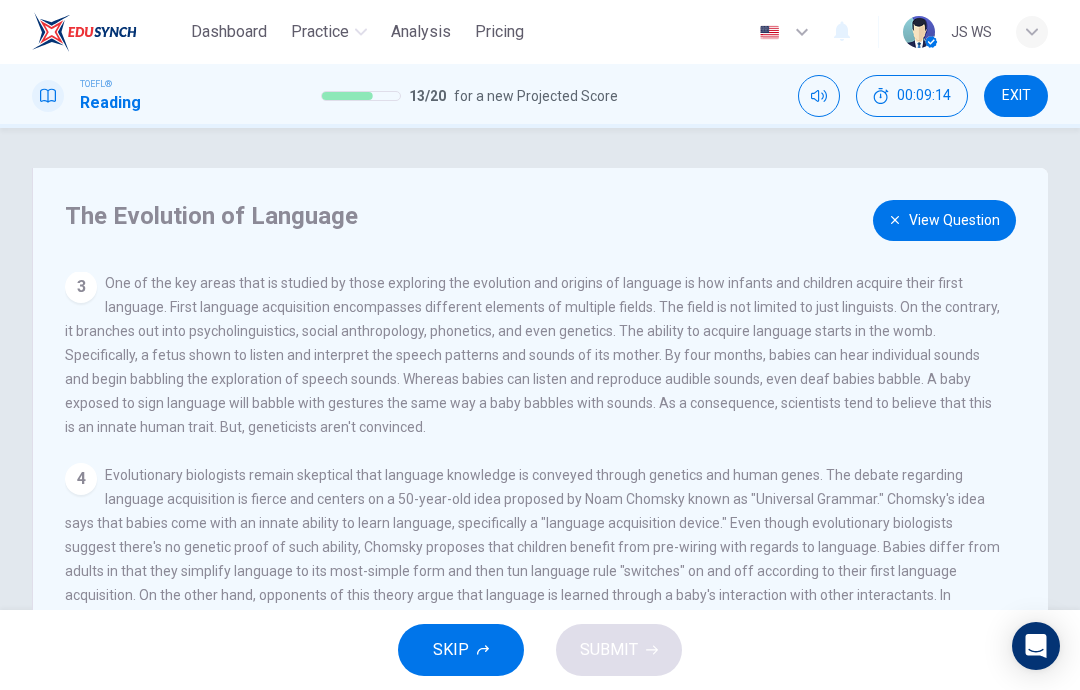 scroll, scrollTop: 370, scrollLeft: 0, axis: vertical 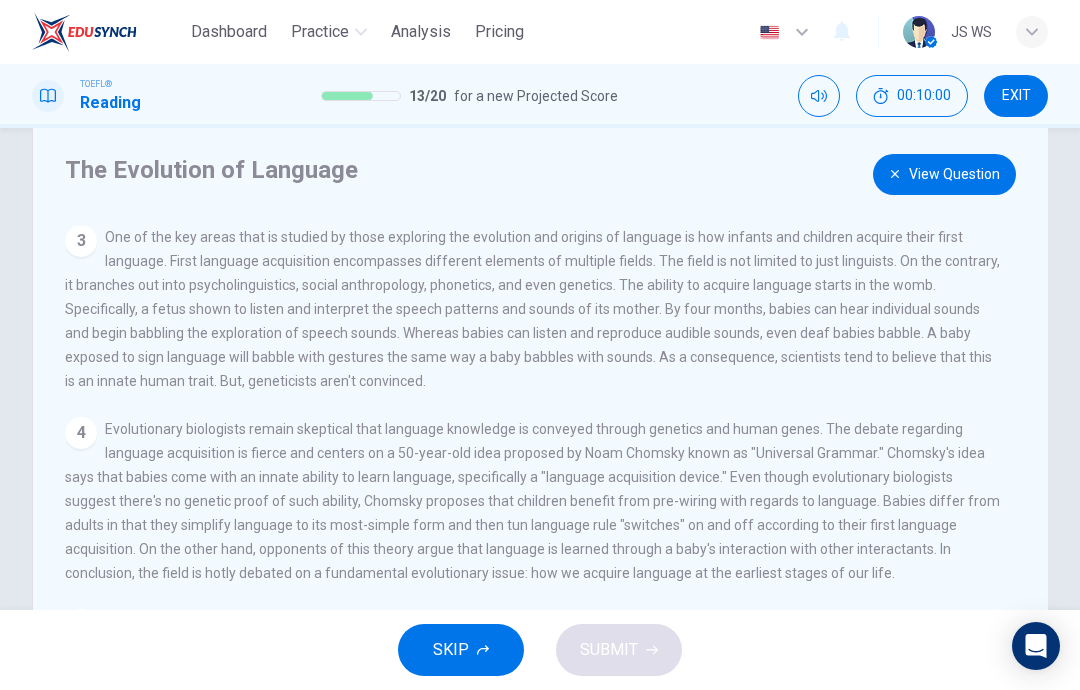 click at bounding box center [895, 174] 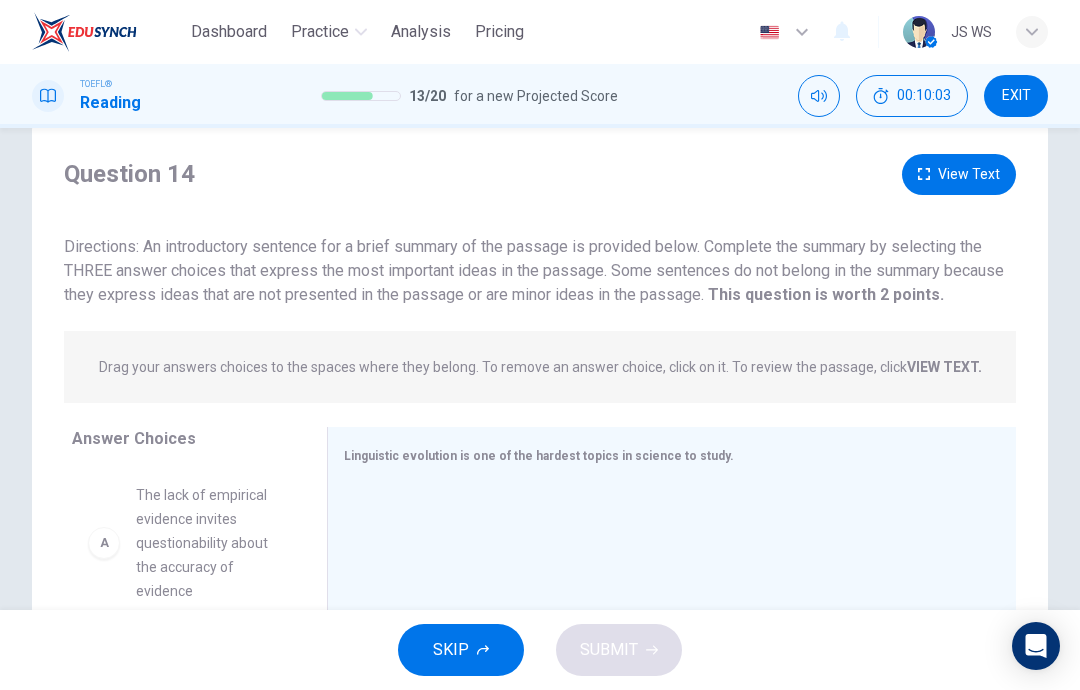 scroll, scrollTop: 0, scrollLeft: 0, axis: both 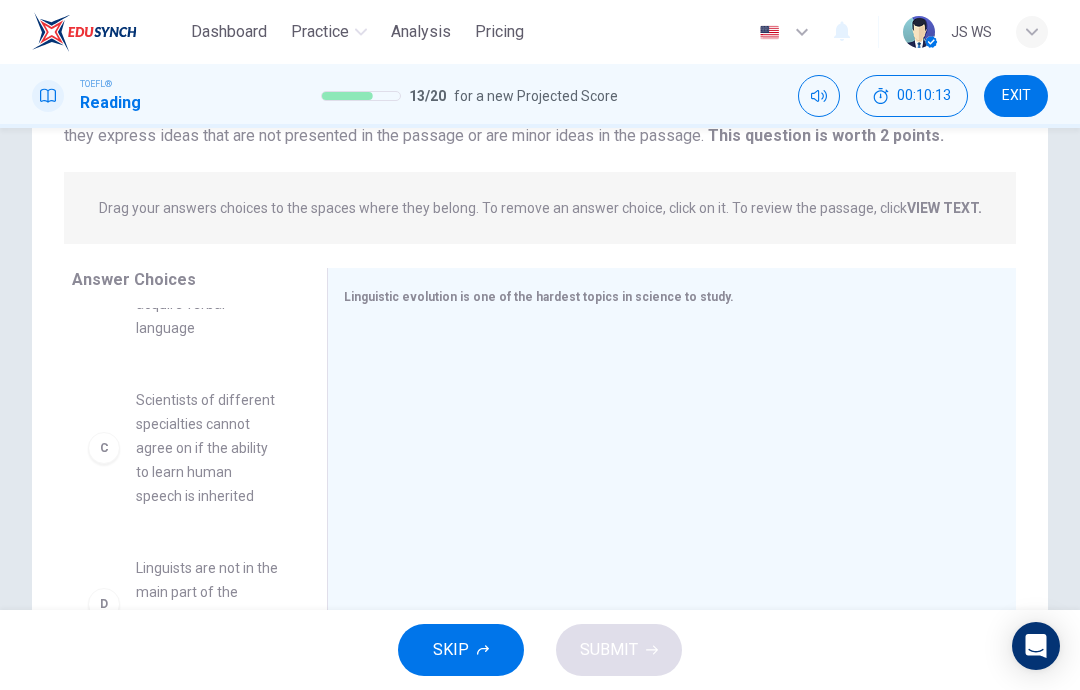 click on "SKIP SUBMIT" at bounding box center (540, 650) 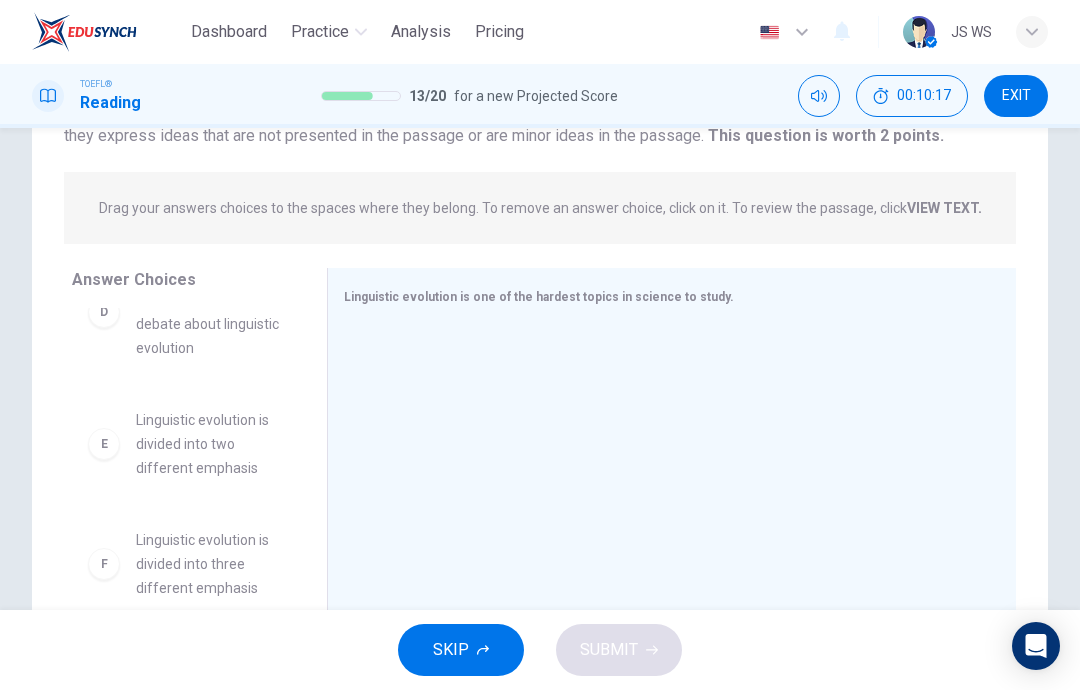 scroll, scrollTop: 588, scrollLeft: 0, axis: vertical 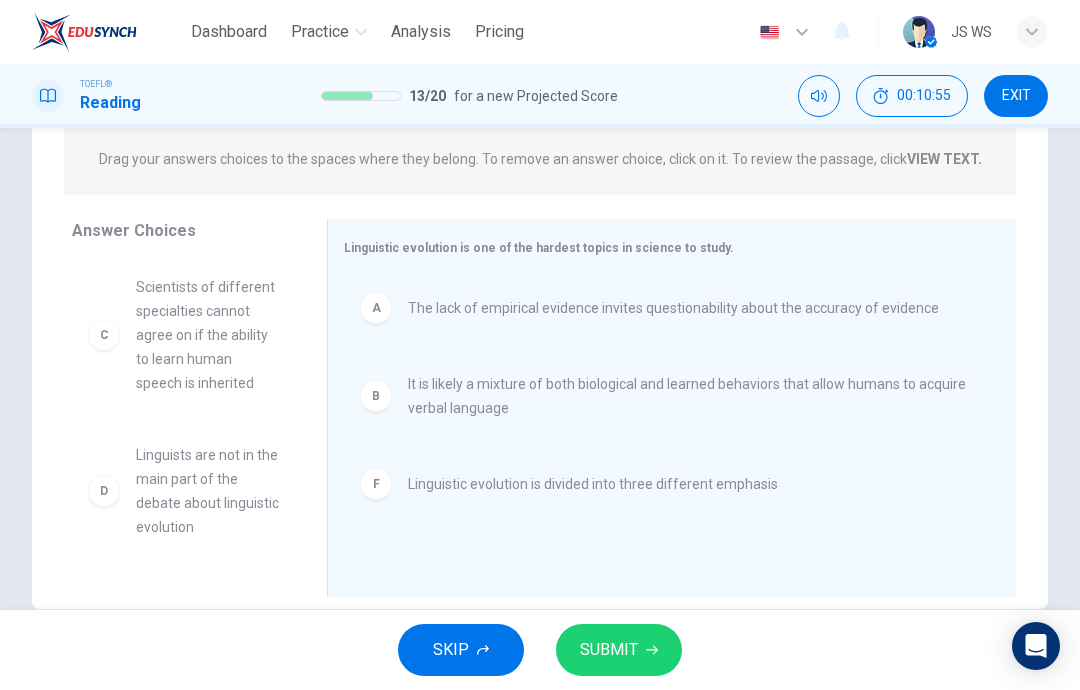 click on "SUBMIT" at bounding box center (619, 650) 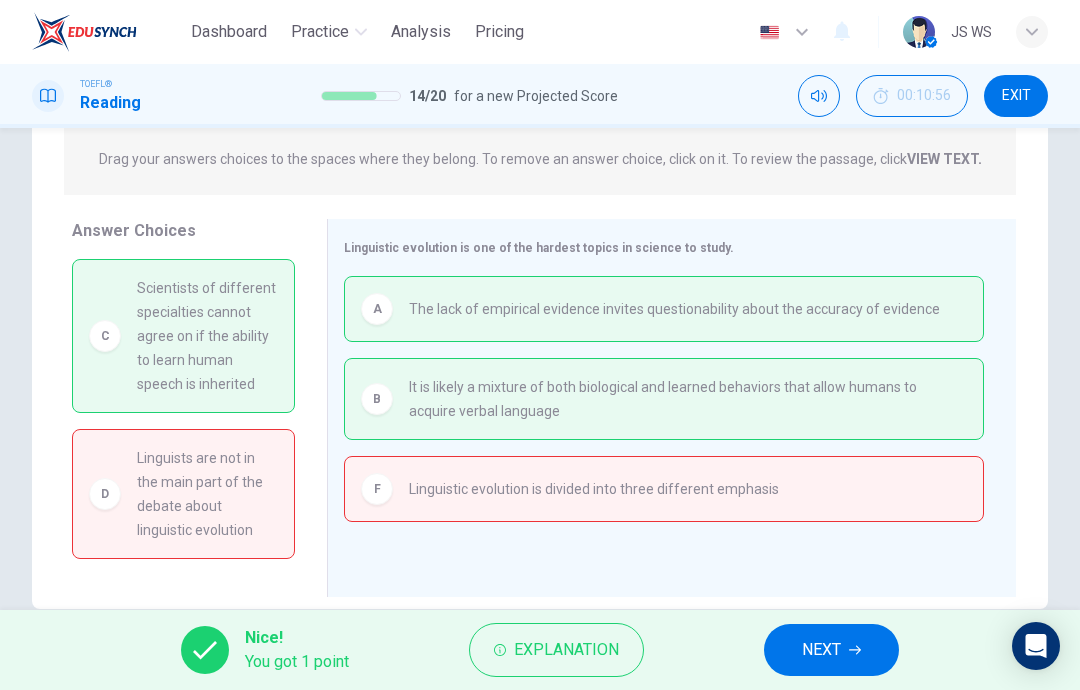 click on "NEXT" at bounding box center (831, 650) 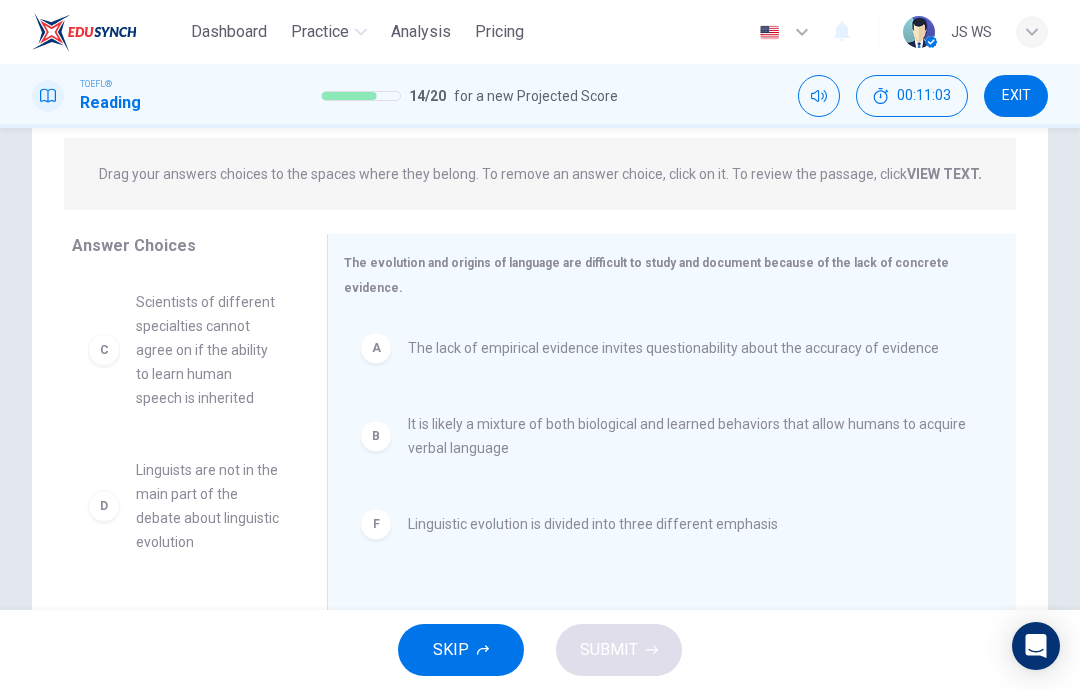 scroll, scrollTop: 229, scrollLeft: 0, axis: vertical 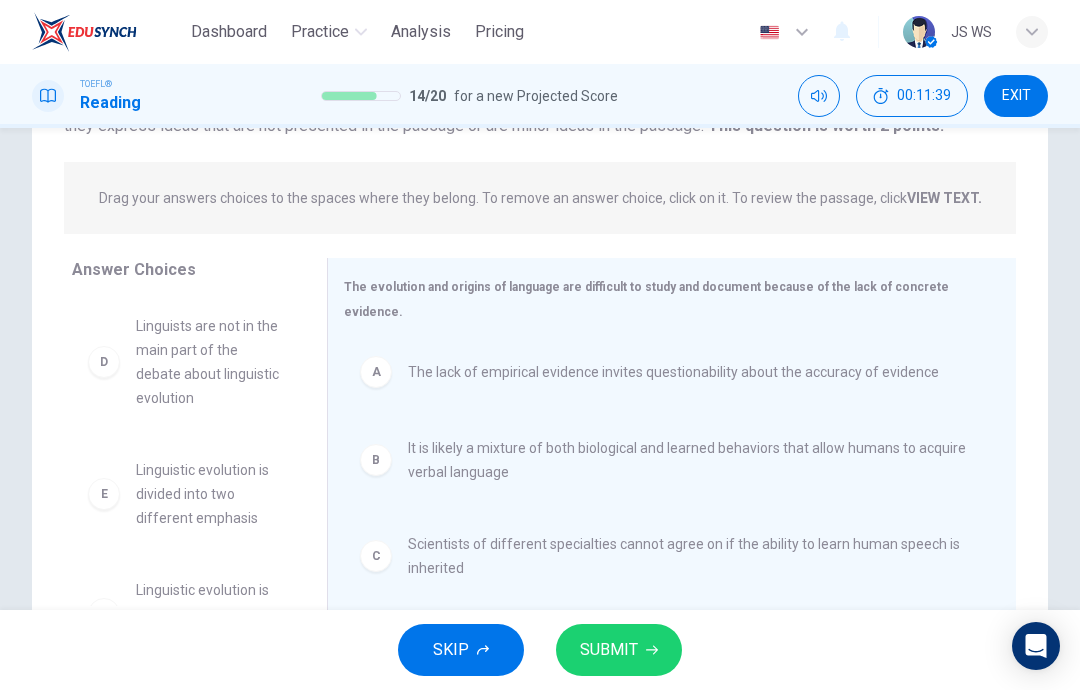 click on "SUBMIT" at bounding box center [609, 650] 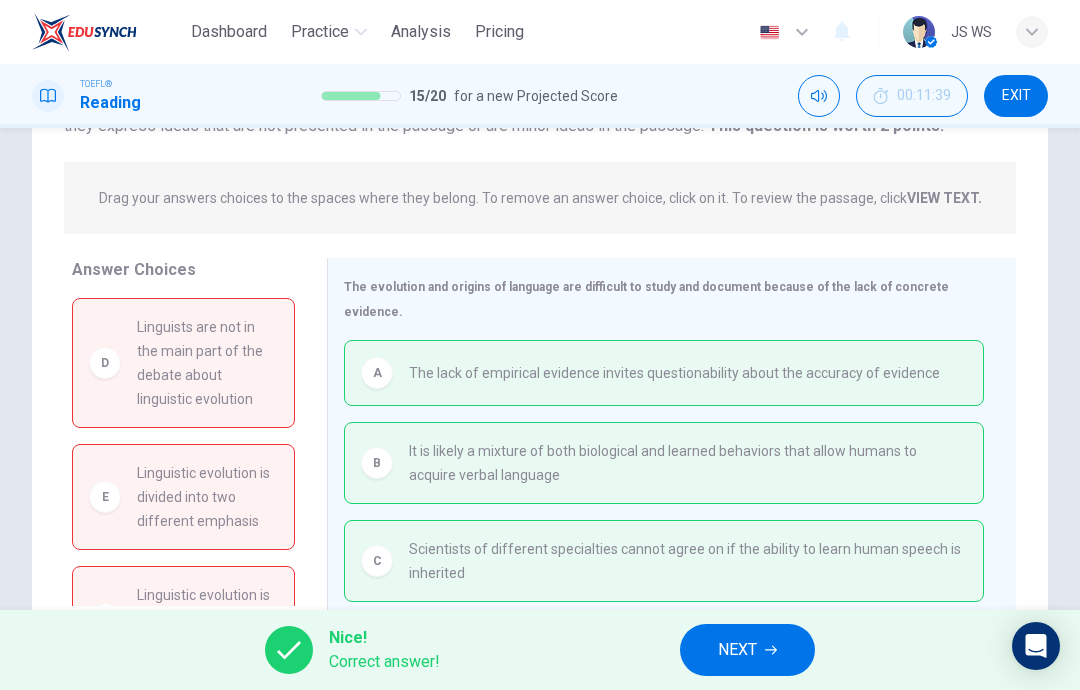 click on "NEXT" at bounding box center [747, 650] 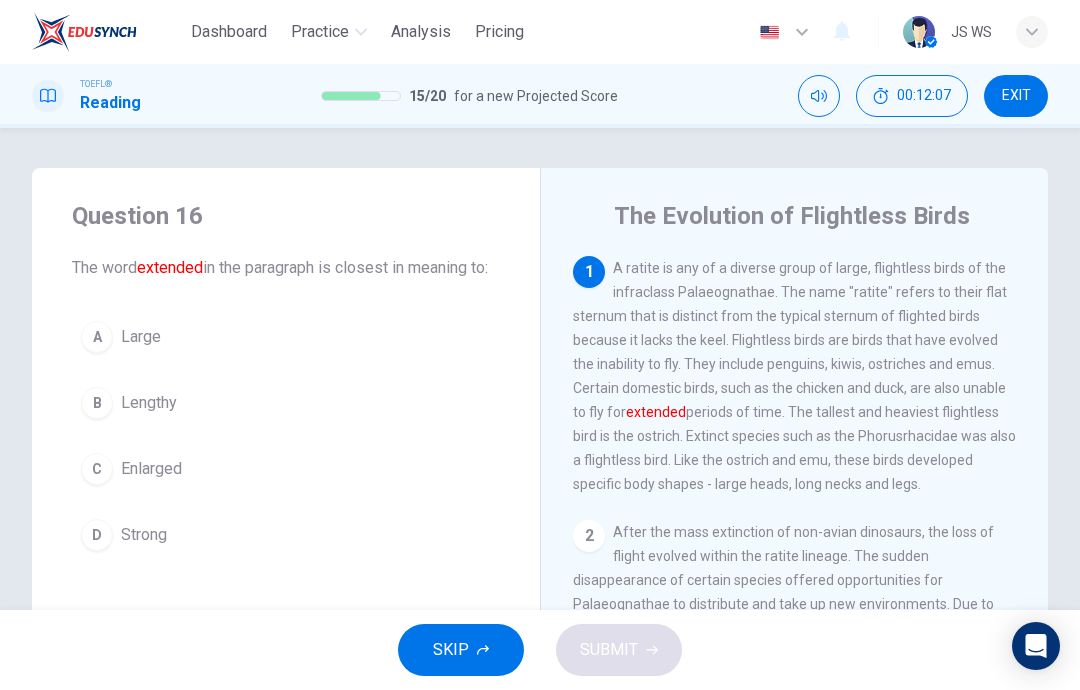 click on "C Enlarged" at bounding box center (286, 469) 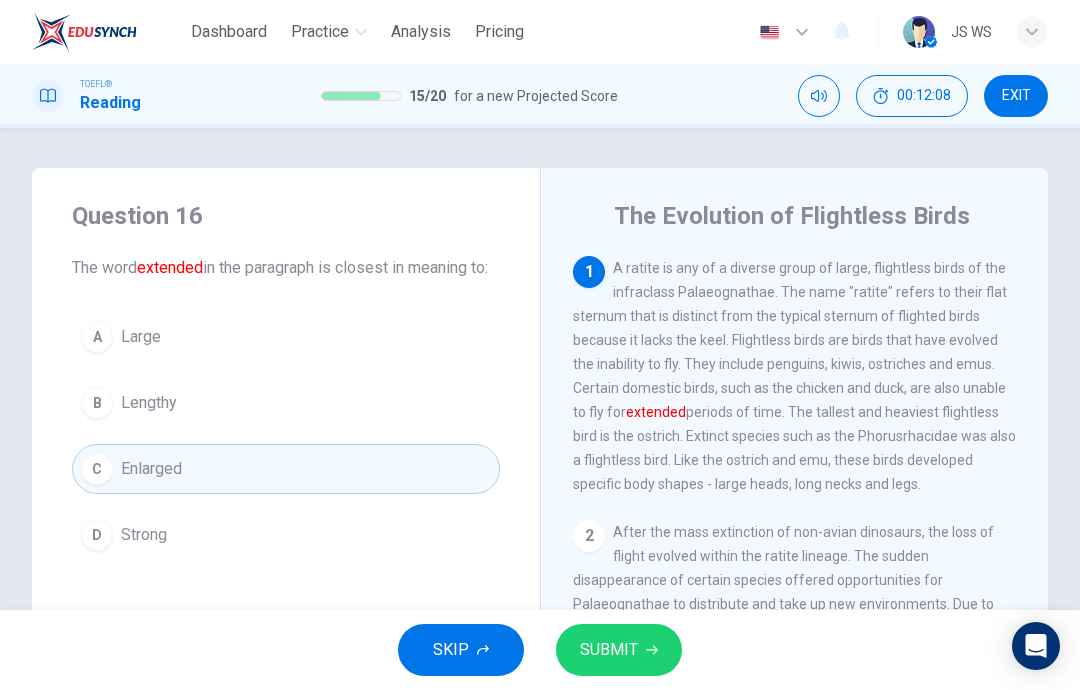 click on "SUBMIT" at bounding box center [609, 650] 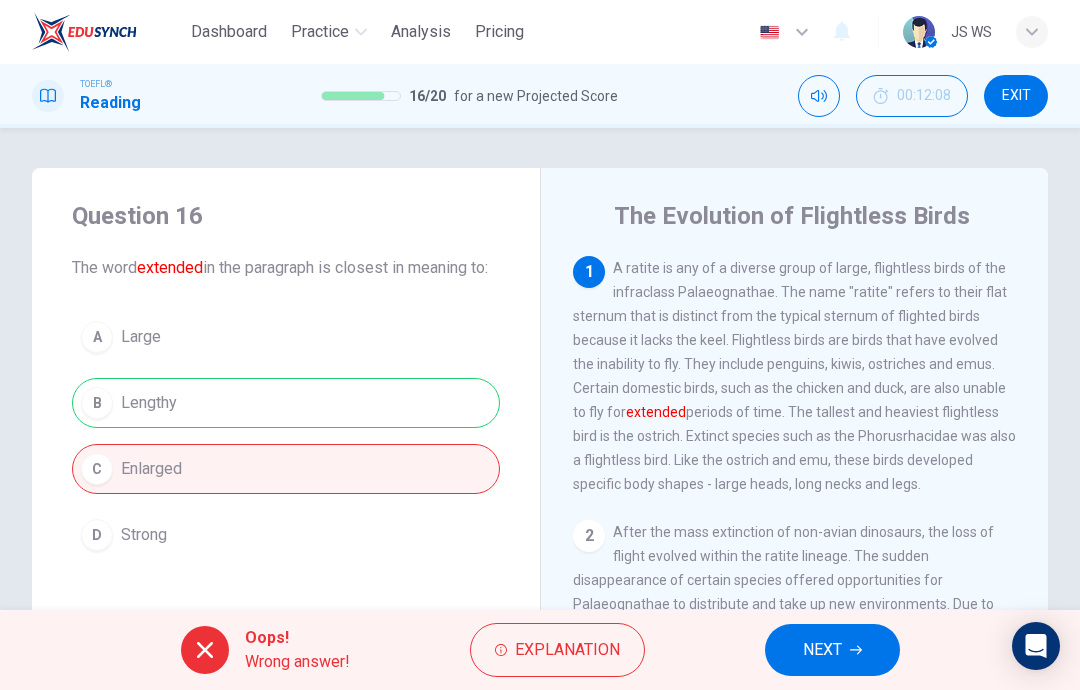 click on "NEXT" at bounding box center [832, 650] 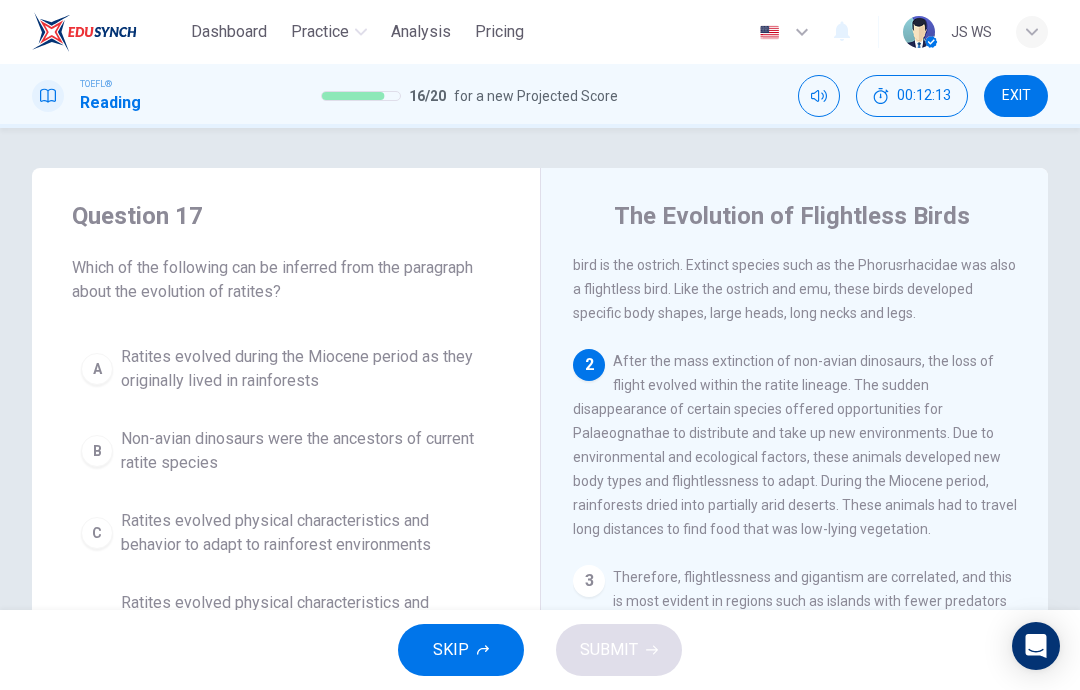 scroll, scrollTop: 169, scrollLeft: 0, axis: vertical 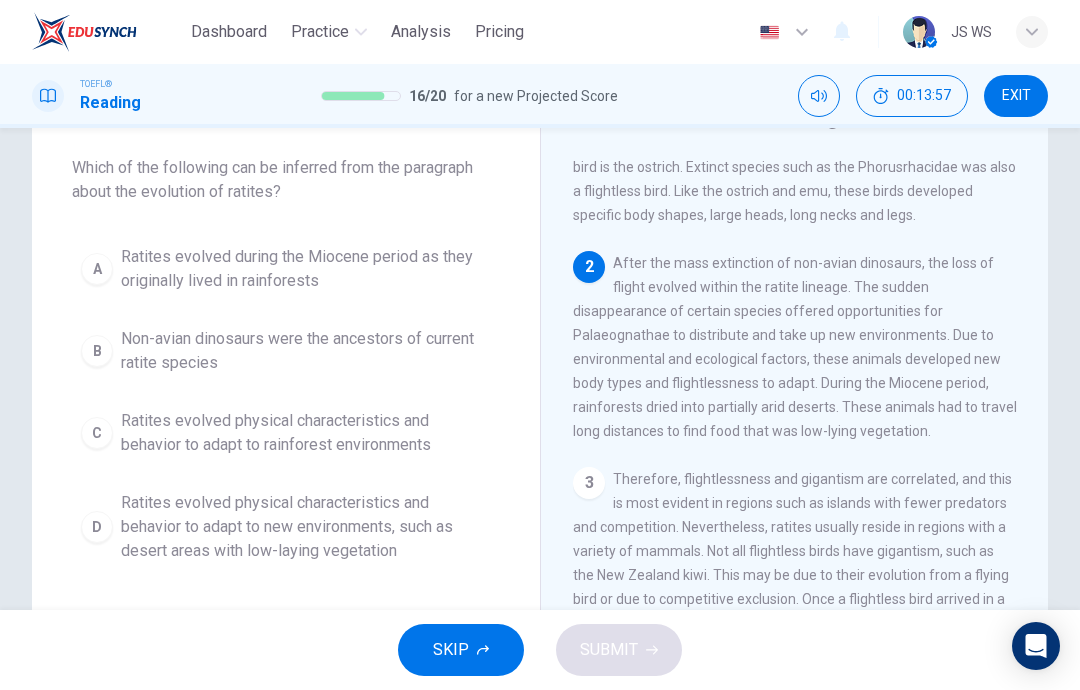click on "Ratites evolved physical characteristics and behavior to adapt to new environments, such as desert areas with low-laying vegetation" at bounding box center [306, 269] 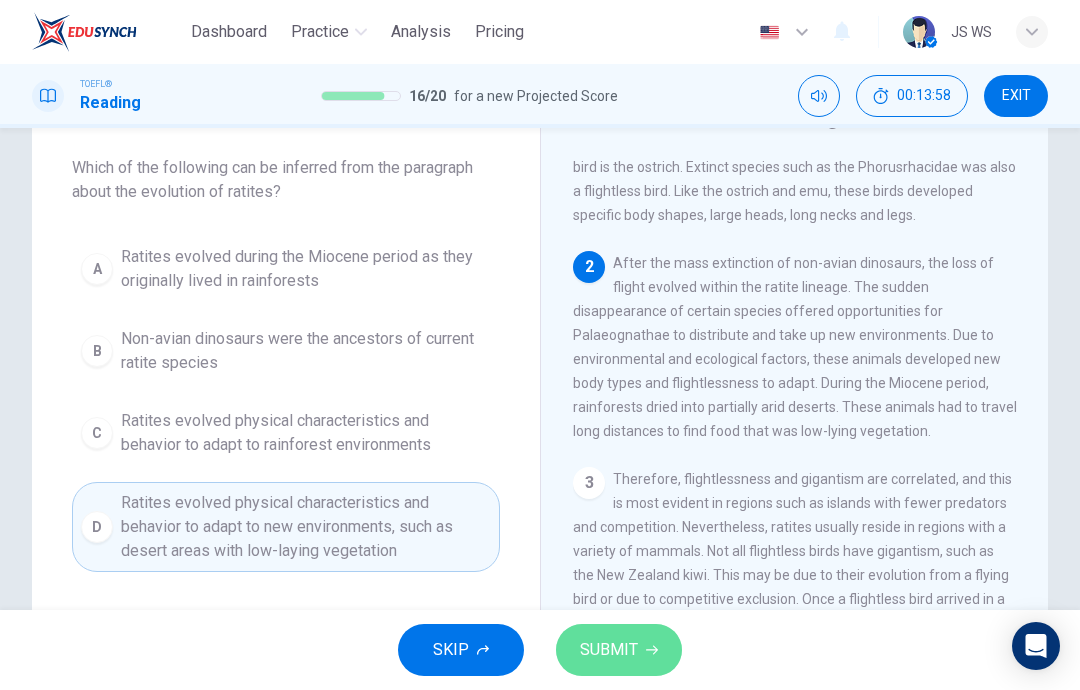 click on "SUBMIT" at bounding box center [609, 650] 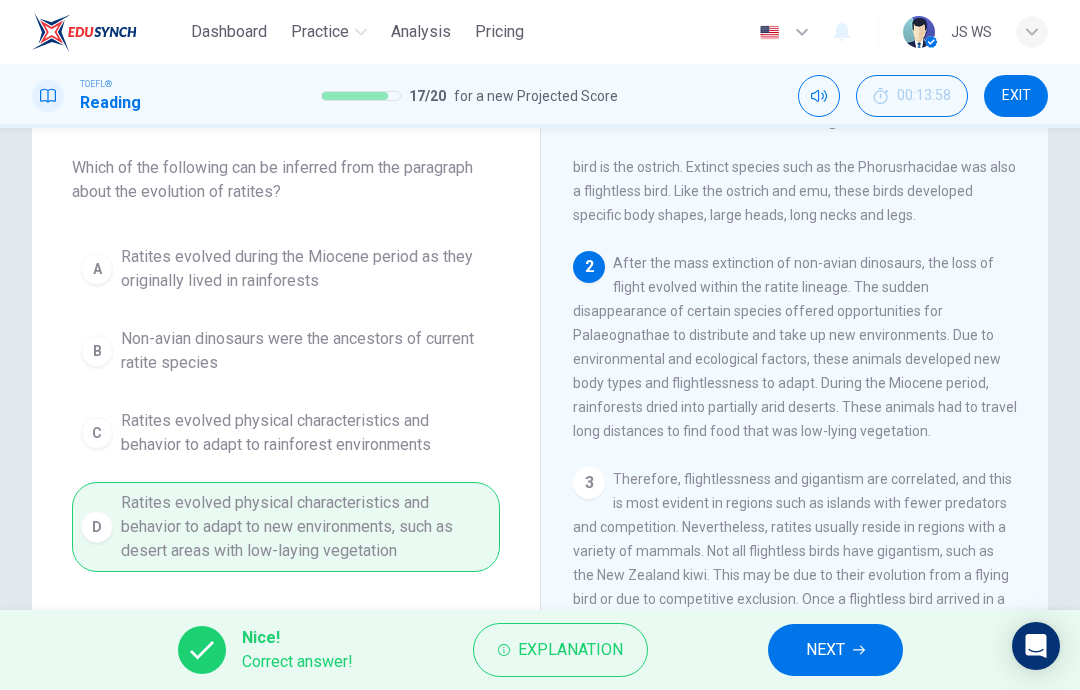 click on "NEXT" at bounding box center (835, 650) 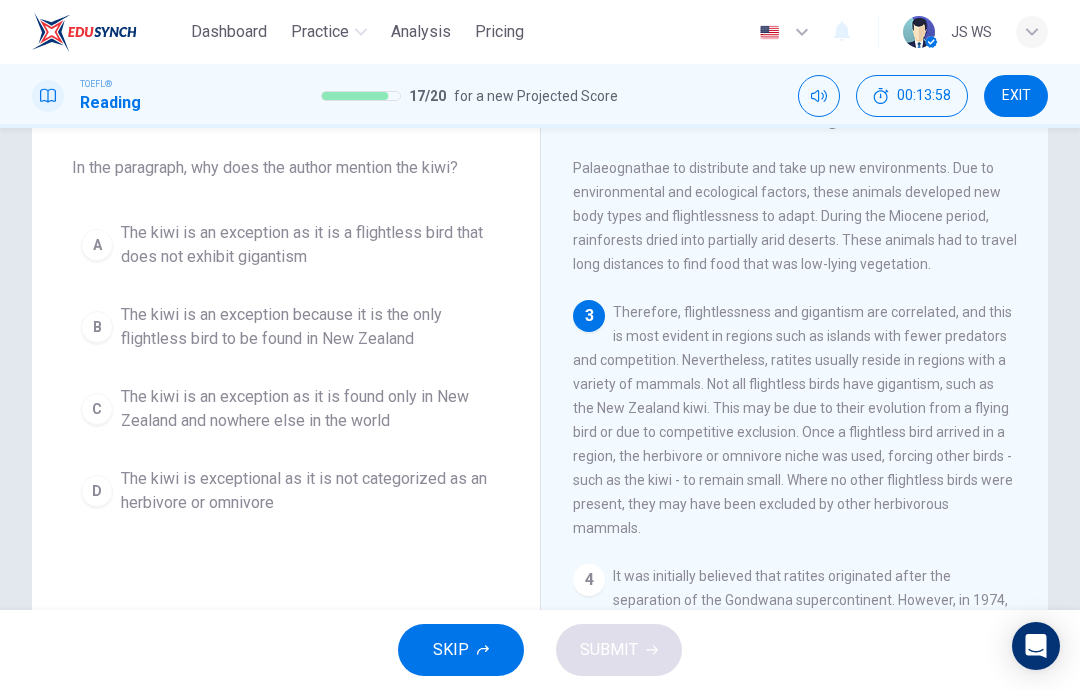 scroll, scrollTop: 348, scrollLeft: 0, axis: vertical 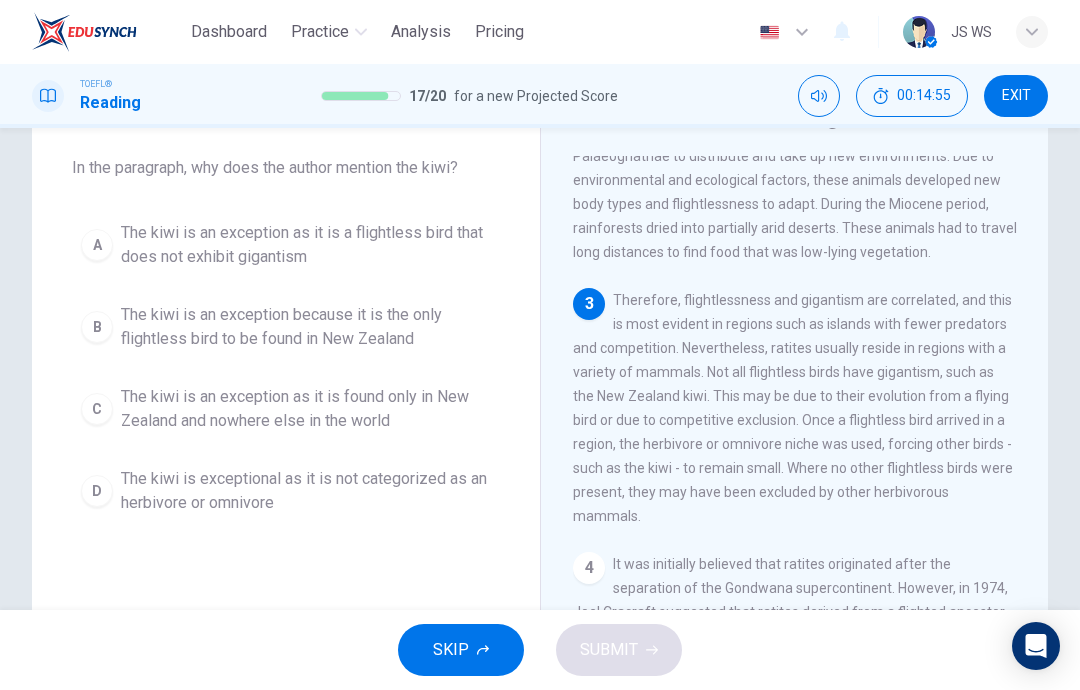 click on "The kiwi is exceptional as it is not categorized as an herbivore or omnivore" at bounding box center [306, 245] 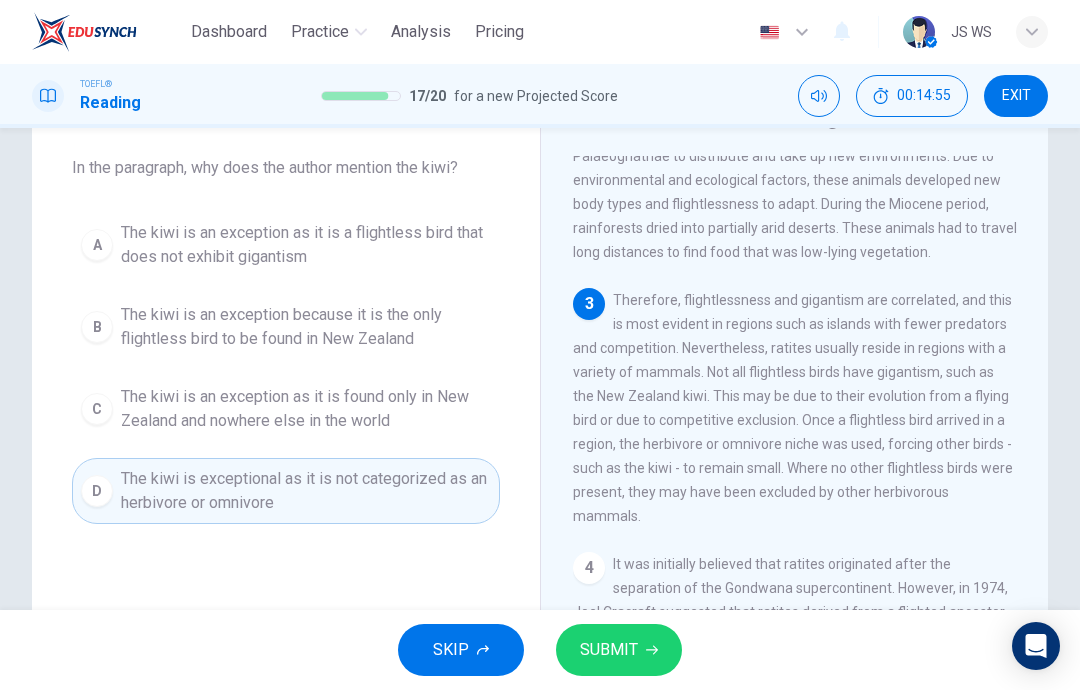 click on "SUBMIT" at bounding box center (619, 650) 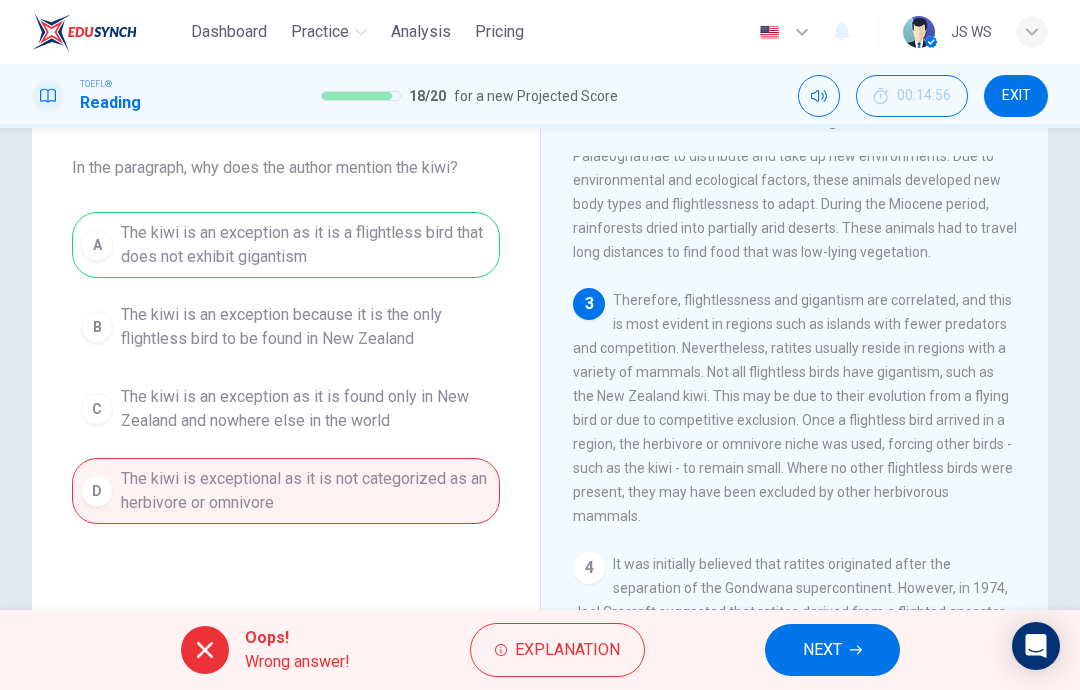 click on "NEXT" at bounding box center (822, 650) 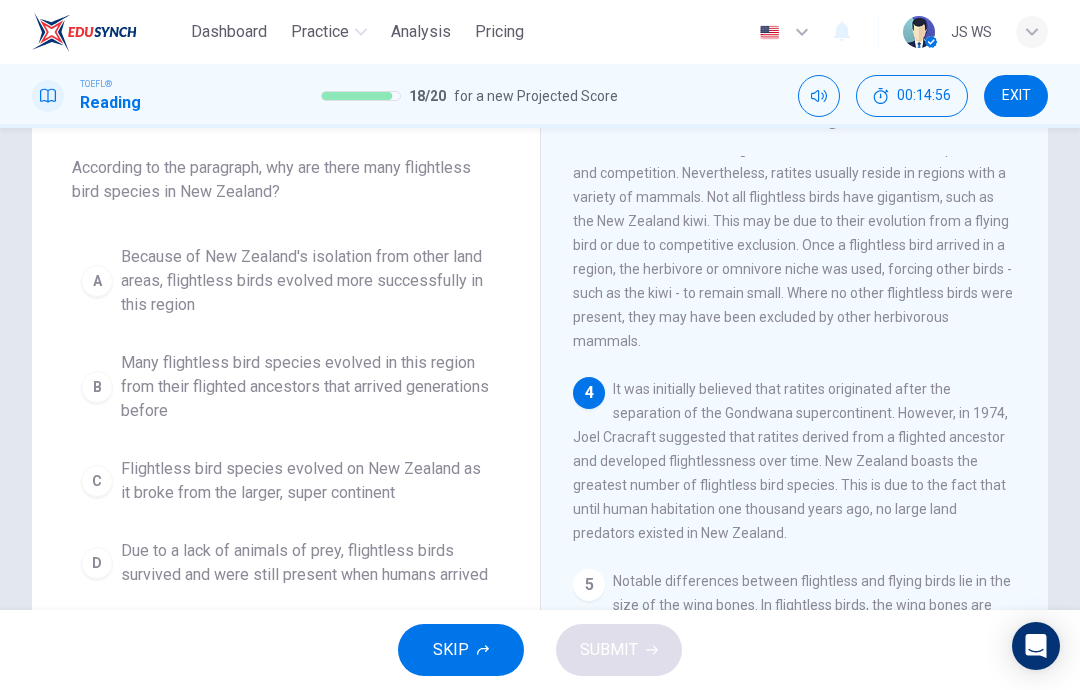 scroll, scrollTop: 547, scrollLeft: 0, axis: vertical 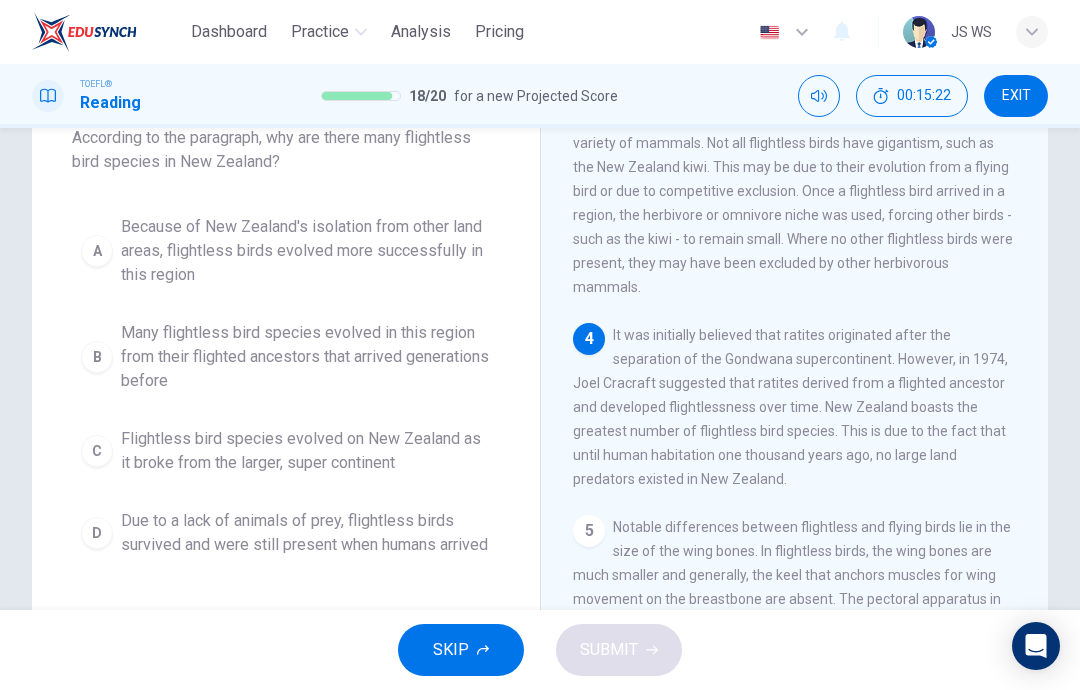 click on "Because of New Zealand's isolation from other land areas, flightless birds evolved more successfully in this region" at bounding box center (306, 251) 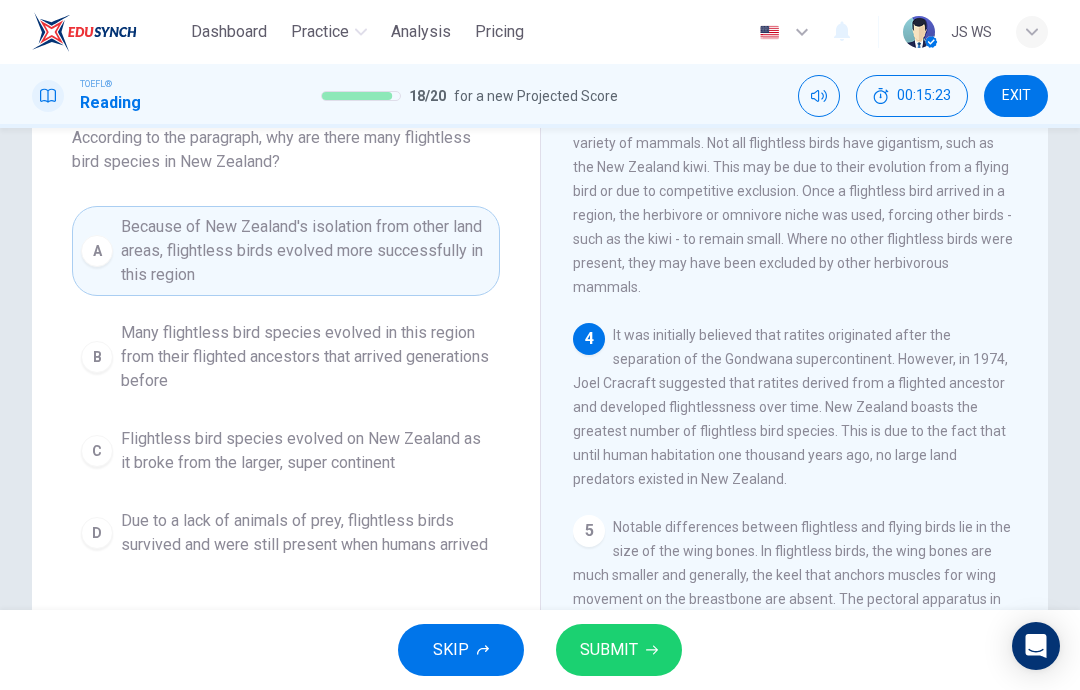 click at bounding box center (652, 650) 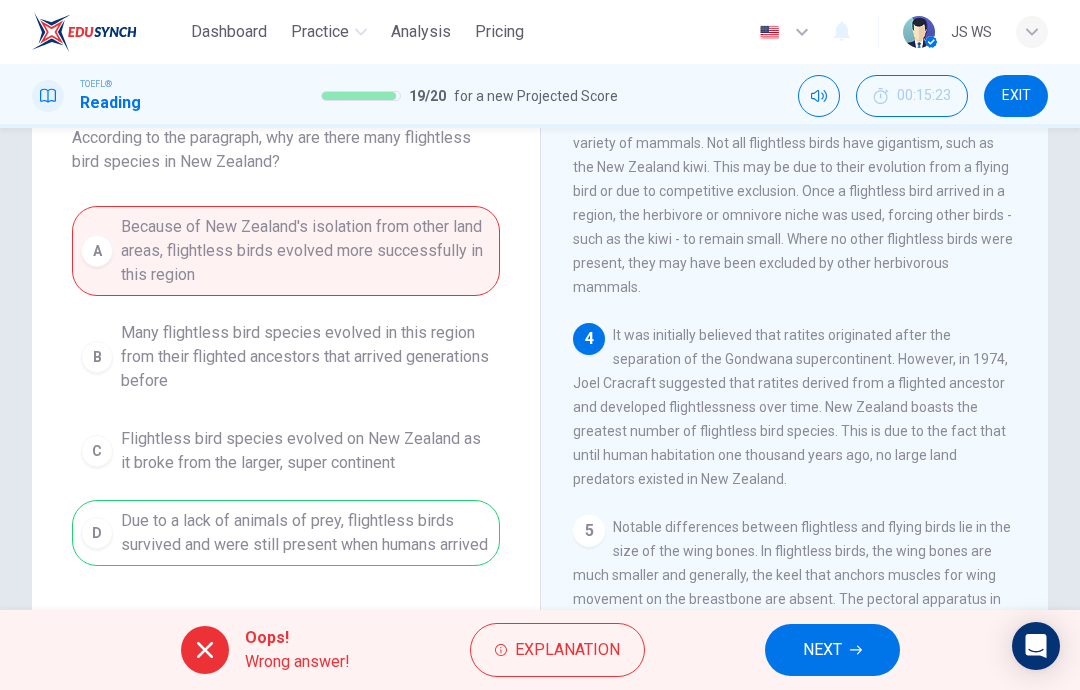 click on "NEXT" at bounding box center [832, 650] 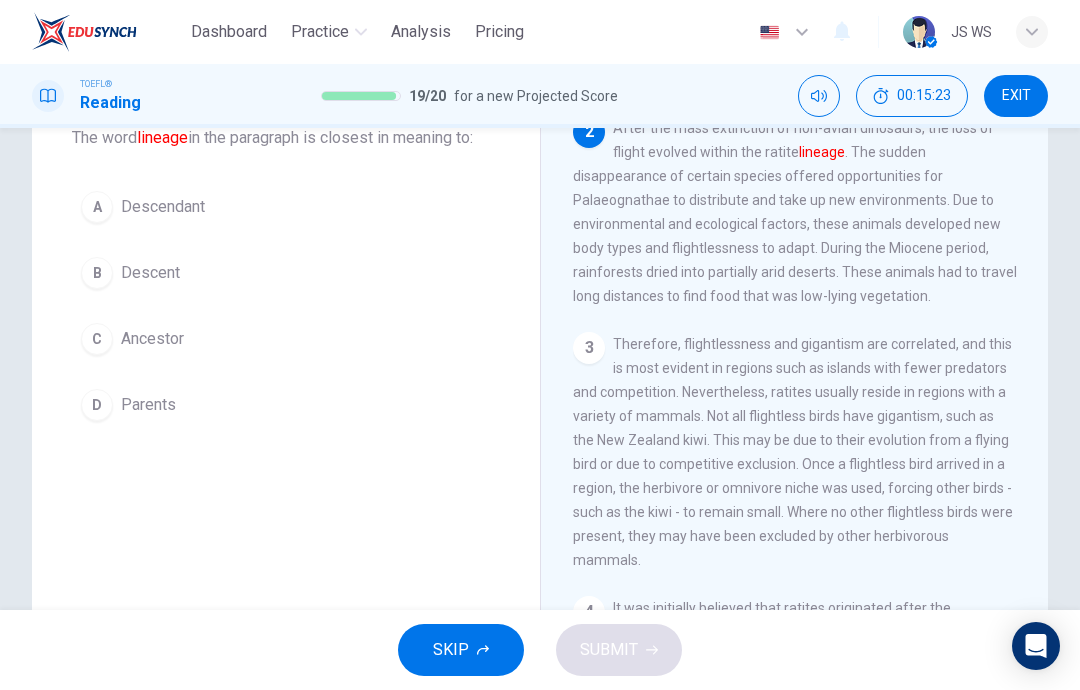 scroll, scrollTop: 274, scrollLeft: 0, axis: vertical 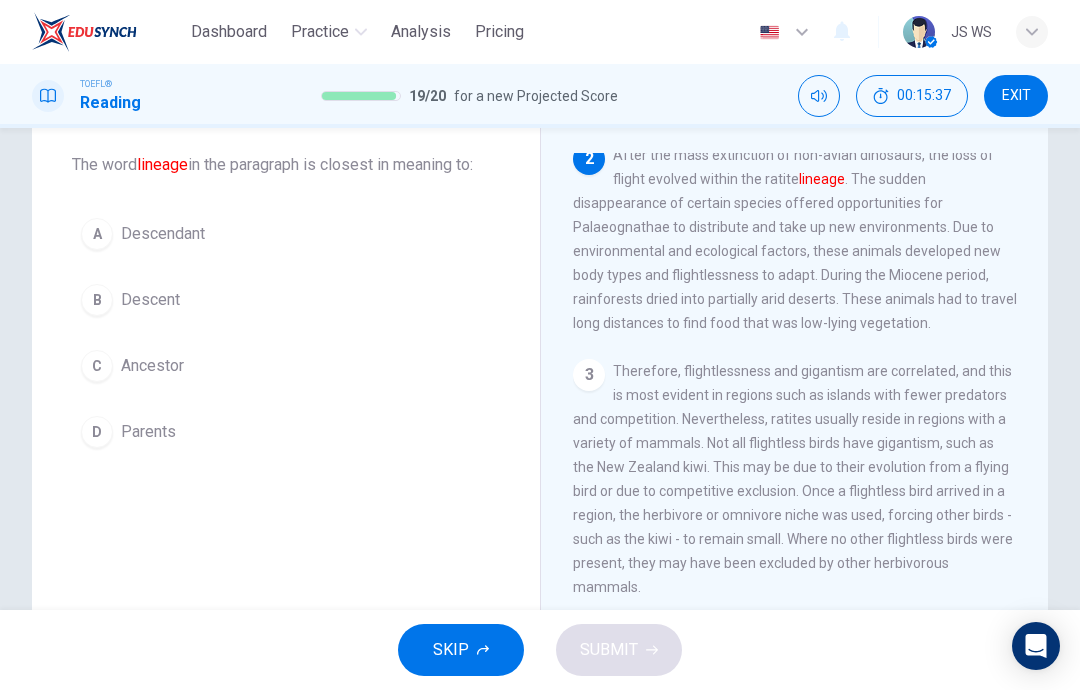 click on "A Descendant" at bounding box center [286, 234] 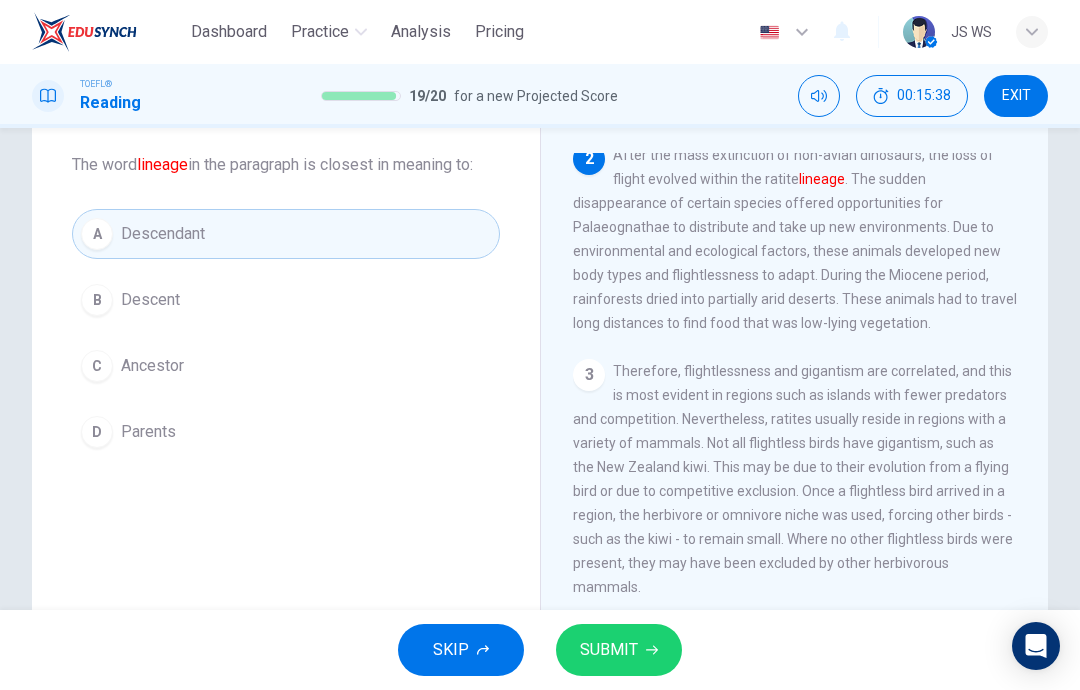 click on "SUBMIT" at bounding box center [619, 650] 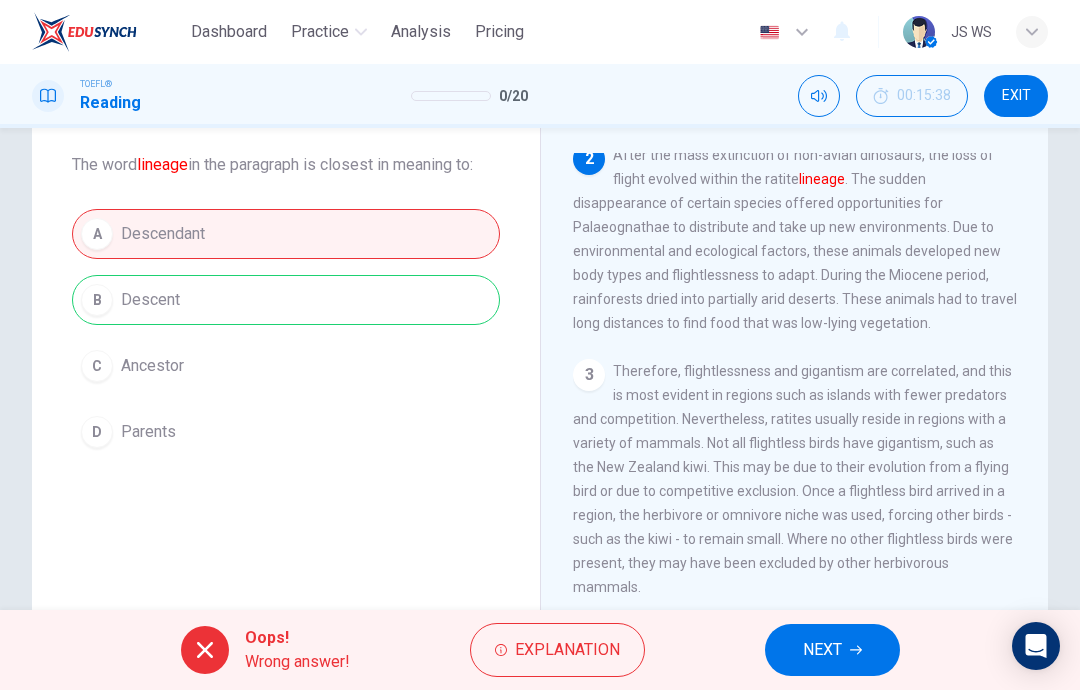 scroll, scrollTop: 0, scrollLeft: 0, axis: both 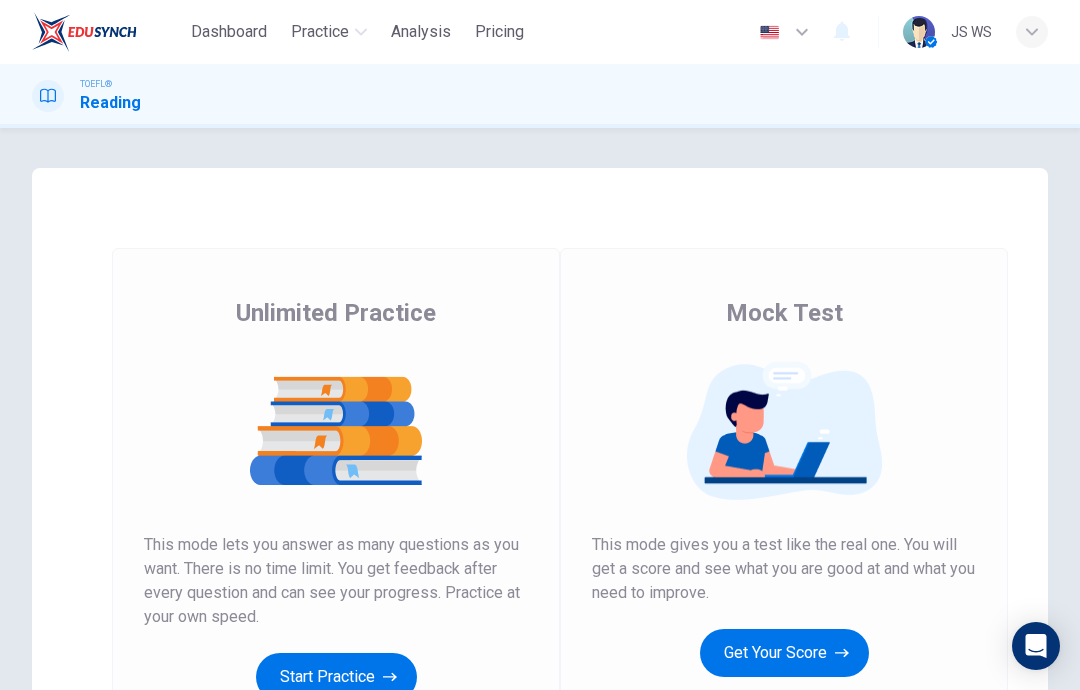 click on "Get Your Score" at bounding box center (336, 677) 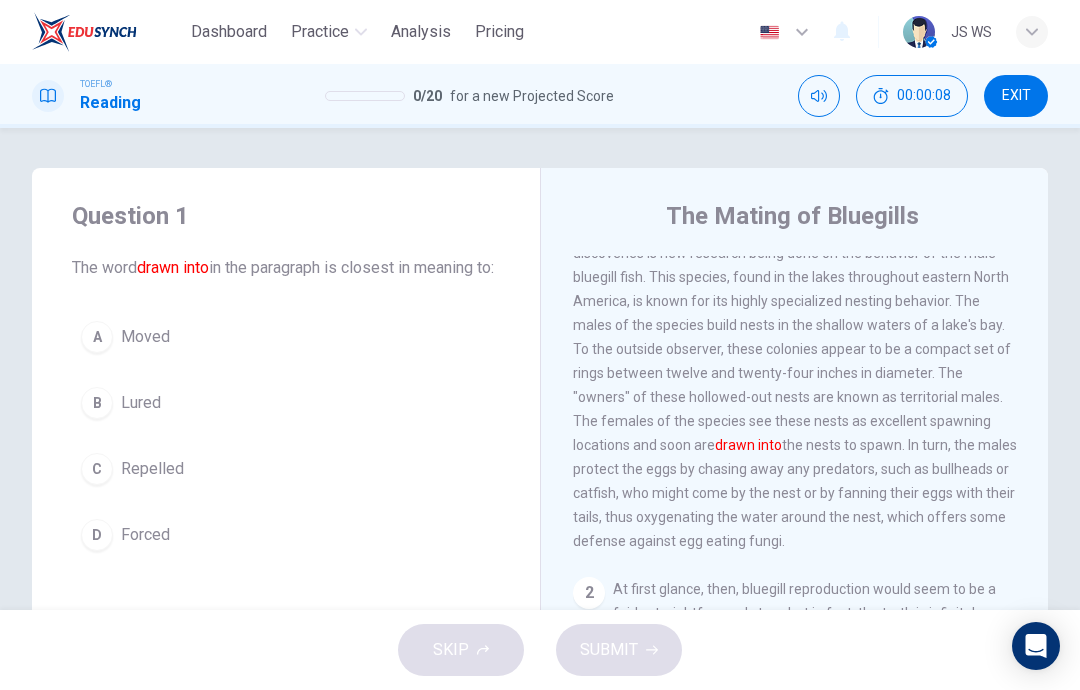 scroll, scrollTop: 92, scrollLeft: 0, axis: vertical 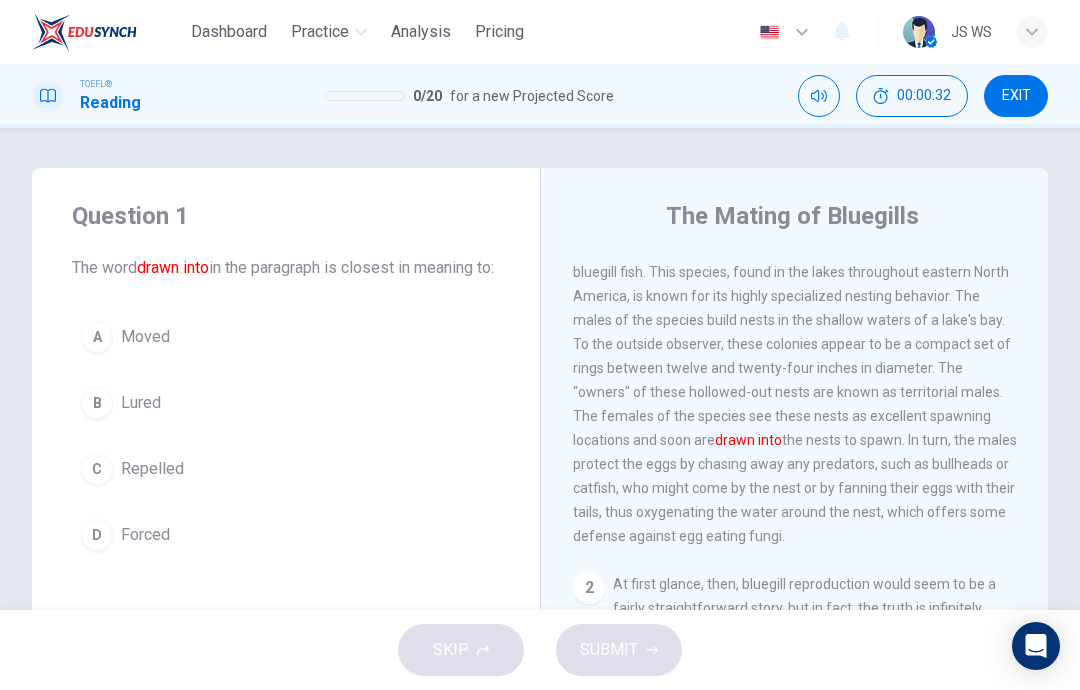 click on "C Repelled" at bounding box center (286, 469) 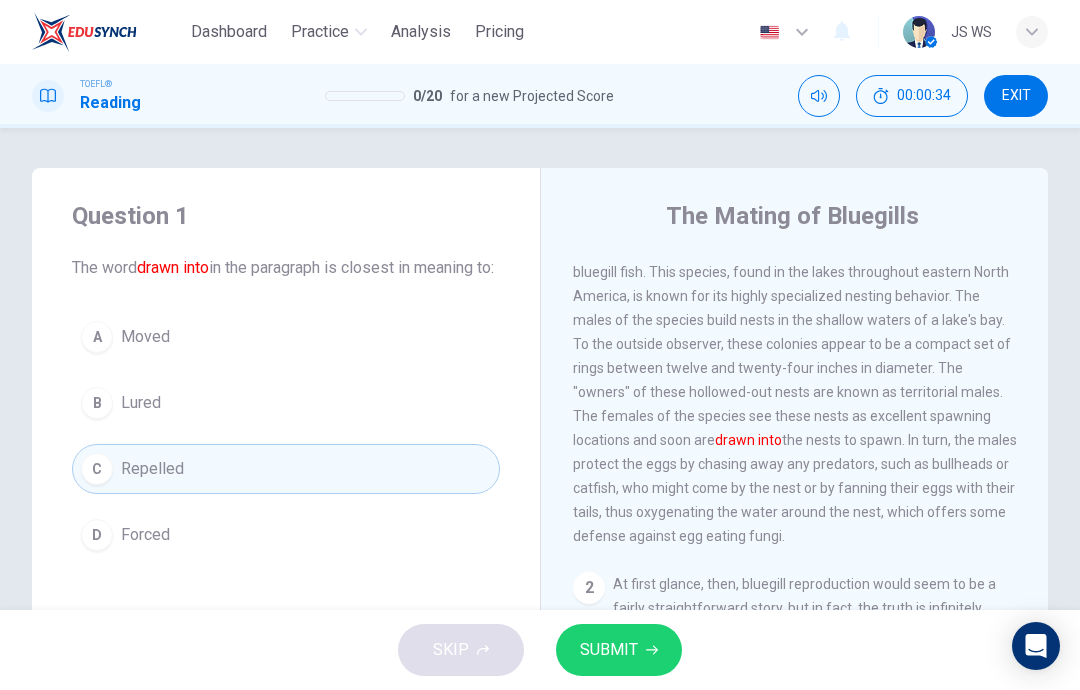 click on "SUBMIT" at bounding box center [609, 650] 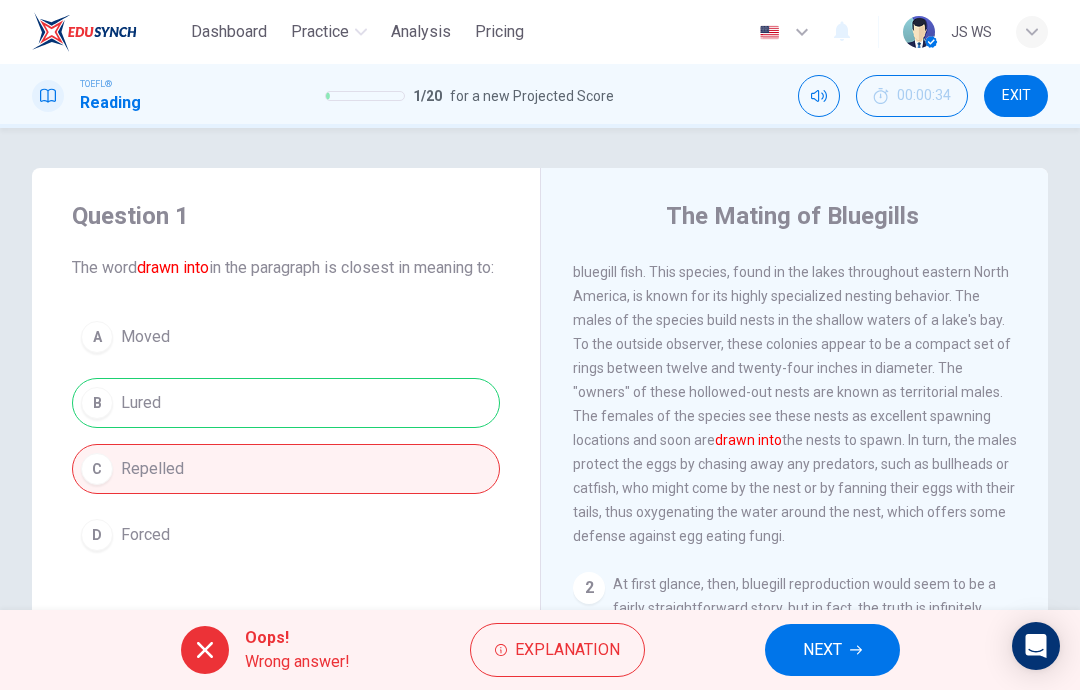 click on "Explanation" at bounding box center (567, 650) 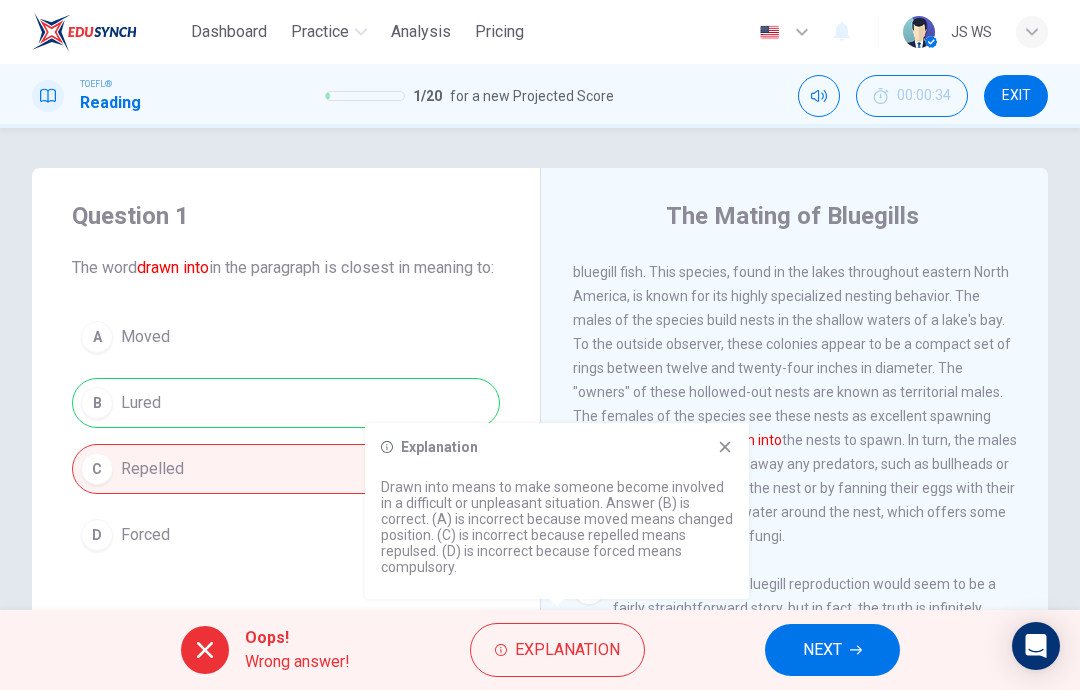 click at bounding box center (856, 650) 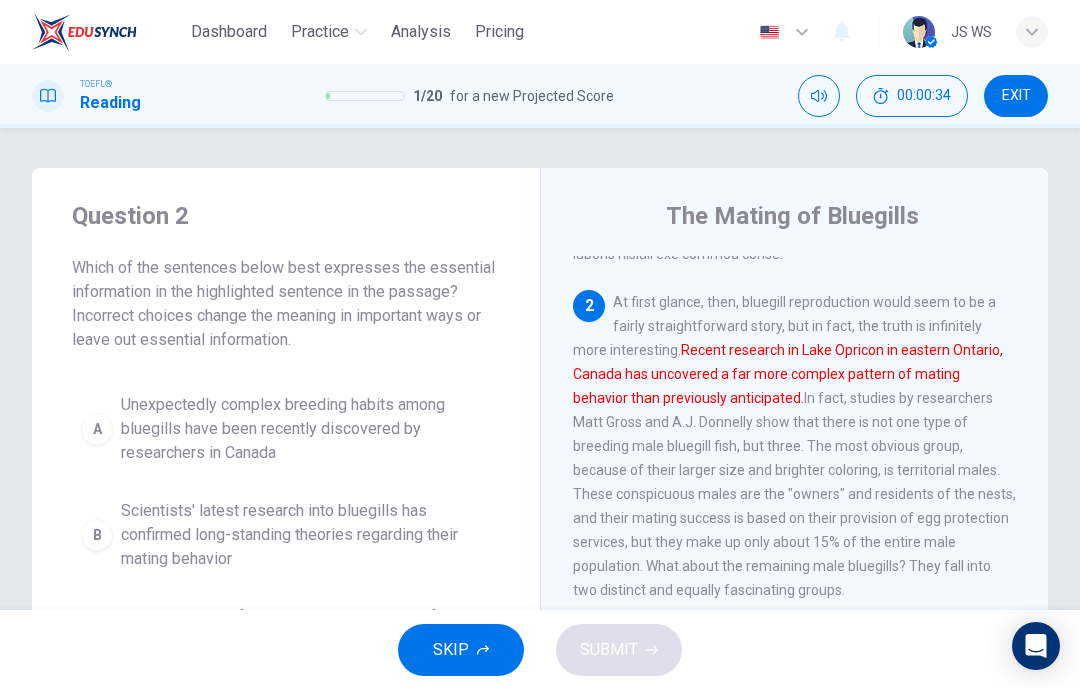scroll, scrollTop: 374, scrollLeft: 0, axis: vertical 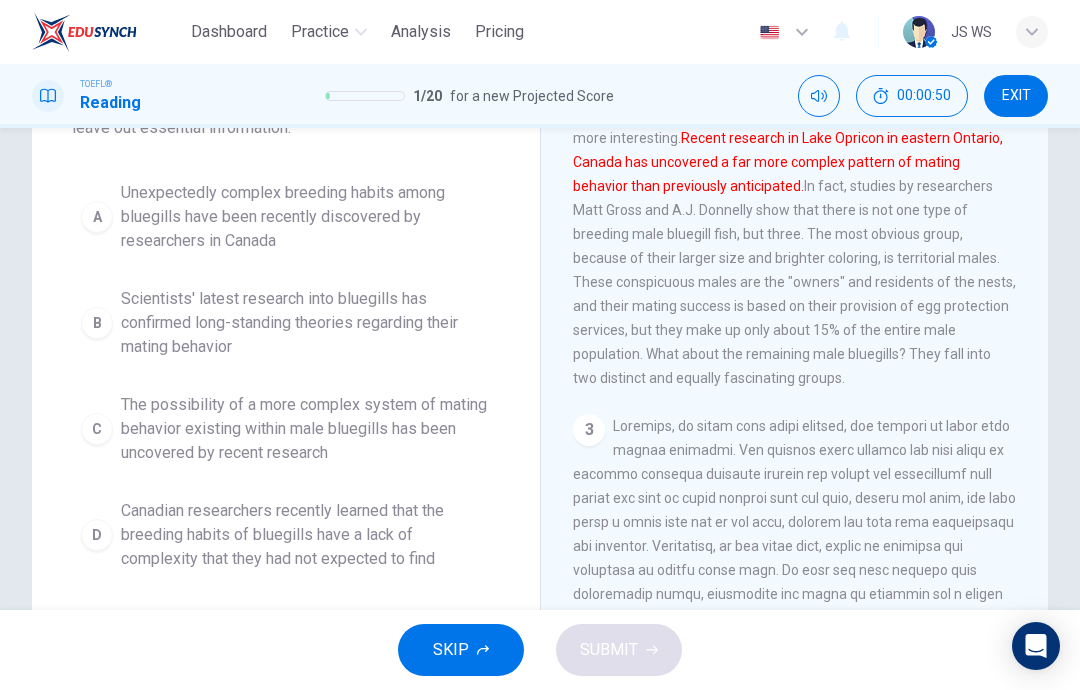 click on "EXIT" at bounding box center [1016, 96] 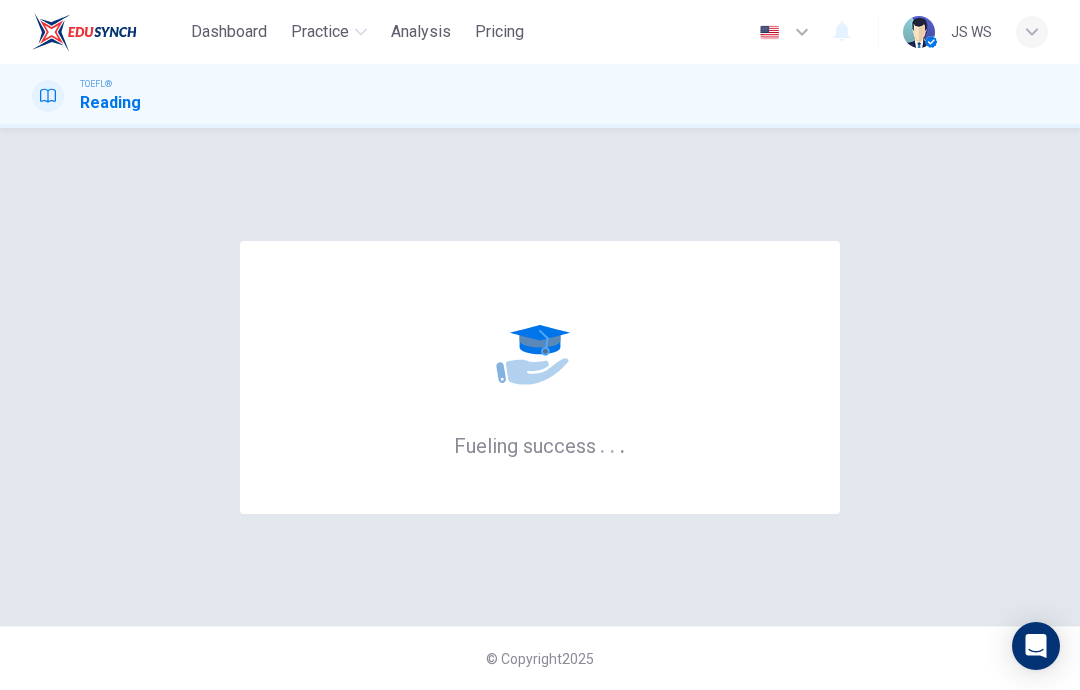 scroll, scrollTop: 0, scrollLeft: 0, axis: both 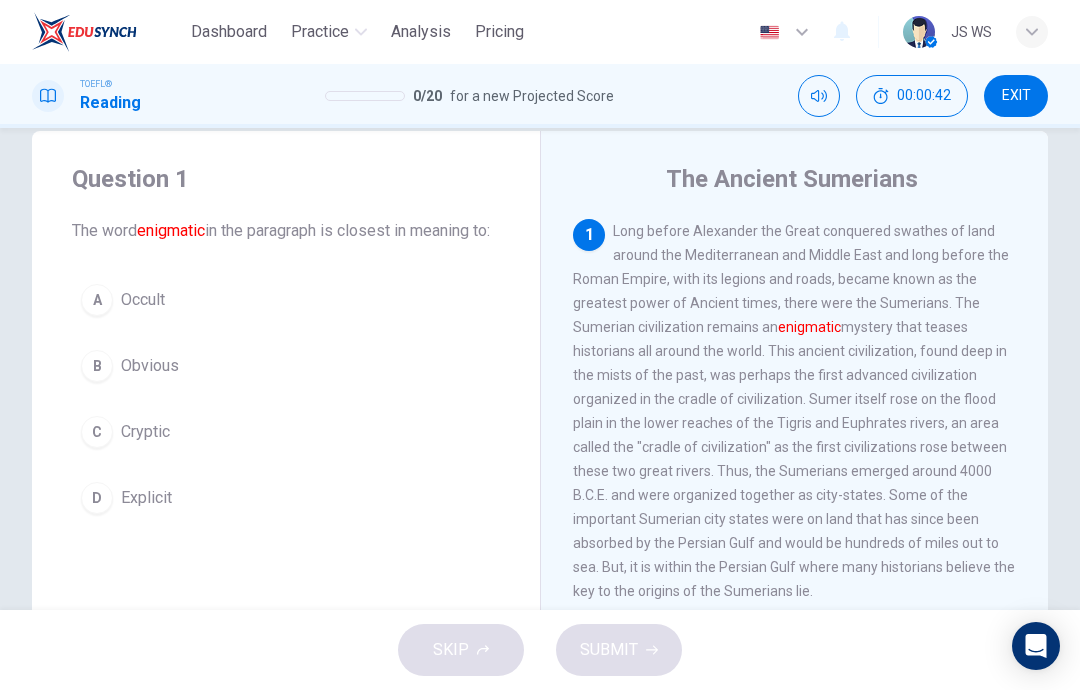 click on "B Obvious" at bounding box center (286, 366) 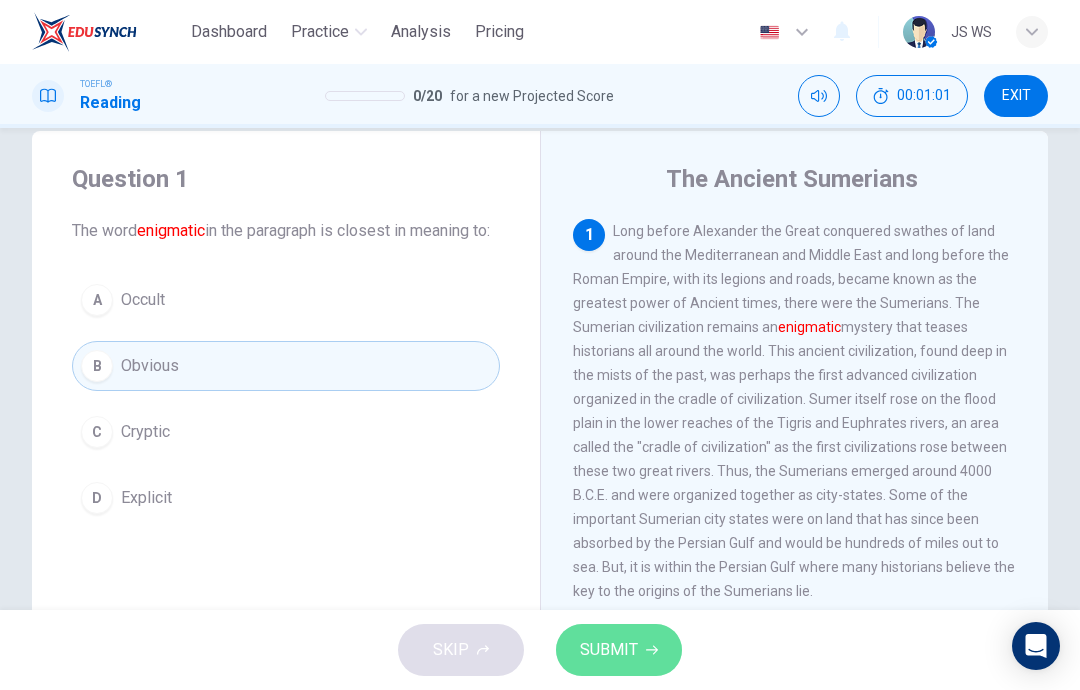 click on "SUBMIT" at bounding box center [609, 650] 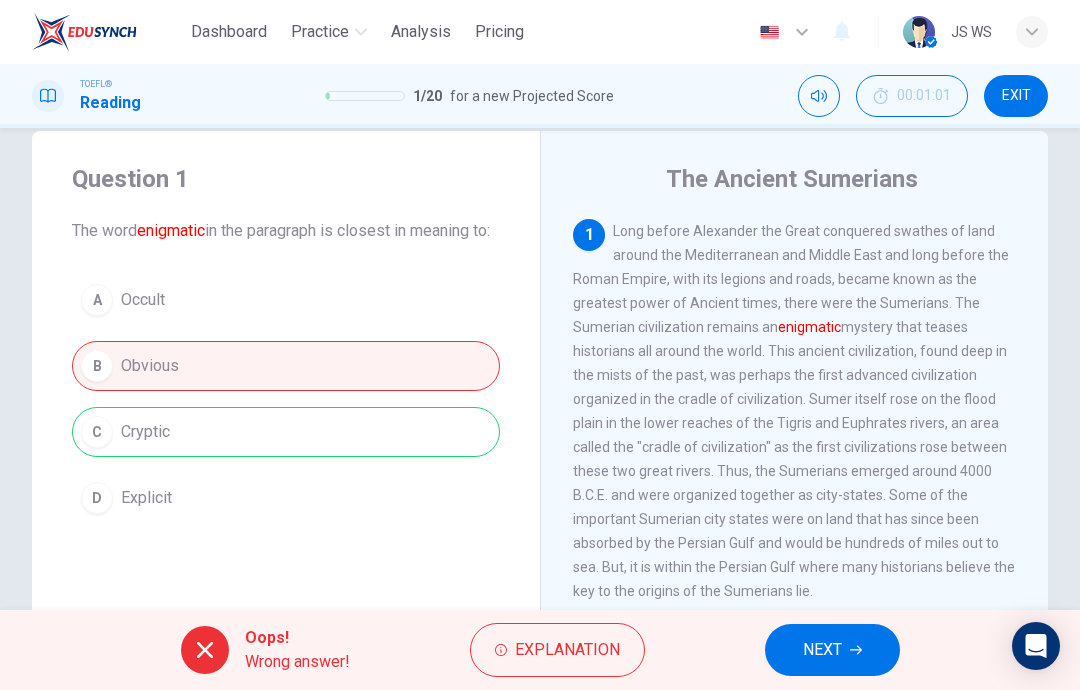 click on "Explanation" at bounding box center (567, 650) 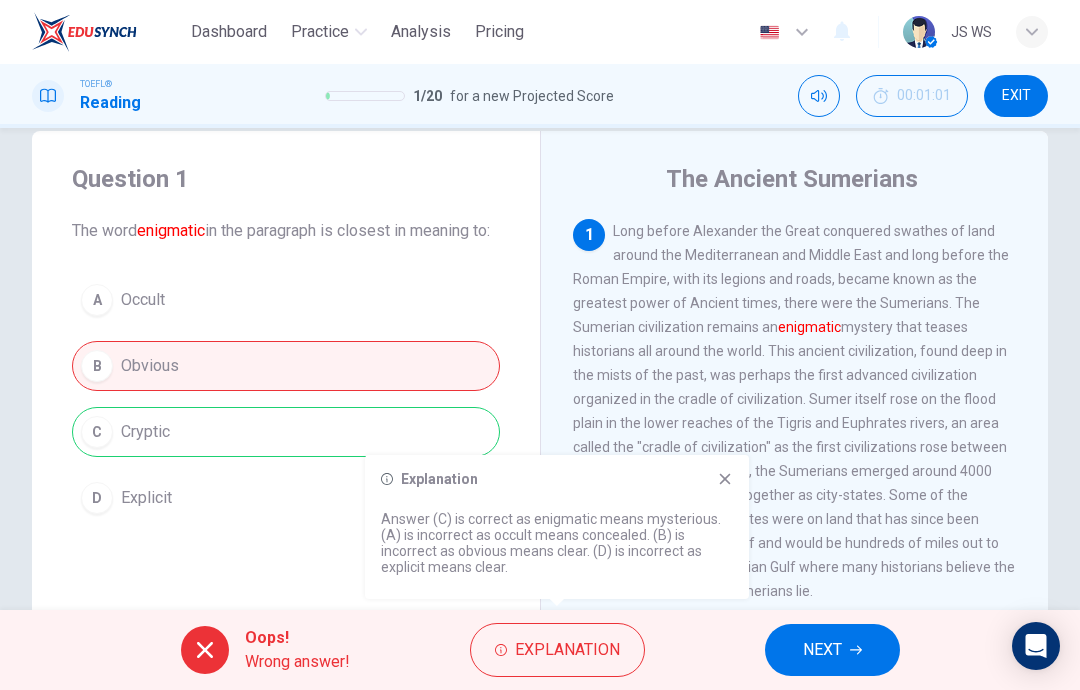click on "NEXT" at bounding box center [822, 650] 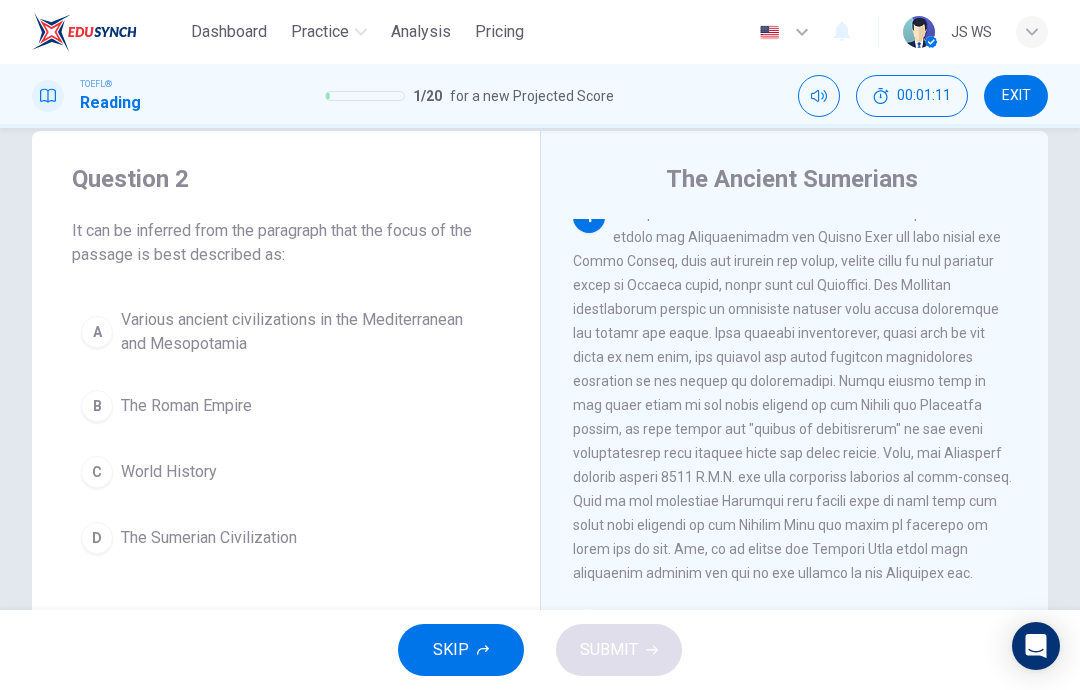 scroll, scrollTop: 16, scrollLeft: 0, axis: vertical 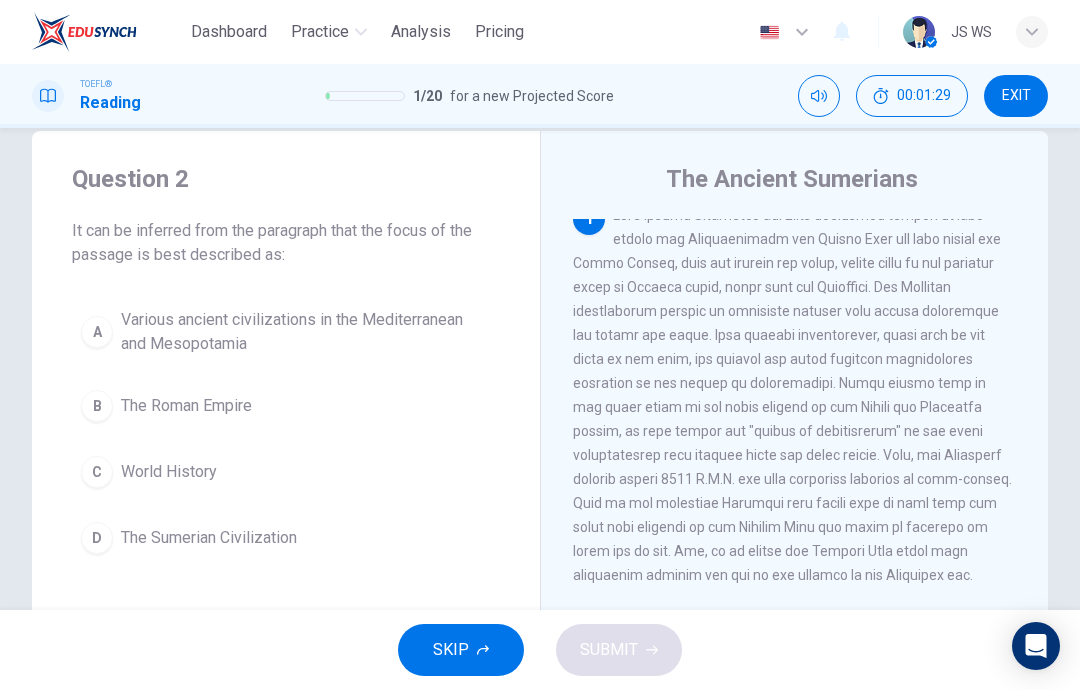 click on "D The Sumerian Civilization" at bounding box center (286, 538) 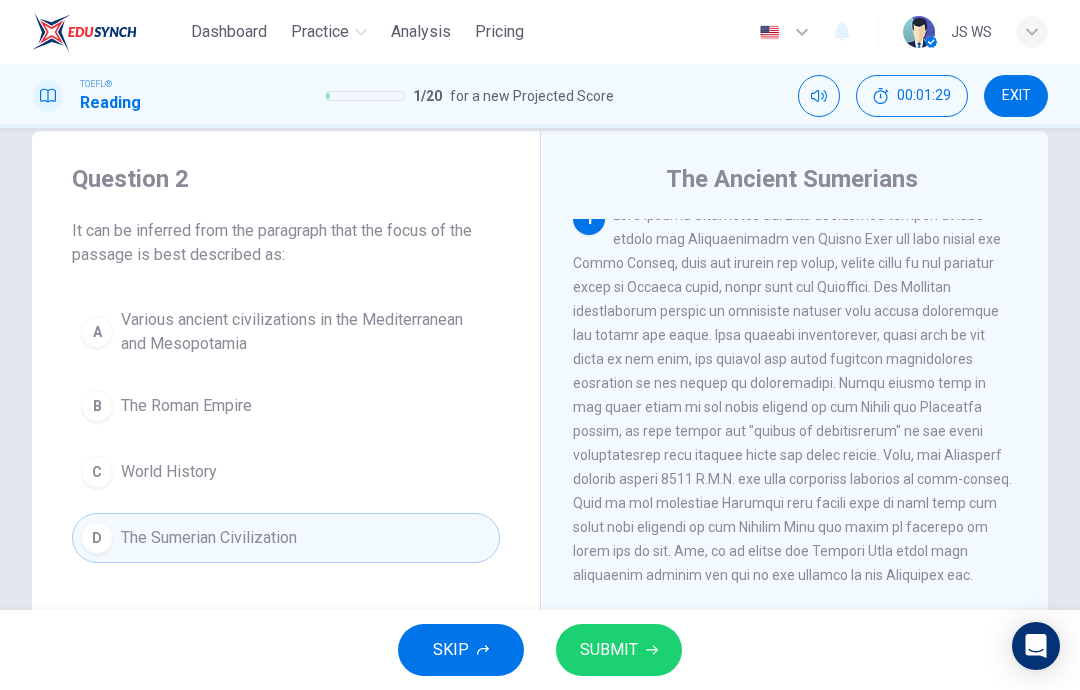 click on "SUBMIT" at bounding box center [609, 650] 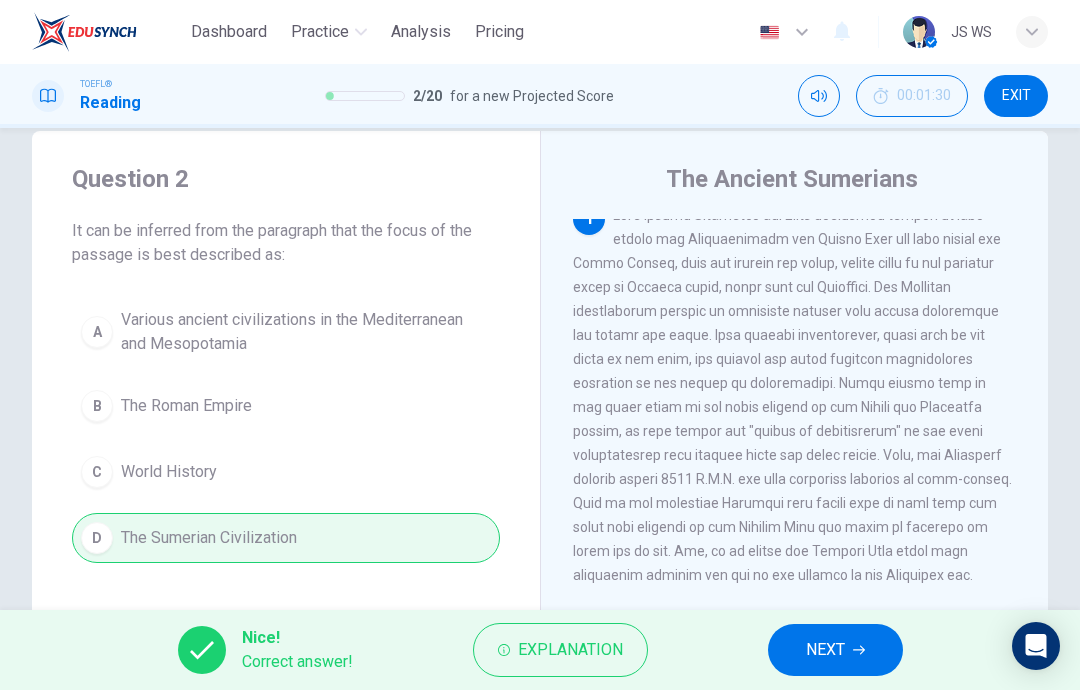 click on "NEXT" at bounding box center [835, 650] 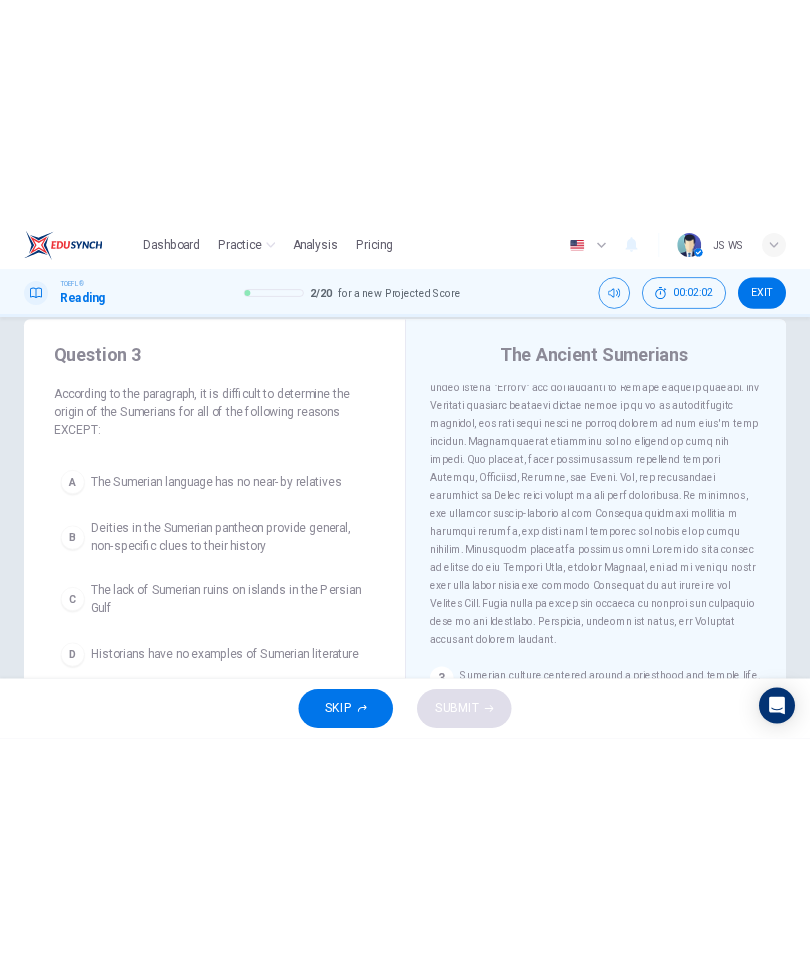 scroll, scrollTop: 513, scrollLeft: 0, axis: vertical 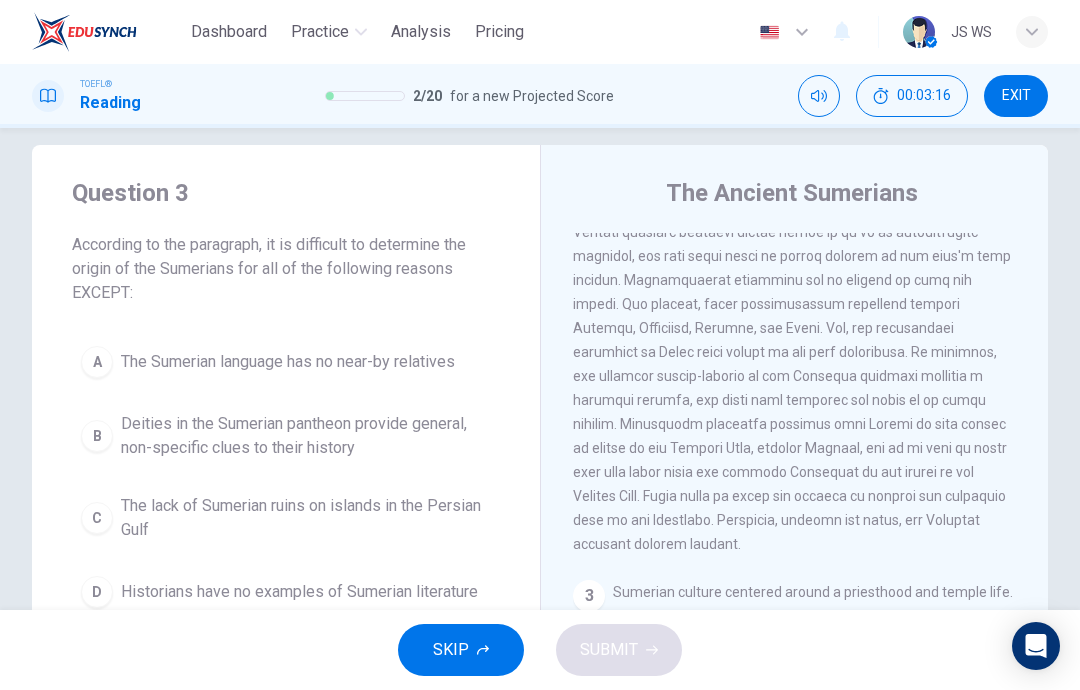 click on "Deities in the Sumerian pantheon provide general, non-specific clues to their history" at bounding box center (288, 362) 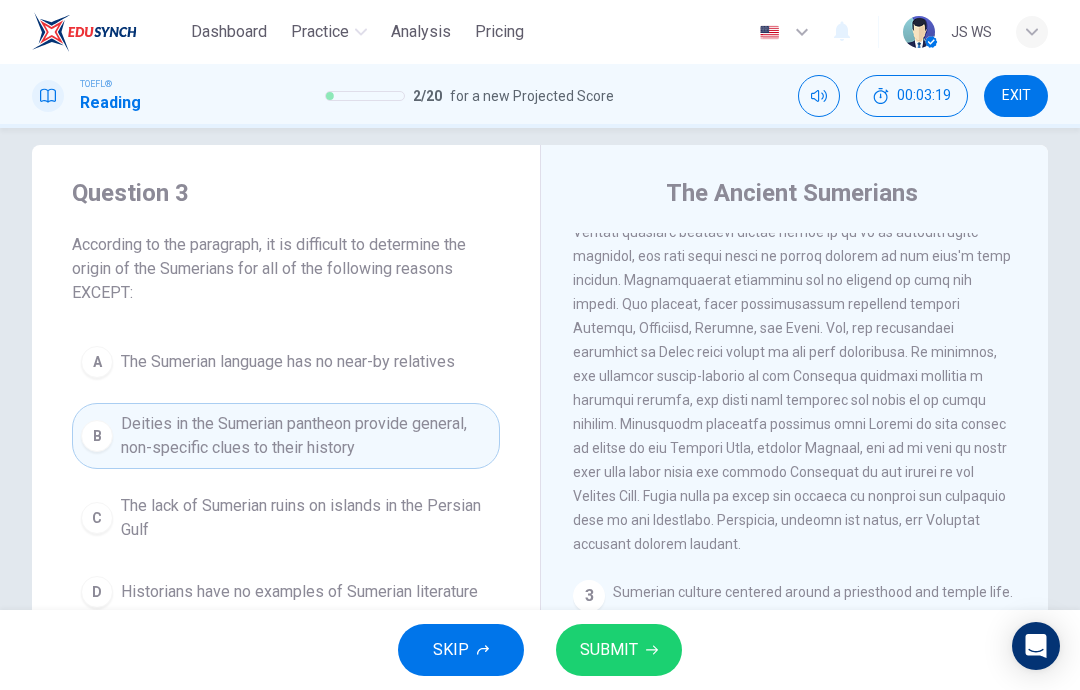 click on "A The Sumerian language has no near-by relatives" at bounding box center (286, 362) 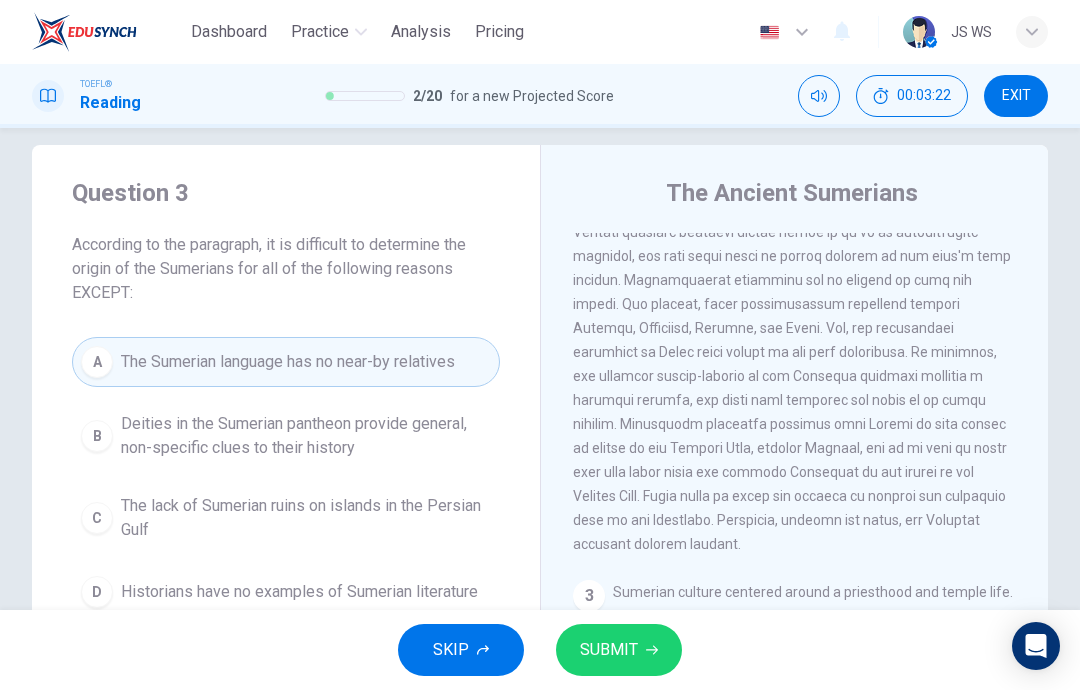 click on "SUBMIT" at bounding box center [609, 650] 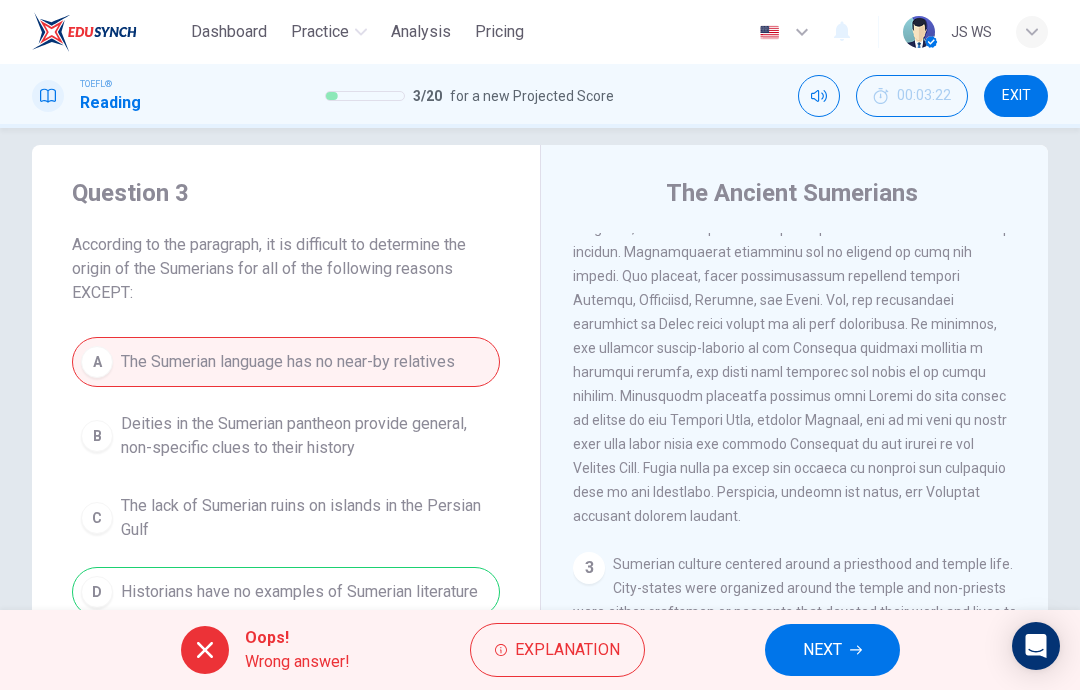 click on "NEXT" at bounding box center [832, 650] 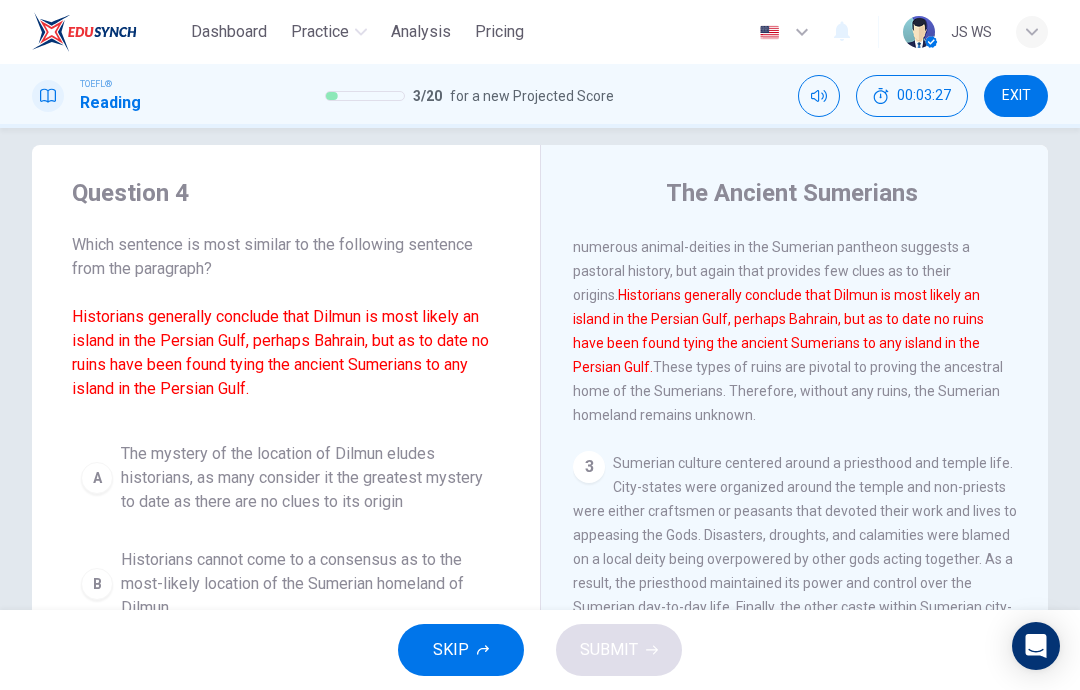 scroll, scrollTop: 670, scrollLeft: 0, axis: vertical 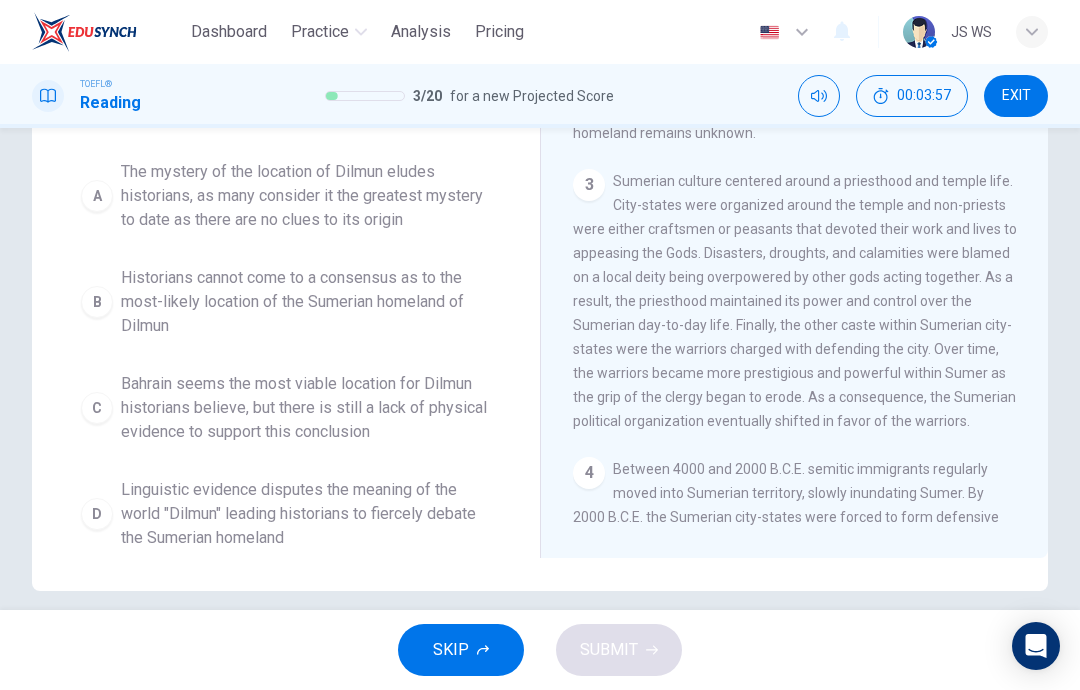 click on "Linguistic evidence disputes the meaning of the world "Dilmun" leading historians to fiercely debate the Sumerian homeland" at bounding box center [306, 196] 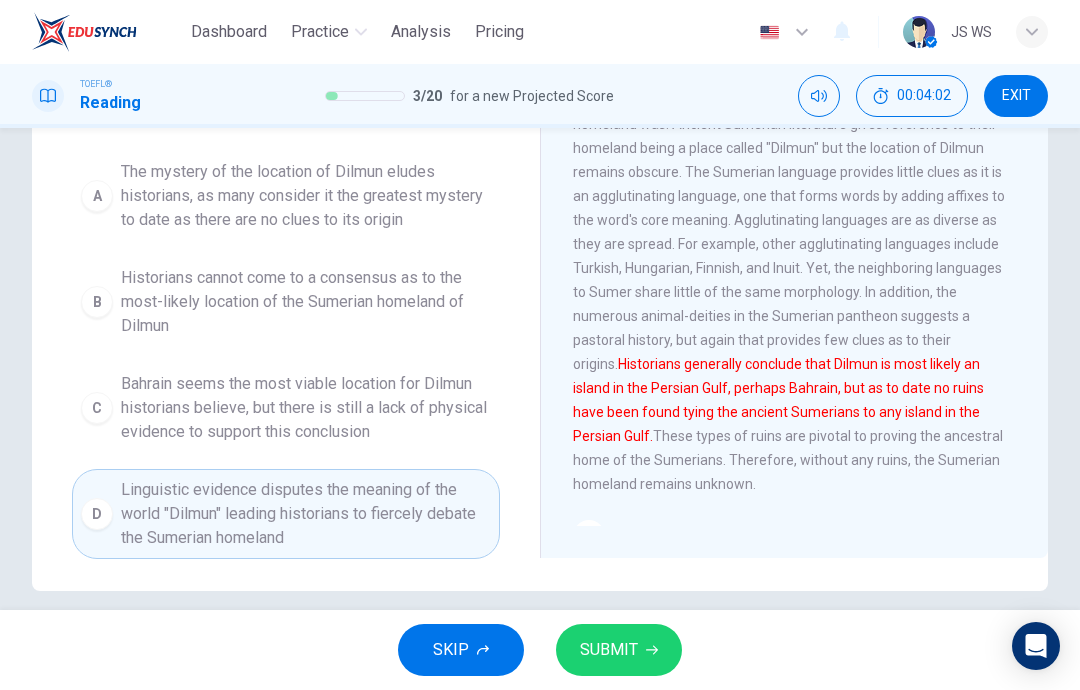 scroll, scrollTop: 319, scrollLeft: 0, axis: vertical 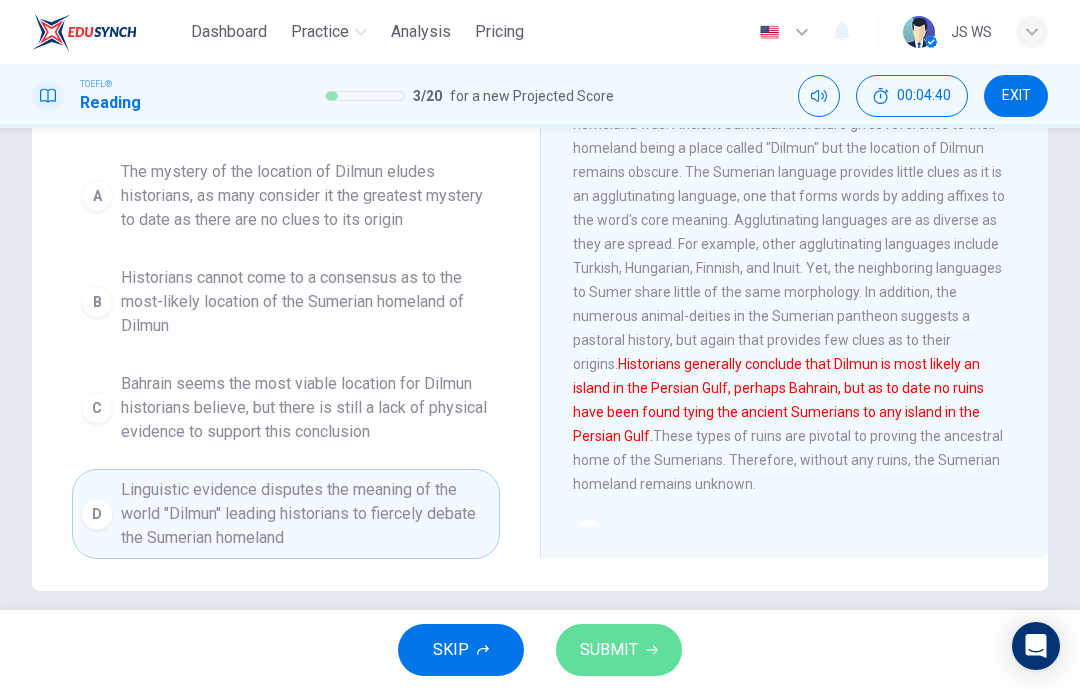 click on "SUBMIT" at bounding box center [609, 650] 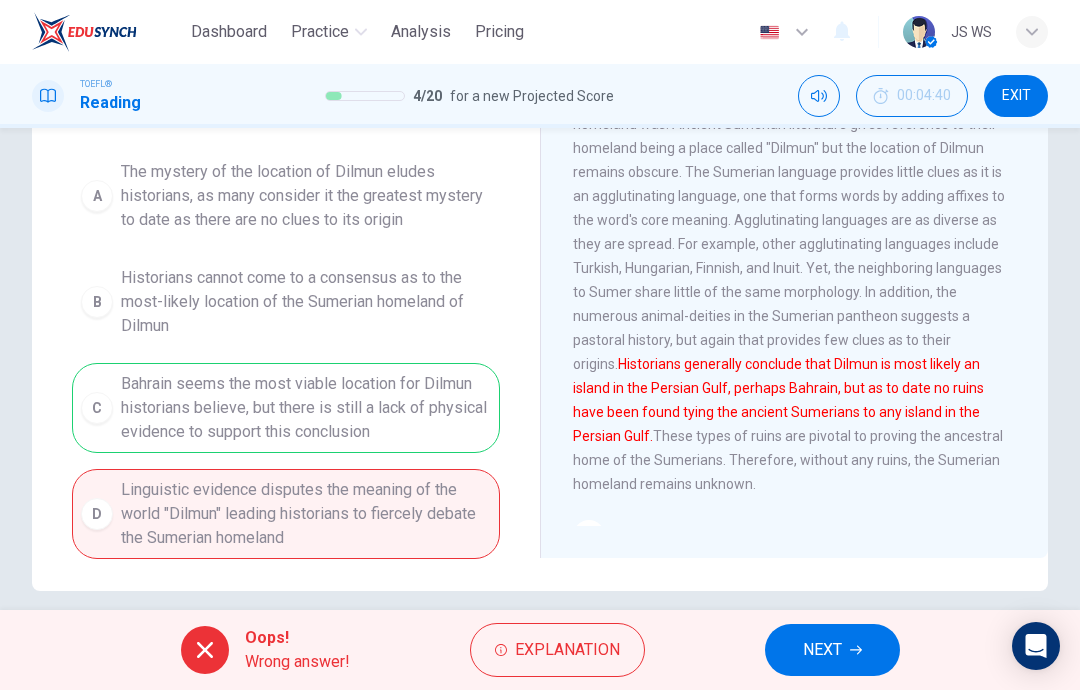 click on "NEXT" at bounding box center [832, 650] 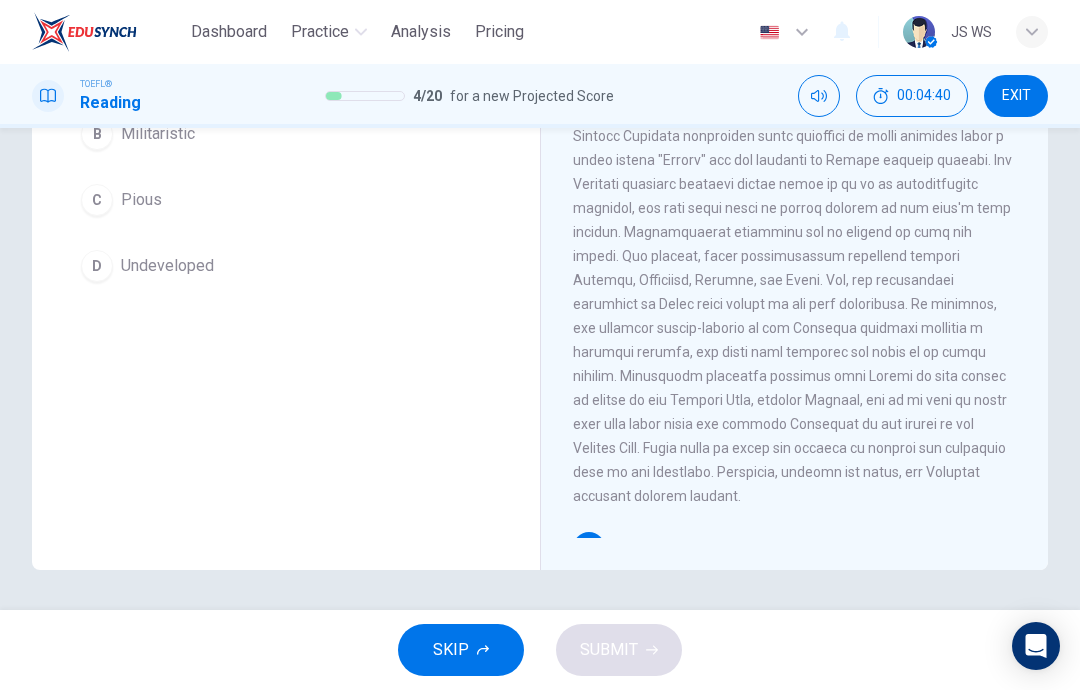 scroll, scrollTop: 293, scrollLeft: 0, axis: vertical 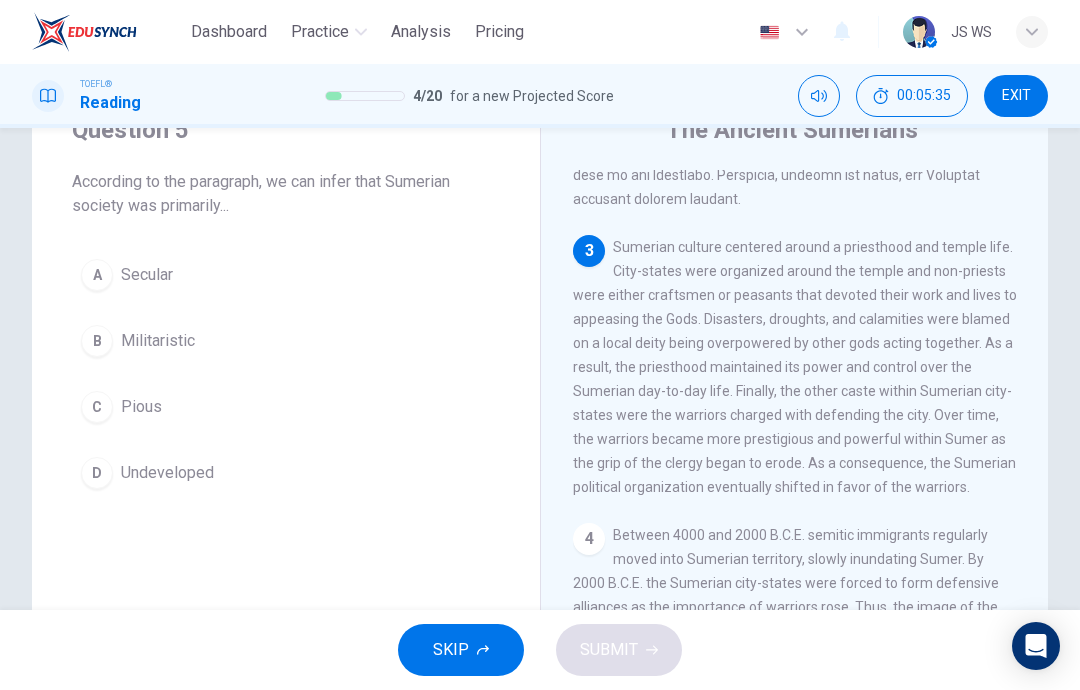 click on "B Militaristic" at bounding box center (286, 341) 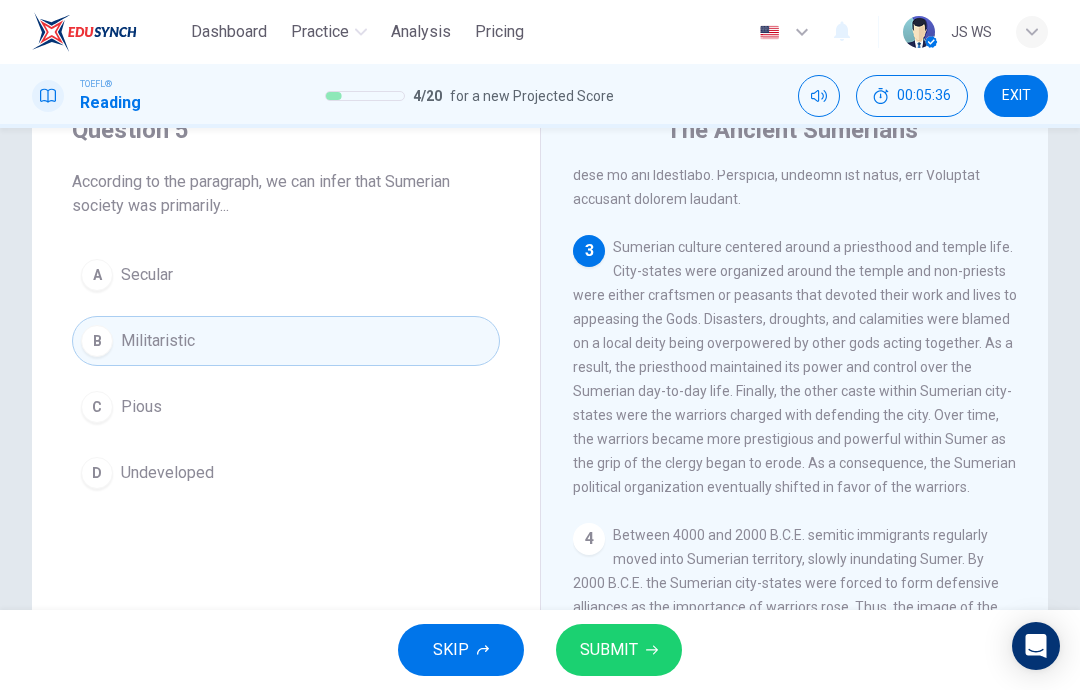 click on "SUBMIT" at bounding box center [619, 650] 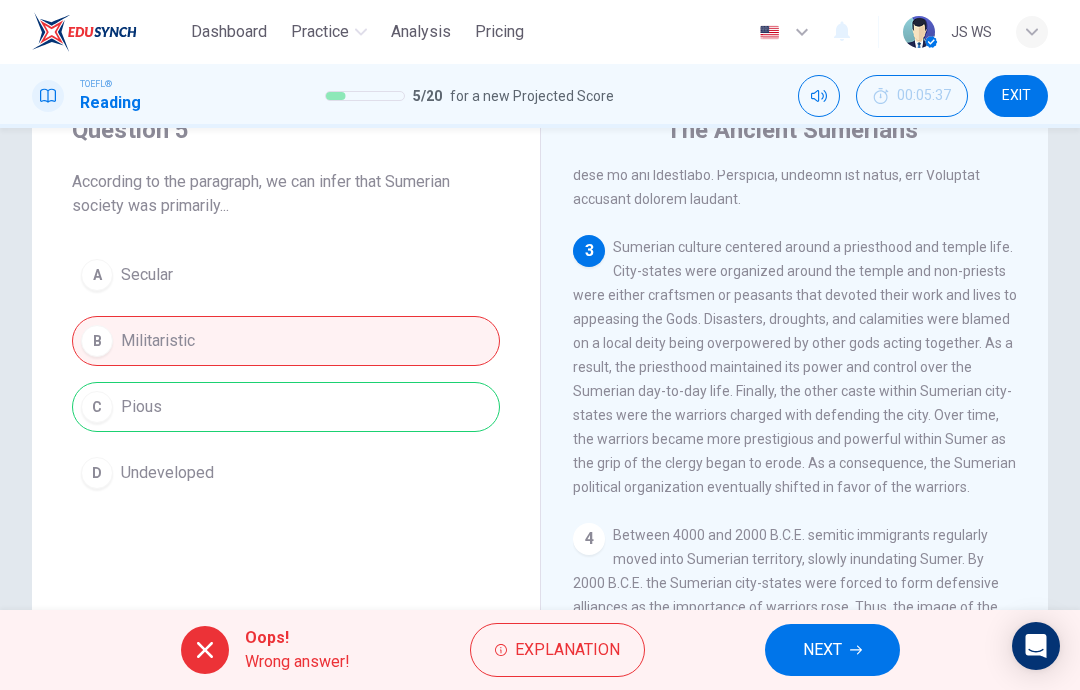 click on "Explanation" at bounding box center (567, 650) 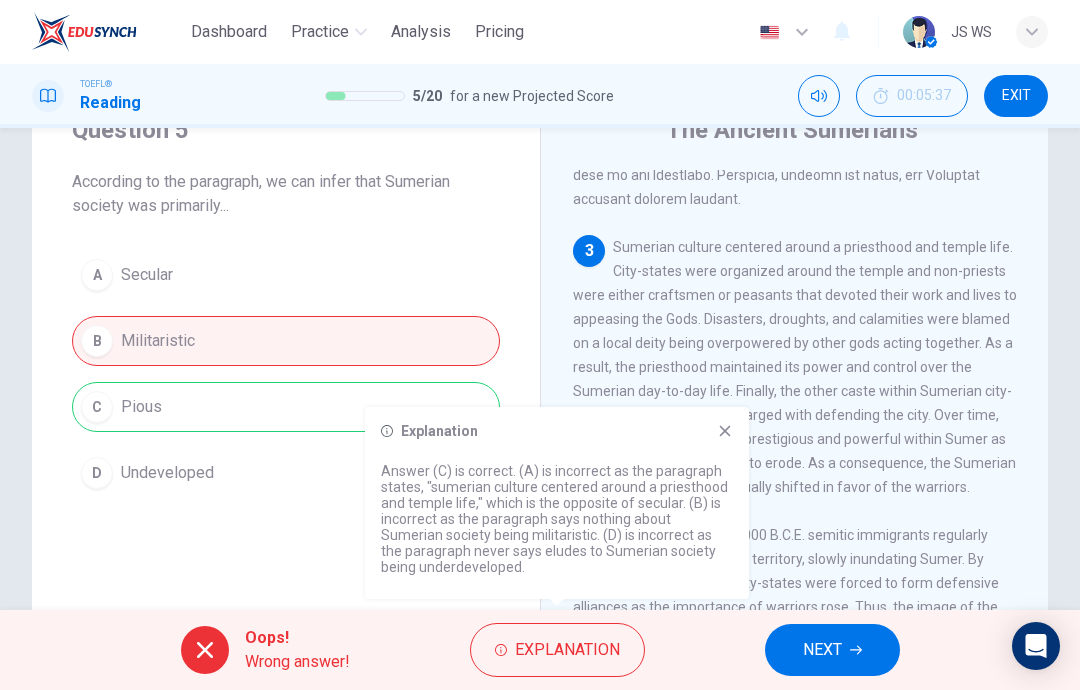 click on "NEXT" at bounding box center (832, 650) 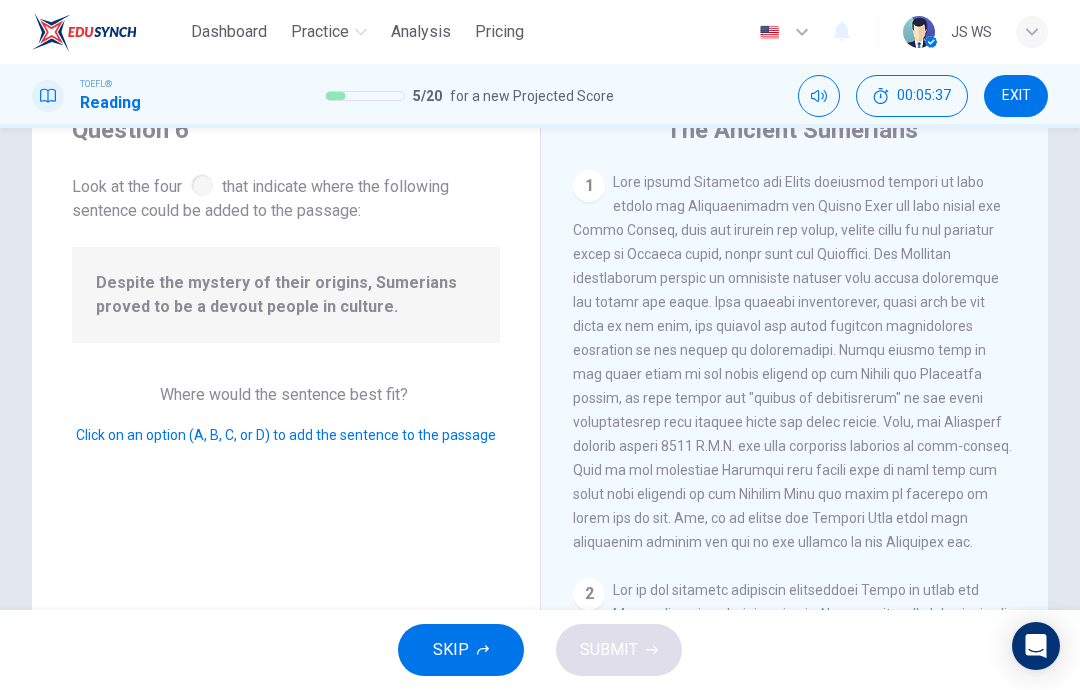 scroll, scrollTop: 748, scrollLeft: 0, axis: vertical 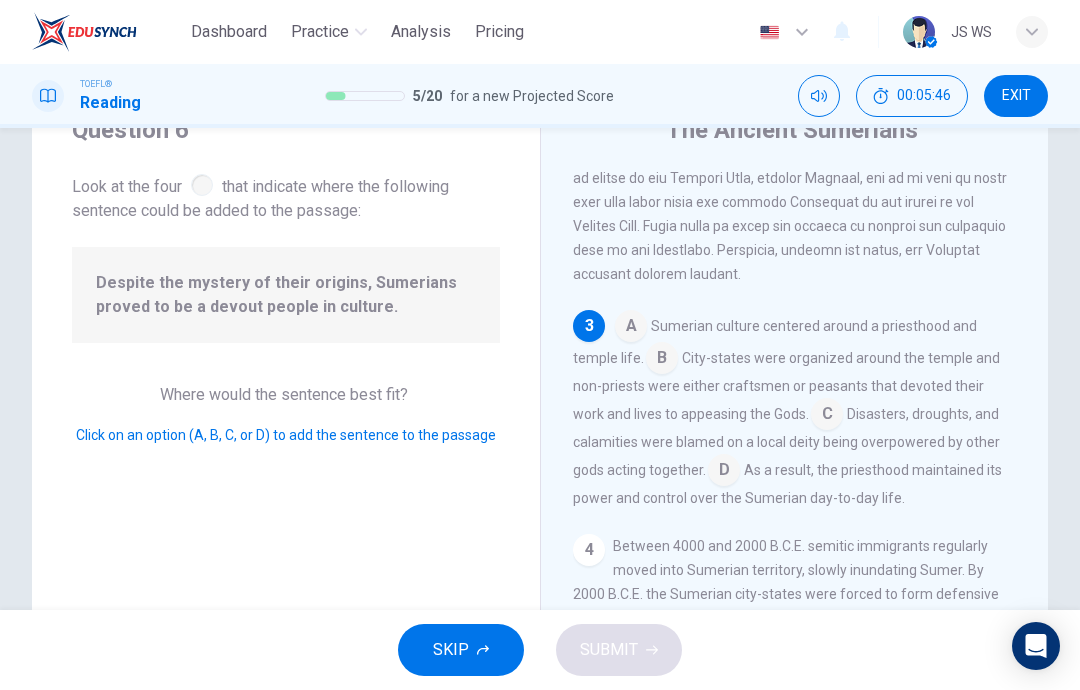 click at bounding box center [631, 328] 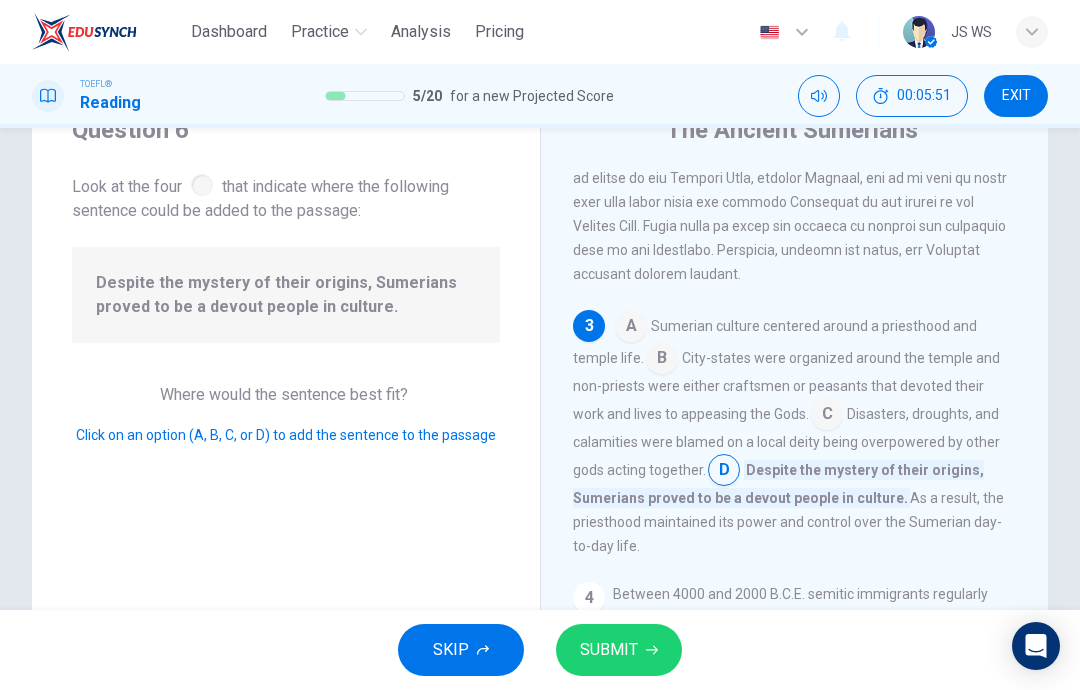 click on "SUBMIT" at bounding box center (619, 650) 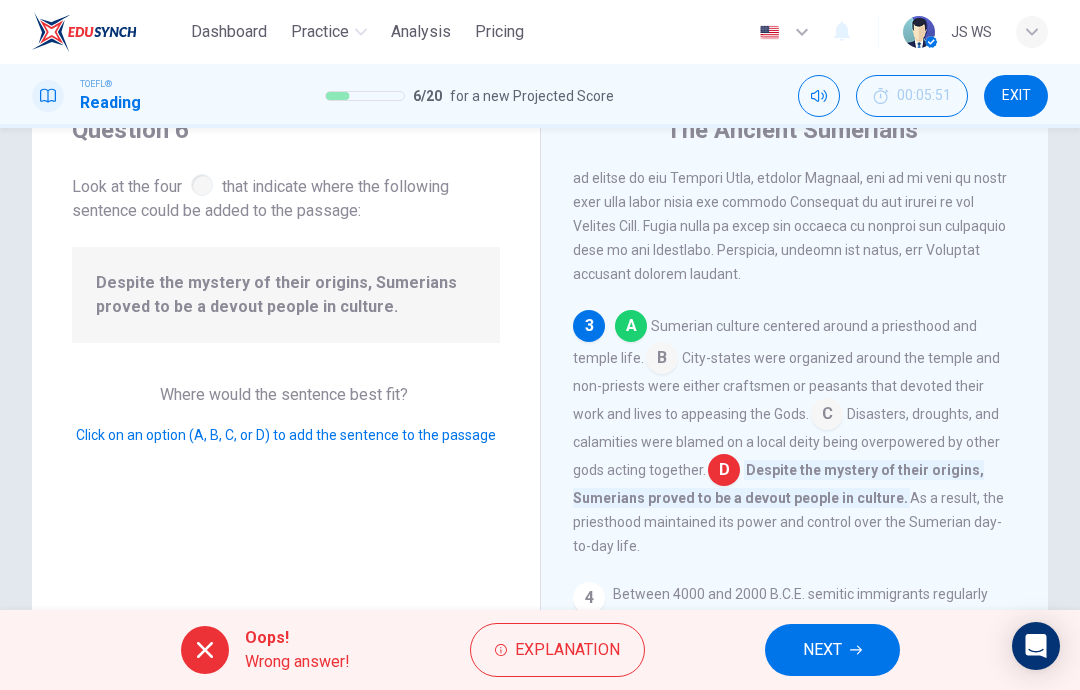 click at bounding box center [856, 650] 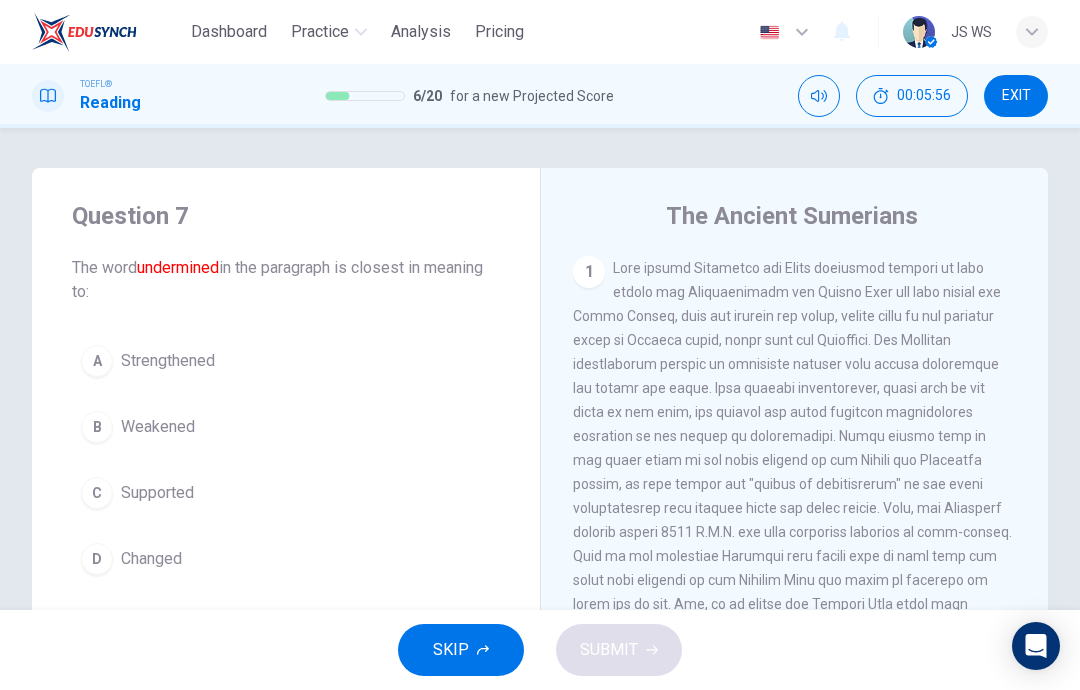 scroll, scrollTop: 0, scrollLeft: 0, axis: both 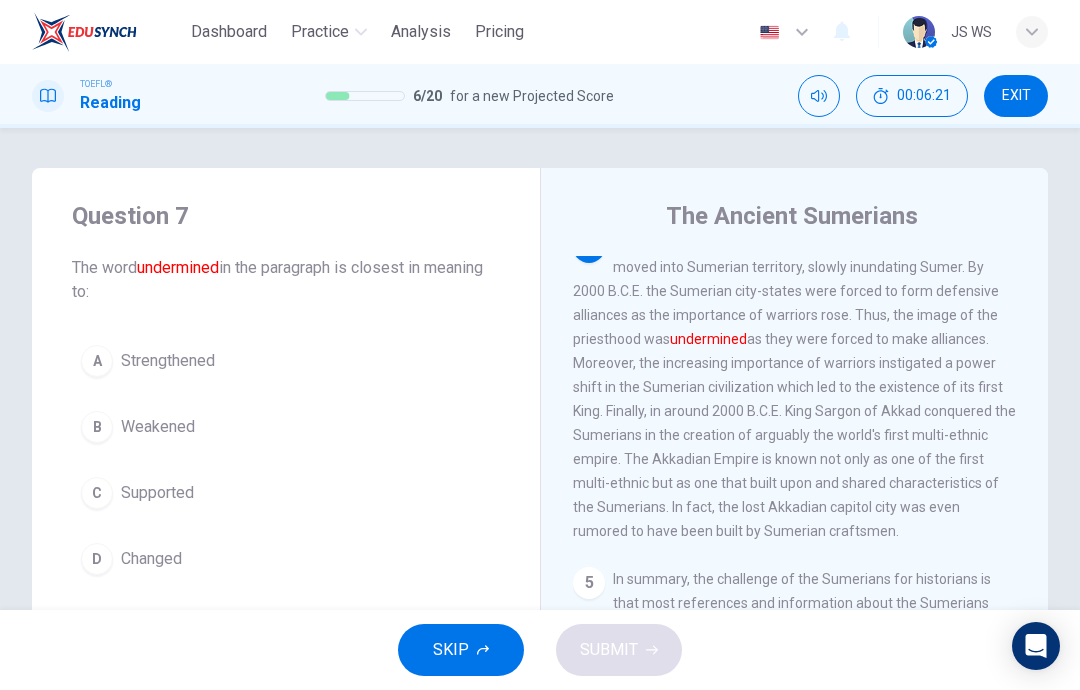 click on "A Strengthened" at bounding box center [286, 361] 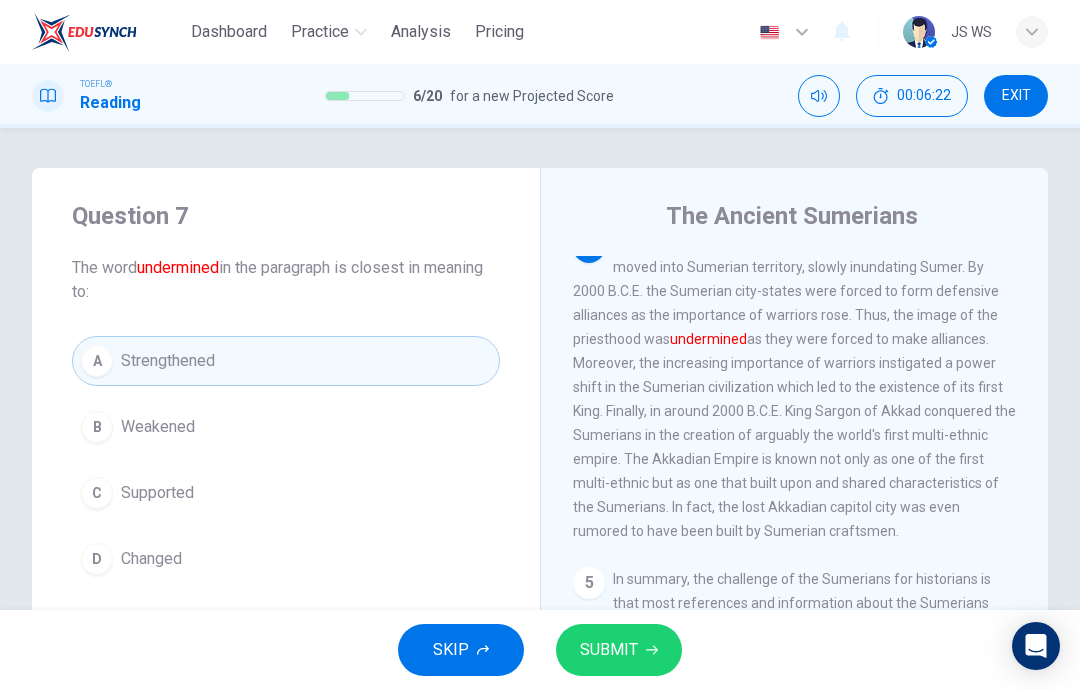 click on "SUBMIT" at bounding box center (609, 650) 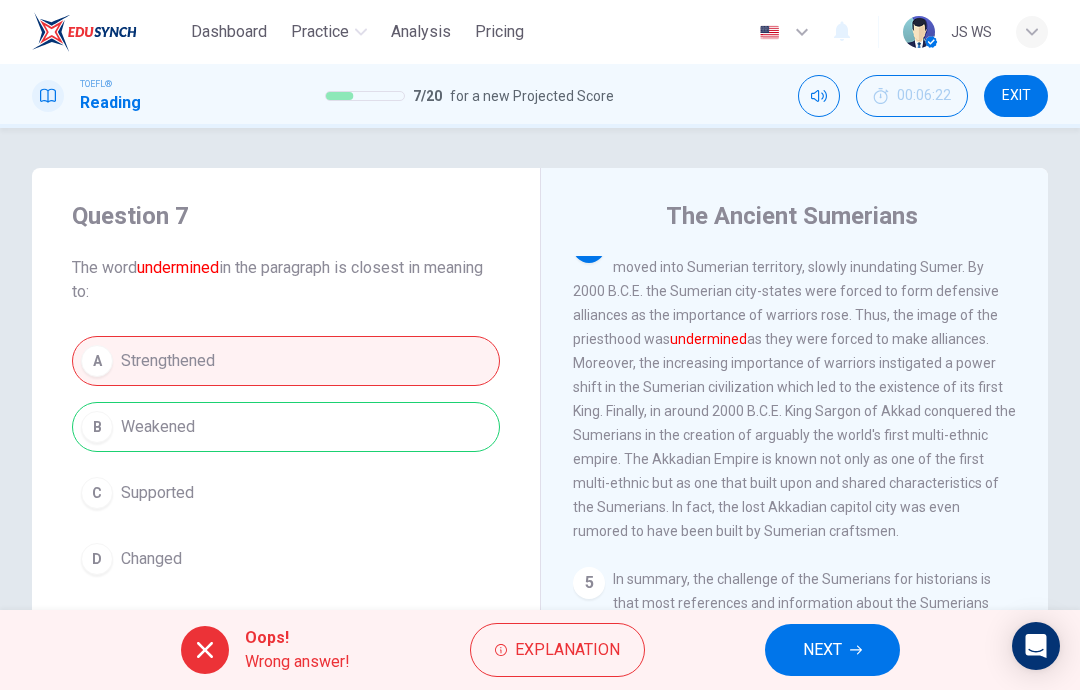 click at bounding box center (856, 650) 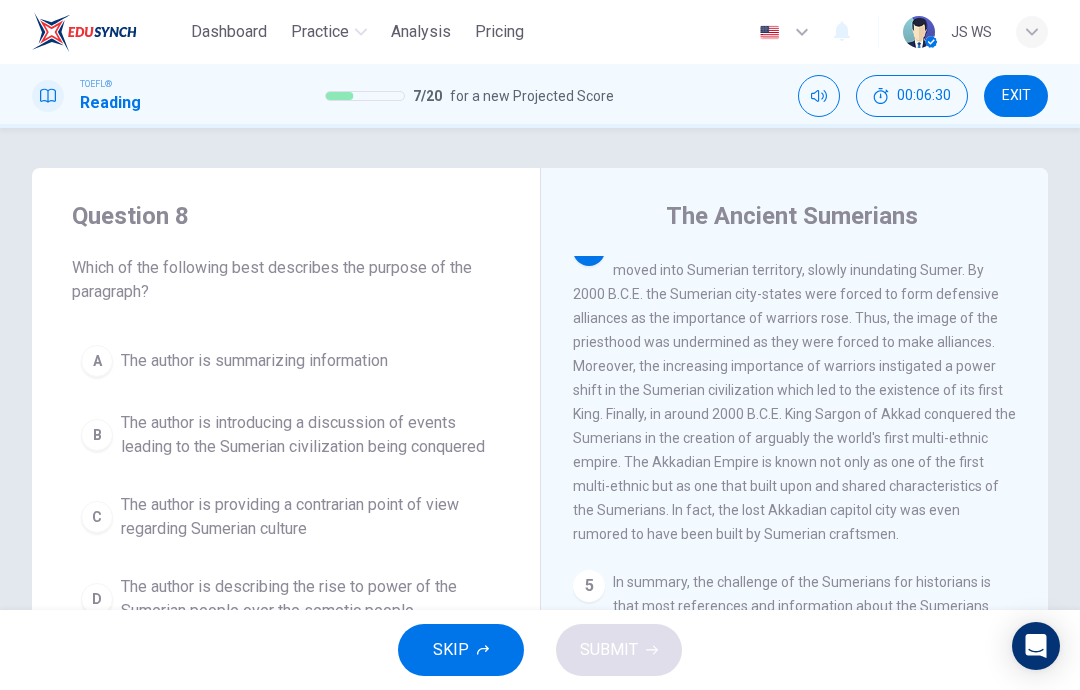 scroll, scrollTop: 1198, scrollLeft: 0, axis: vertical 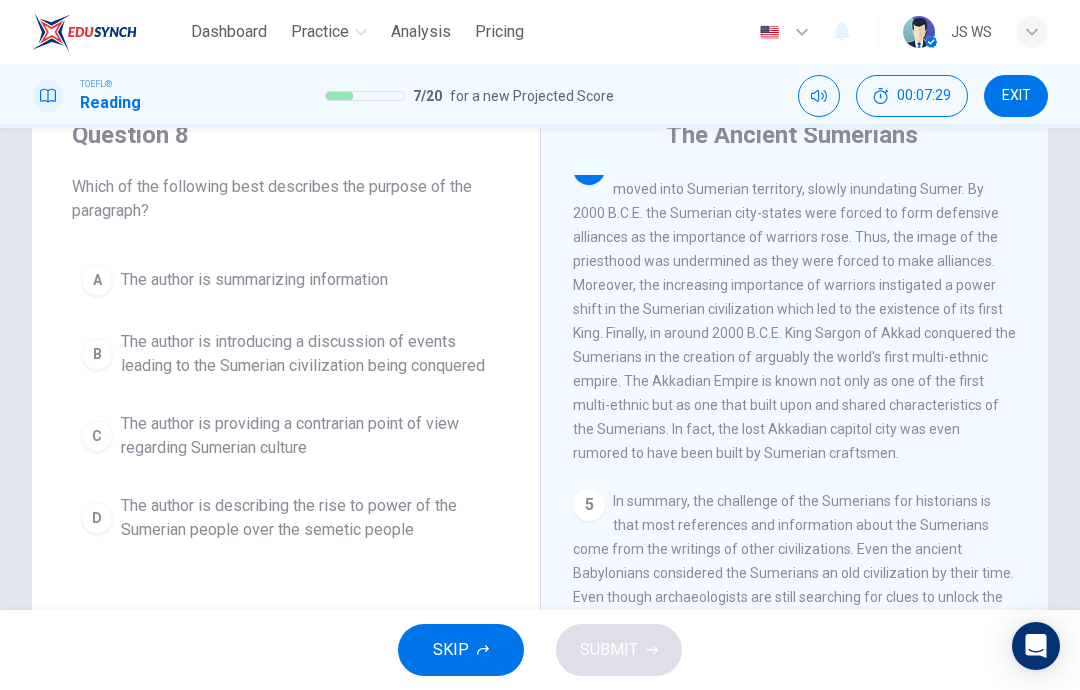 click on "The author is describing the rise to power of the Sumerian people over the semetic people" at bounding box center (254, 280) 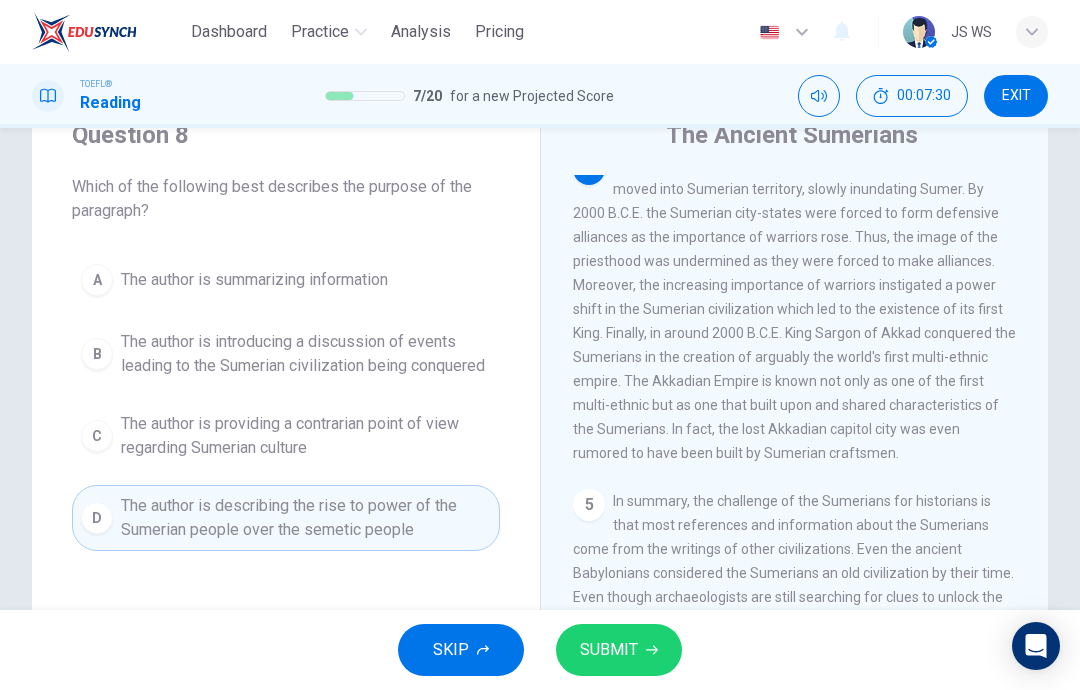 click on "The author is summarizing information" at bounding box center [254, 280] 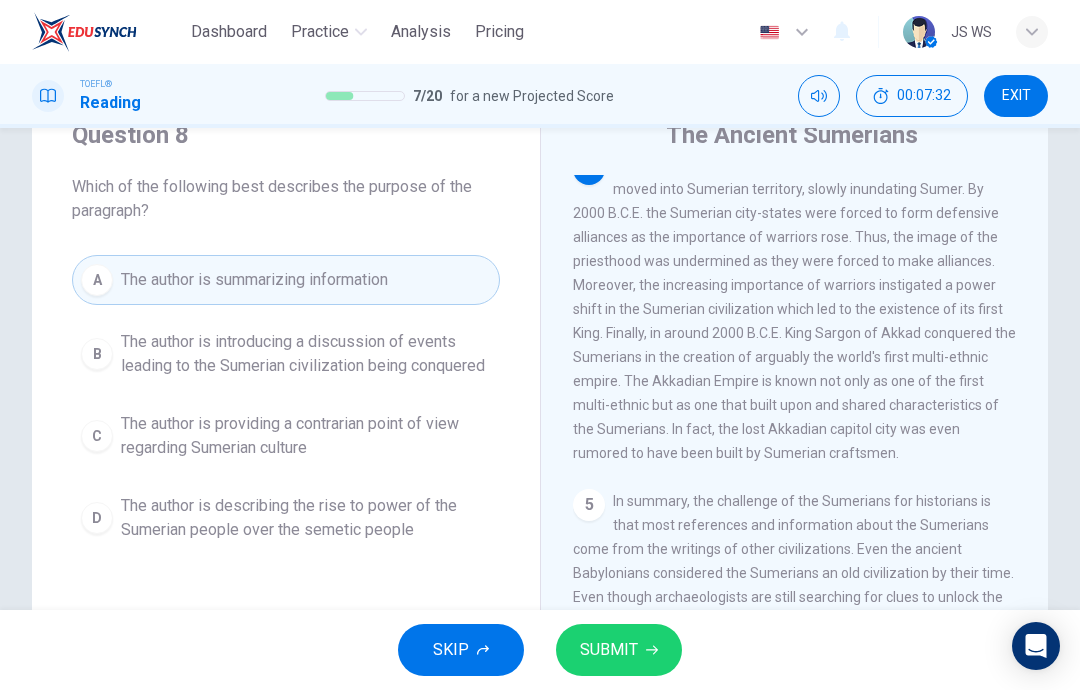 click on "The author is describing the rise to power of the Sumerian people over the semetic people" at bounding box center (306, 354) 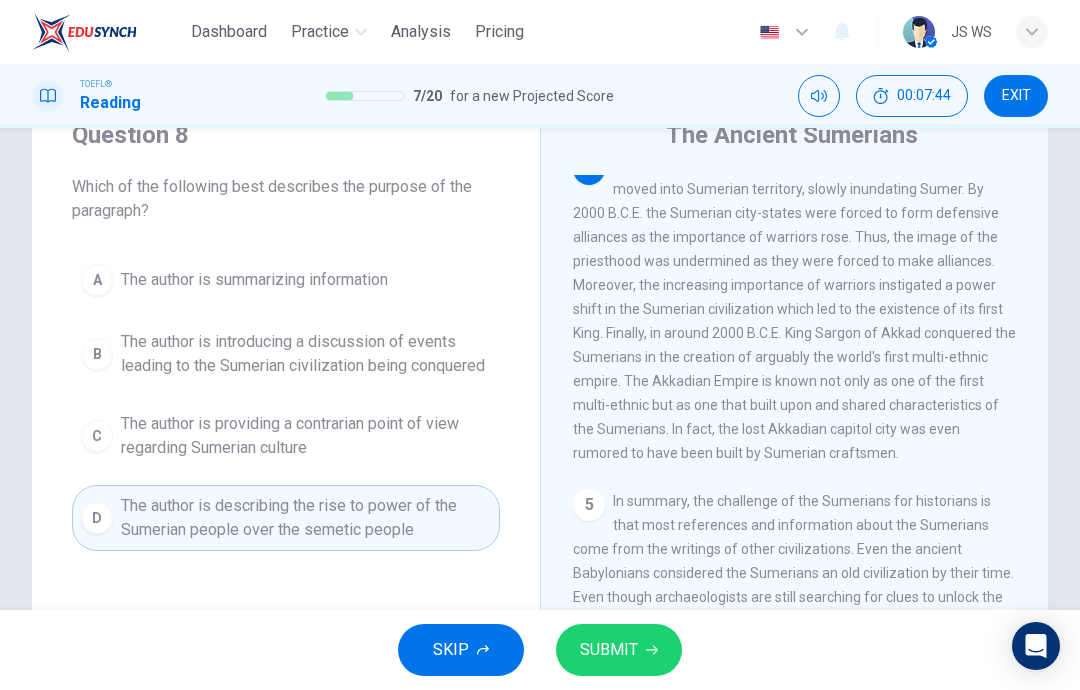 click on "The author is introducing a discussion of events leading to the Sumerian civilization being conquered" at bounding box center [254, 280] 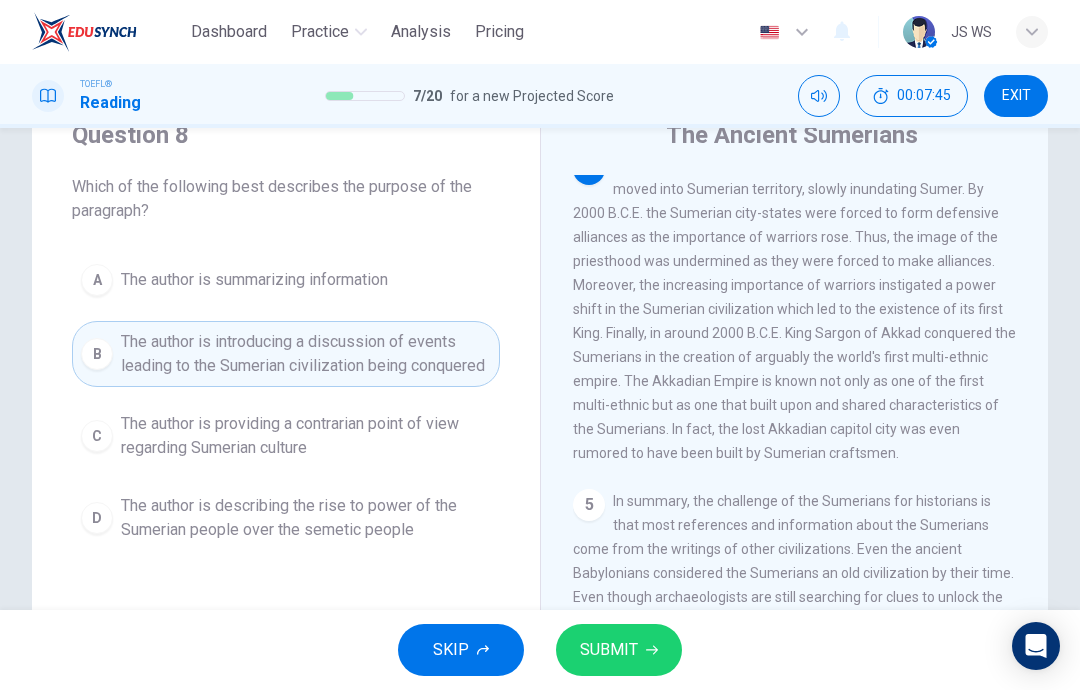 click on "SUBMIT" at bounding box center [609, 650] 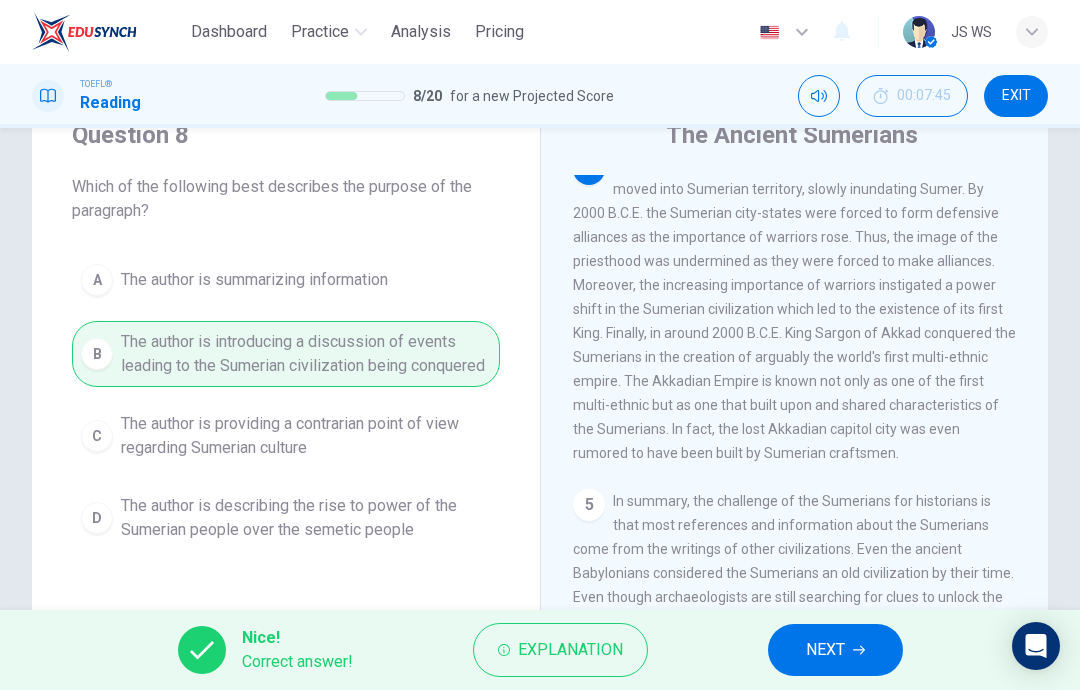 click at bounding box center [859, 650] 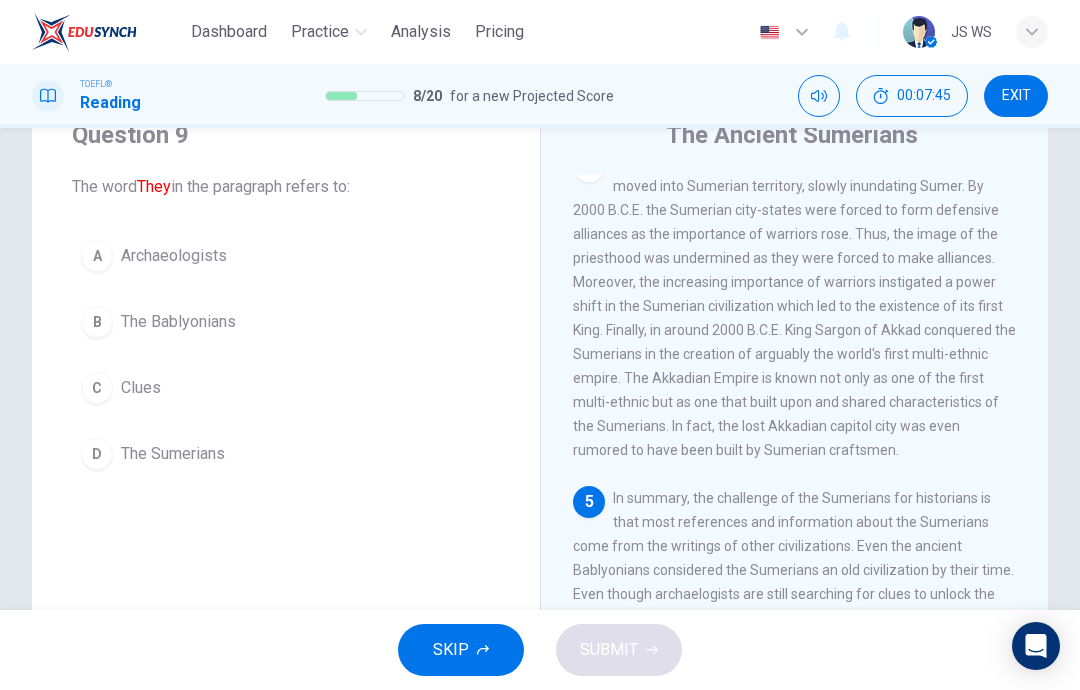 scroll, scrollTop: 1270, scrollLeft: 0, axis: vertical 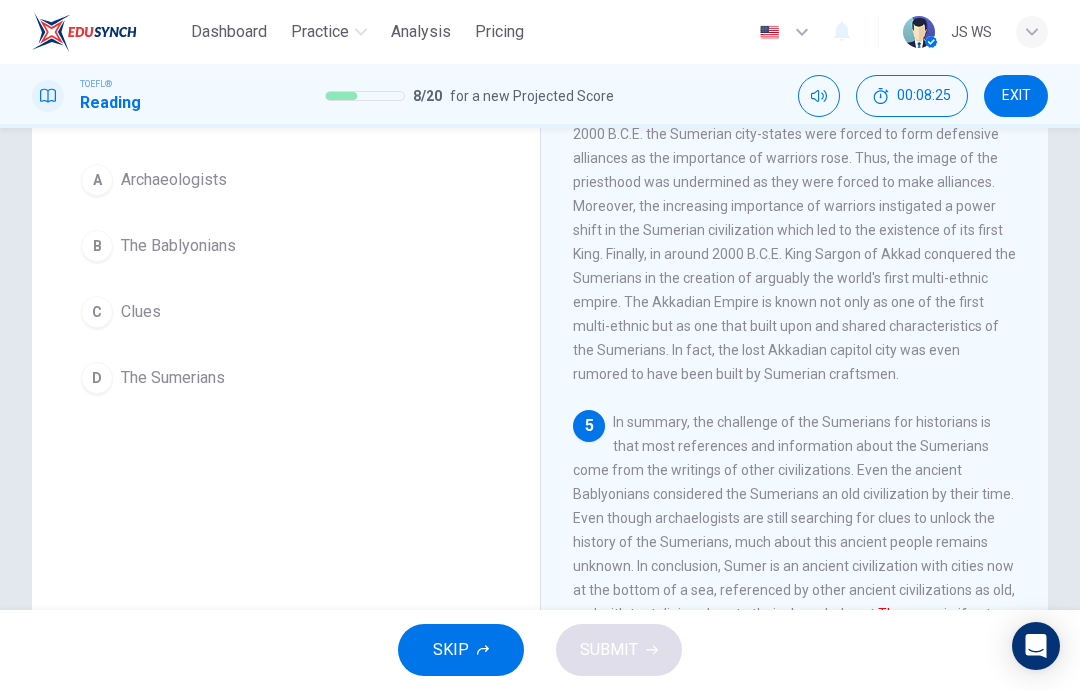click on "D The Sumerians" at bounding box center [286, 378] 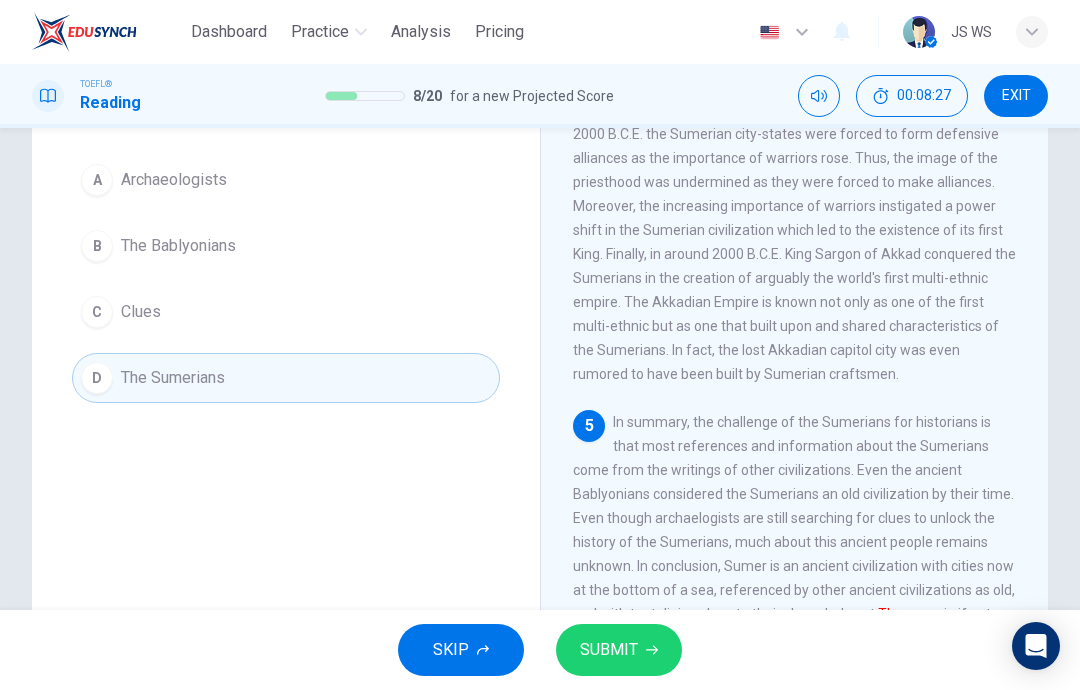 click at bounding box center [652, 650] 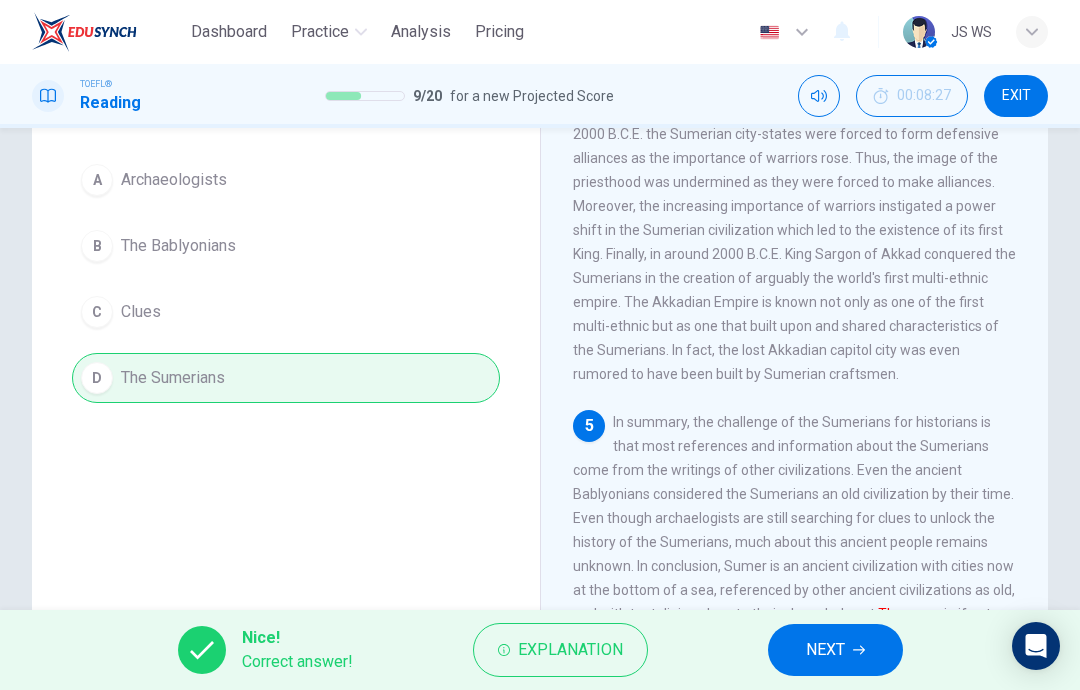 click at bounding box center [859, 650] 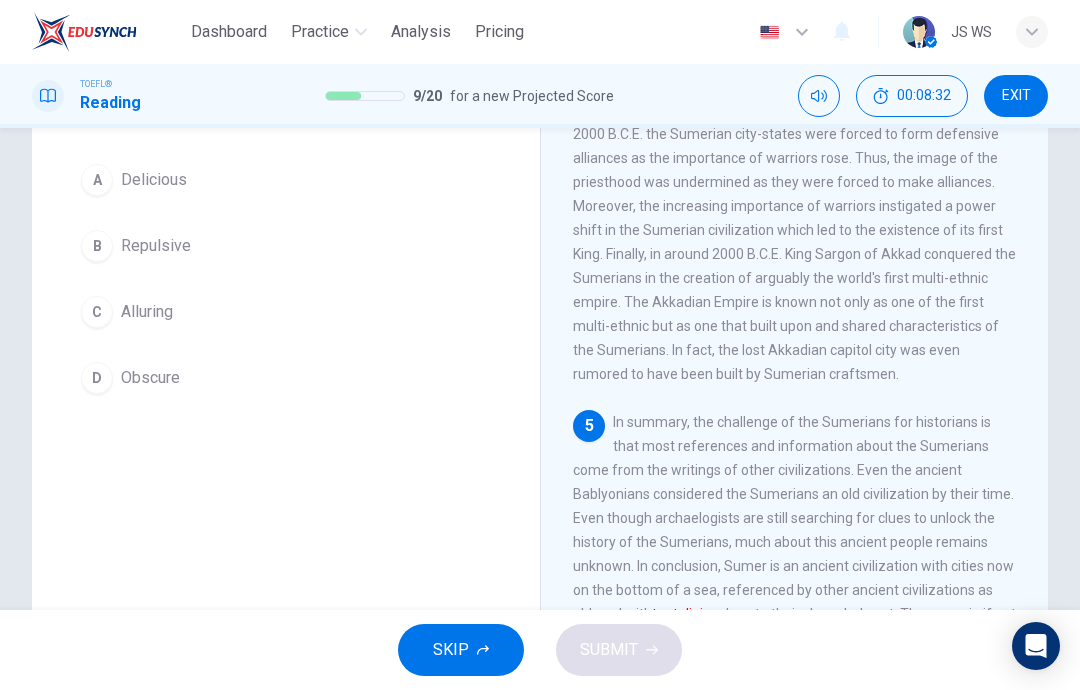 scroll, scrollTop: 1270, scrollLeft: 0, axis: vertical 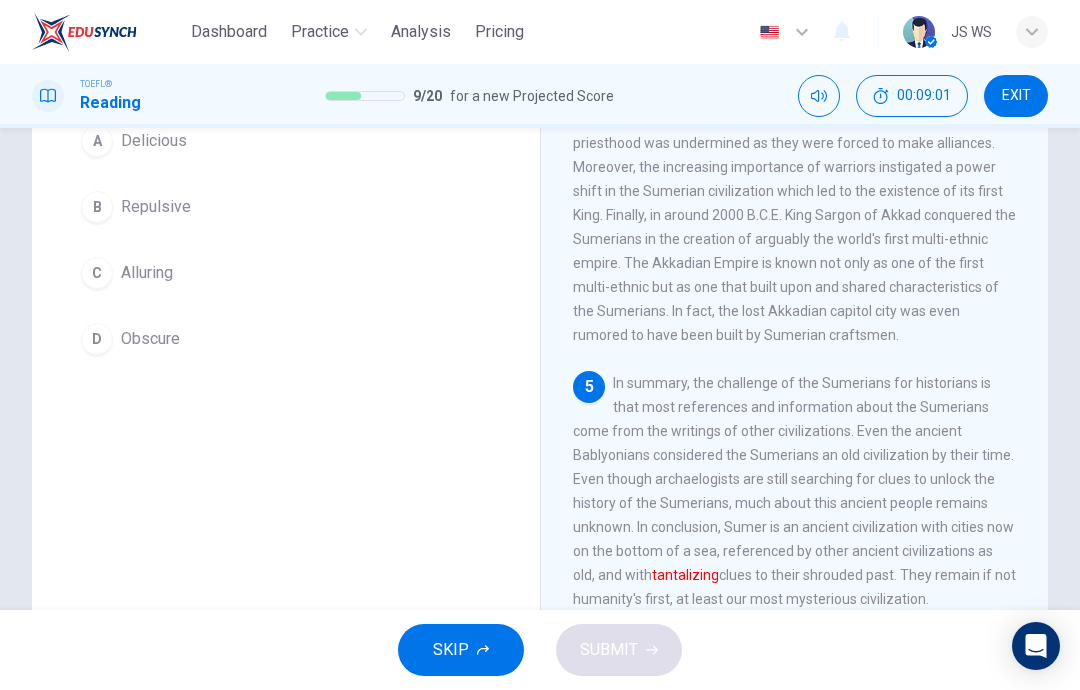 click on "B Repulsive" at bounding box center [286, 207] 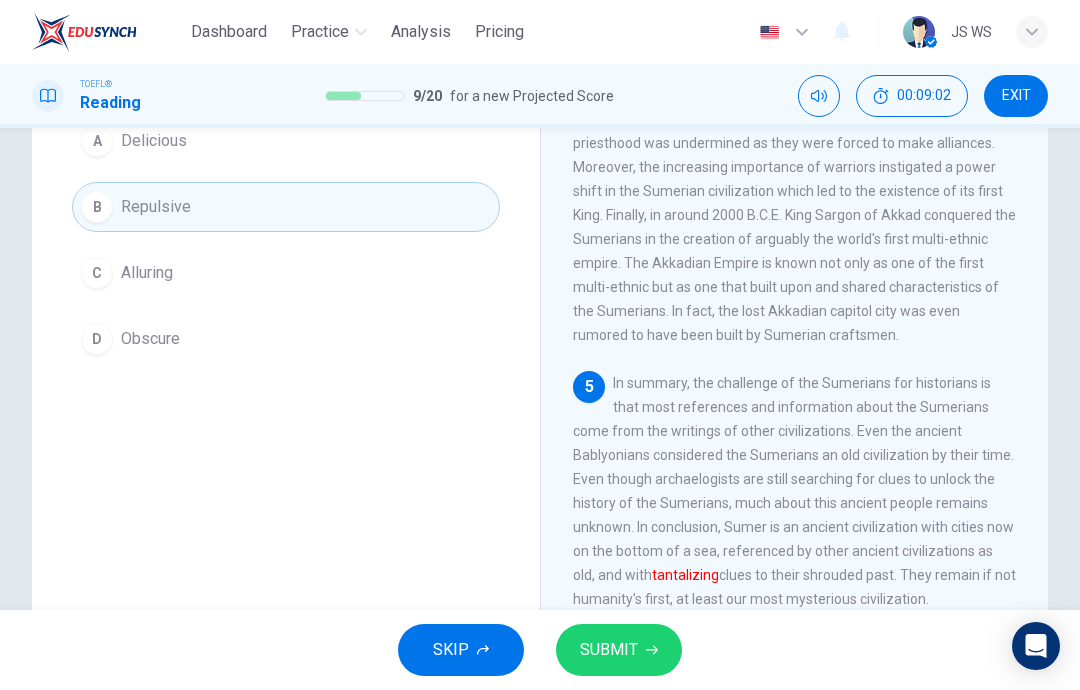 click on "SUBMIT" at bounding box center (609, 650) 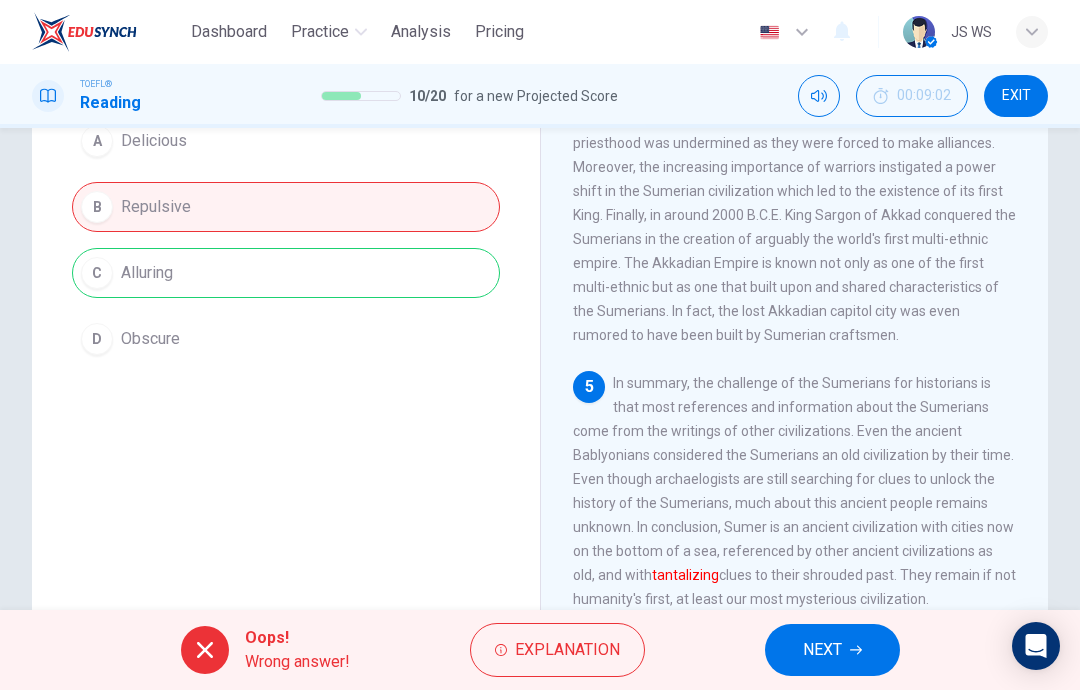 click on "Explanation" at bounding box center [567, 650] 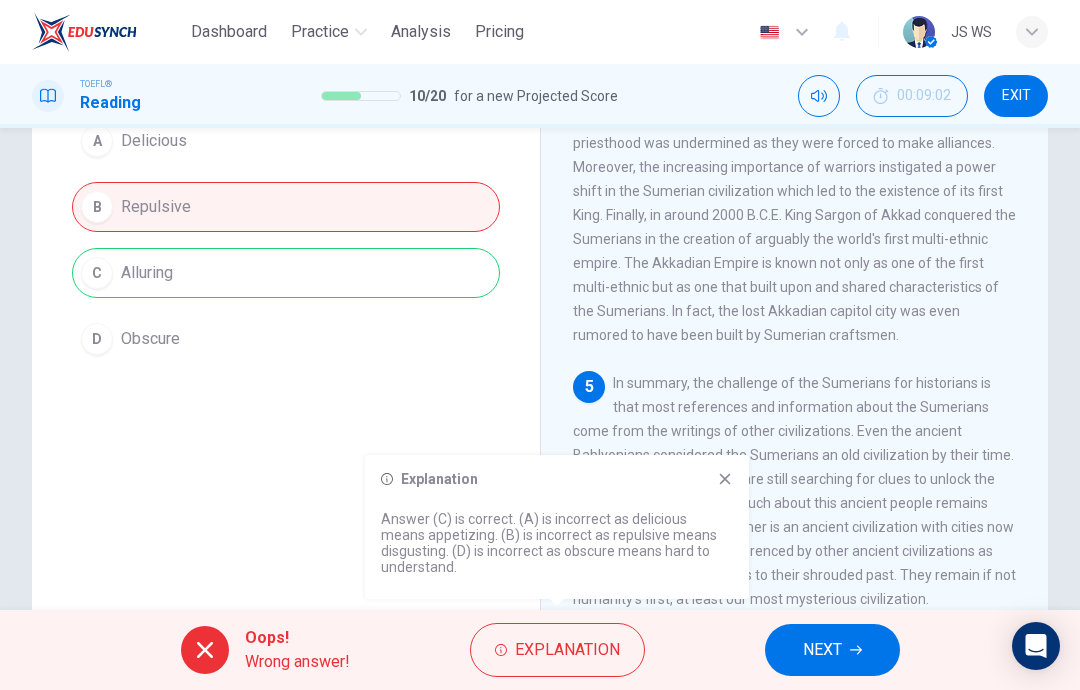 click on "NEXT" at bounding box center (822, 650) 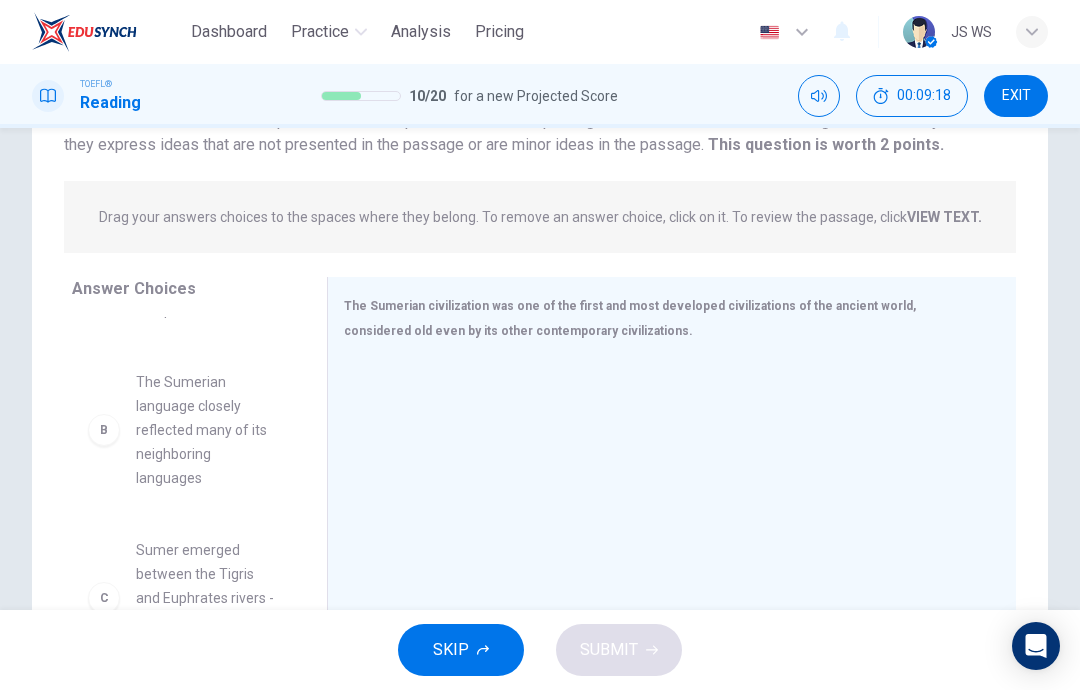 scroll, scrollTop: 89, scrollLeft: 0, axis: vertical 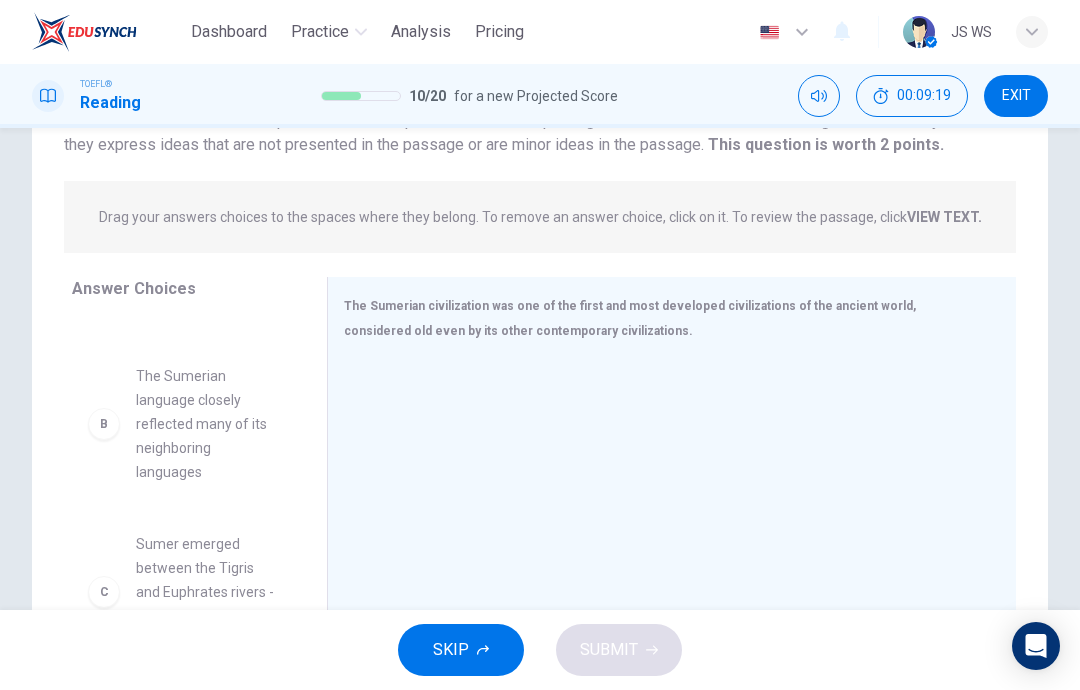 click on "B" at bounding box center [104, 280] 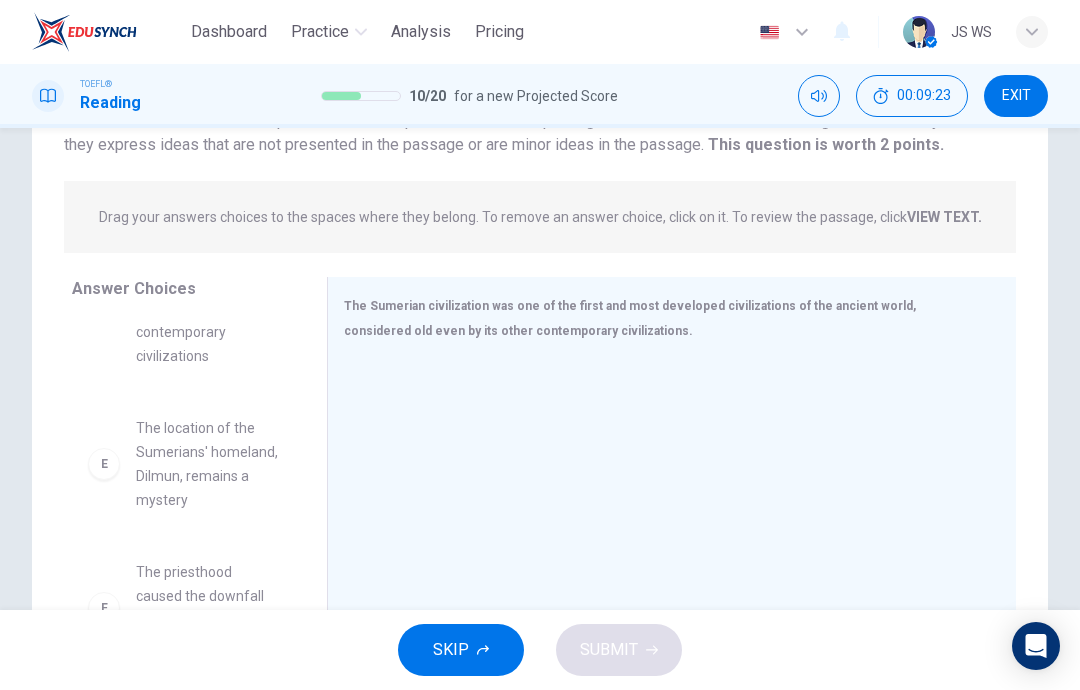 scroll, scrollTop: 588, scrollLeft: 0, axis: vertical 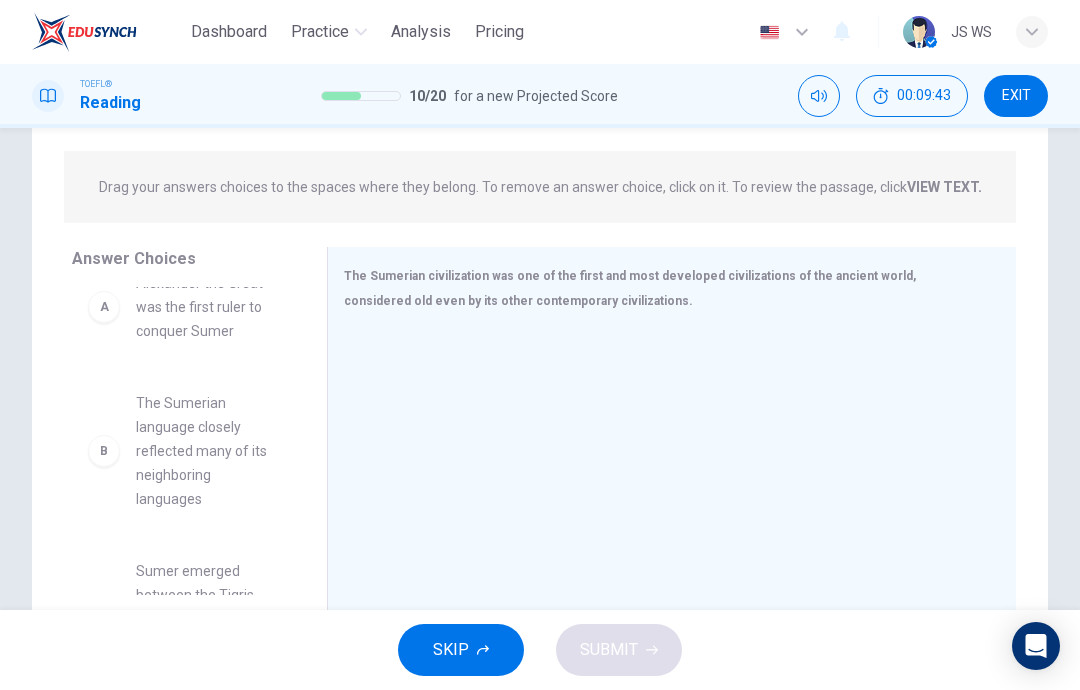click on "B" at bounding box center [104, 307] 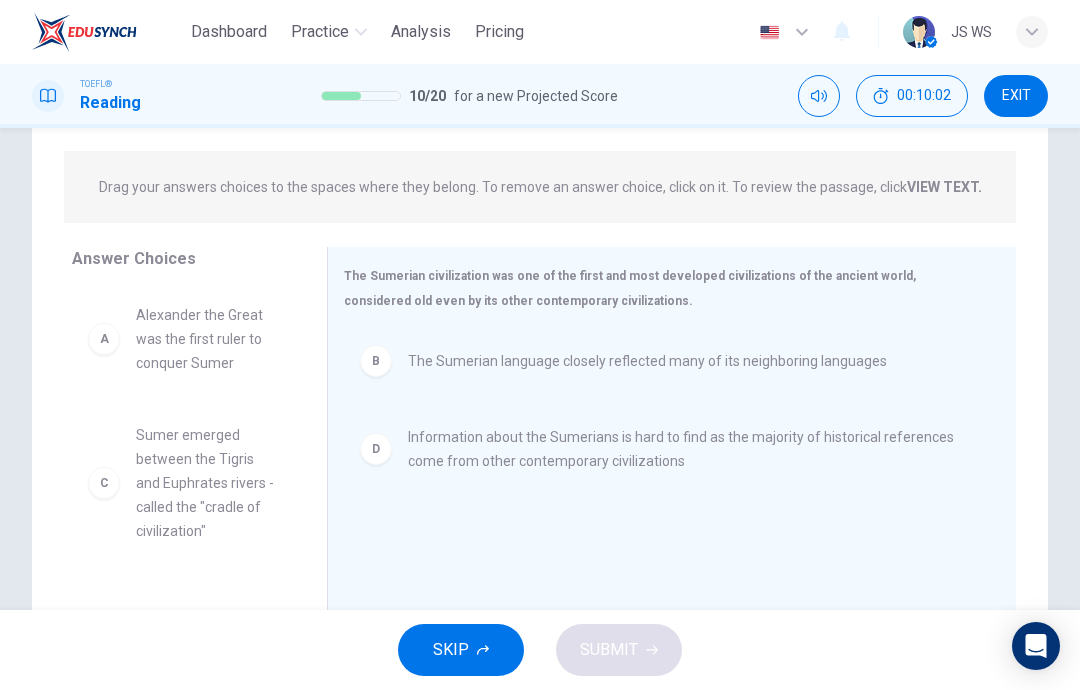 scroll, scrollTop: 0, scrollLeft: 0, axis: both 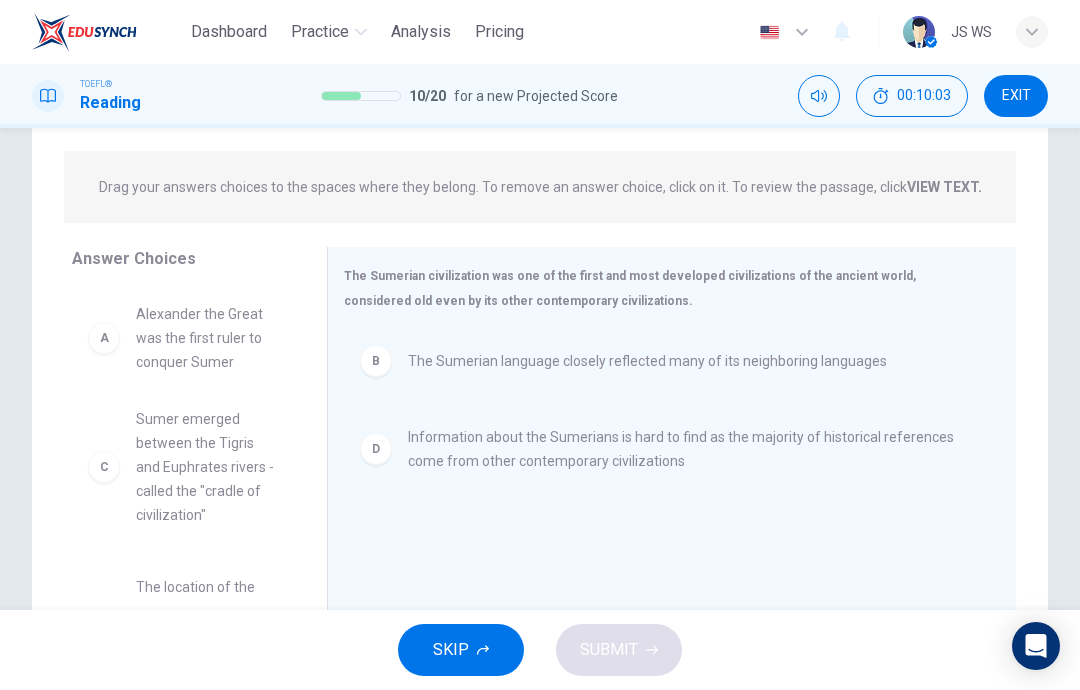click on "C Sumer emerged between the Tigris and Euphrates rivers - called the "cradle of civilization" E The location of the Sumerians' homeland, Dilmun, remains a mystery F The priesthood caused the downfall of the Sumerian civilization" at bounding box center (183, 441) 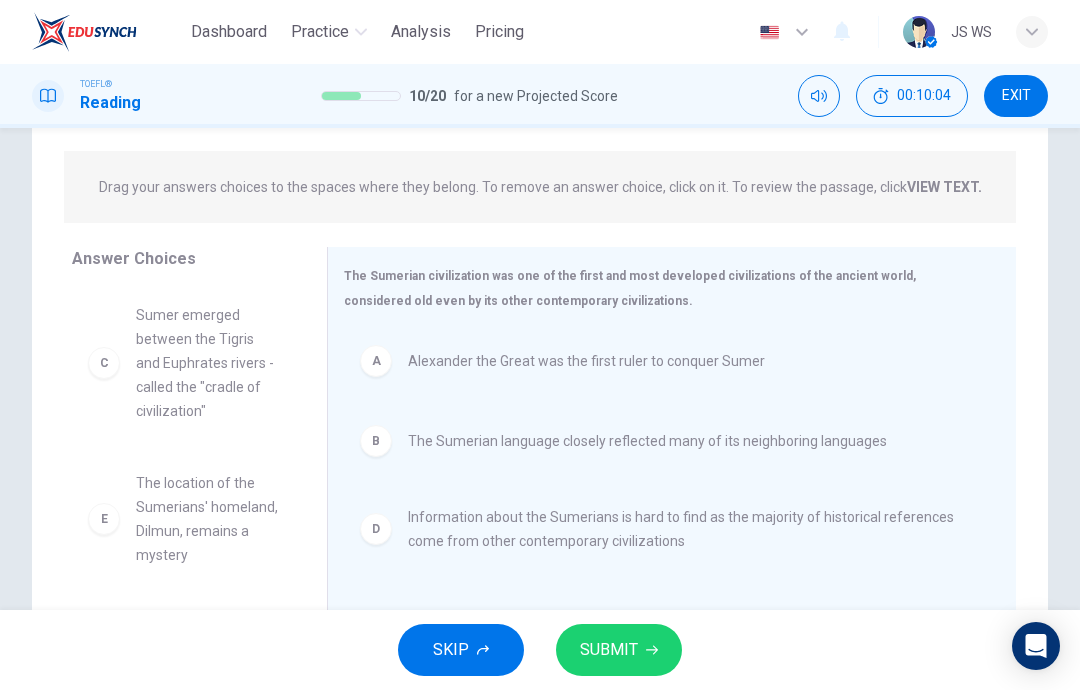 click on "SUBMIT" at bounding box center [609, 650] 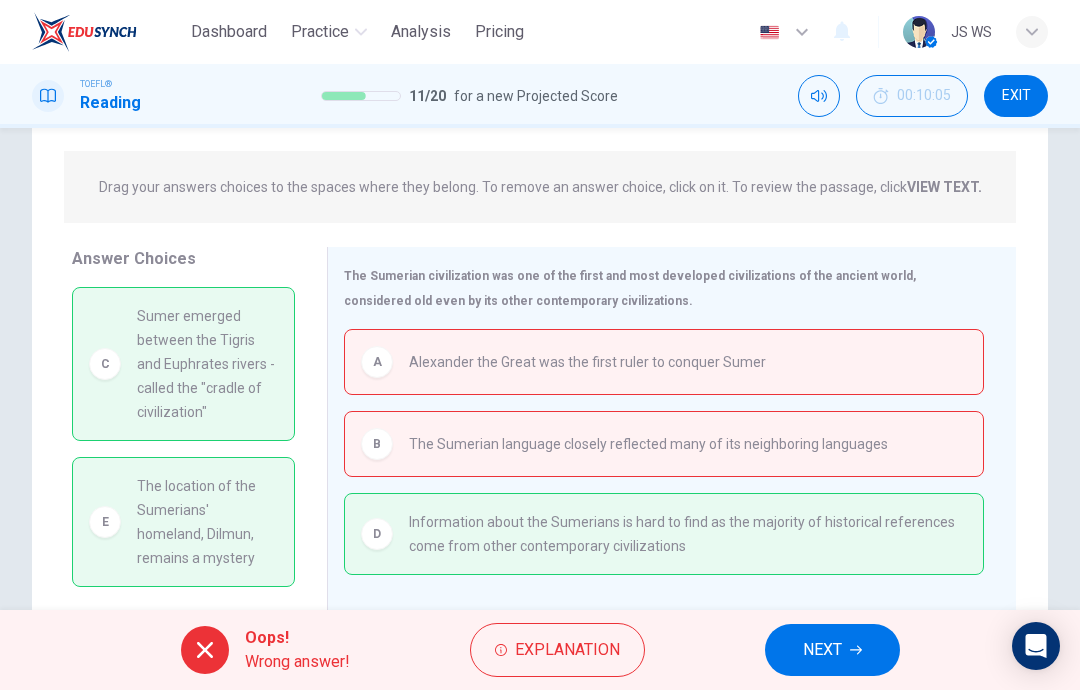 click on "NEXT" at bounding box center [832, 650] 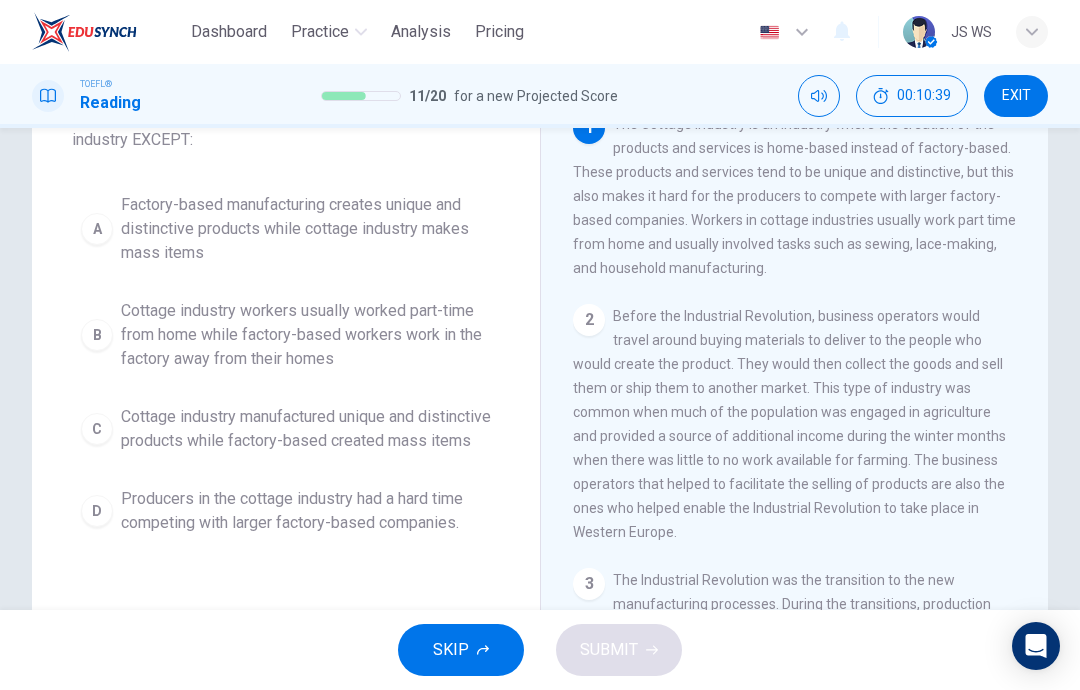 scroll, scrollTop: 175, scrollLeft: 0, axis: vertical 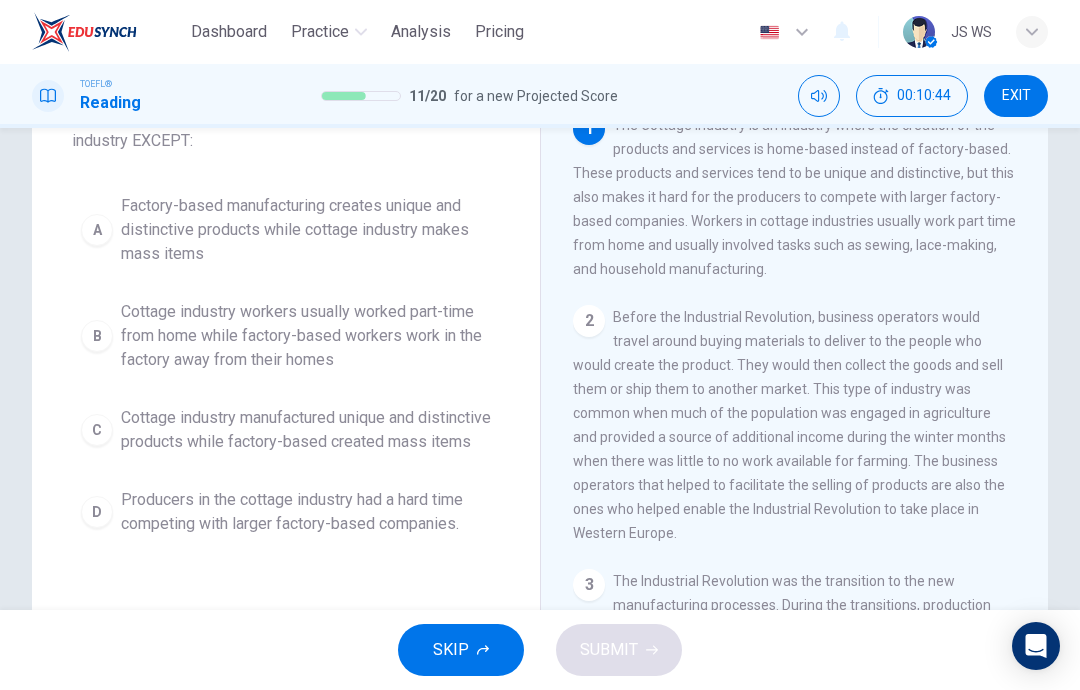 click on "Cottage industry workers usually worked part-time from home while factory-based workers work in the factory away from their homes" at bounding box center (306, 230) 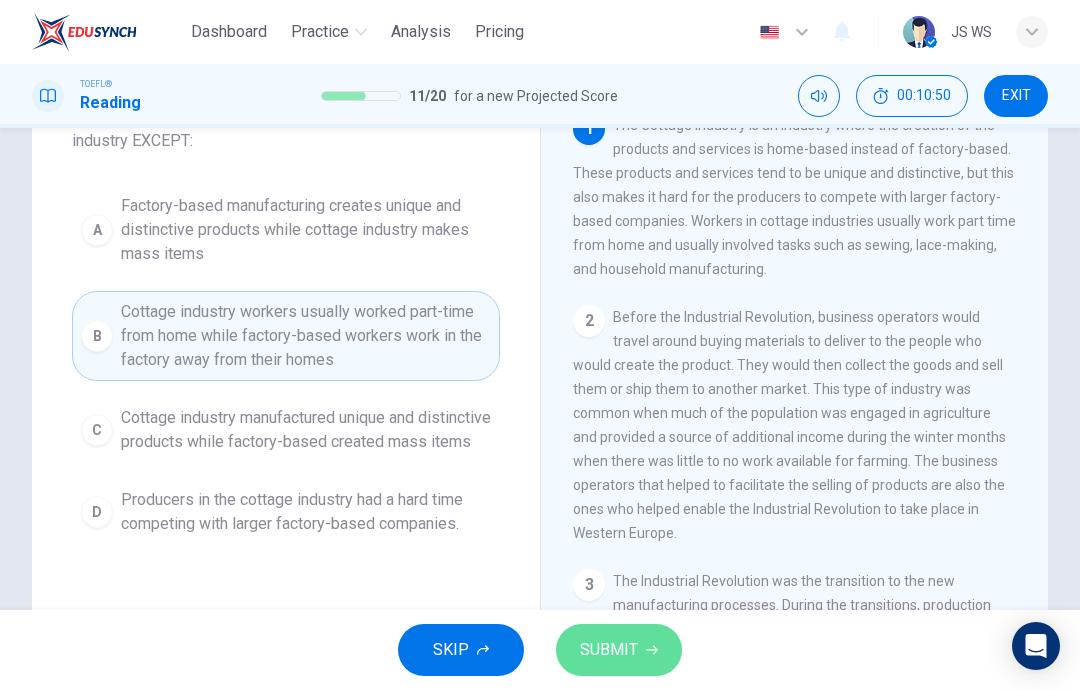 click on "SUBMIT" at bounding box center [609, 650] 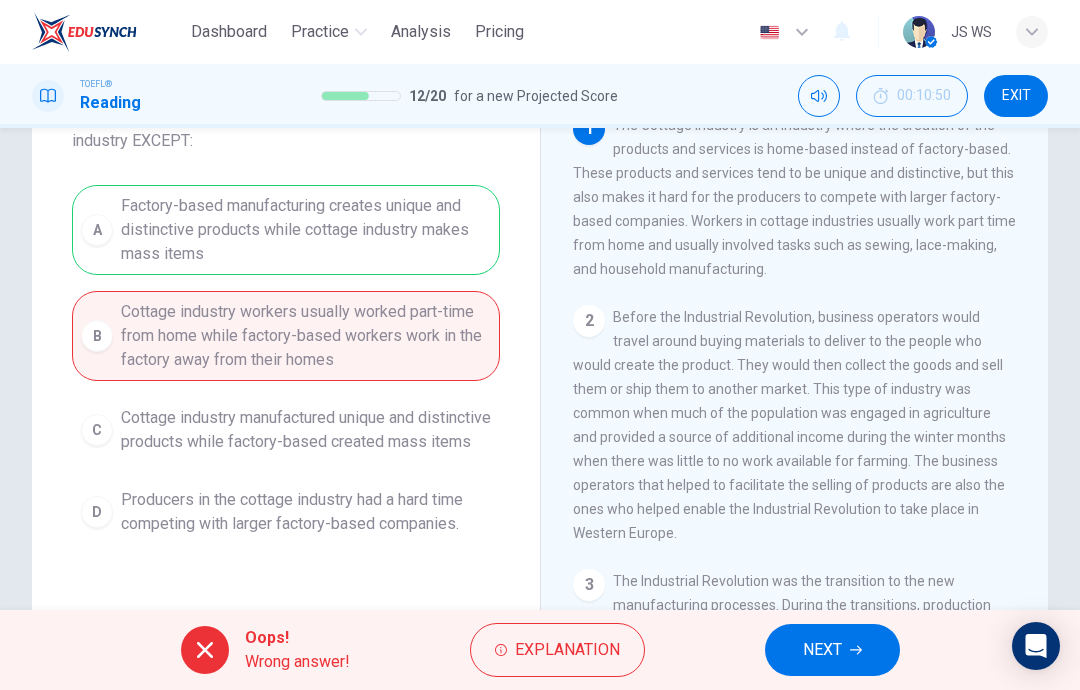 click on "NEXT" at bounding box center (822, 650) 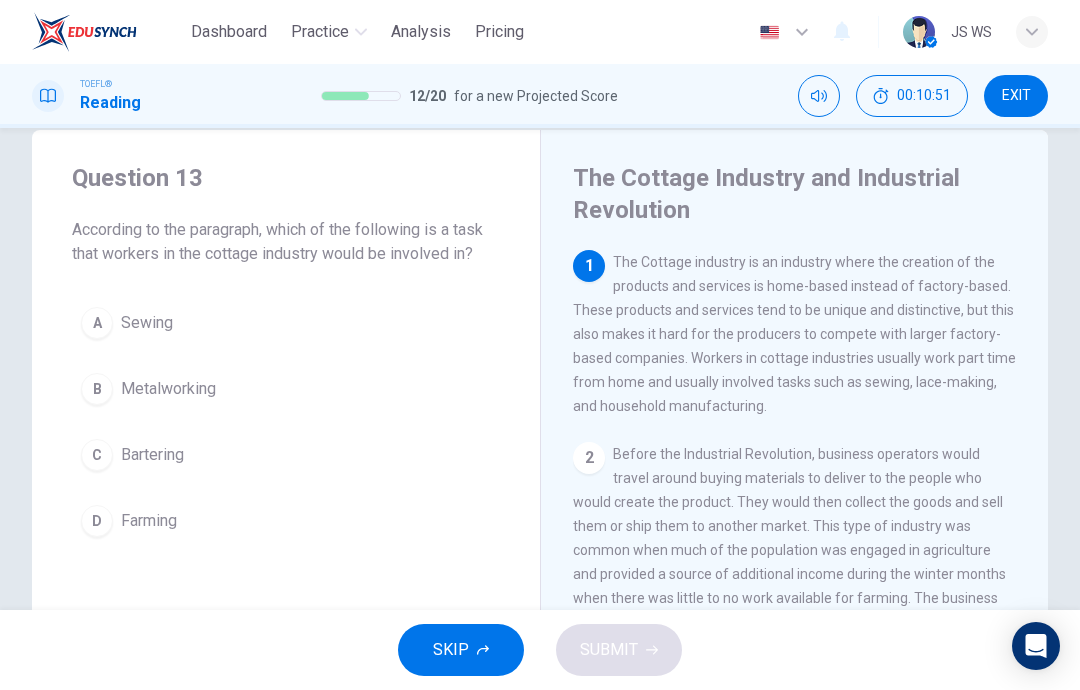 scroll, scrollTop: 40, scrollLeft: 0, axis: vertical 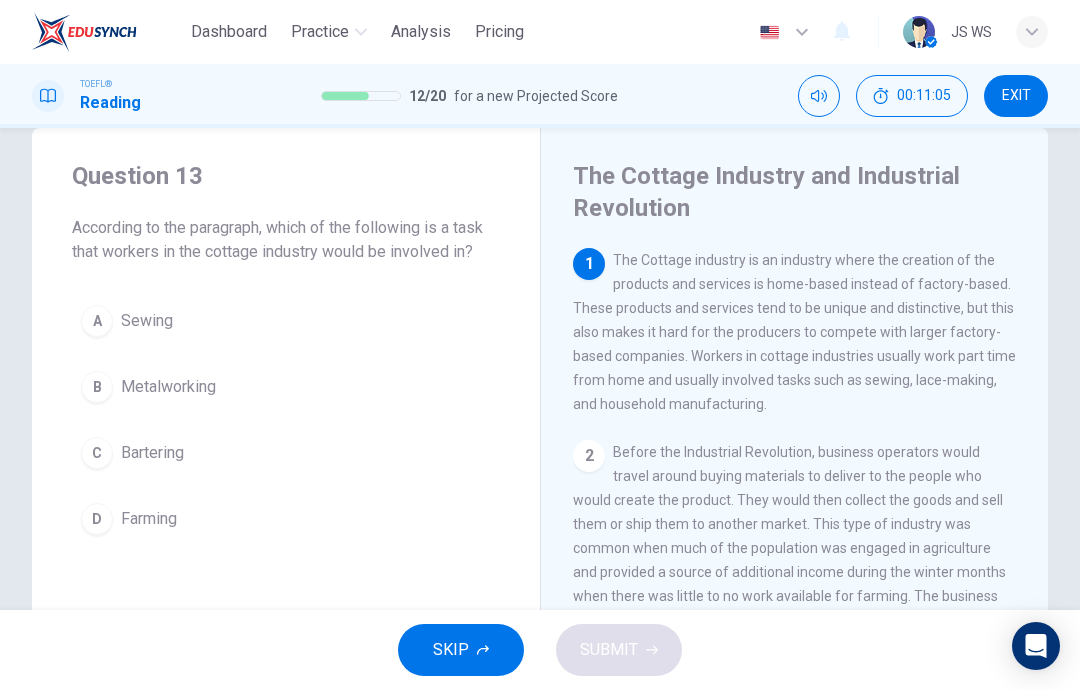 click on "Sewing" at bounding box center (147, 321) 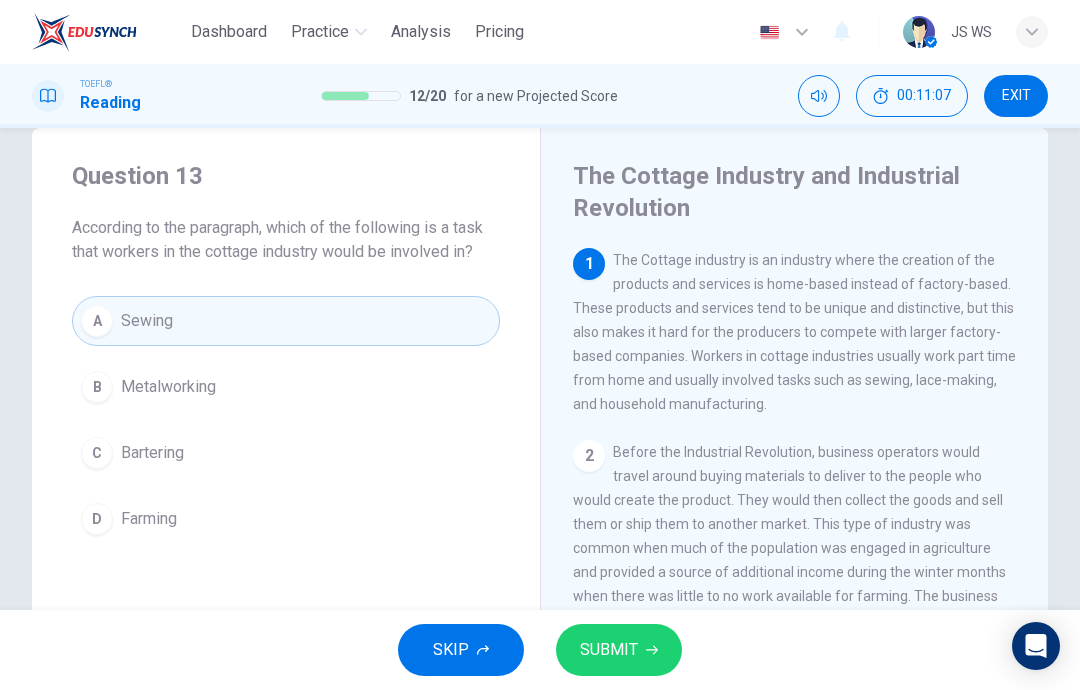 click on "SUBMIT" at bounding box center (619, 650) 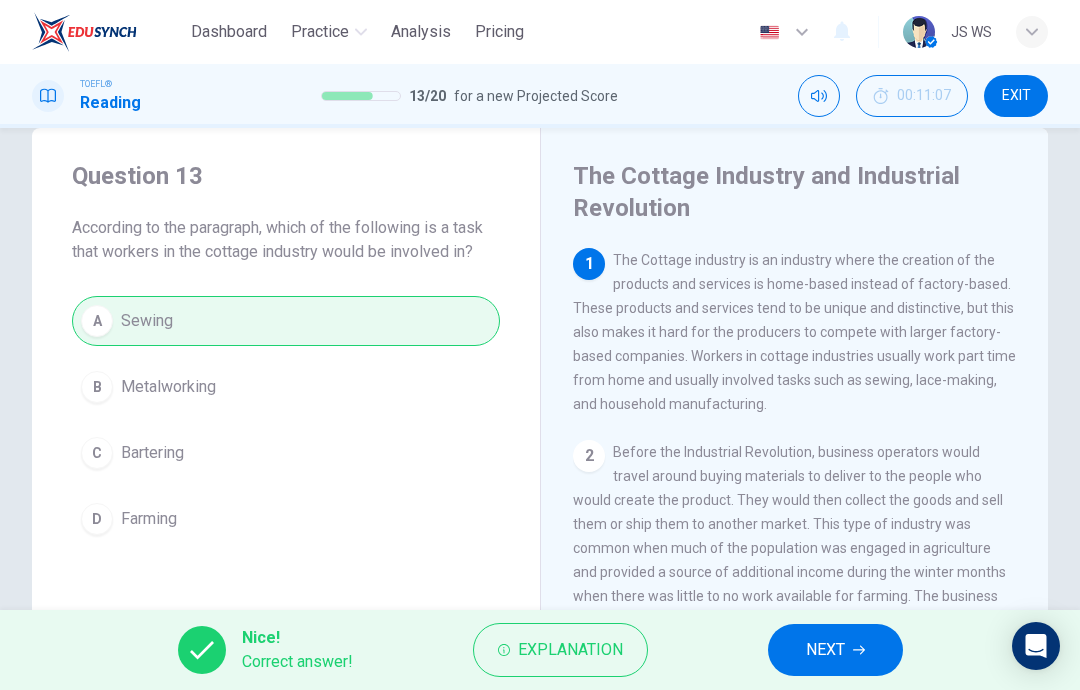 click on "NEXT" at bounding box center (835, 650) 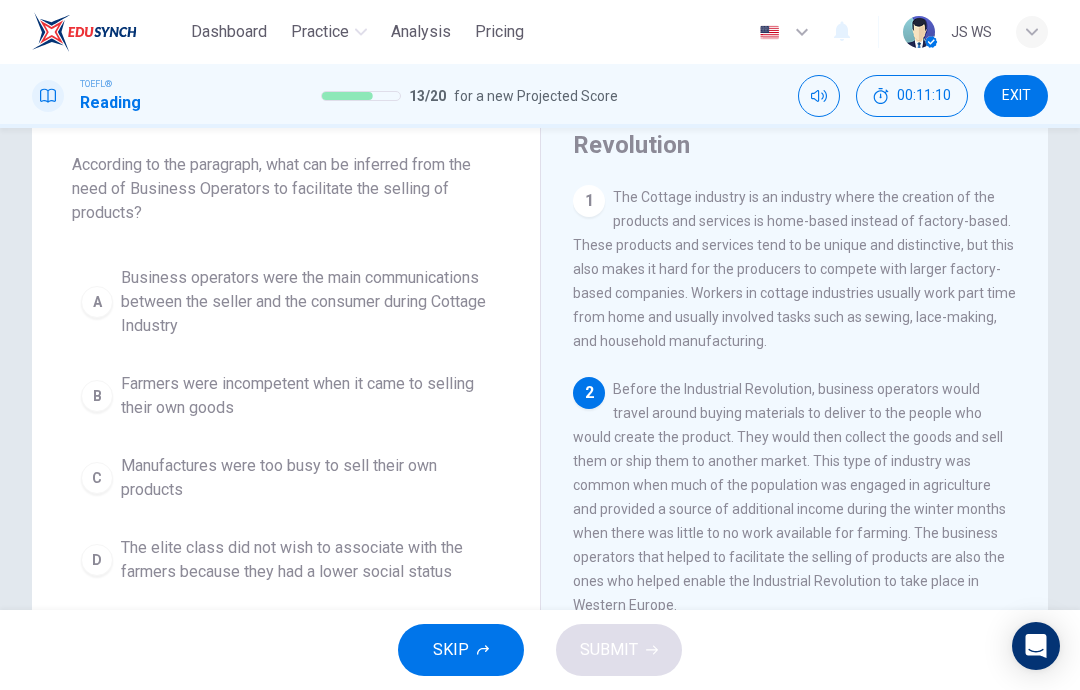 scroll, scrollTop: 108, scrollLeft: 0, axis: vertical 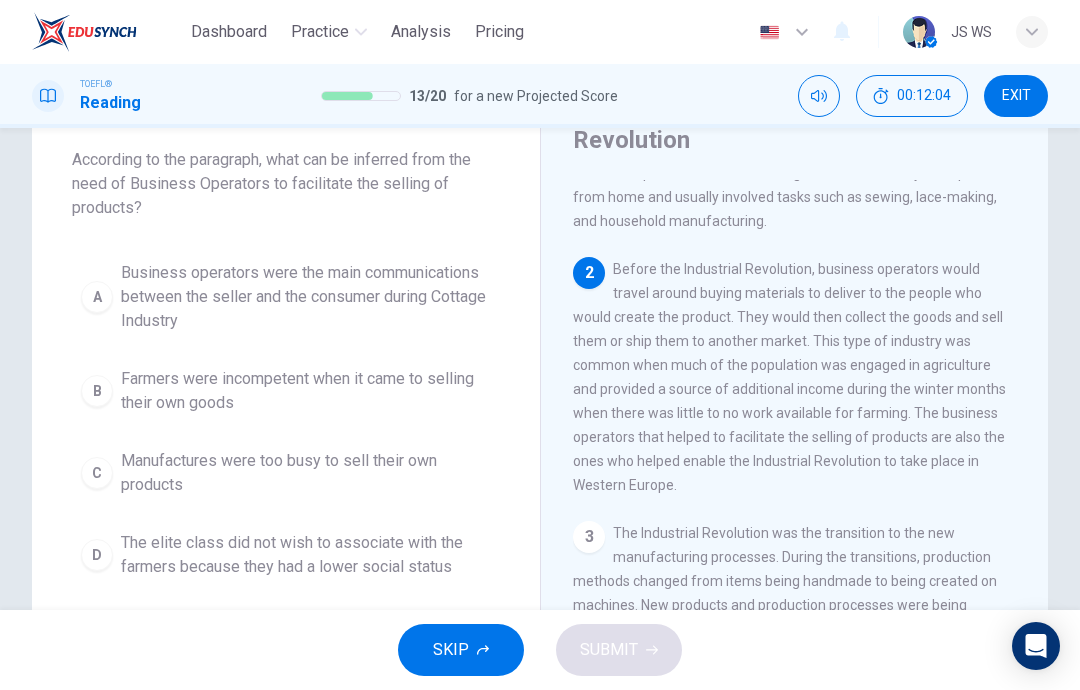click on "Business operators were the main communications between the seller and the consumer during Cottage Industry" at bounding box center (306, 297) 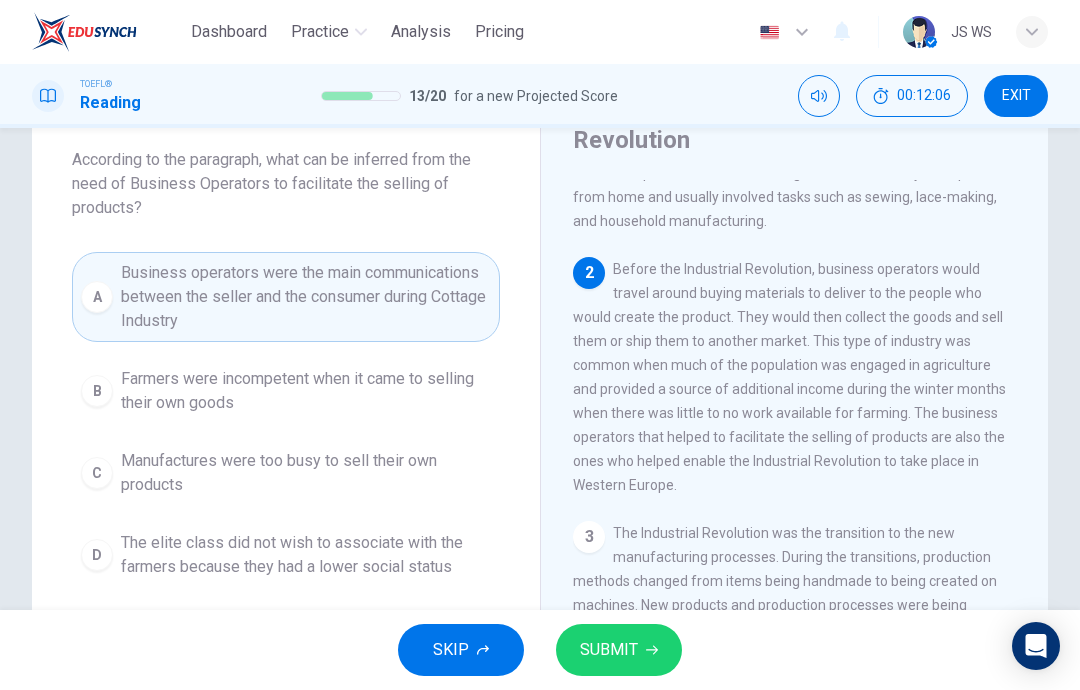 click on "SUBMIT" at bounding box center [609, 650] 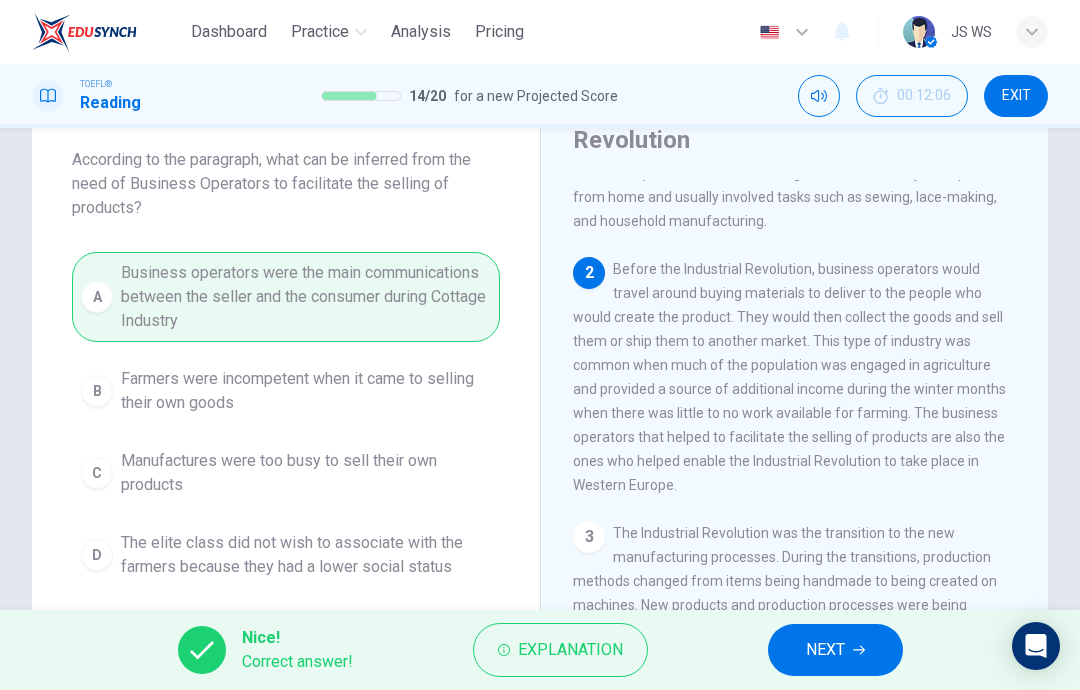click on "NEXT" at bounding box center [835, 650] 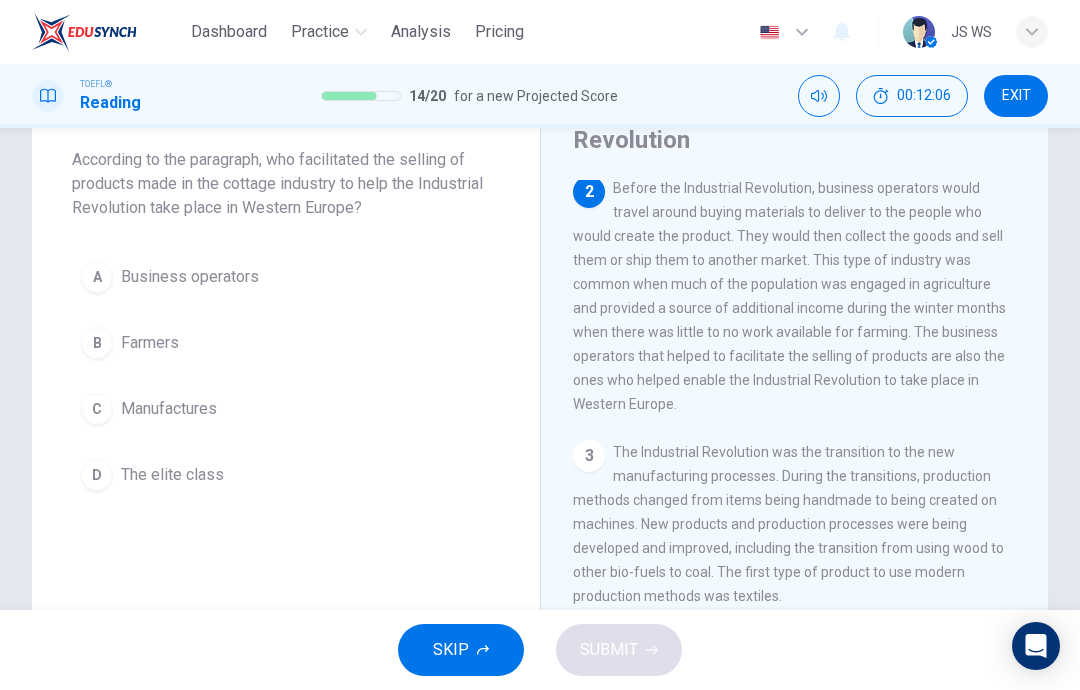 scroll, scrollTop: 199, scrollLeft: 0, axis: vertical 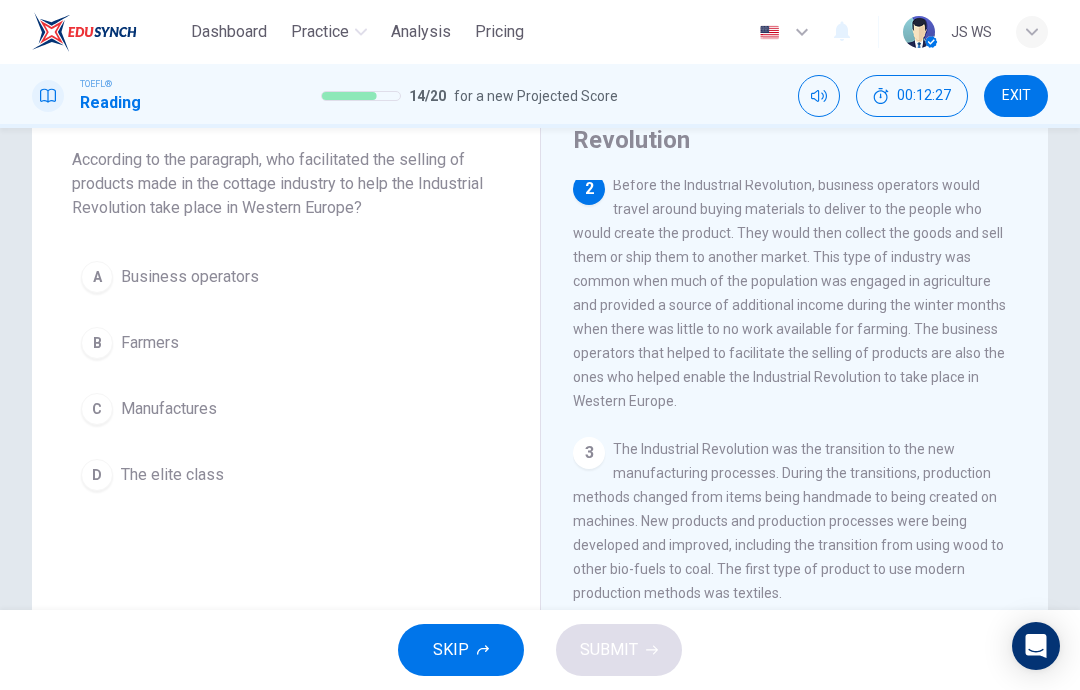 click on "A Business operators" at bounding box center (286, 277) 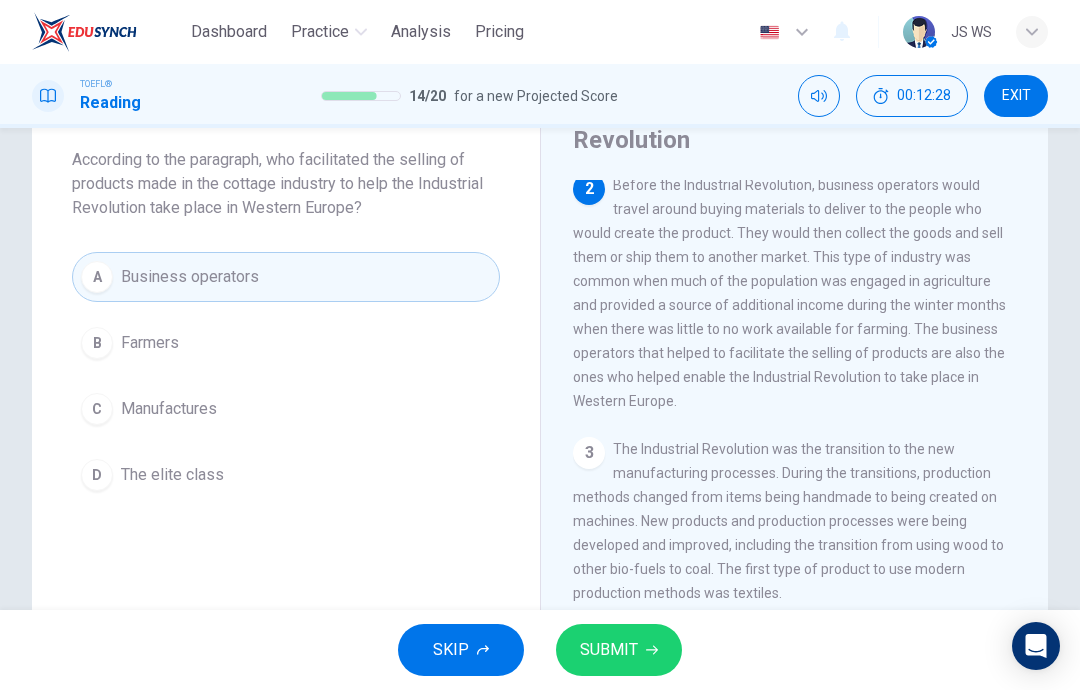 click on "SUBMIT" at bounding box center (609, 650) 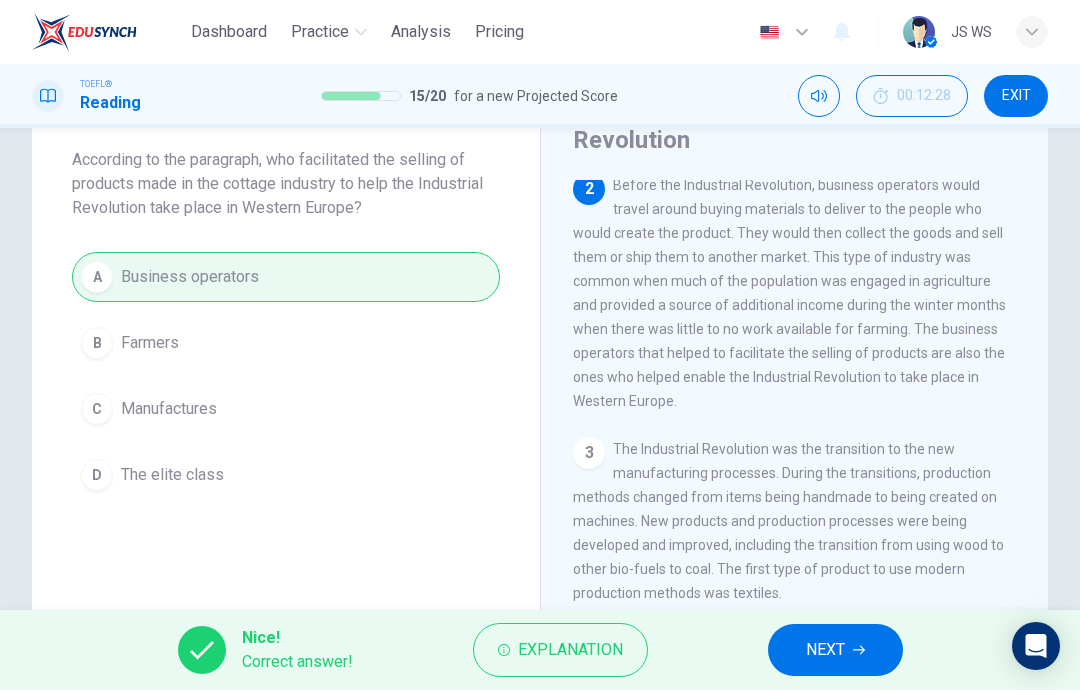click on "NEXT" at bounding box center (835, 650) 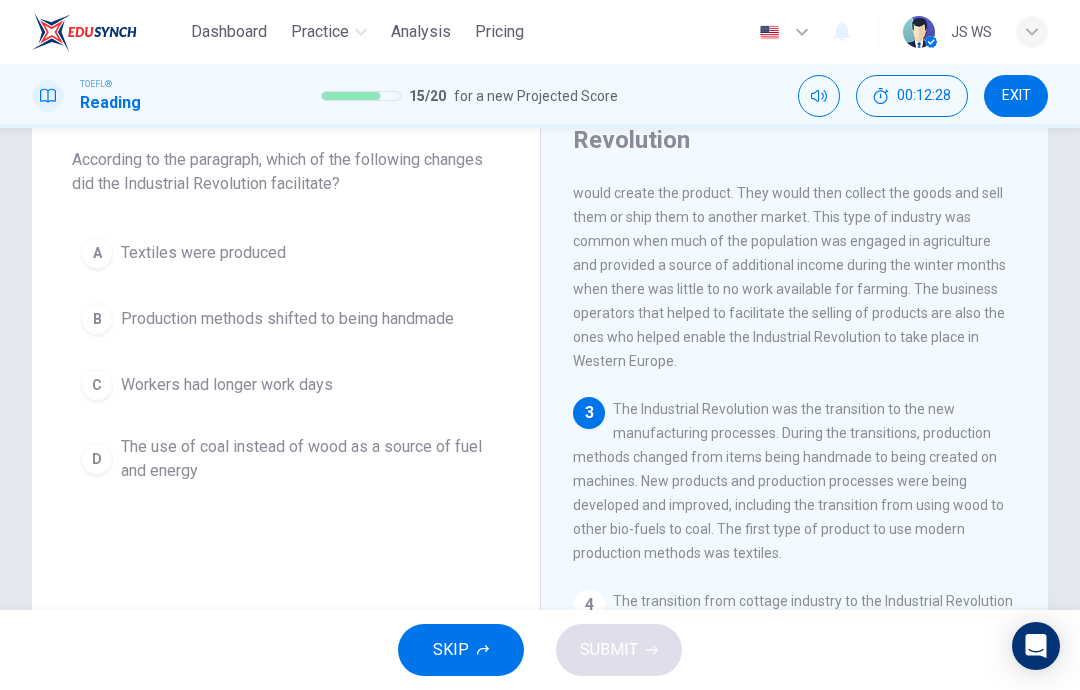 scroll, scrollTop: 248, scrollLeft: 0, axis: vertical 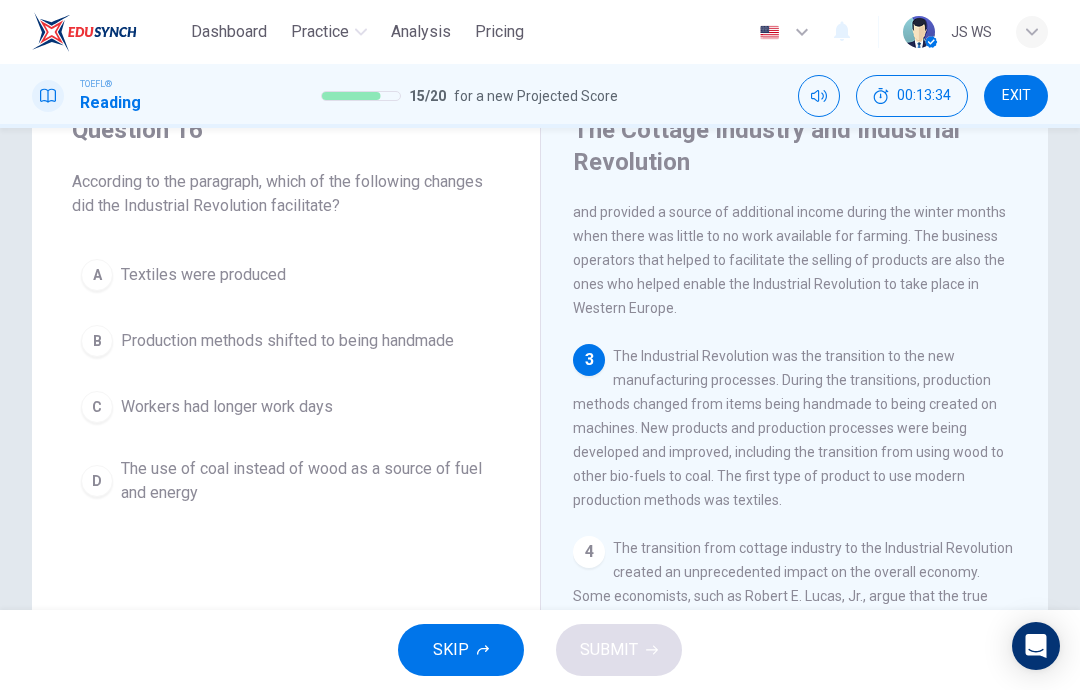 click on "B Production methods shifted to being handmade" at bounding box center (286, 341) 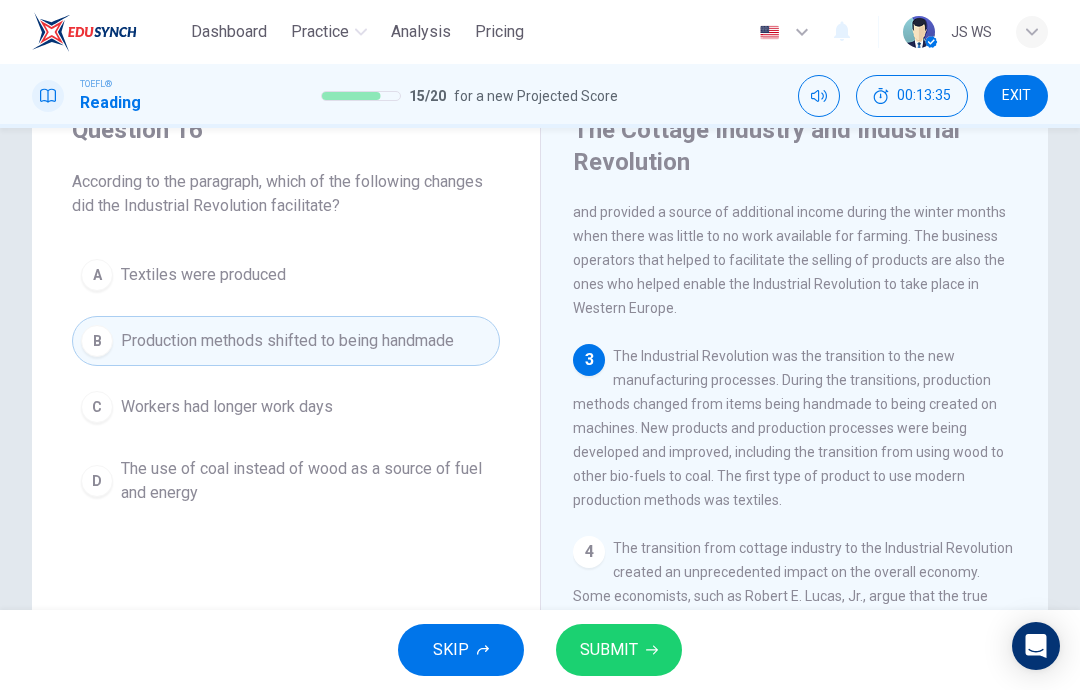 click on "SUBMIT" at bounding box center (619, 650) 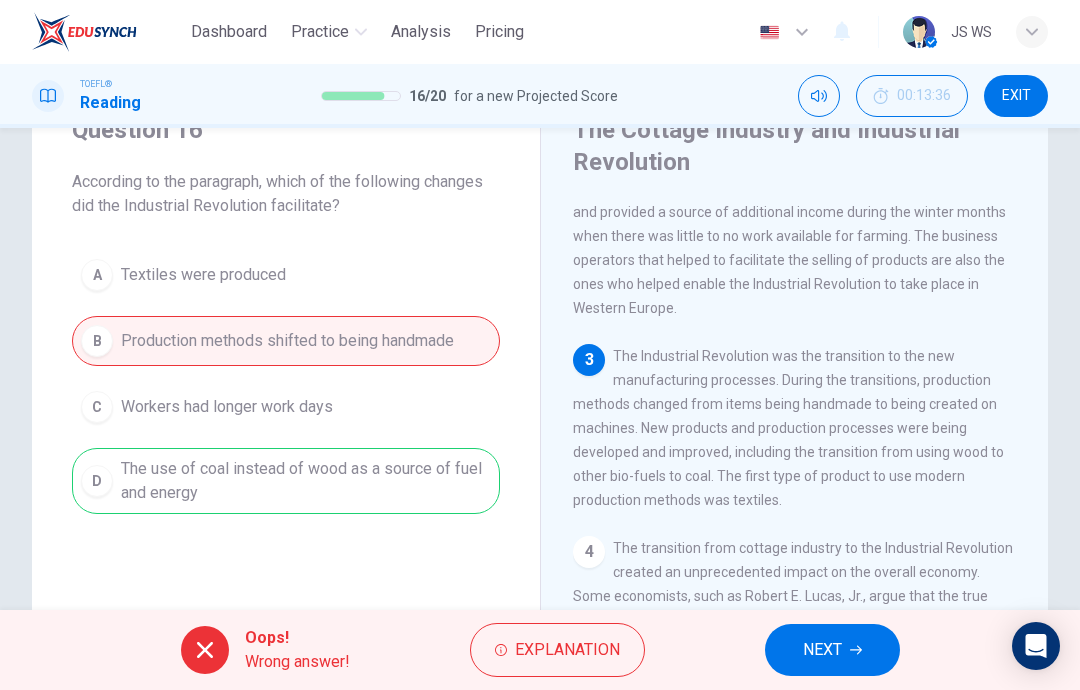 click at bounding box center (856, 650) 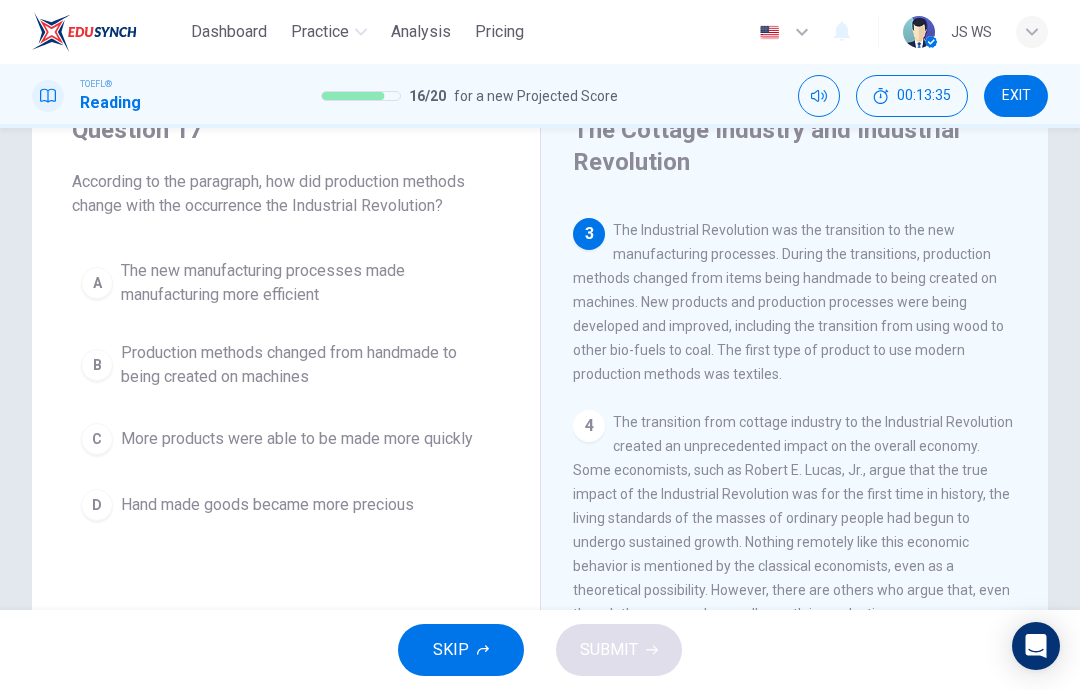scroll, scrollTop: 448, scrollLeft: 0, axis: vertical 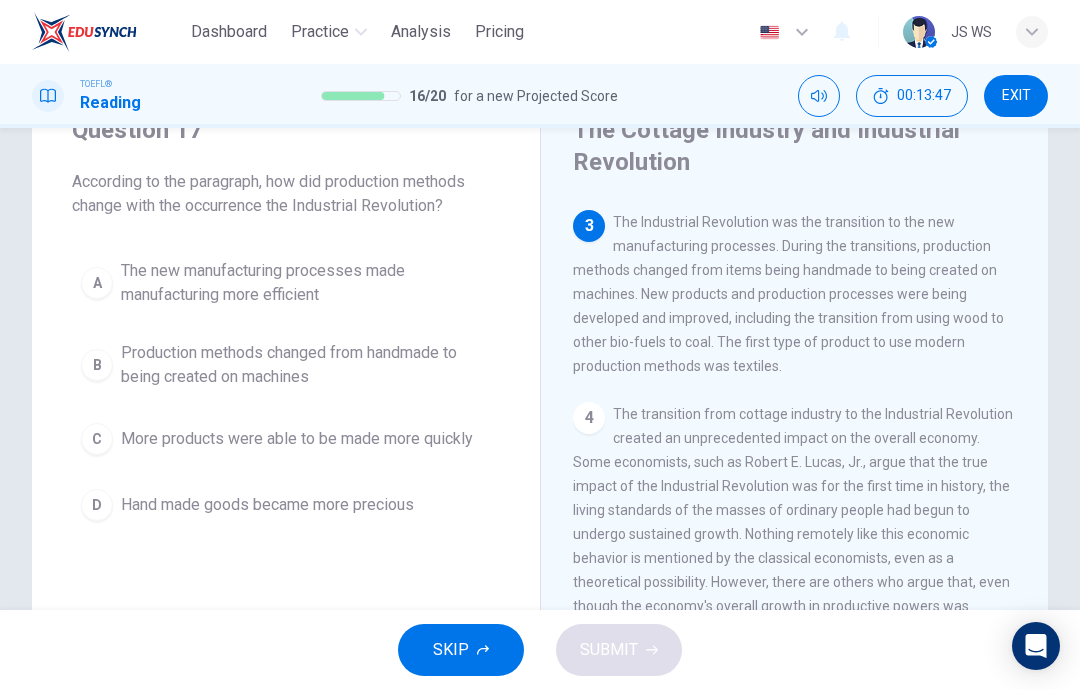 click on "Production methods changed from handmade to being created on machines" at bounding box center (306, 283) 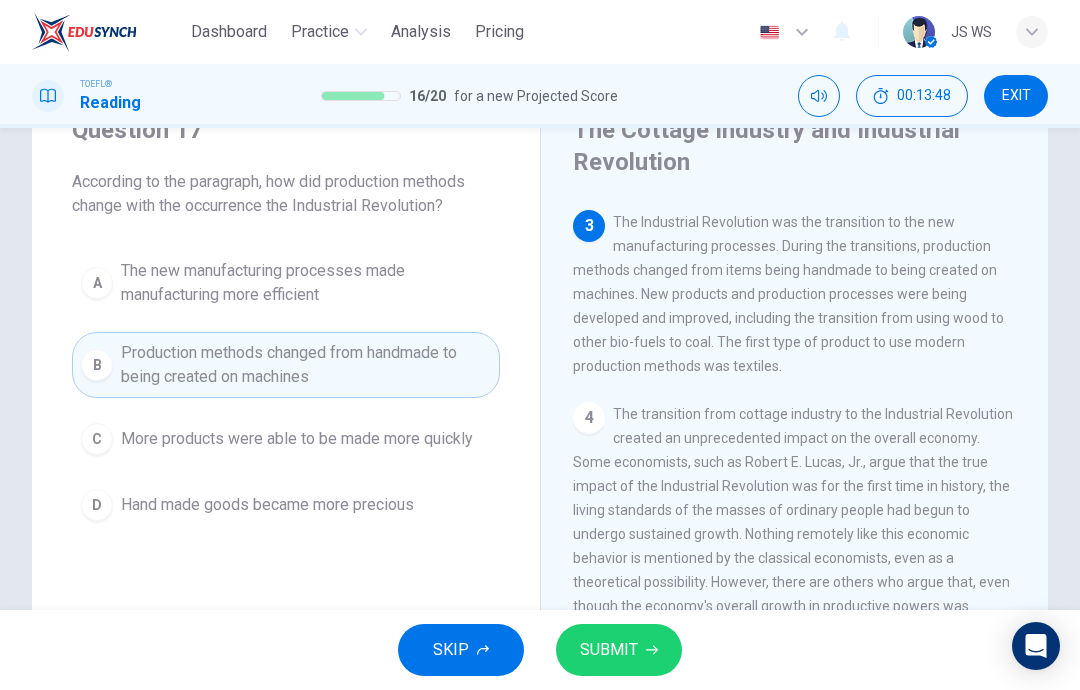 click on "SUBMIT" at bounding box center (609, 650) 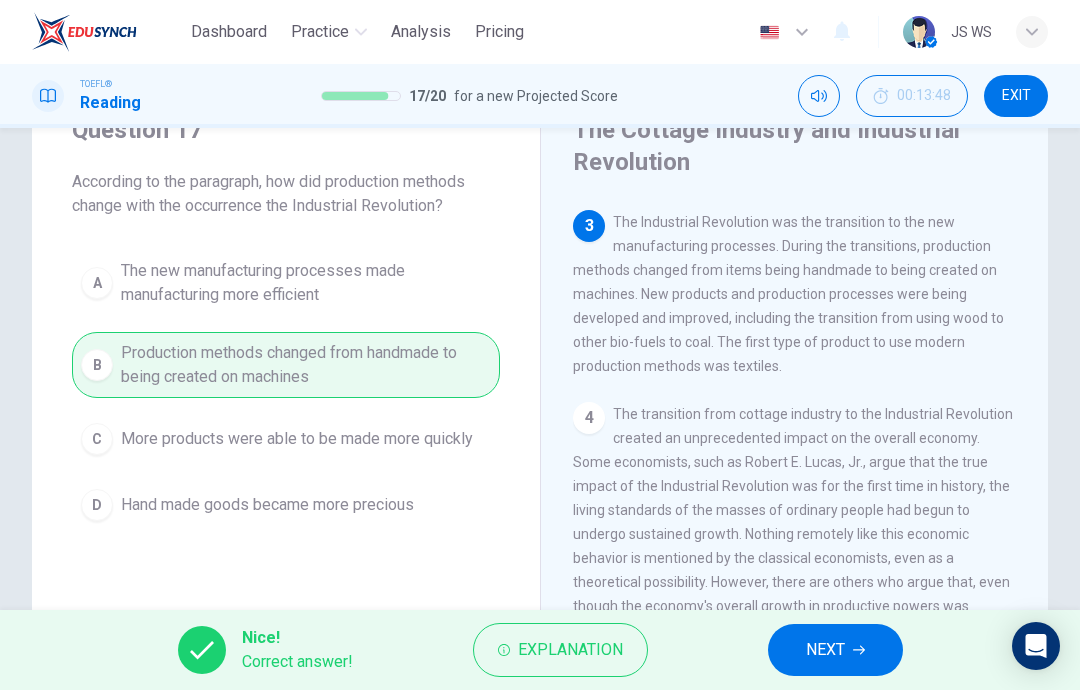 click at bounding box center (859, 650) 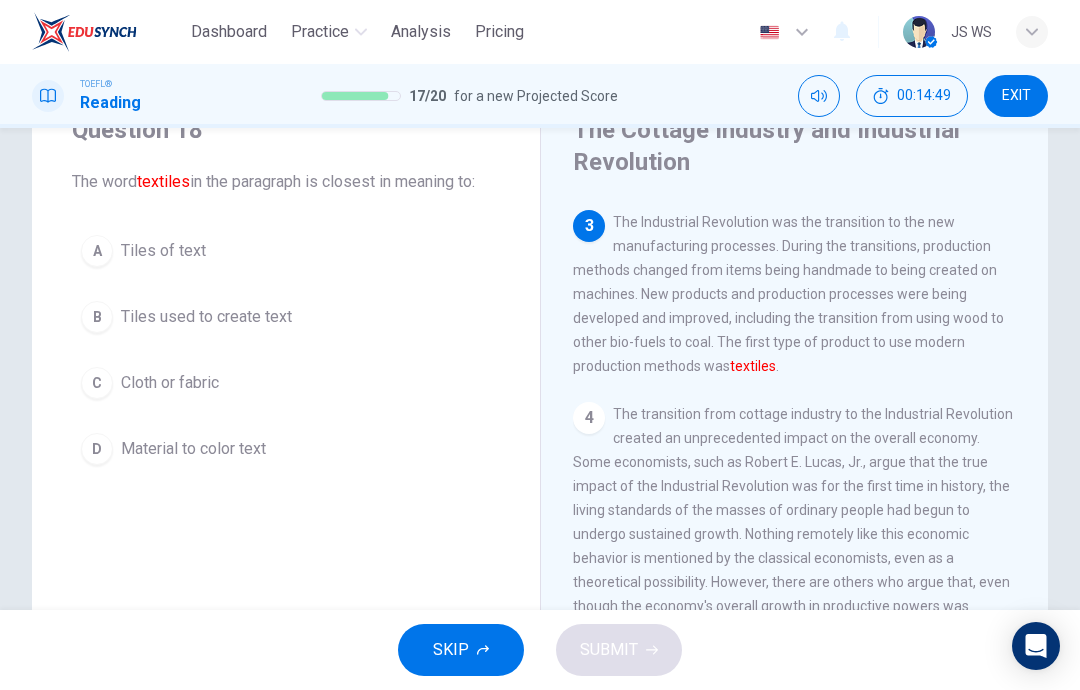 click on "C Cloth or fabric" at bounding box center [286, 383] 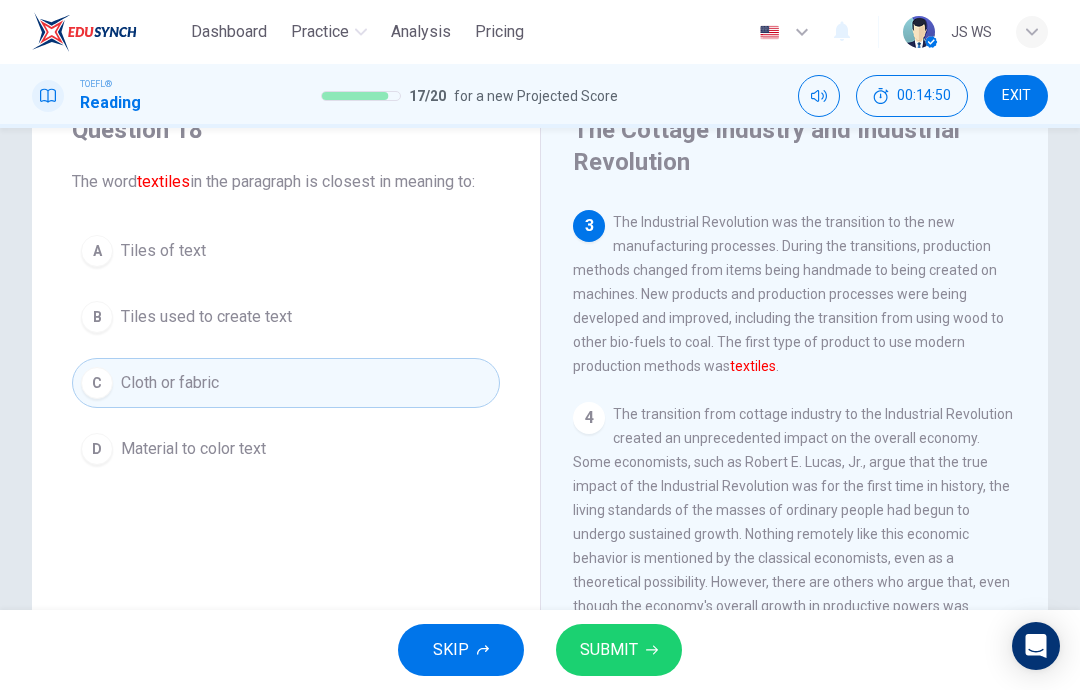 click on "SUBMIT" at bounding box center (609, 650) 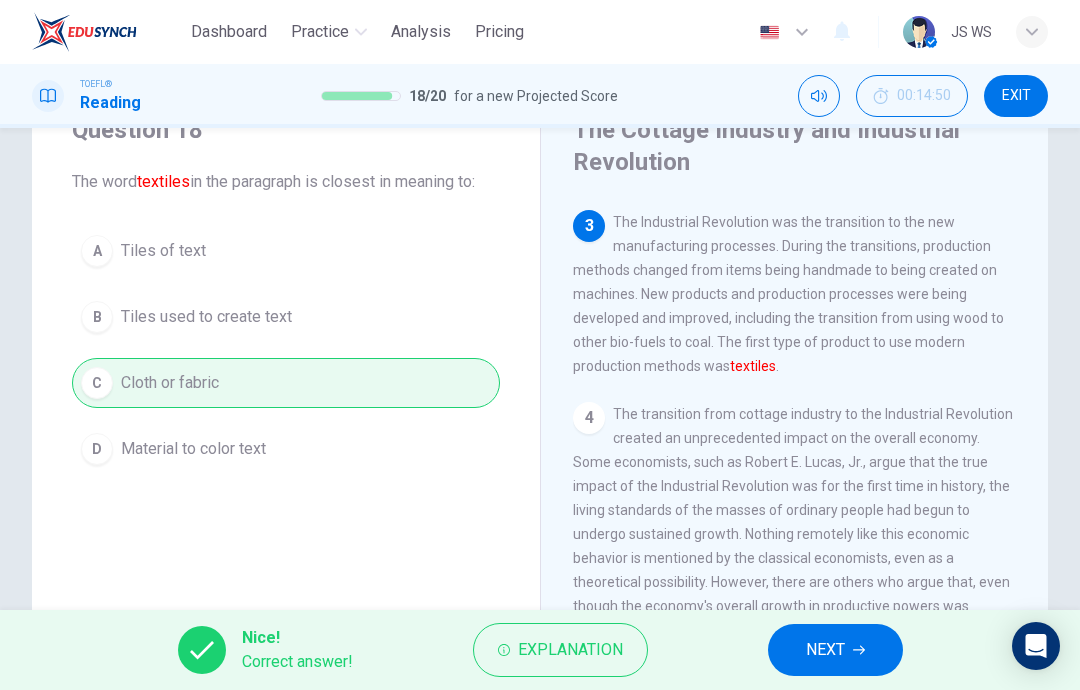 click on "NEXT" at bounding box center [835, 650] 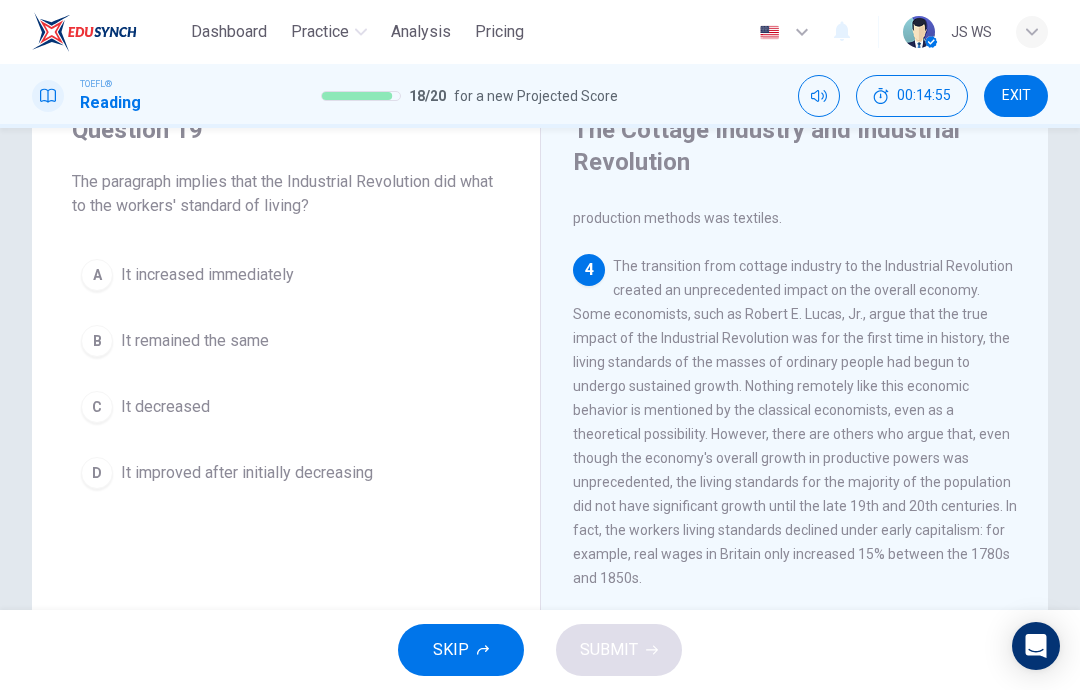 scroll, scrollTop: 595, scrollLeft: 0, axis: vertical 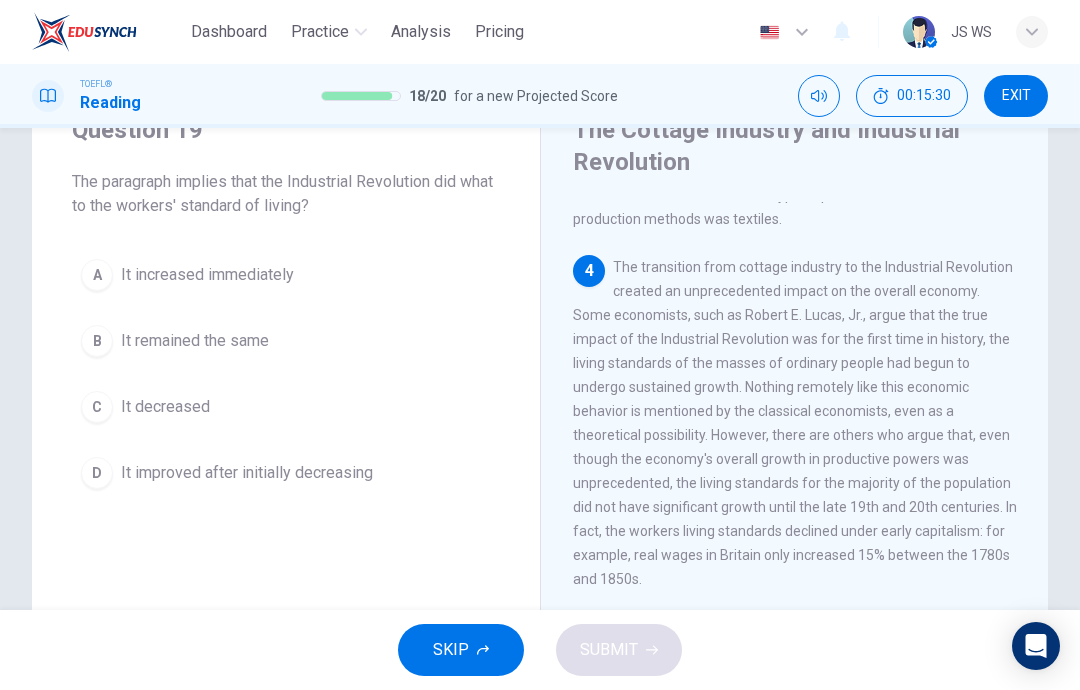 click on "A It increased immediately" at bounding box center [286, 275] 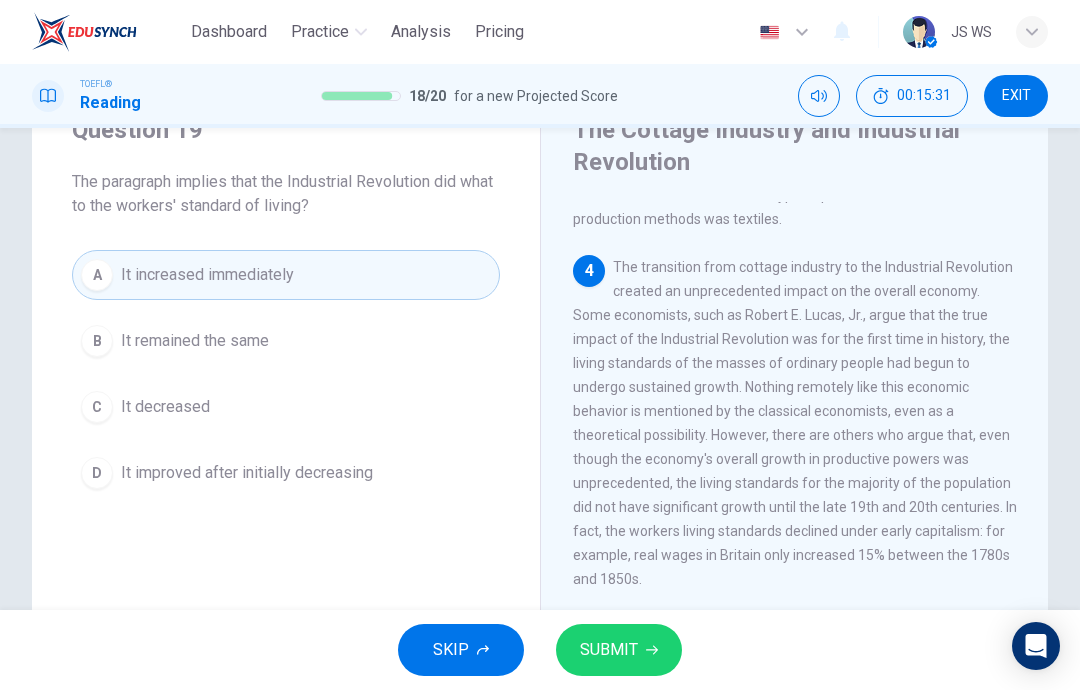 click on "SUBMIT" at bounding box center (609, 650) 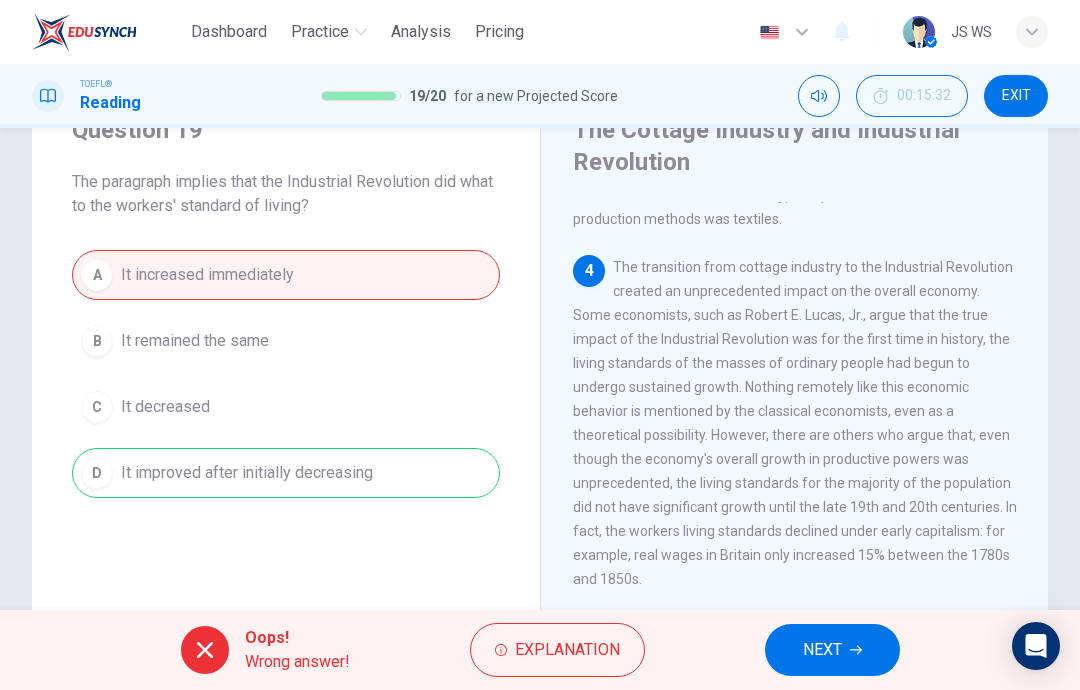 click on "Explanation" at bounding box center (567, 650) 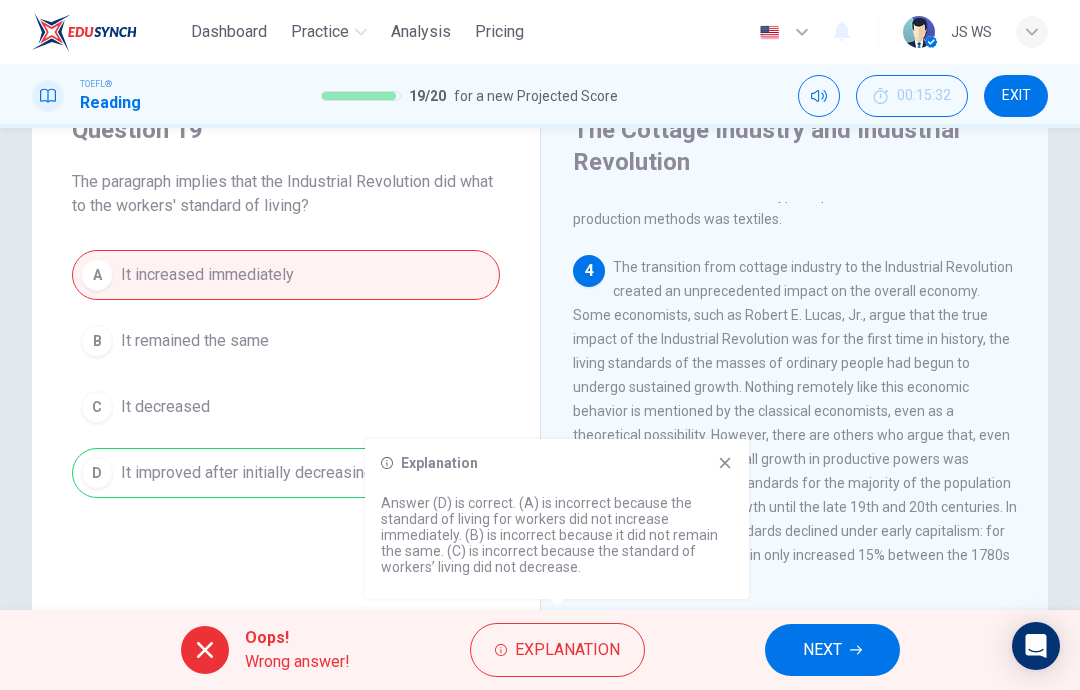 click on "NEXT" at bounding box center (832, 650) 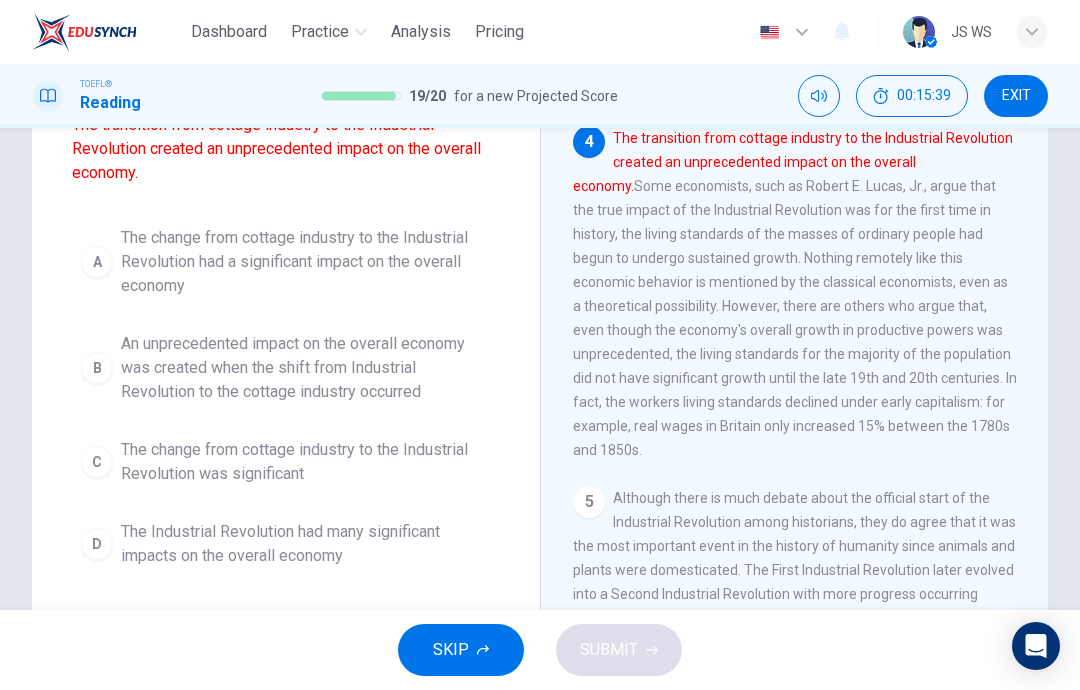 scroll, scrollTop: 214, scrollLeft: 0, axis: vertical 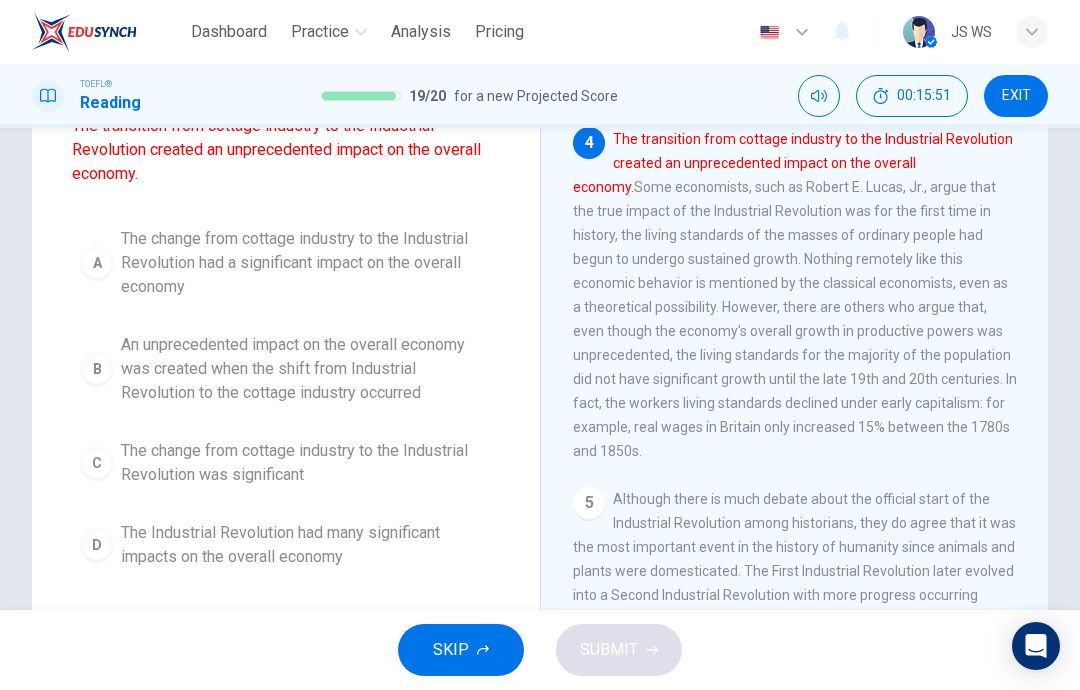 click on "The Industrial Revolution had many significant impacts on the overall economy" at bounding box center [306, 263] 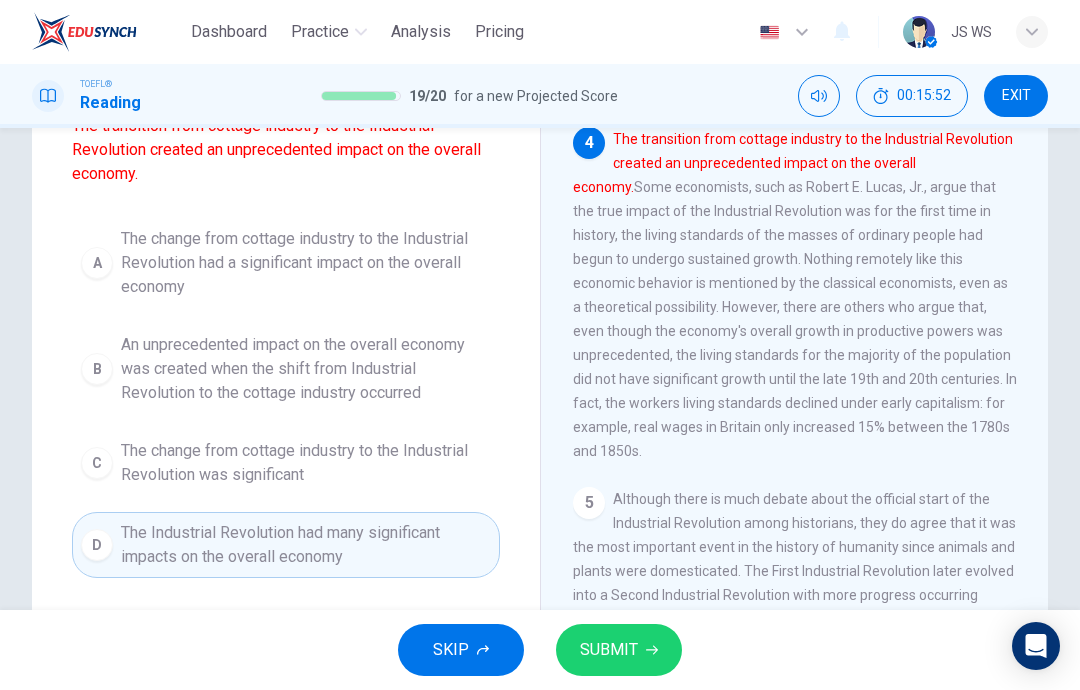 click on "SUBMIT" at bounding box center (619, 650) 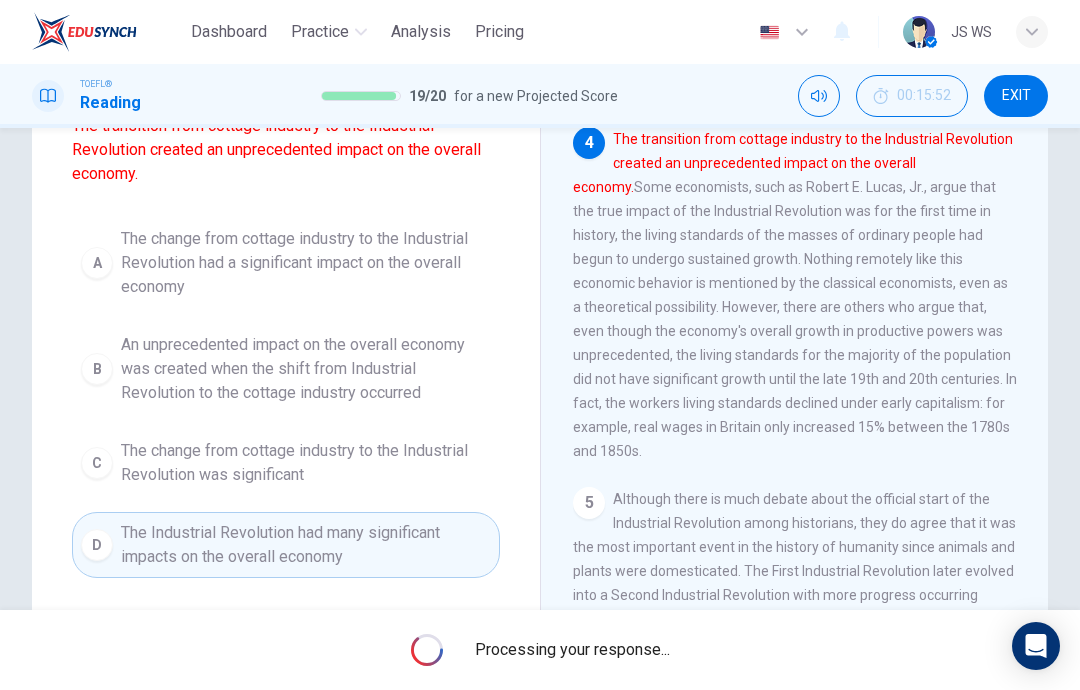 scroll, scrollTop: 0, scrollLeft: 0, axis: both 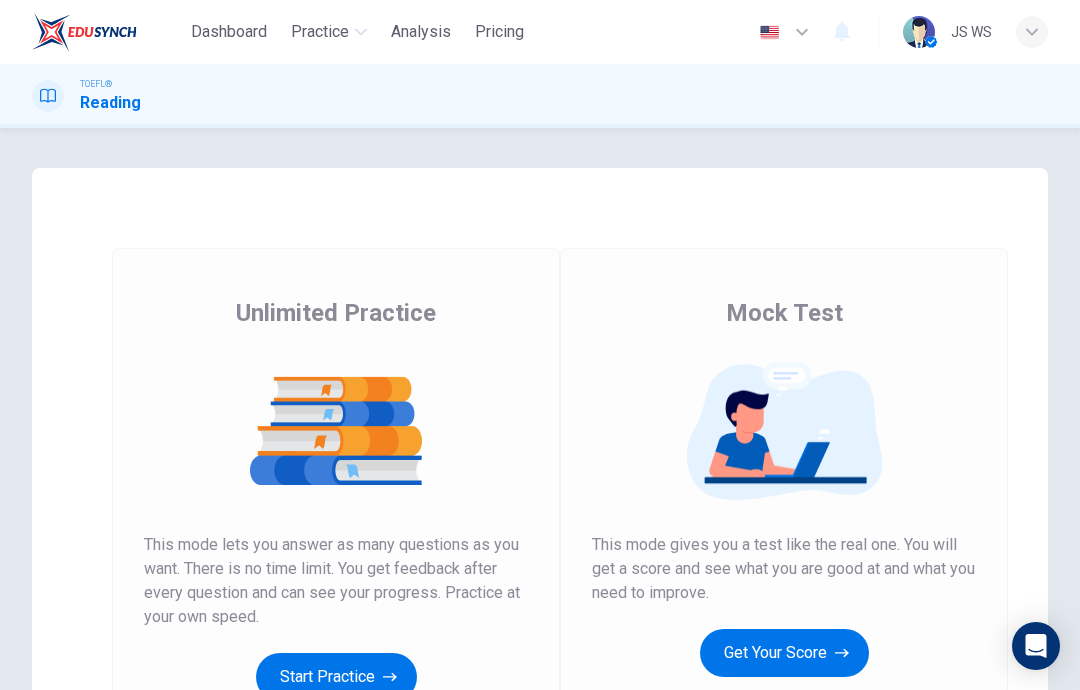 click on "Get Your Score" at bounding box center (336, 677) 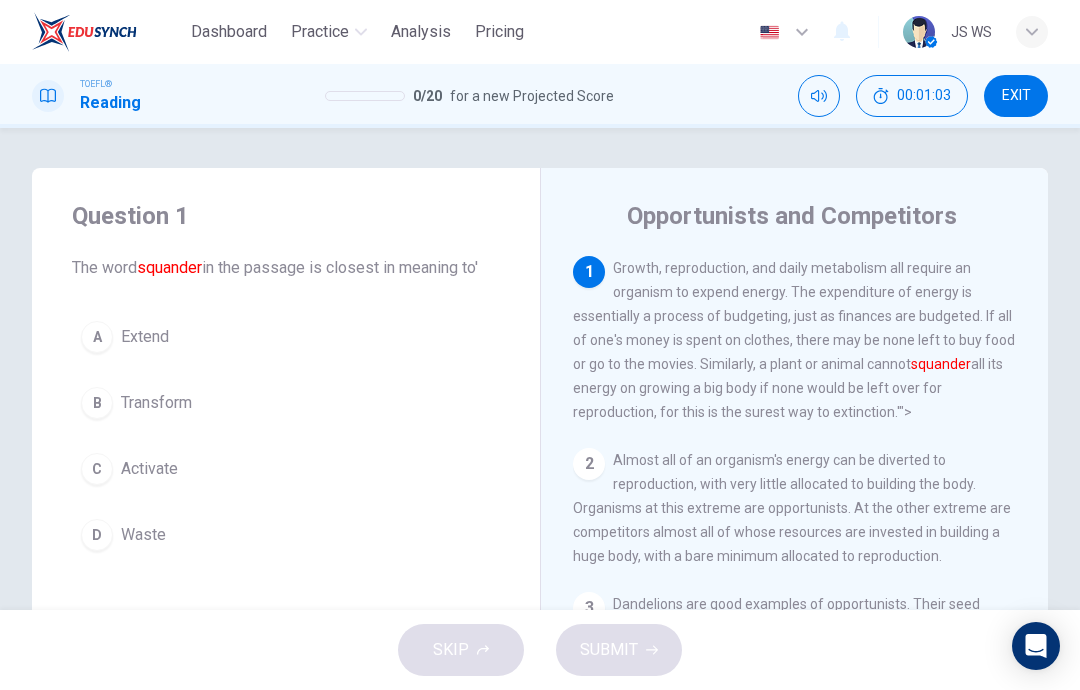 click on "B Transform" at bounding box center (286, 403) 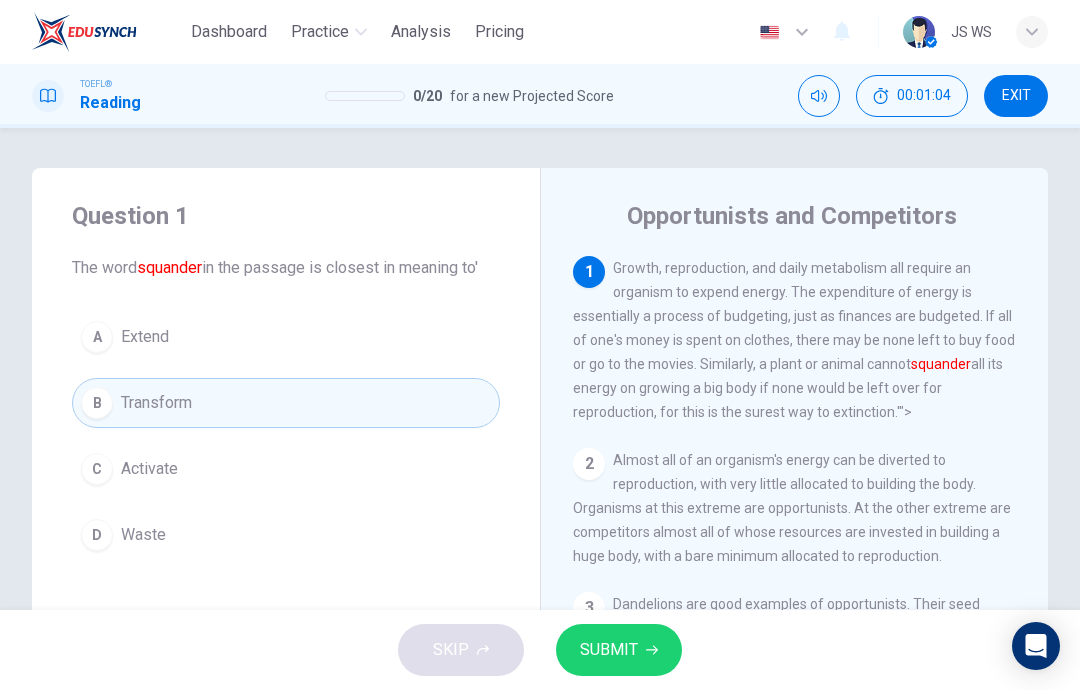 click on "SUBMIT" at bounding box center [619, 650] 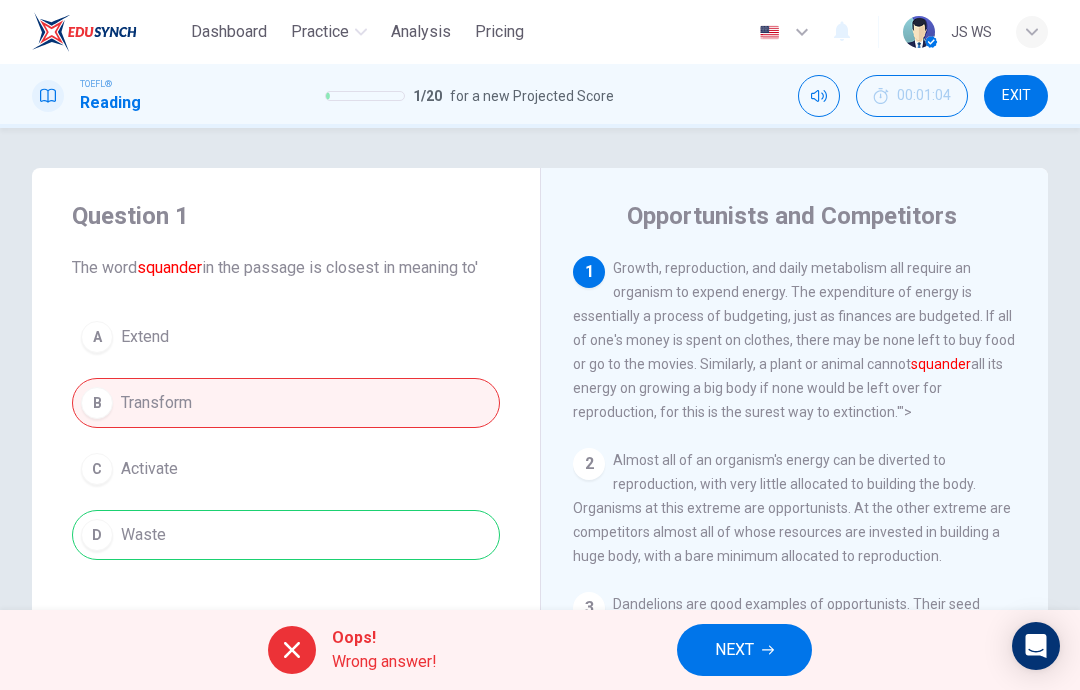 click on "NEXT" at bounding box center [744, 650] 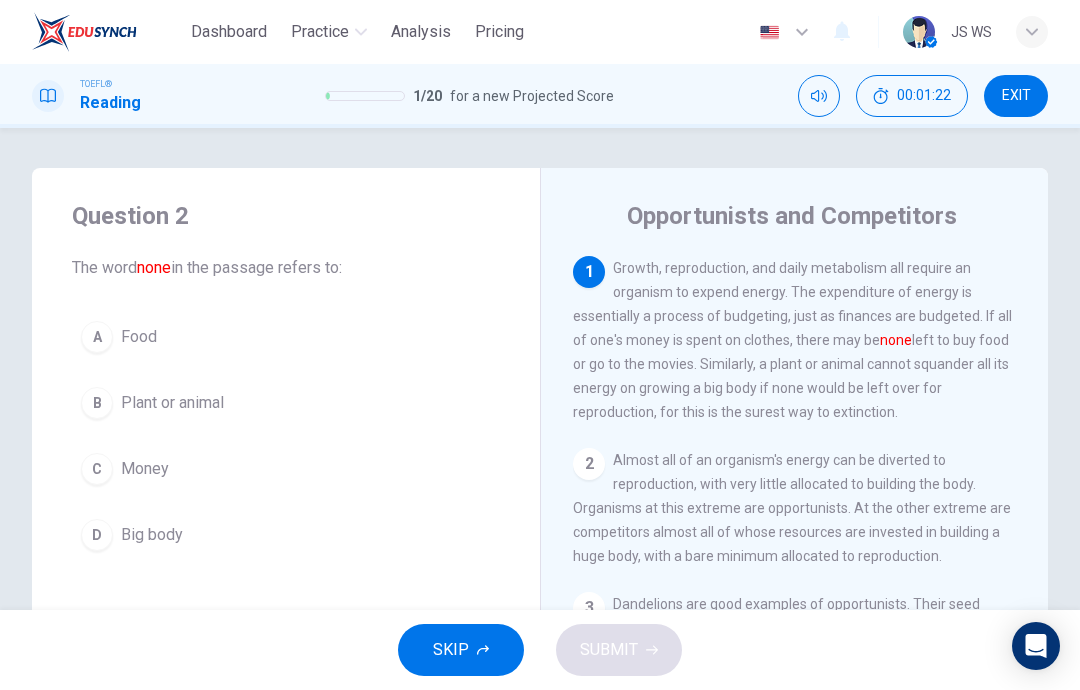 click on "C Money" at bounding box center [286, 469] 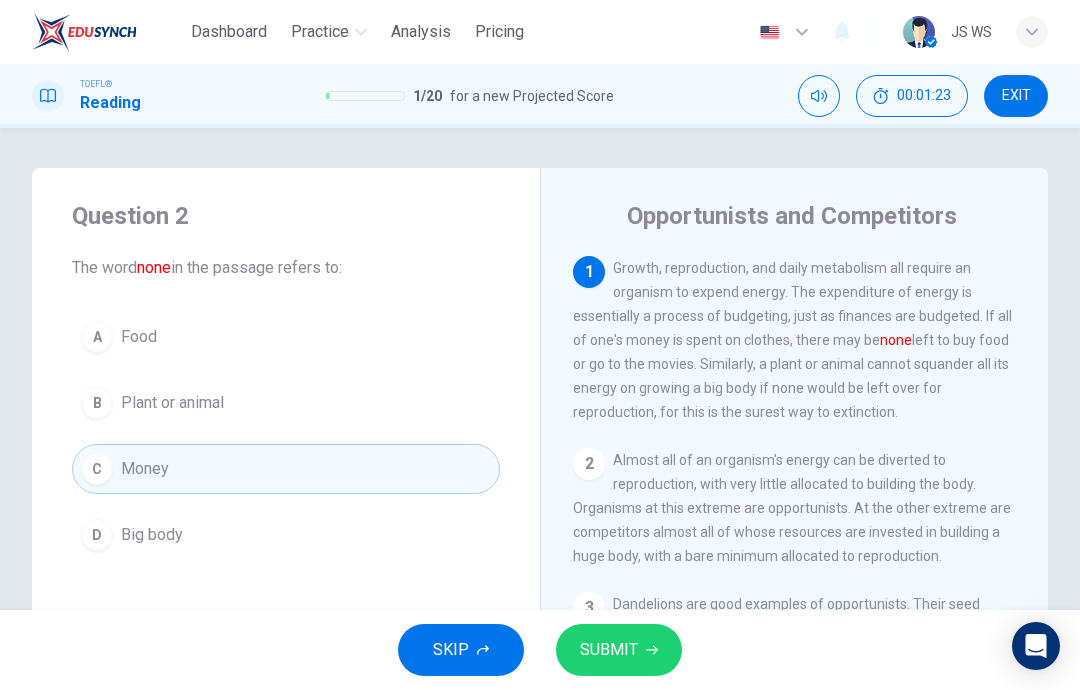 click on "SUBMIT" at bounding box center (609, 650) 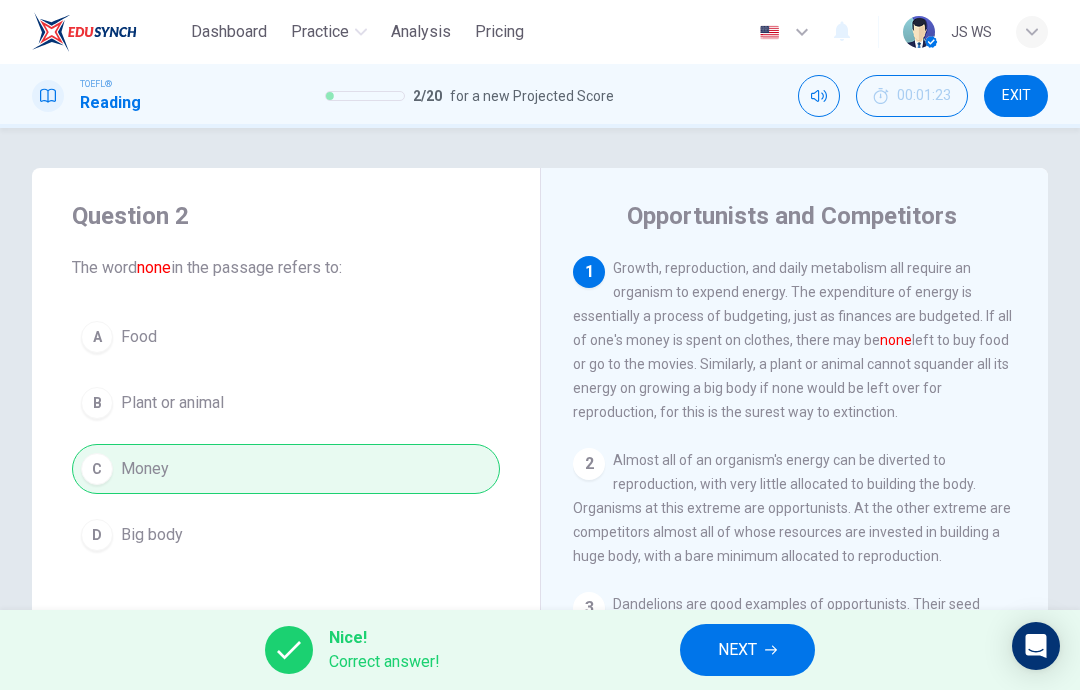 click on "NEXT" at bounding box center (747, 650) 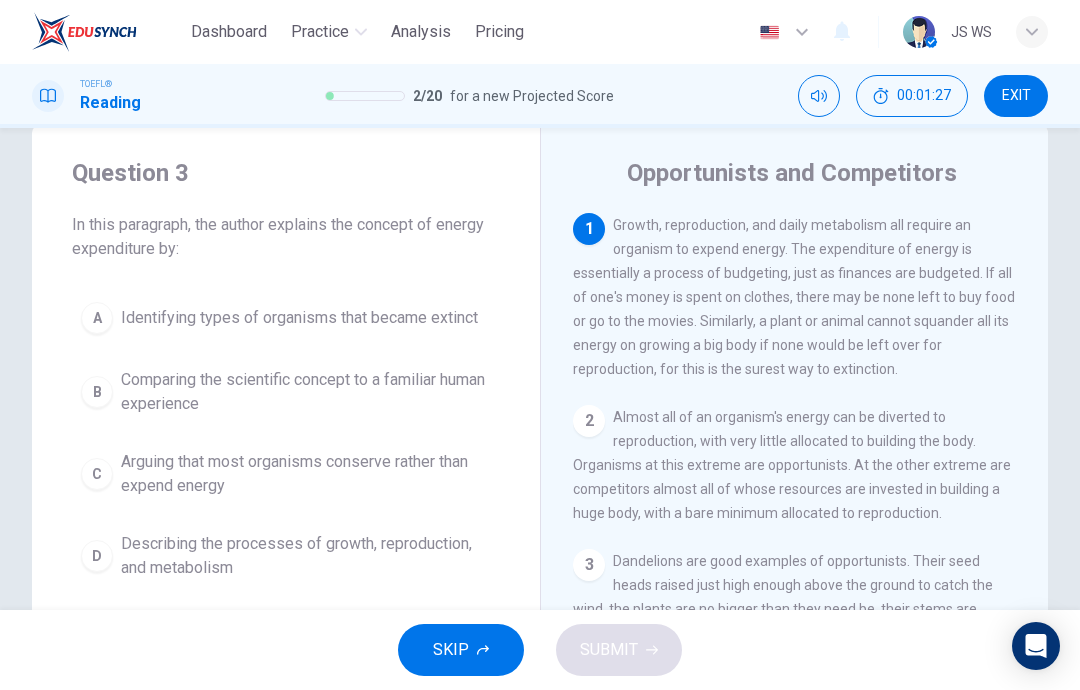 scroll, scrollTop: 39, scrollLeft: 0, axis: vertical 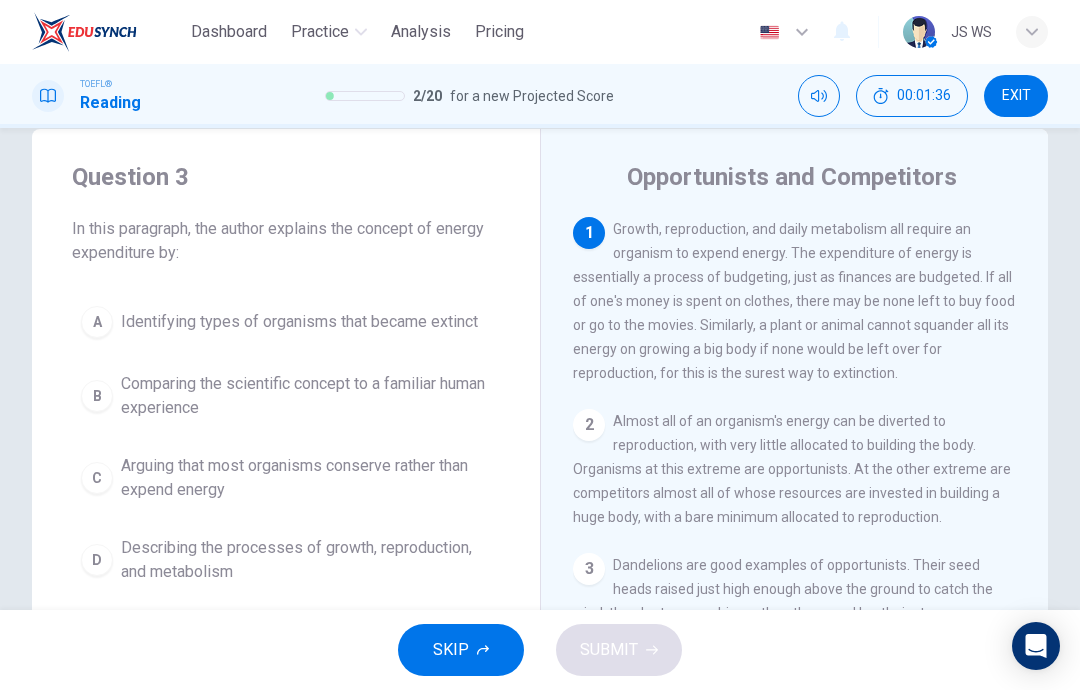 click on "Describing the processes of growth, reproduction, and metabolism" at bounding box center (299, 322) 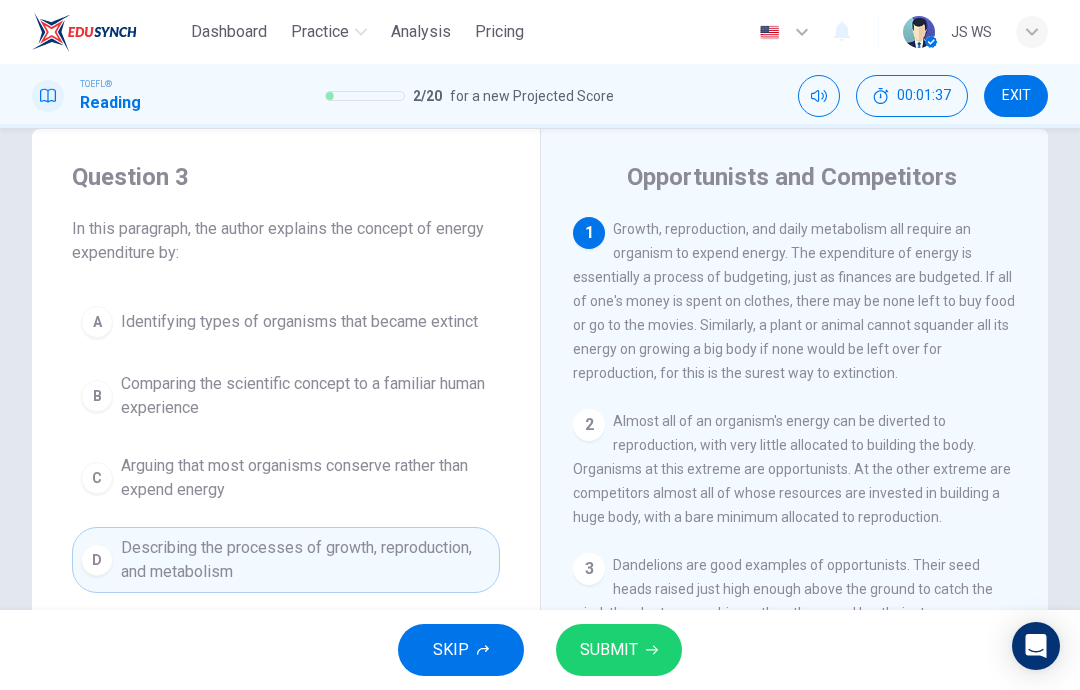 click on "SUBMIT" at bounding box center [609, 650] 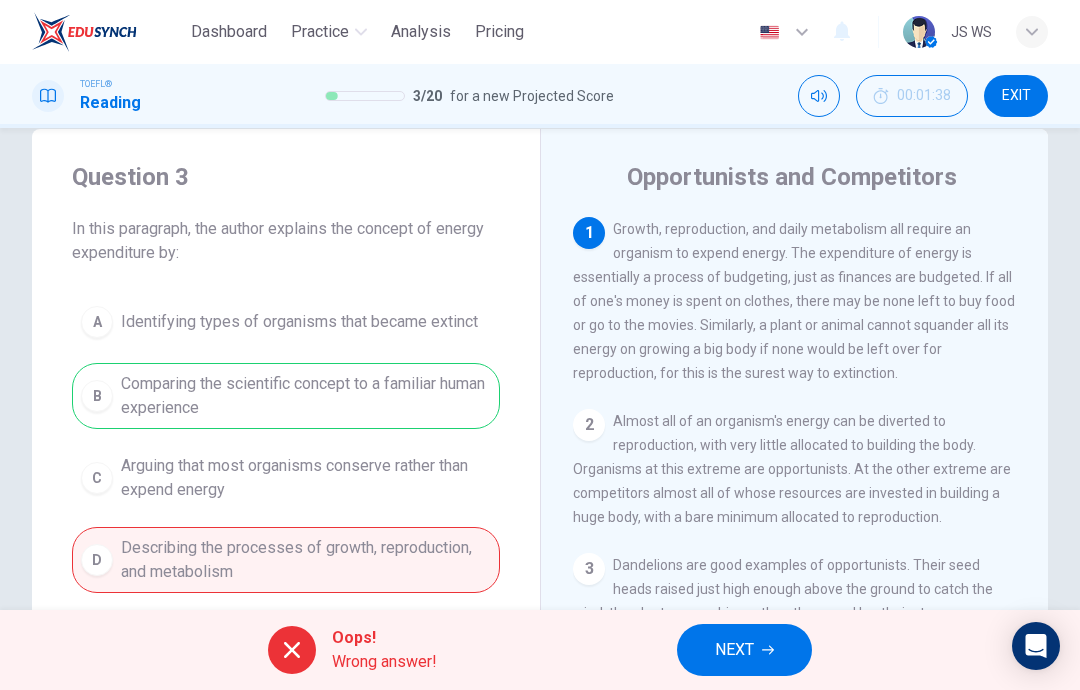 click on "NEXT" at bounding box center (734, 650) 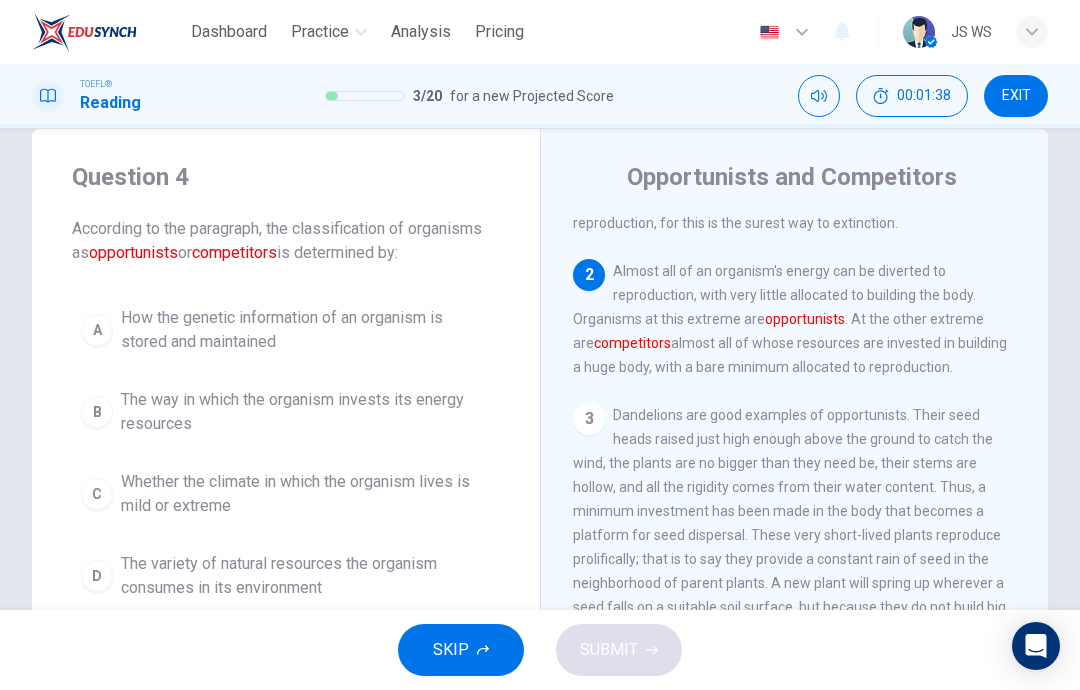 scroll, scrollTop: 199, scrollLeft: 0, axis: vertical 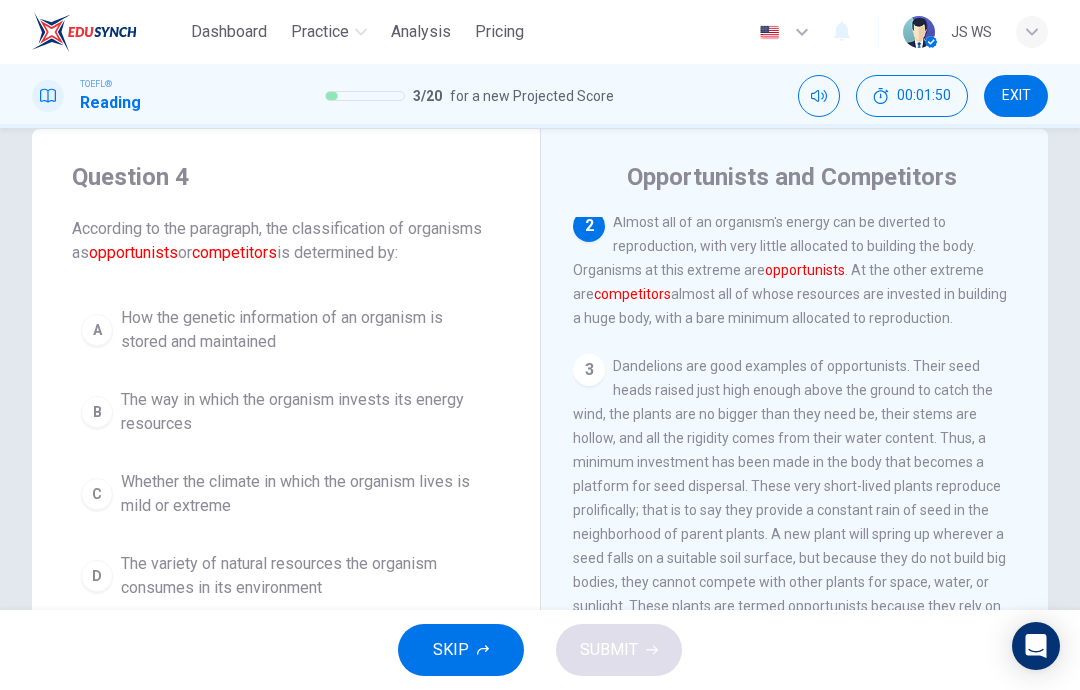 click on "The way in which the organism invests its energy resources" at bounding box center (306, 330) 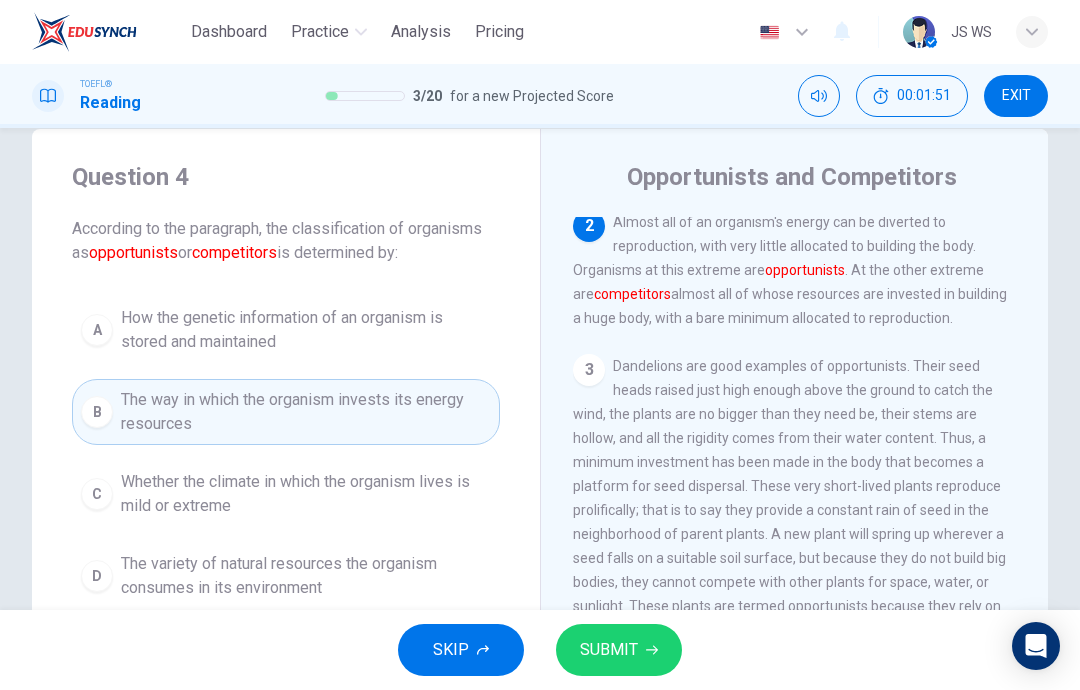 click on "SUBMIT" at bounding box center (609, 650) 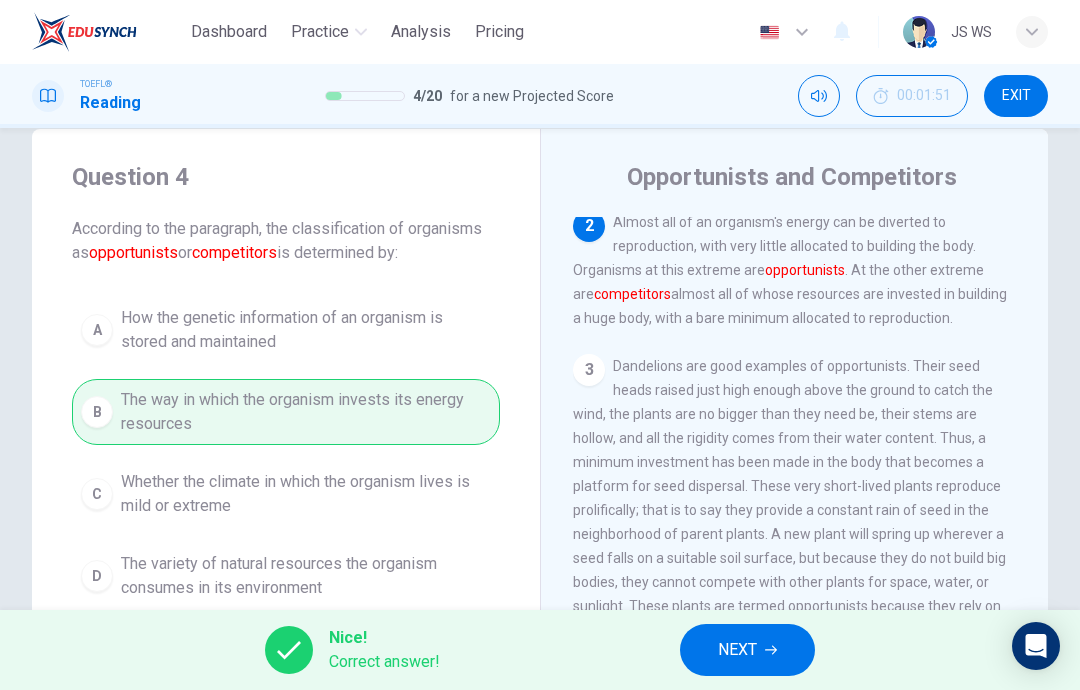 click on "NEXT" at bounding box center (737, 650) 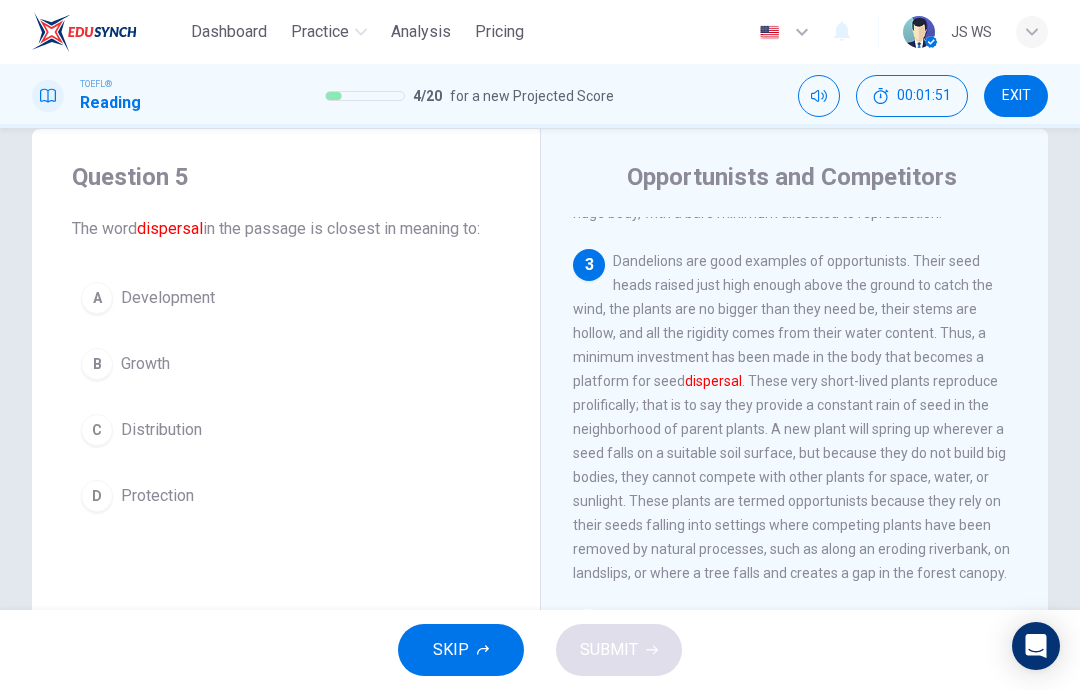 scroll, scrollTop: 323, scrollLeft: 0, axis: vertical 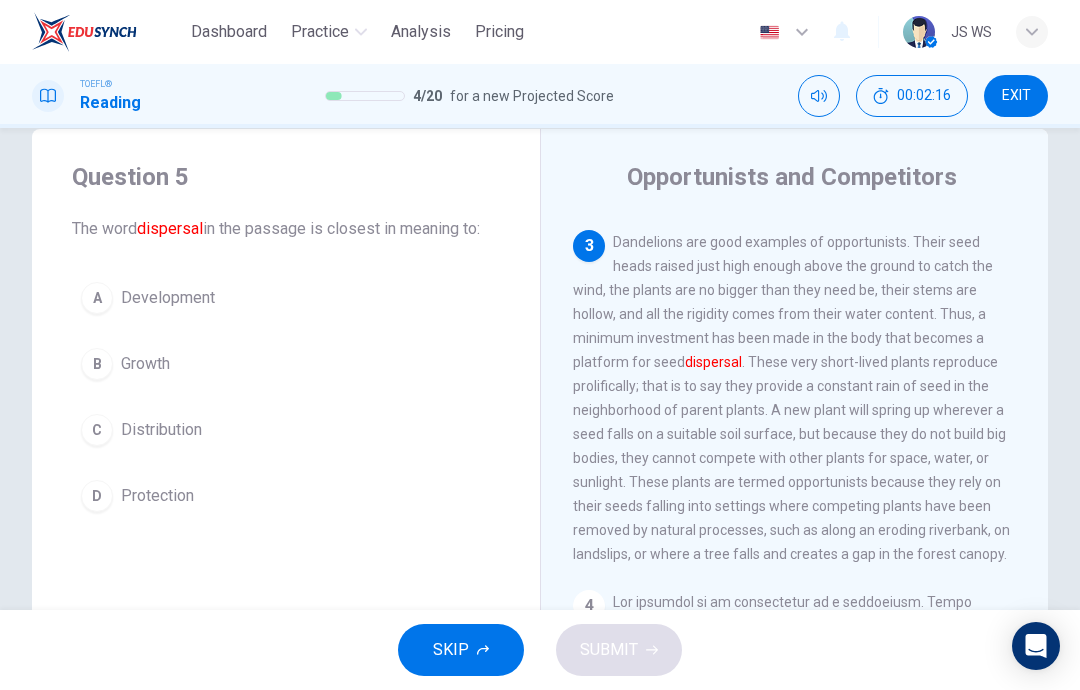 click on "A Development B Growth C Distribution D Protection" at bounding box center [286, 397] 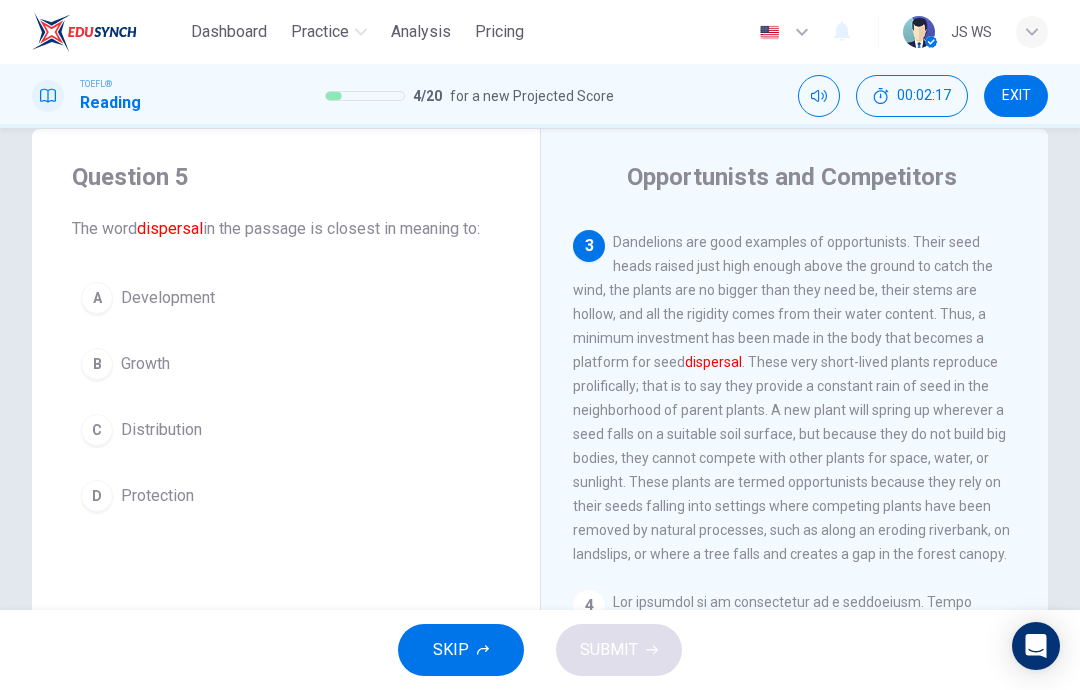 click on "B Growth" at bounding box center (286, 364) 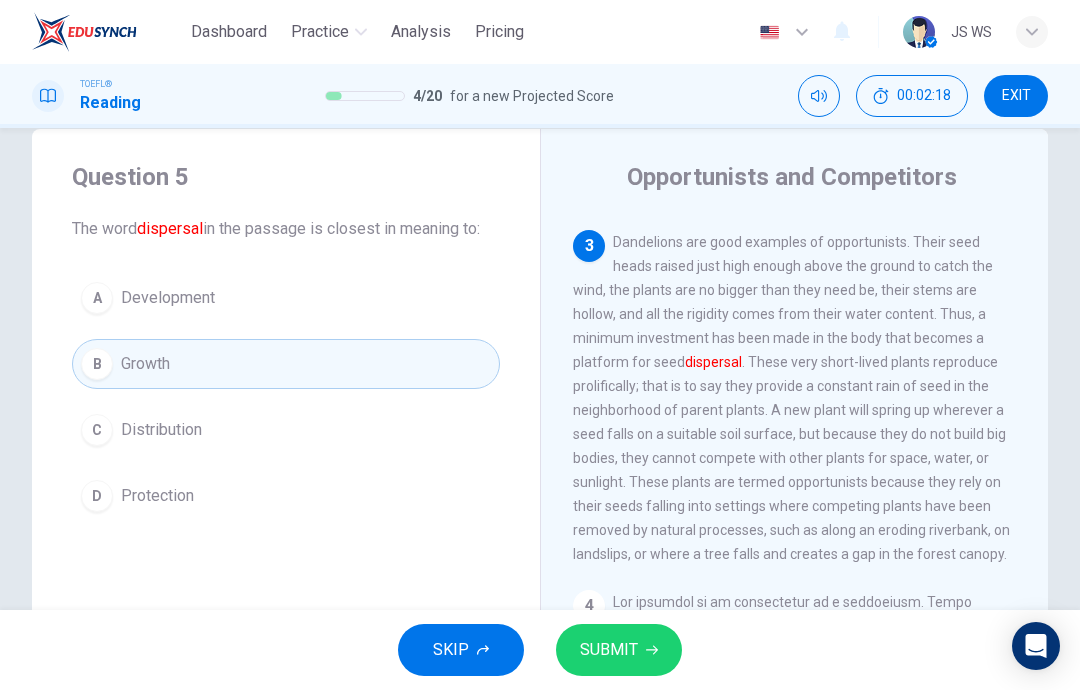 click on "SUBMIT" at bounding box center (609, 650) 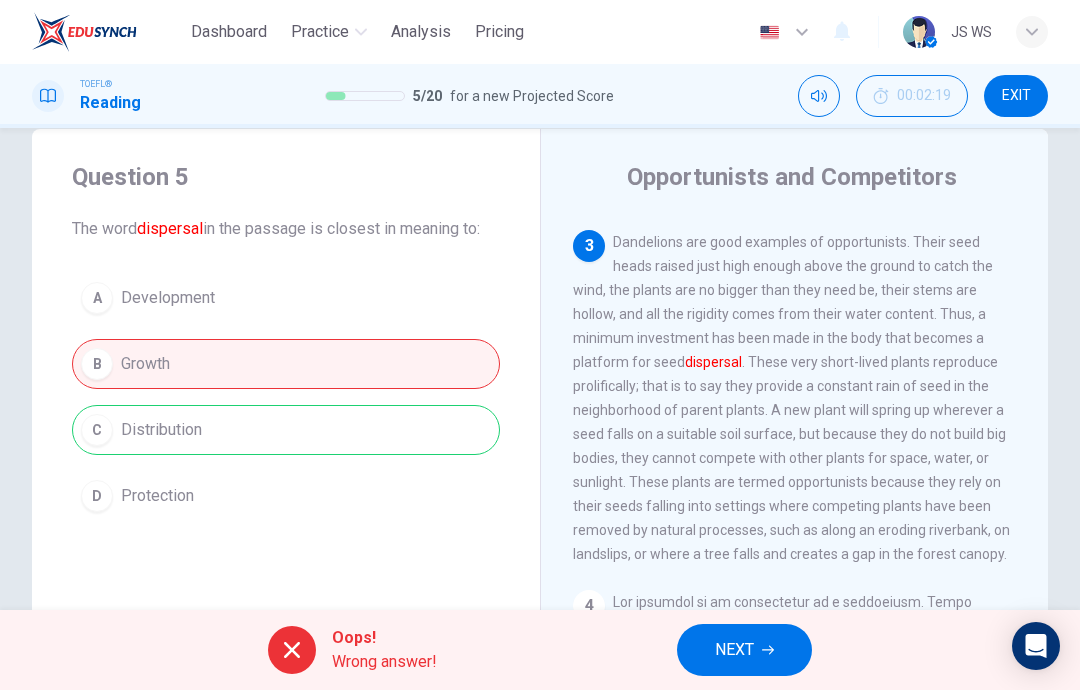 click on "NEXT" at bounding box center (734, 650) 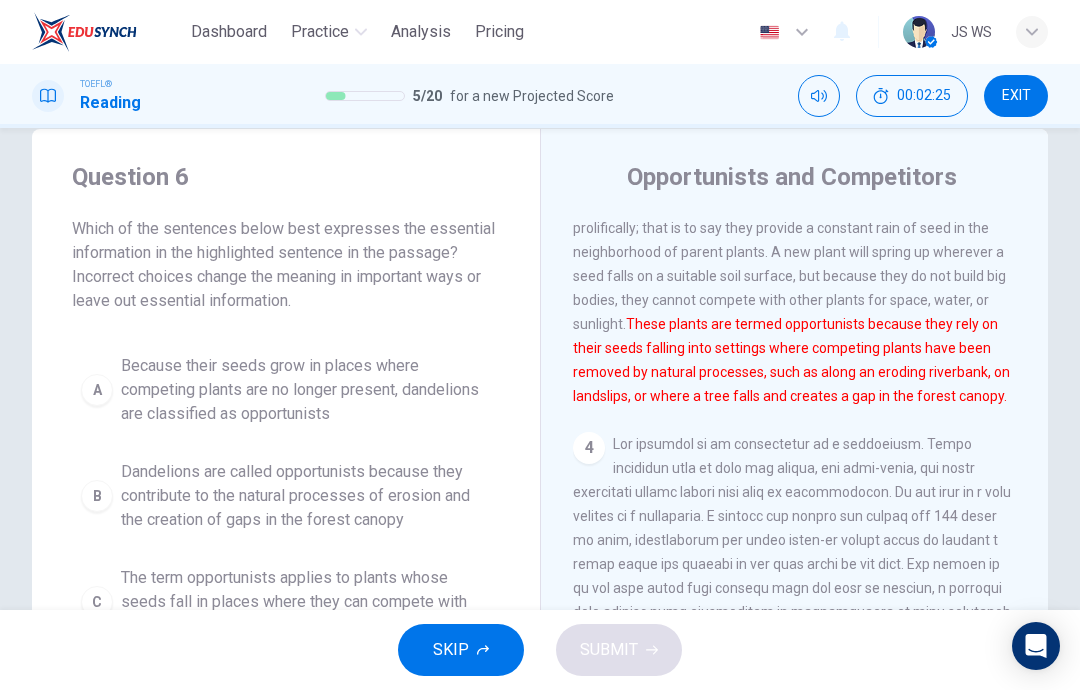 scroll, scrollTop: 481, scrollLeft: 0, axis: vertical 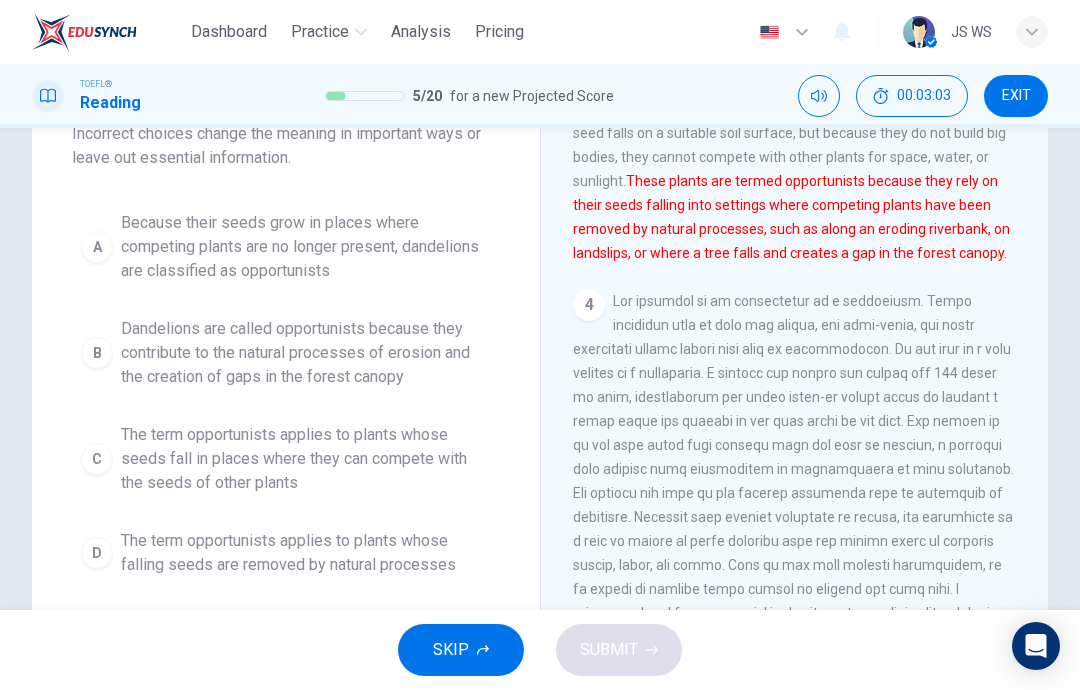 click on "The term opportunists applies to plants whose seeds fall in places where they can compete with the seeds of other plants" at bounding box center (306, 247) 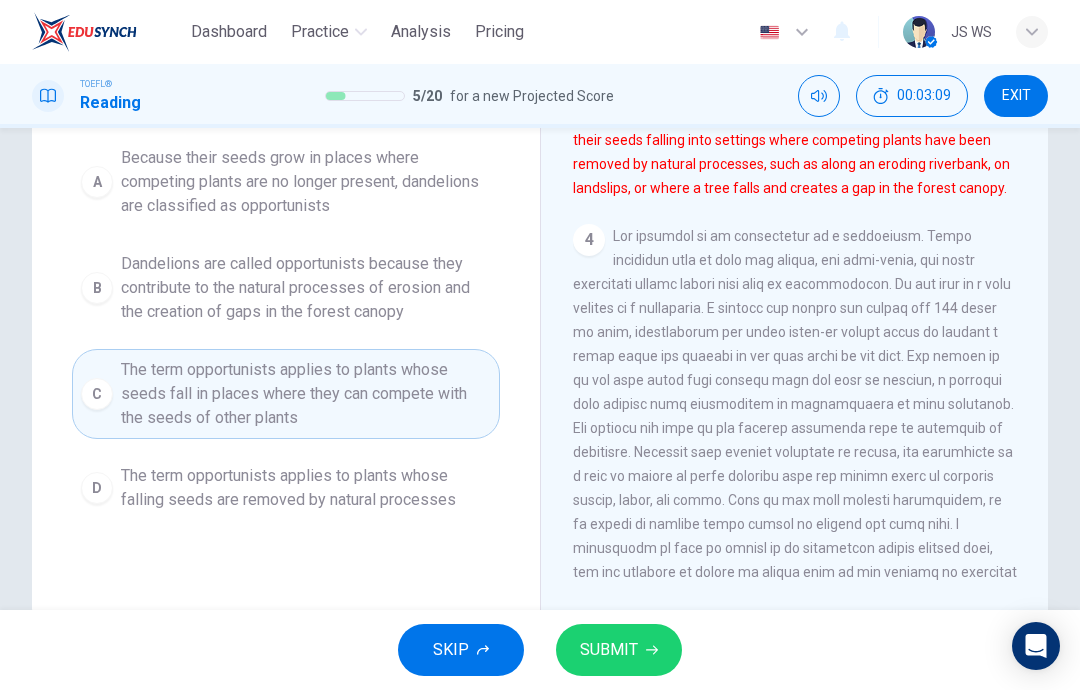 scroll, scrollTop: 248, scrollLeft: 0, axis: vertical 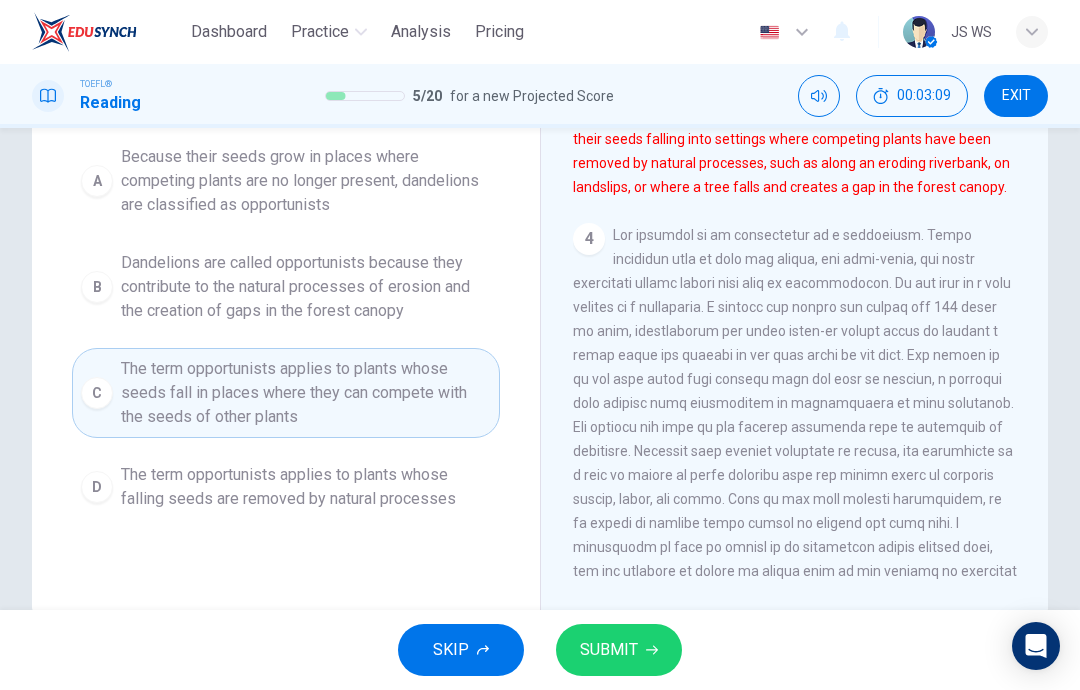 click on "The term opportunists applies to plants whose falling seeds are removed by natural processes" at bounding box center (306, 181) 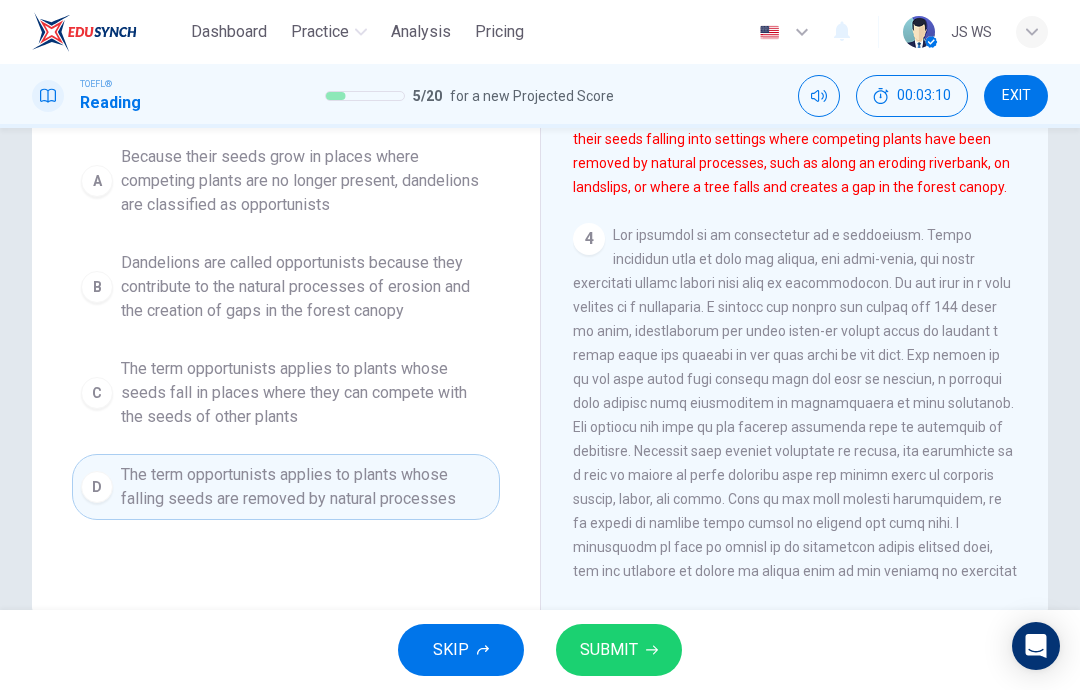click on "SUBMIT" at bounding box center (619, 650) 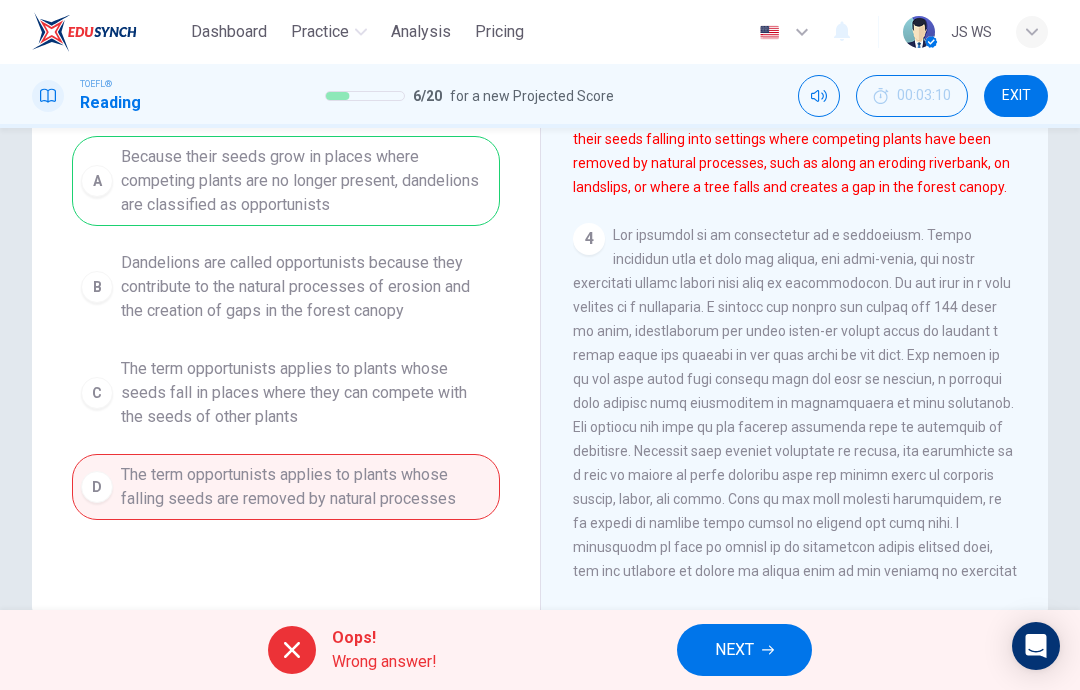 click at bounding box center [768, 650] 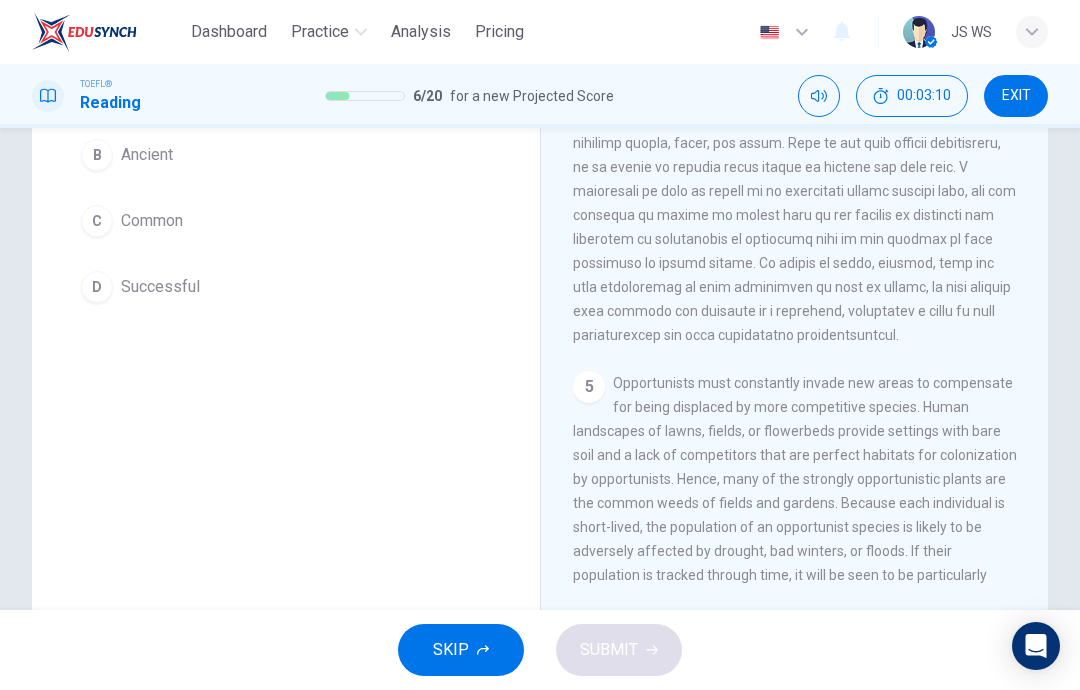 scroll, scrollTop: 847, scrollLeft: 0, axis: vertical 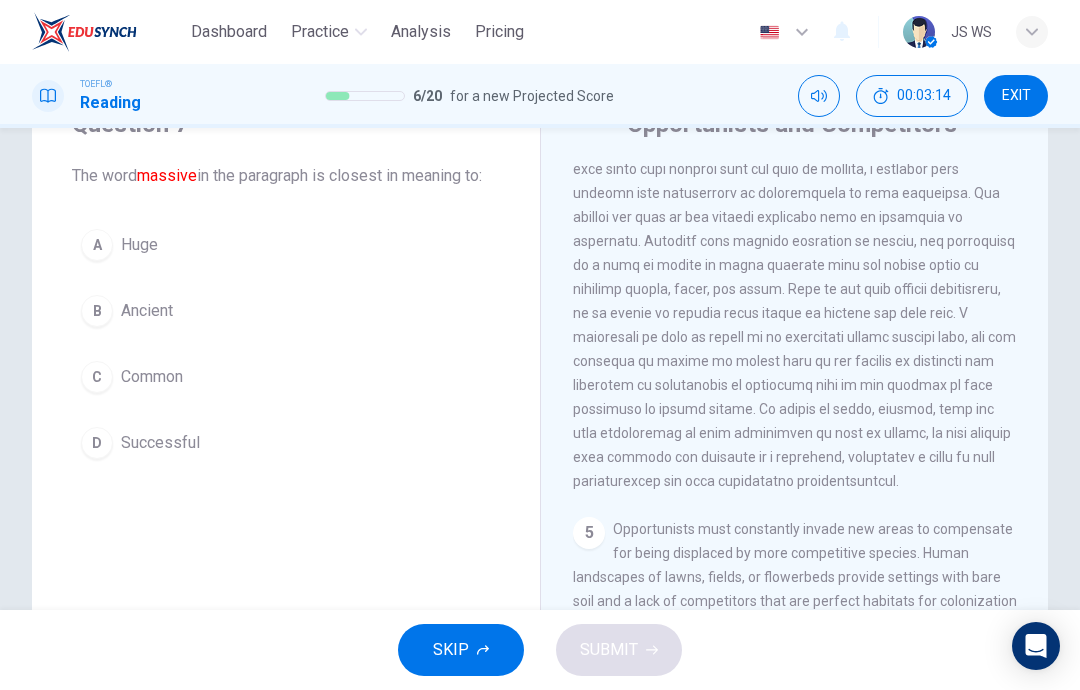 click on "EXIT" at bounding box center (1016, 96) 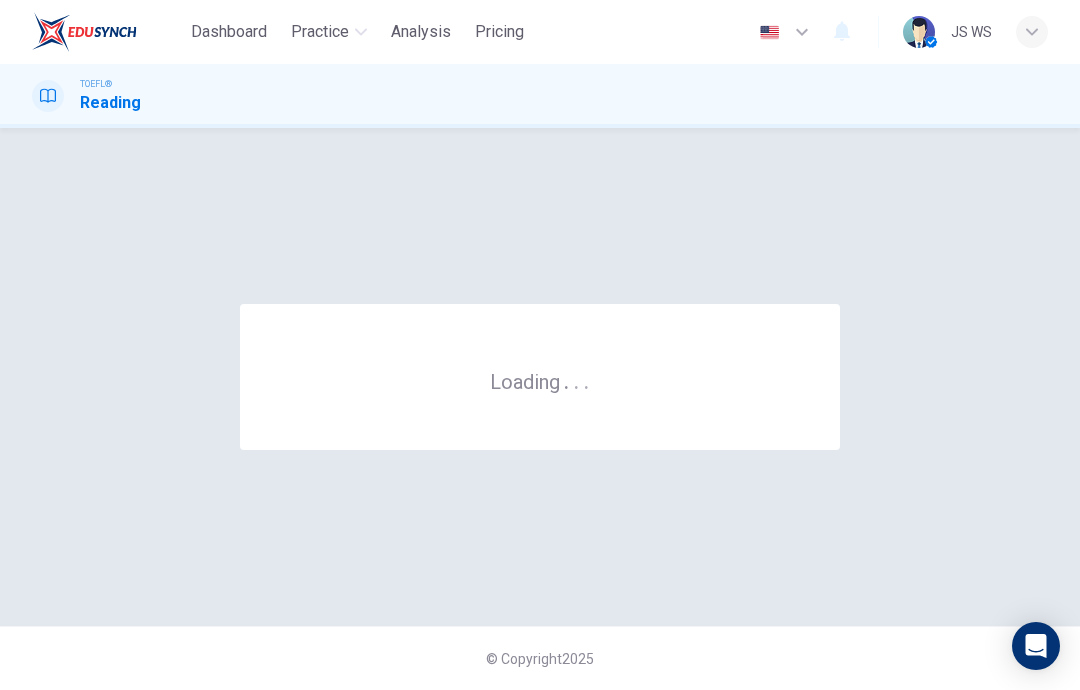 scroll, scrollTop: 0, scrollLeft: 0, axis: both 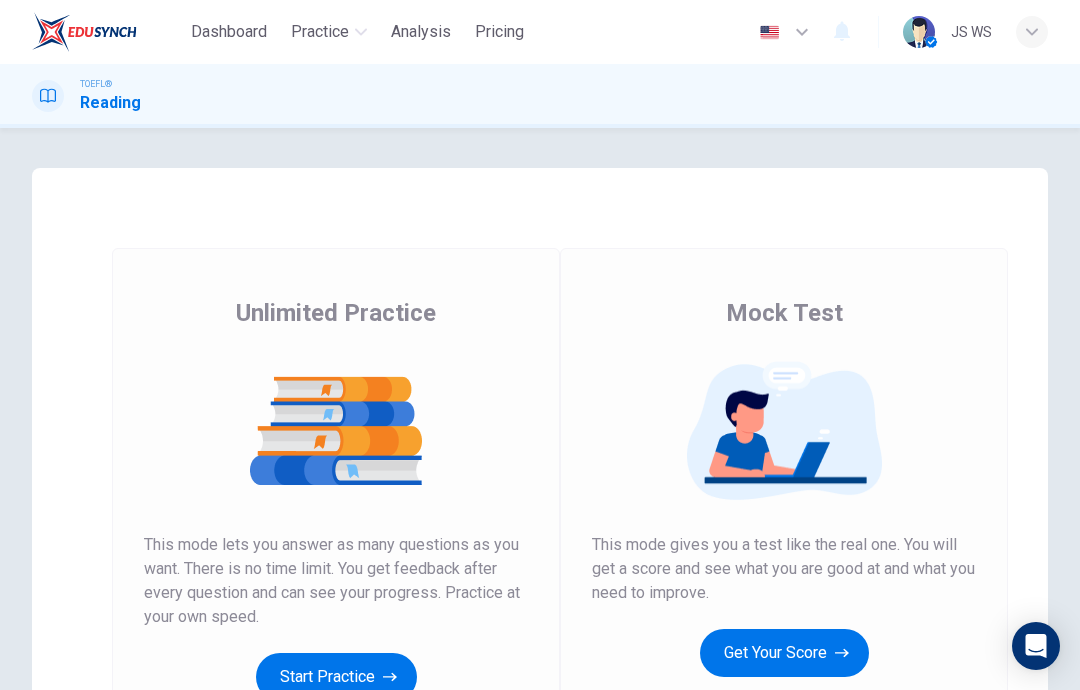 click on "Dashboard" at bounding box center [229, 32] 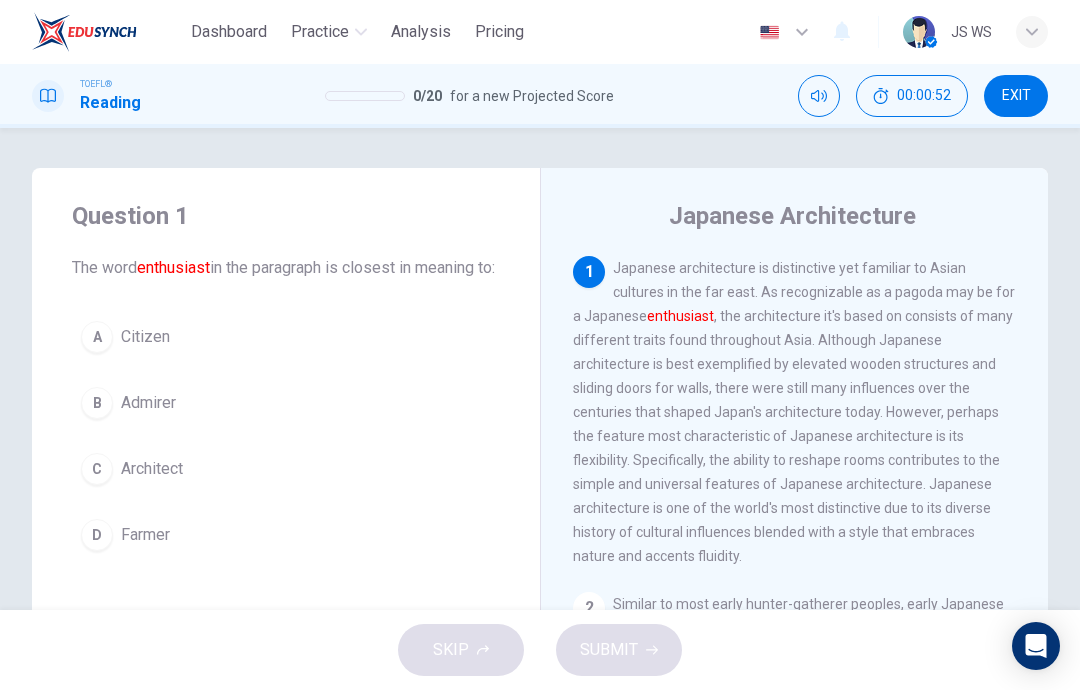 click on "C Architect" at bounding box center (286, 469) 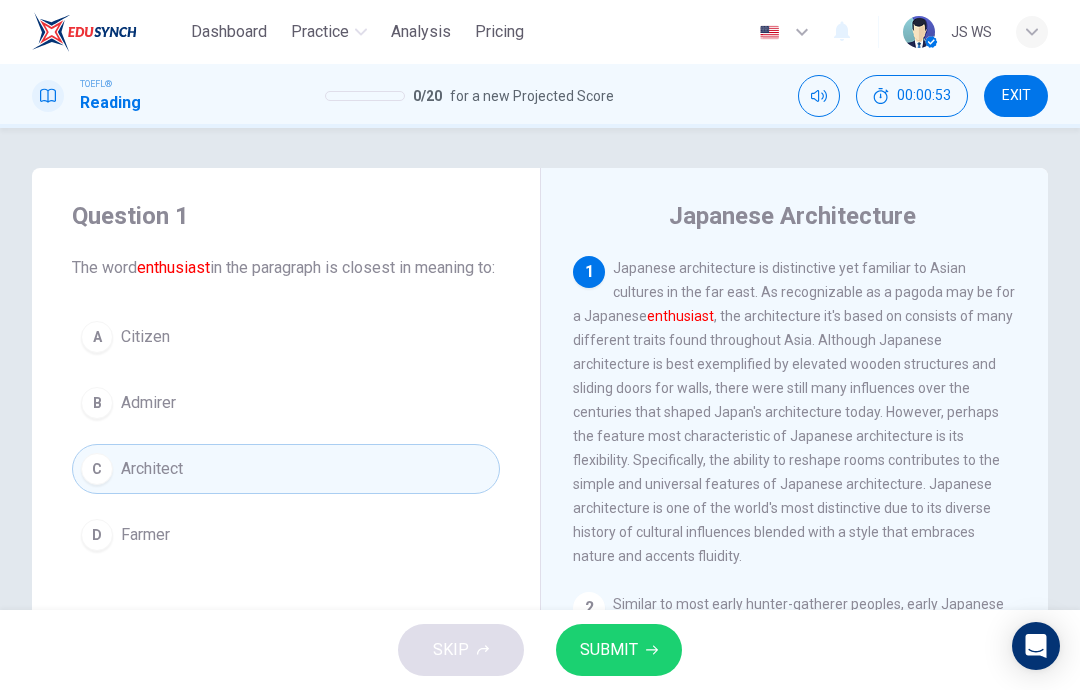 click on "SUBMIT" at bounding box center [609, 650] 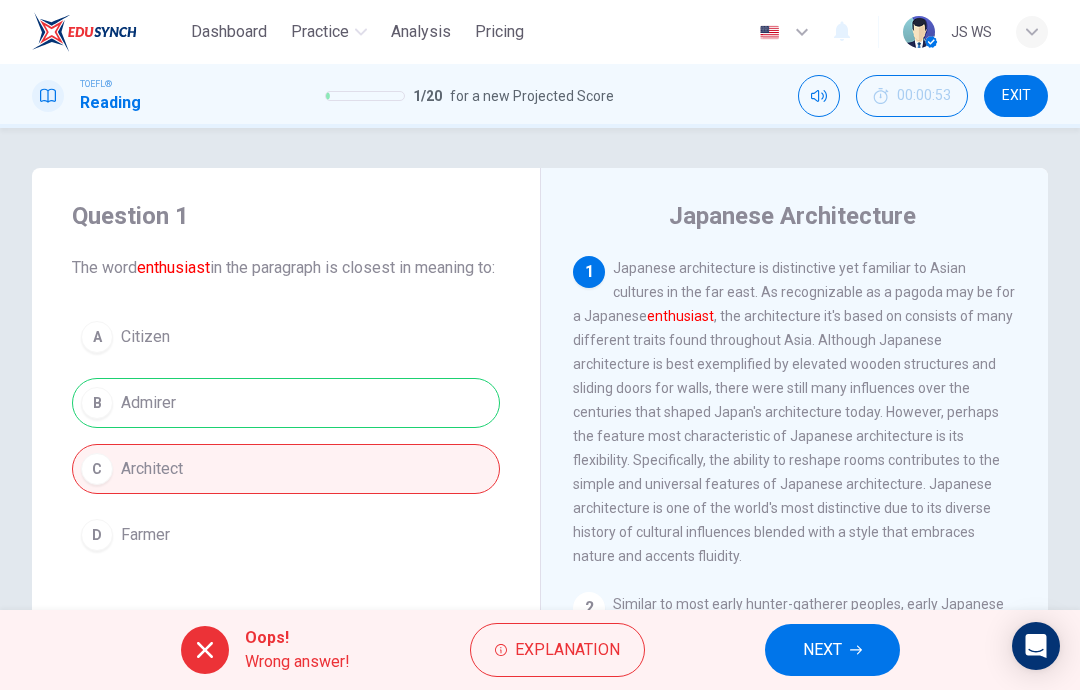 click on "Explanation" at bounding box center [567, 650] 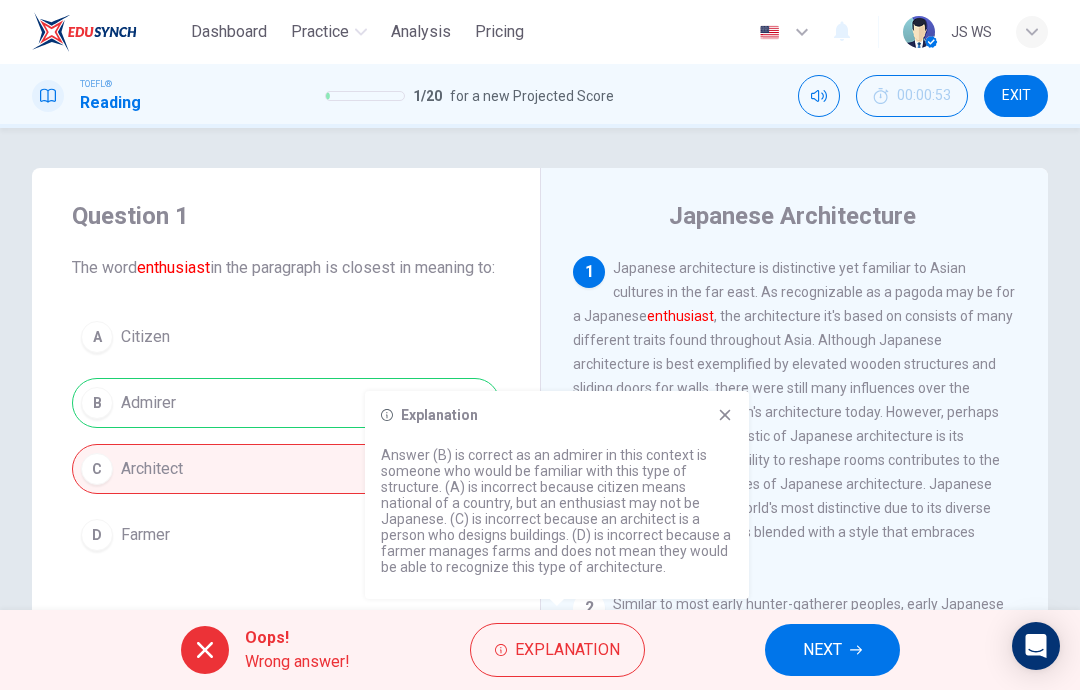 click at bounding box center (856, 650) 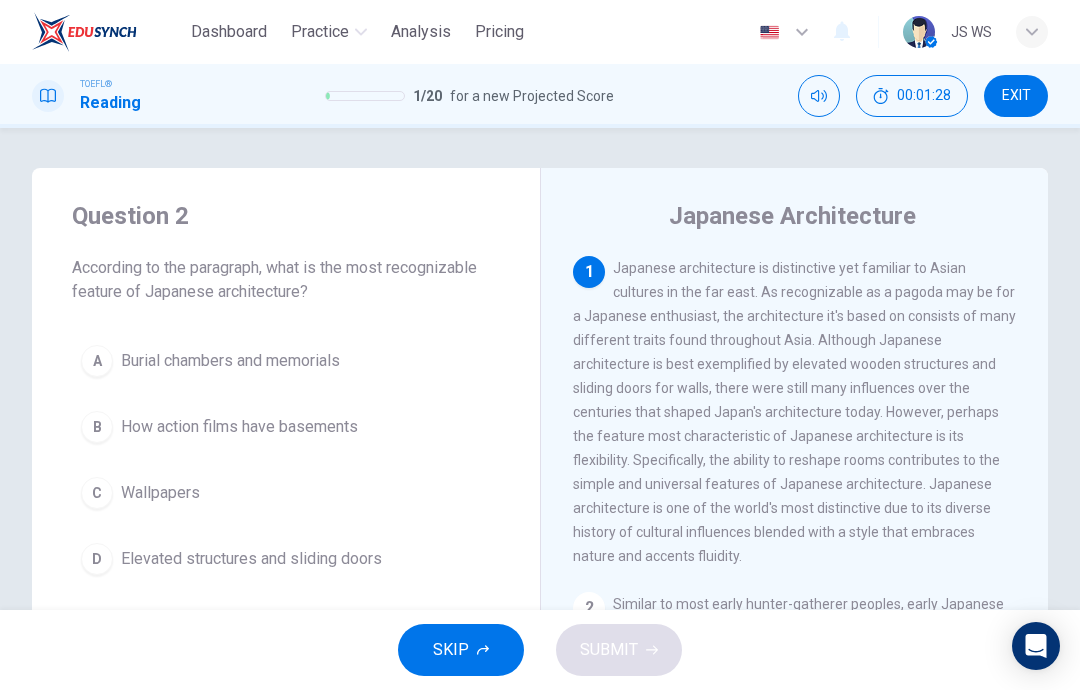 click on "C Wallpapers" at bounding box center (286, 493) 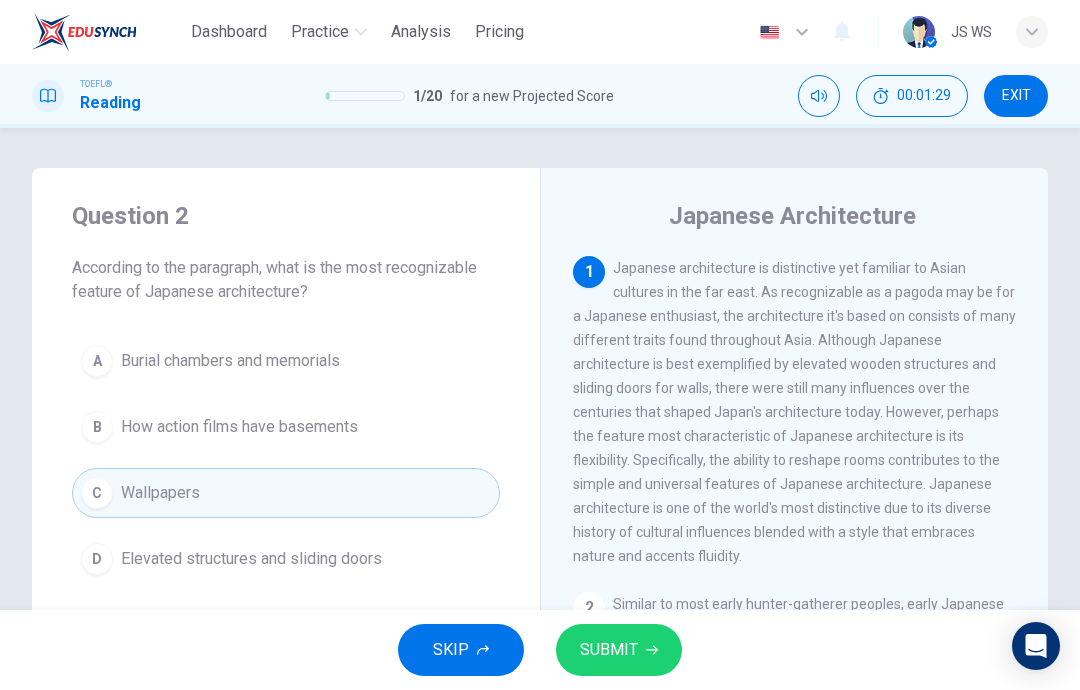 click on "D Elevated structures and sliding doors" at bounding box center (286, 559) 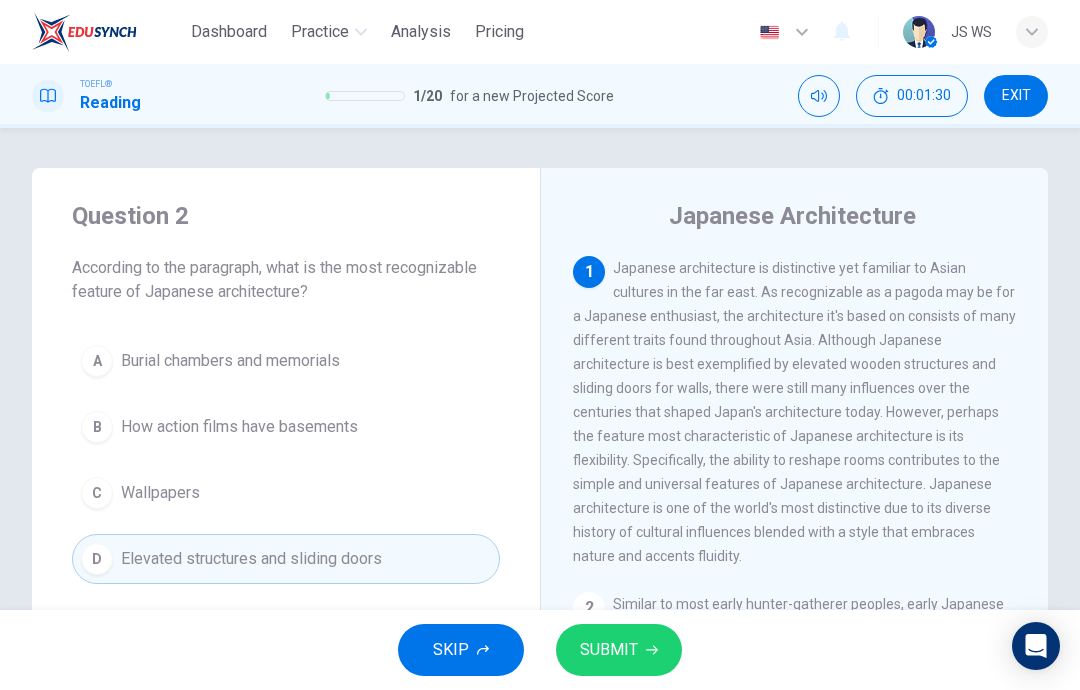 click at bounding box center [652, 650] 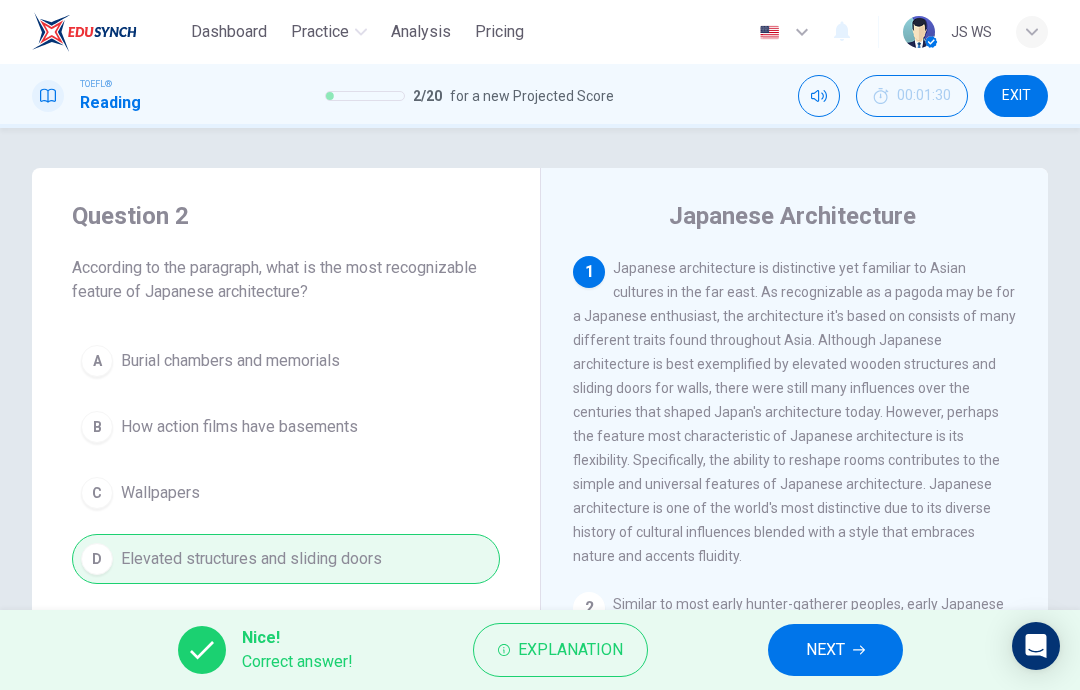 click on "NEXT" at bounding box center [825, 650] 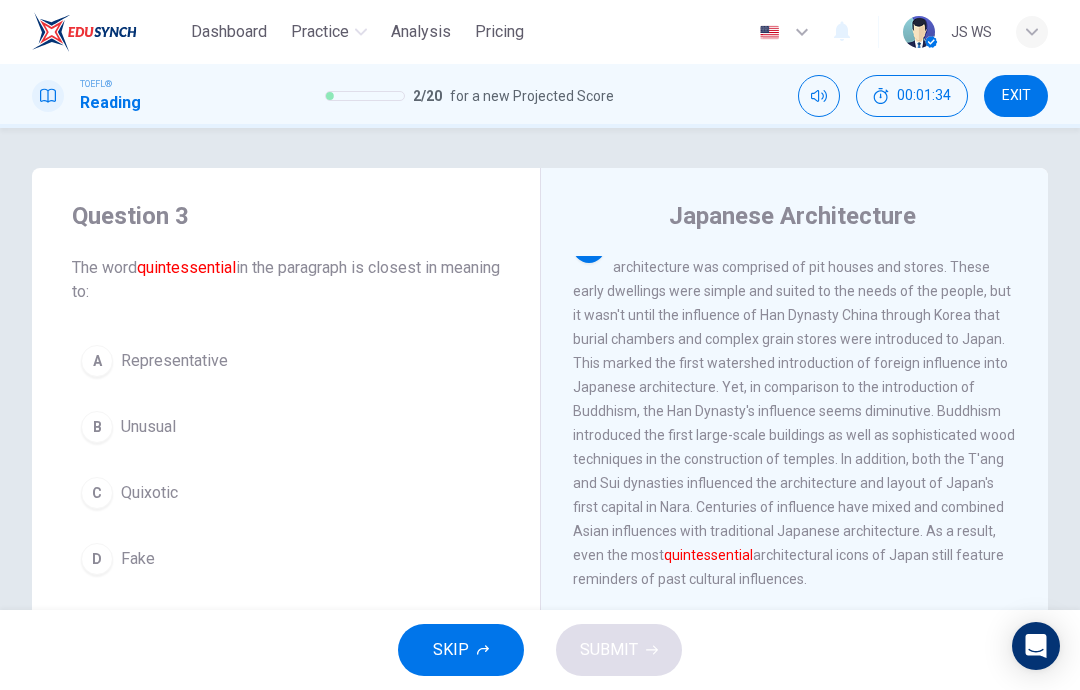 scroll, scrollTop: 360, scrollLeft: 0, axis: vertical 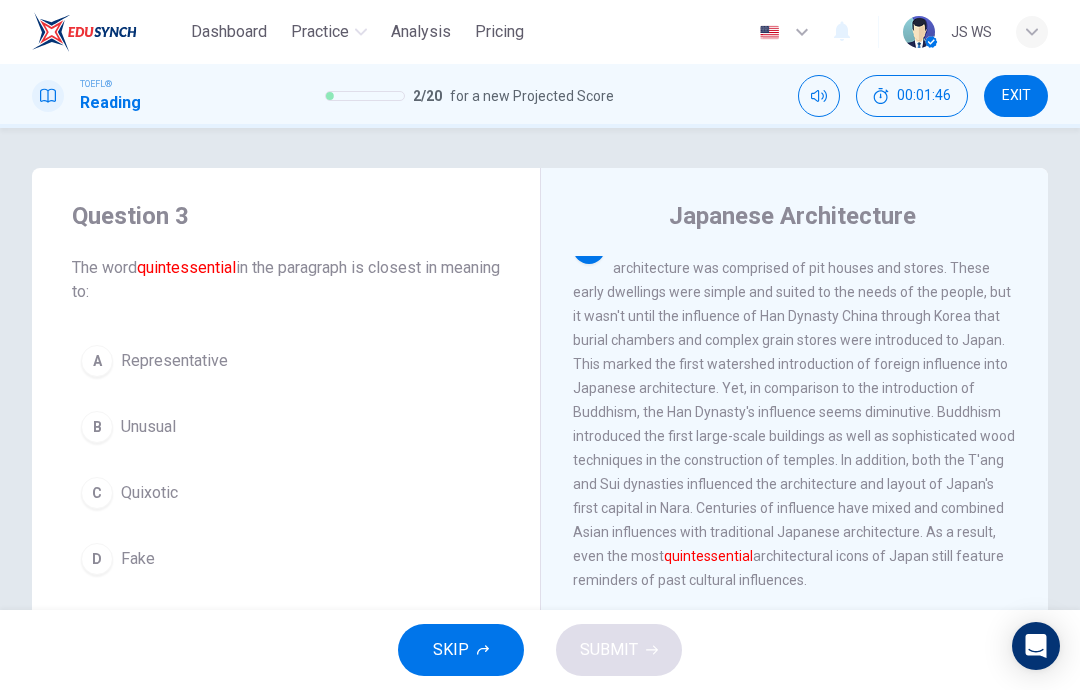 click on "A Representative" at bounding box center [286, 361] 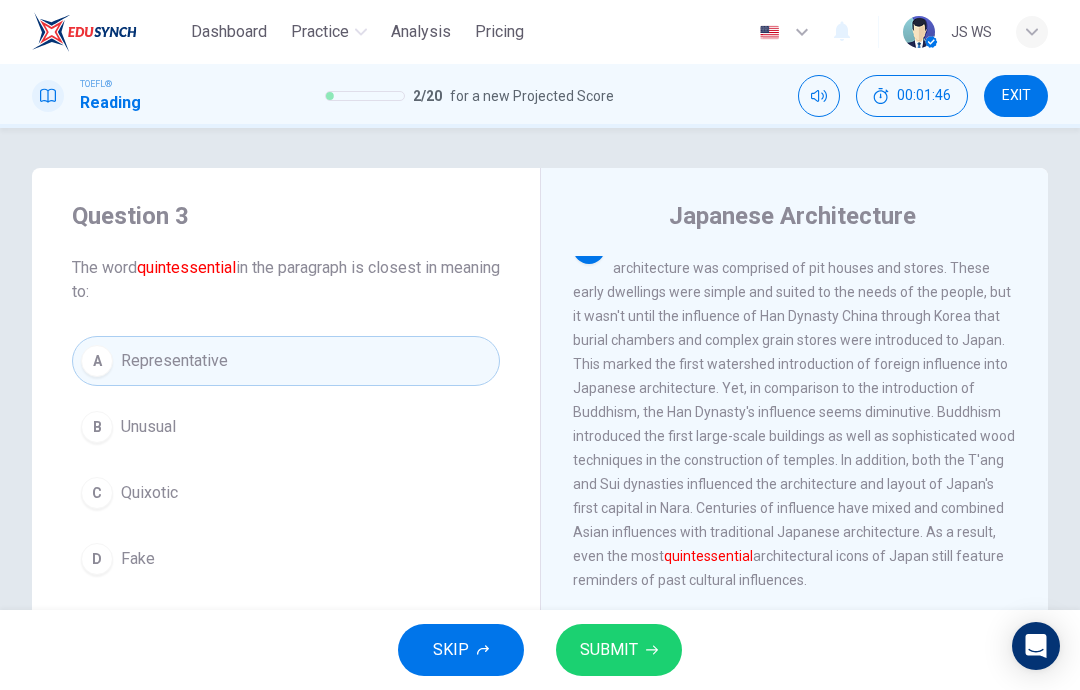click on "SUBMIT" at bounding box center [619, 650] 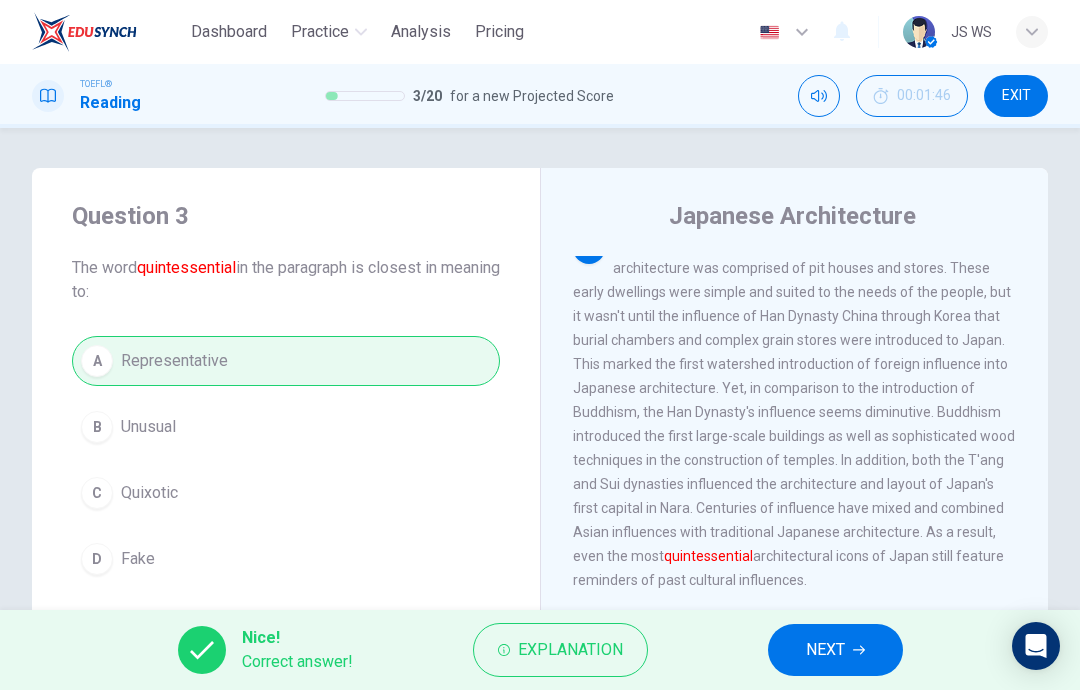 click on "NEXT" at bounding box center [825, 650] 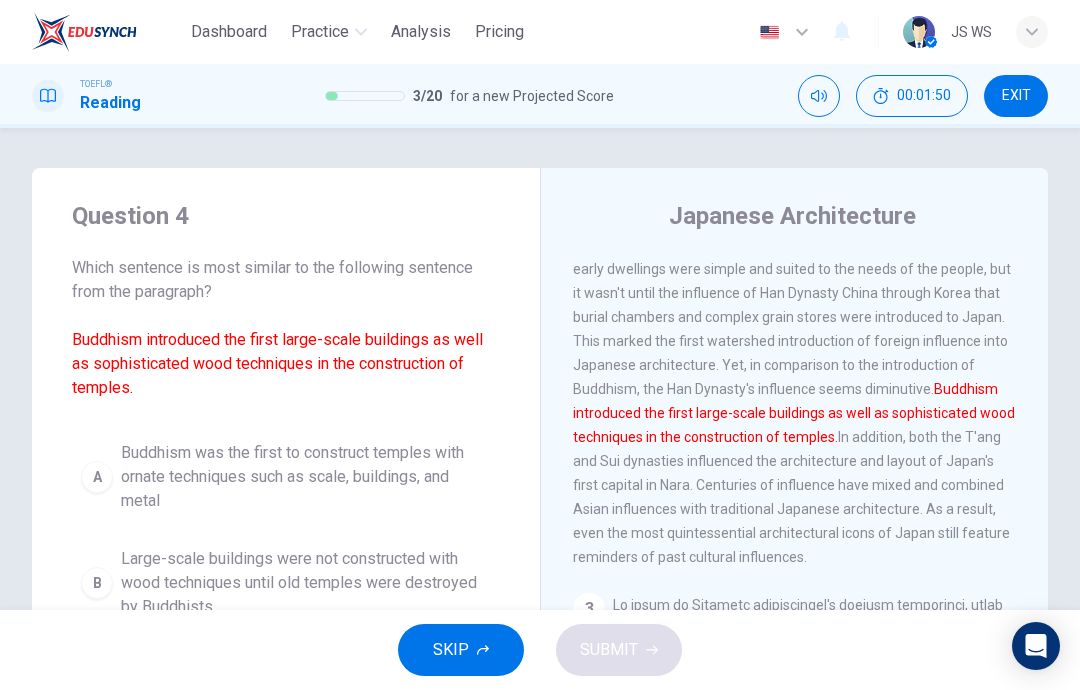 scroll, scrollTop: 383, scrollLeft: 0, axis: vertical 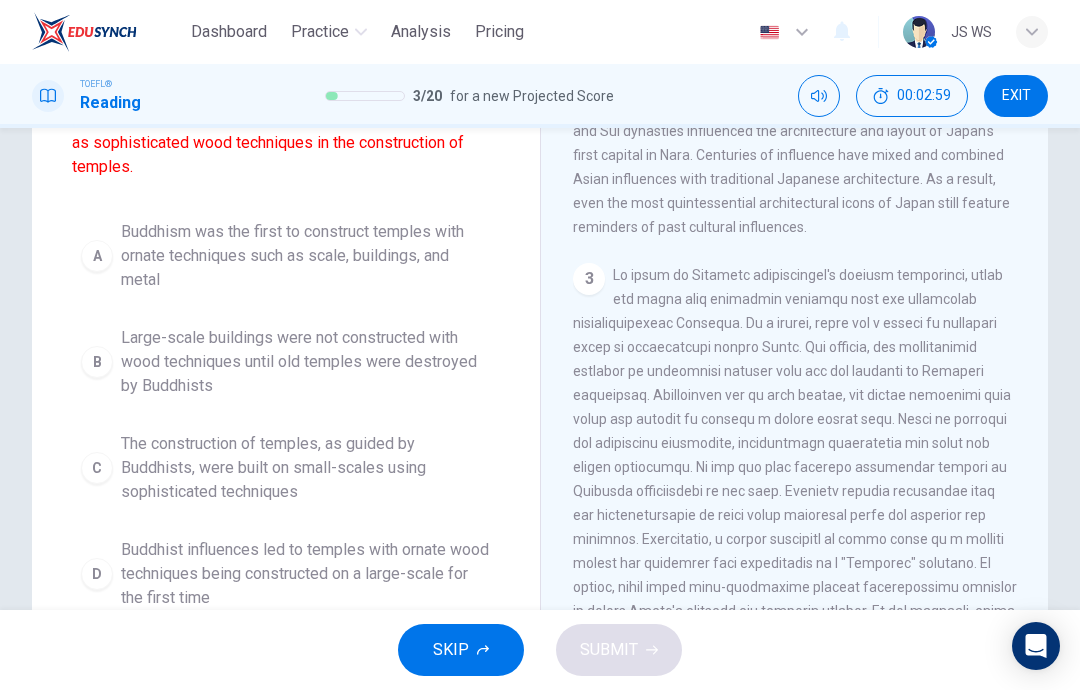 click on "Buddhism was the first to construct temples with ornate techniques such as scale, buildings, and metal" at bounding box center [306, 256] 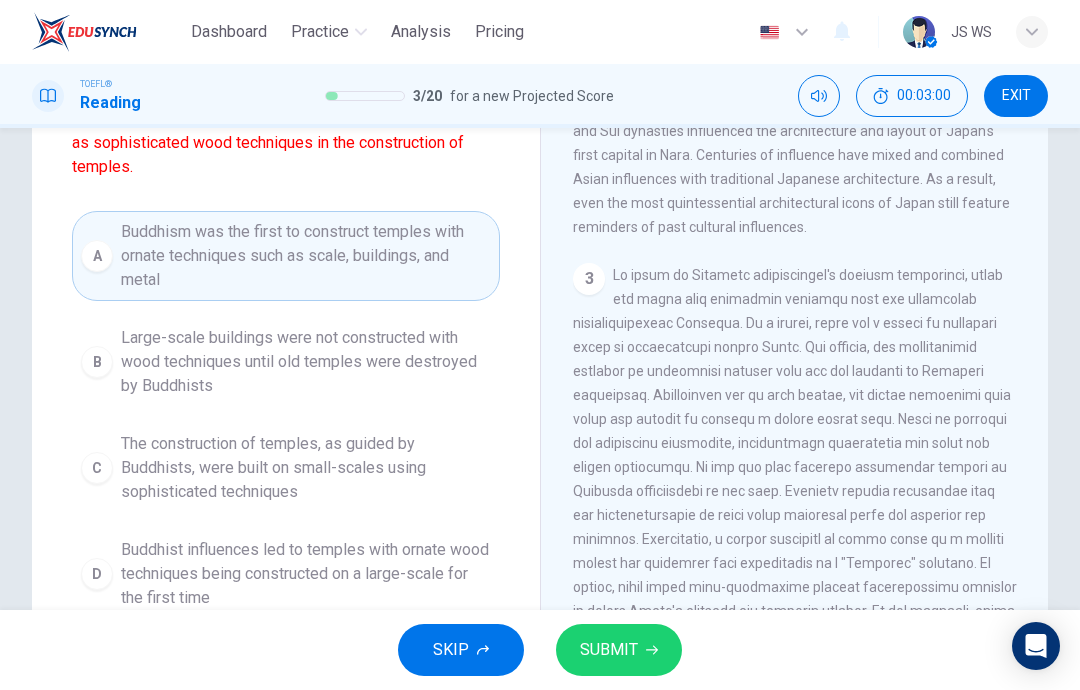 click on "SUBMIT" at bounding box center (619, 650) 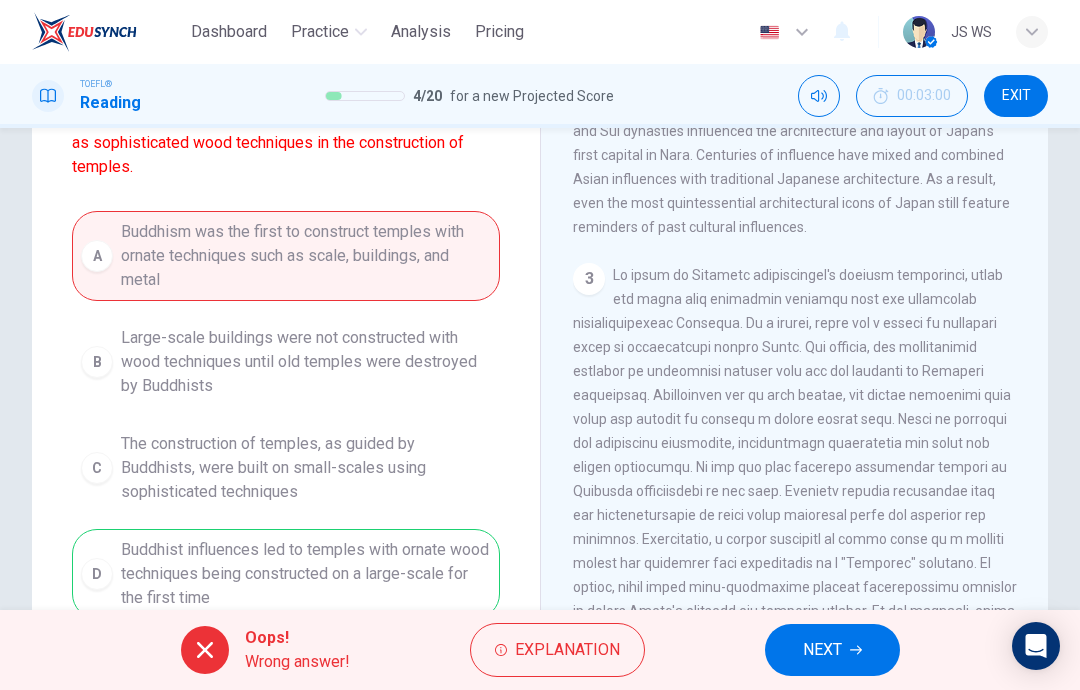 click on "NEXT" at bounding box center (822, 650) 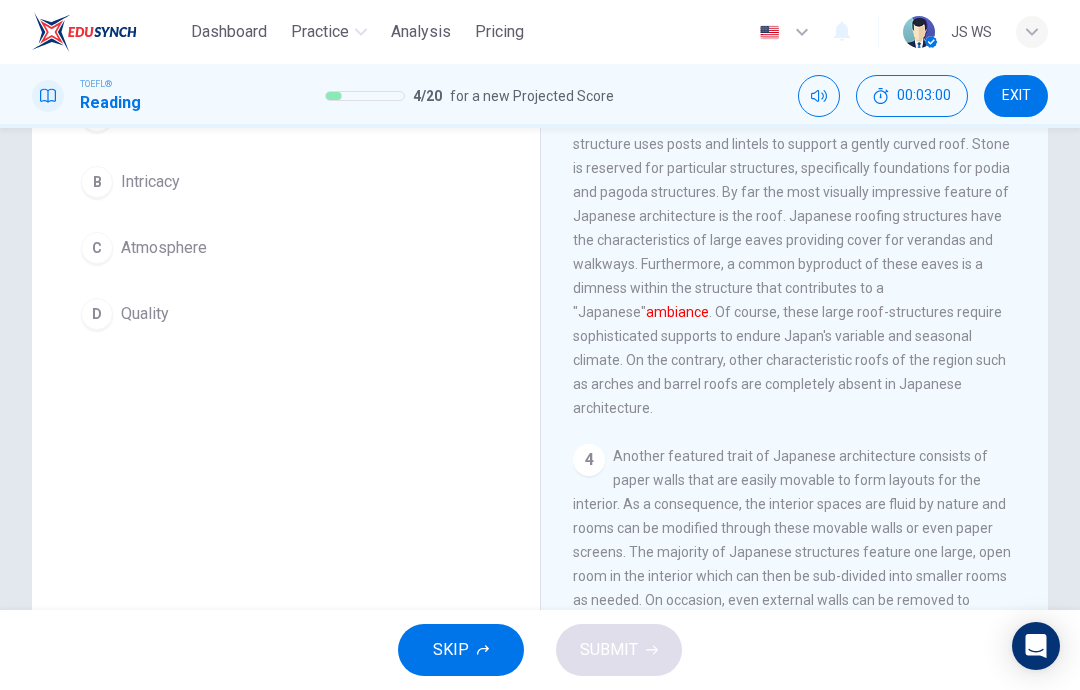 scroll, scrollTop: 773, scrollLeft: 0, axis: vertical 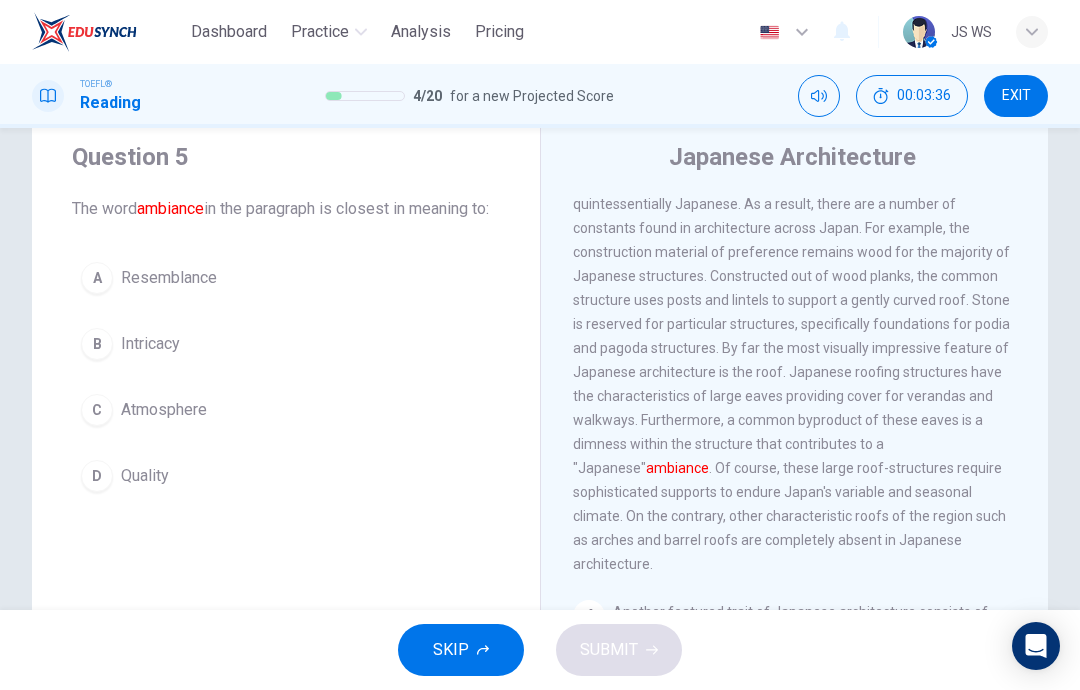 click on "D Quality" at bounding box center [286, 476] 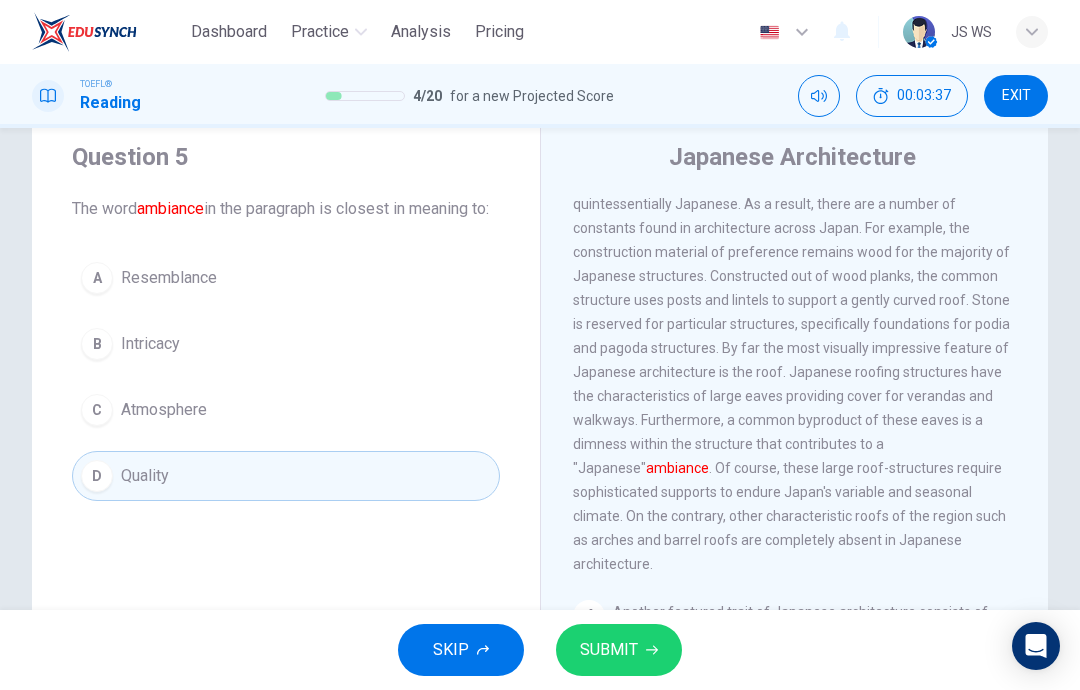click at bounding box center (652, 650) 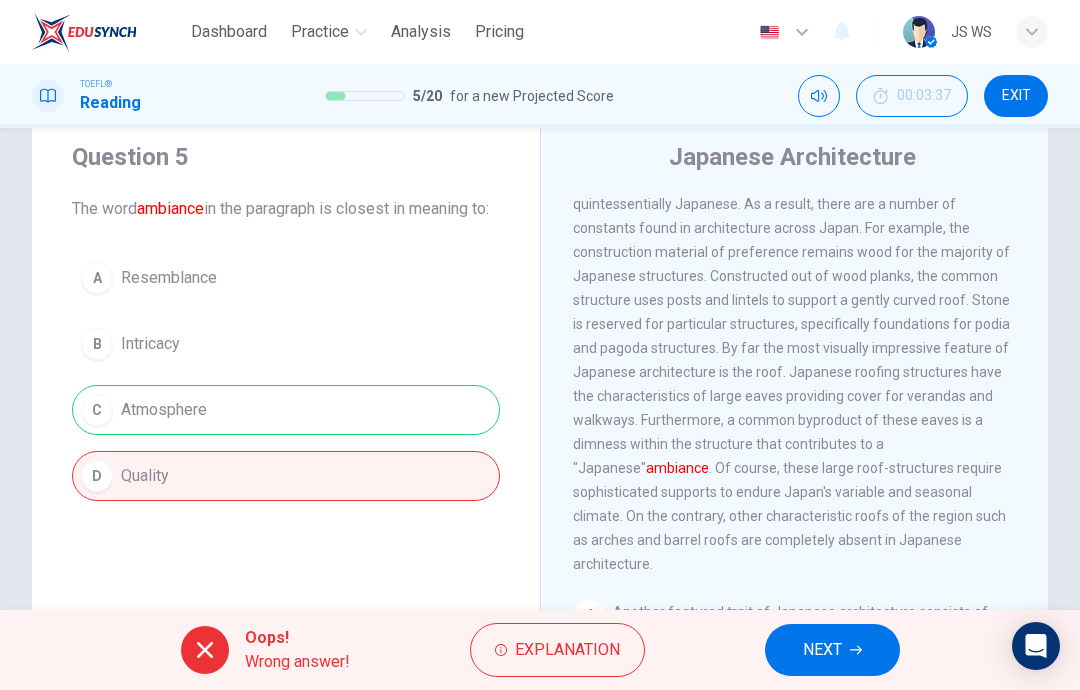 click on "Explanation" at bounding box center (557, 650) 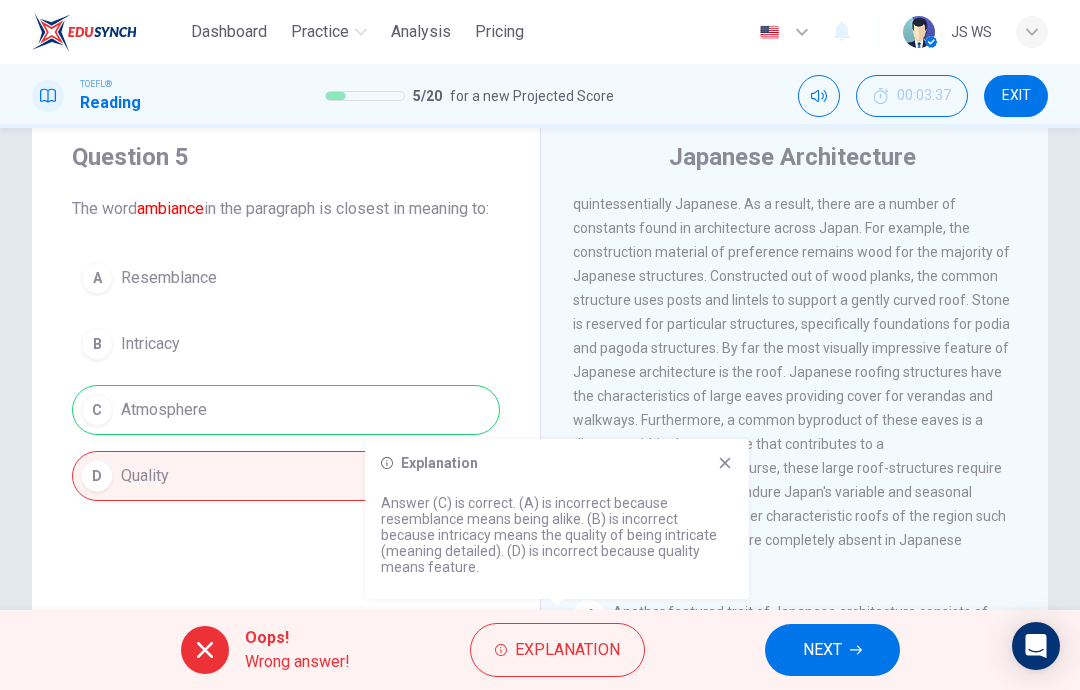 click on "NEXT" at bounding box center [822, 650] 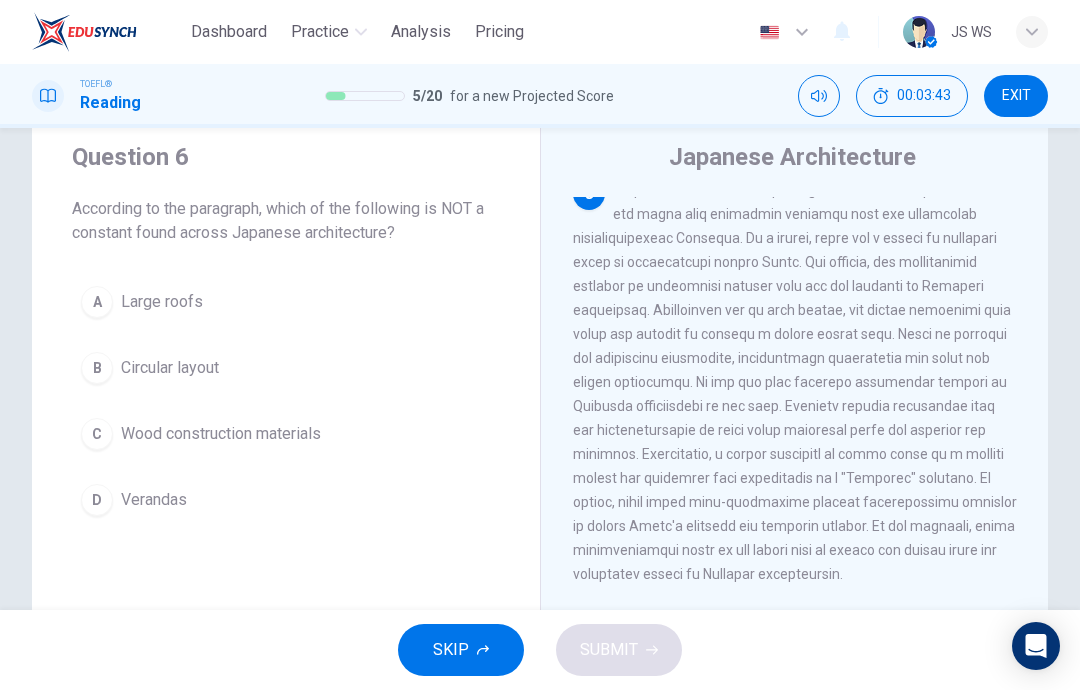 scroll, scrollTop: 739, scrollLeft: 0, axis: vertical 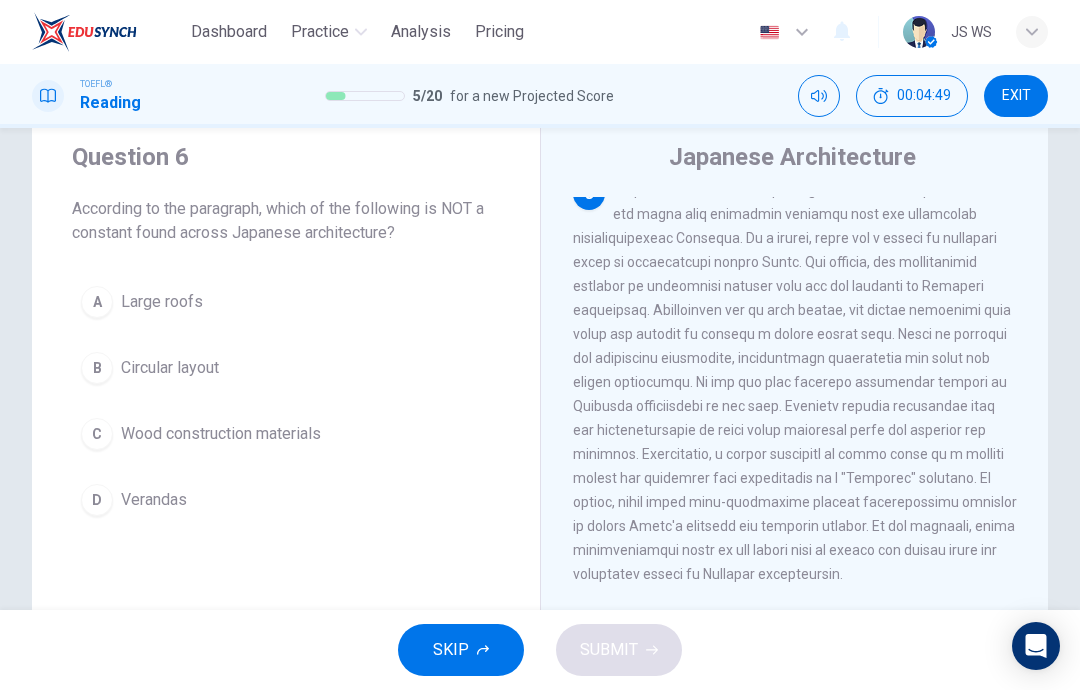 click on "B Circular layout" at bounding box center [286, 368] 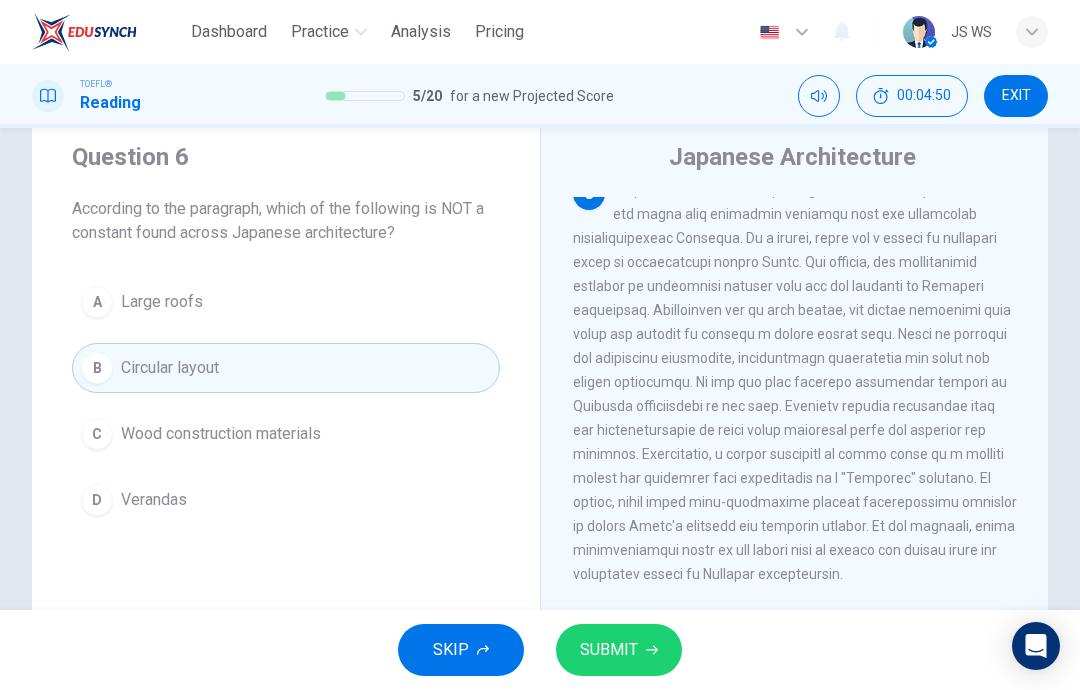 click on "SUBMIT" at bounding box center [609, 650] 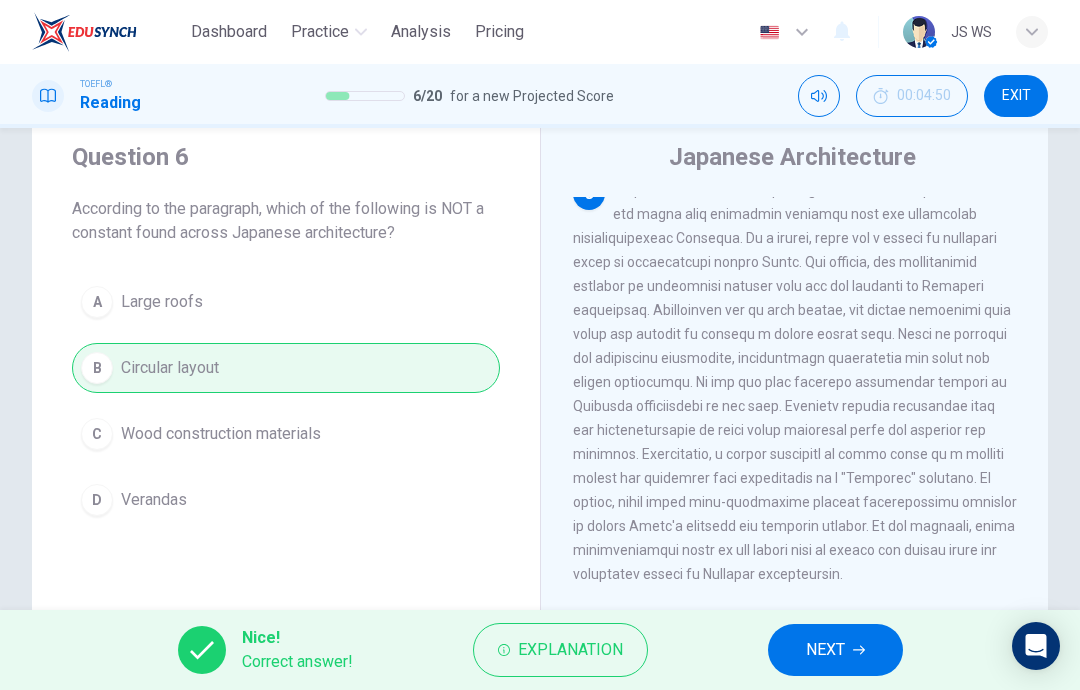 click on "NEXT" at bounding box center (835, 650) 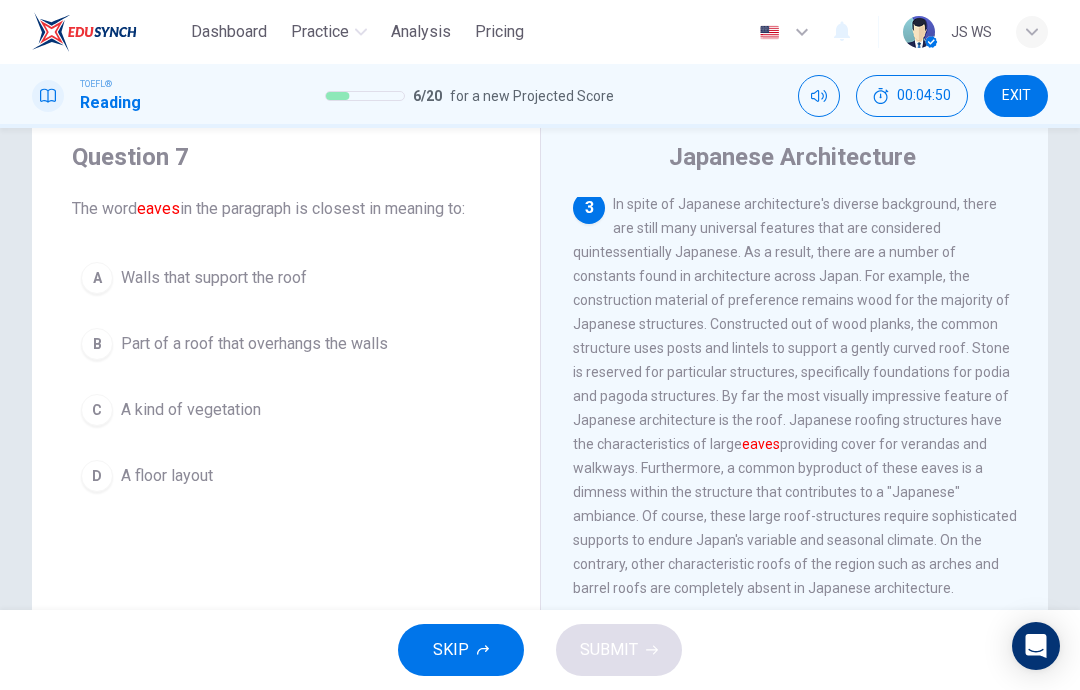 scroll, scrollTop: 723, scrollLeft: 0, axis: vertical 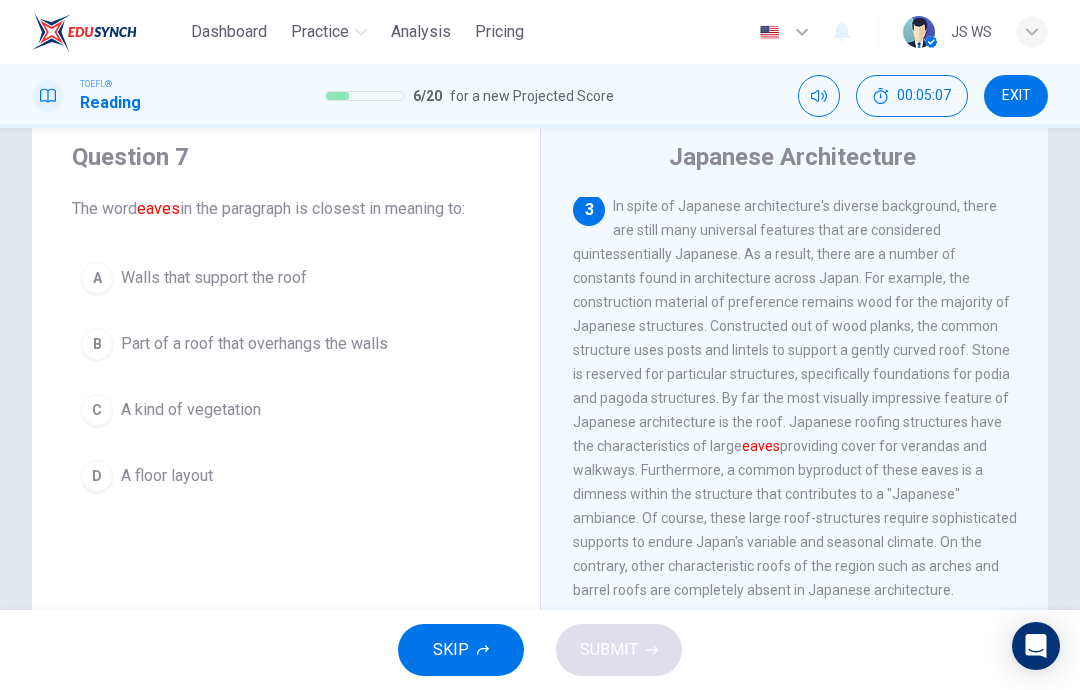 click on "D A floor layout" at bounding box center (286, 476) 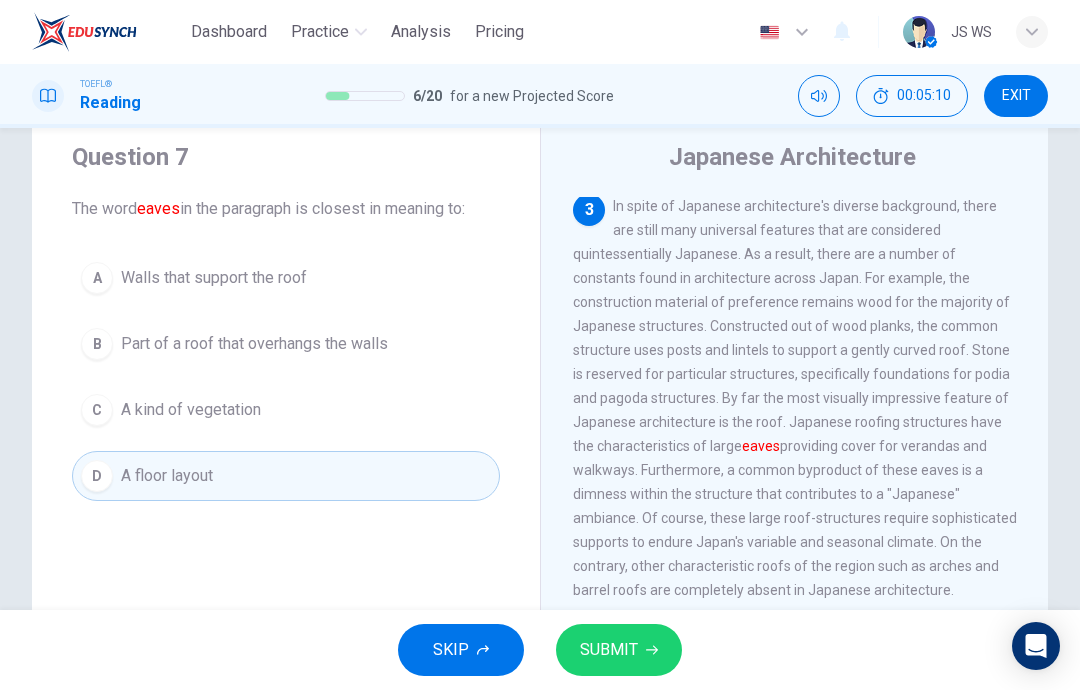 click on "A Walls that support the roof" at bounding box center [286, 278] 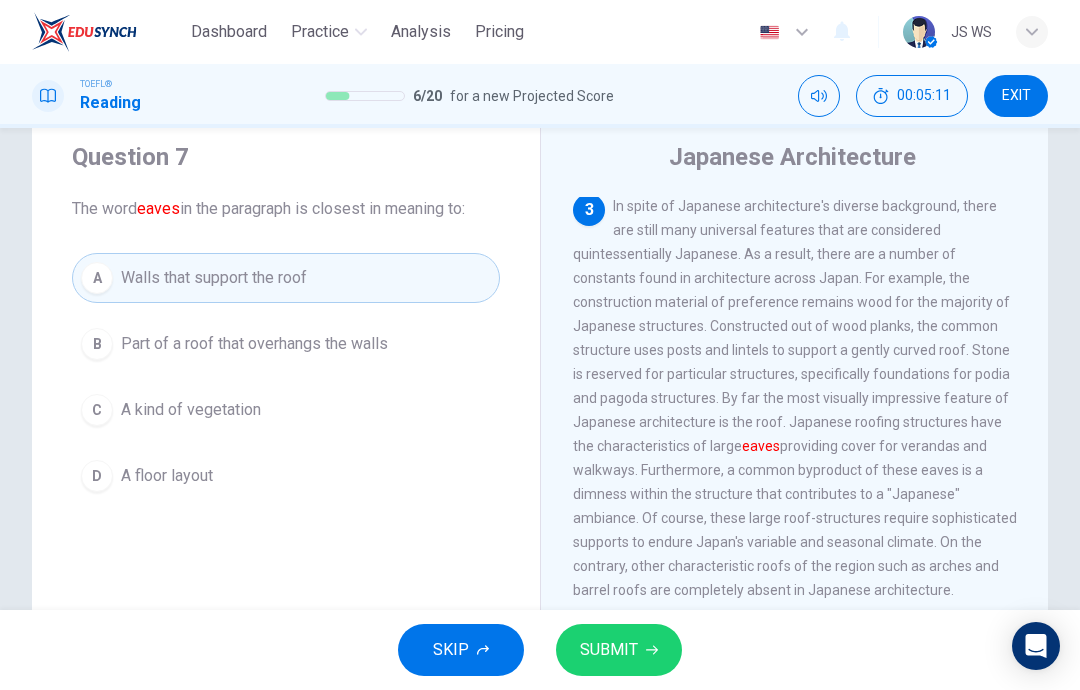 click on "SUBMIT" at bounding box center (609, 650) 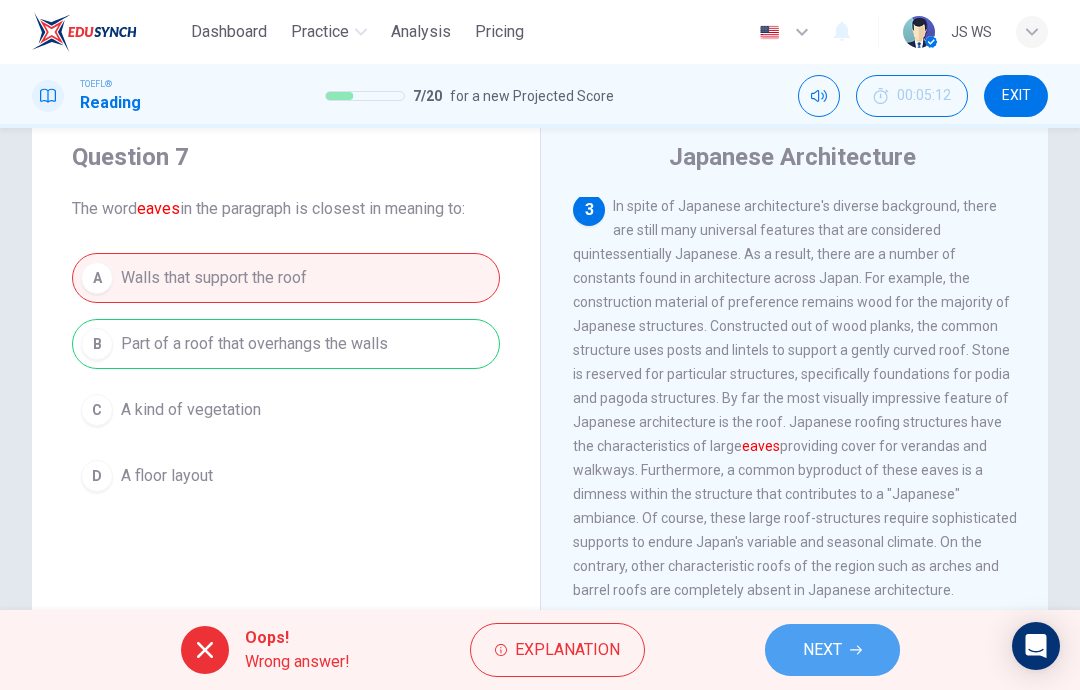 click on "NEXT" at bounding box center (832, 650) 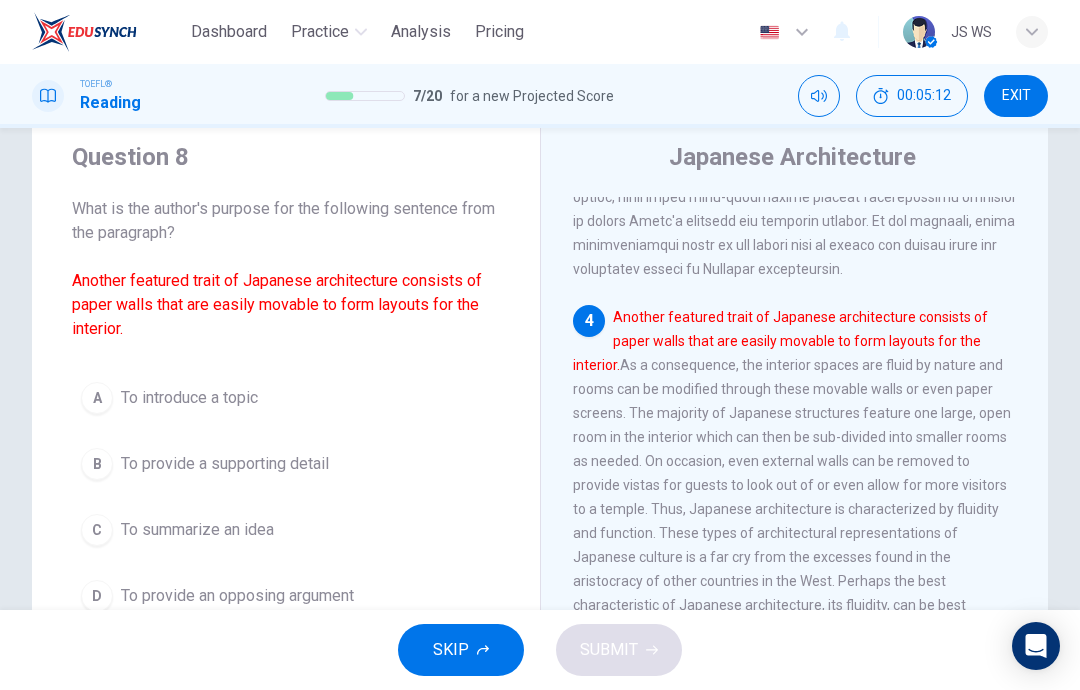 scroll, scrollTop: 1147, scrollLeft: 0, axis: vertical 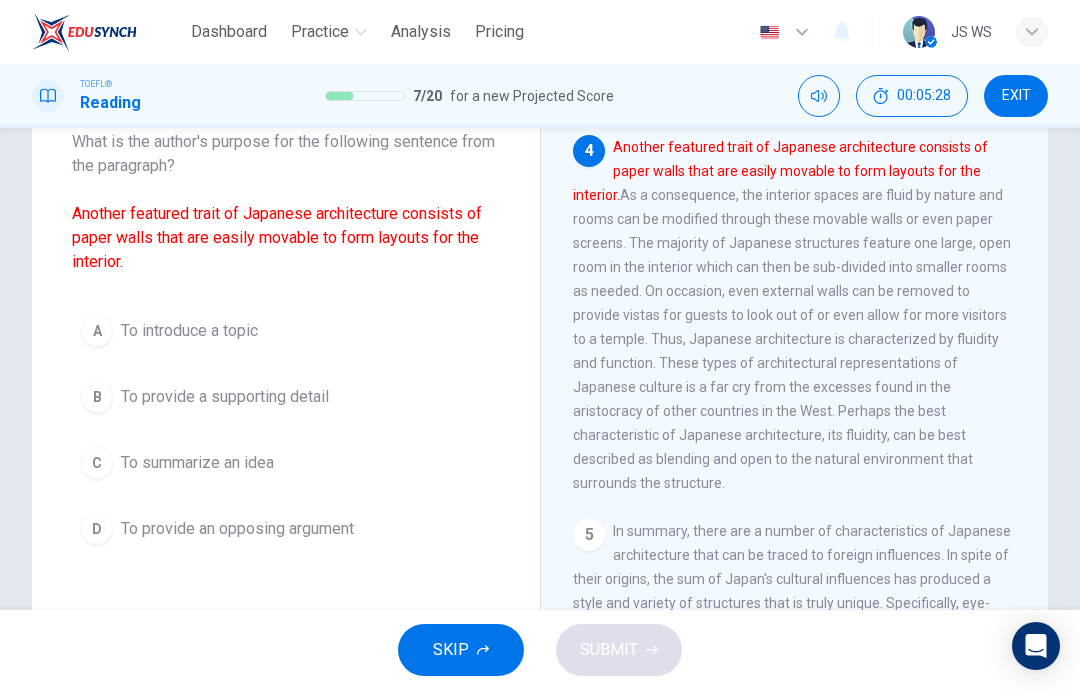 click on "A To introduce a topic" at bounding box center [286, 331] 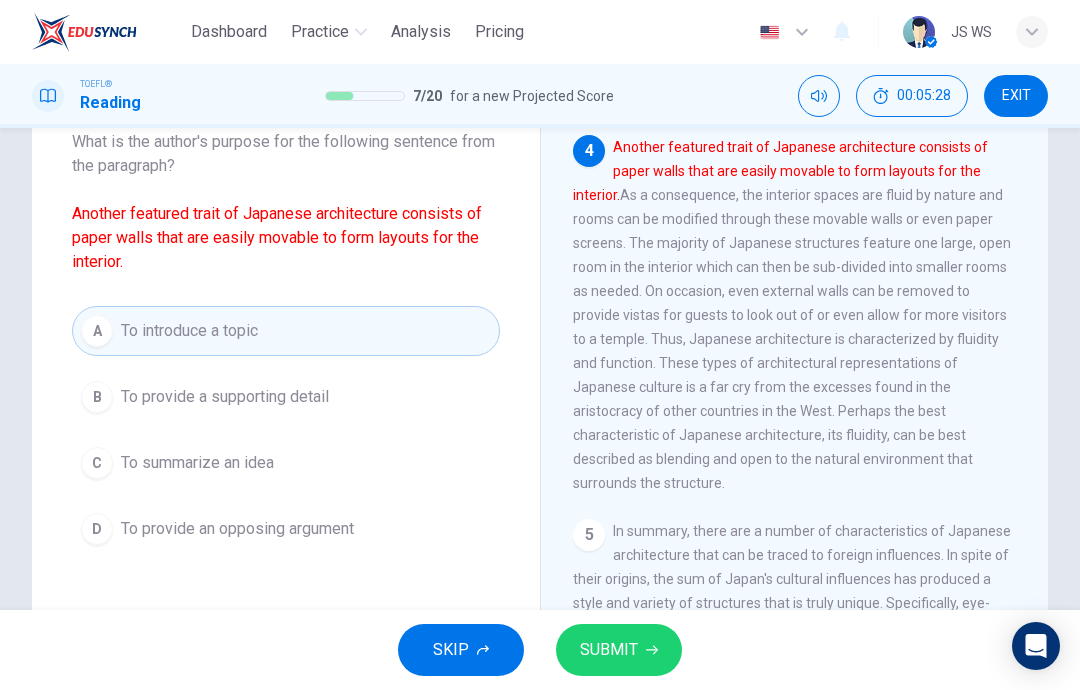 click on "SUBMIT" at bounding box center (609, 650) 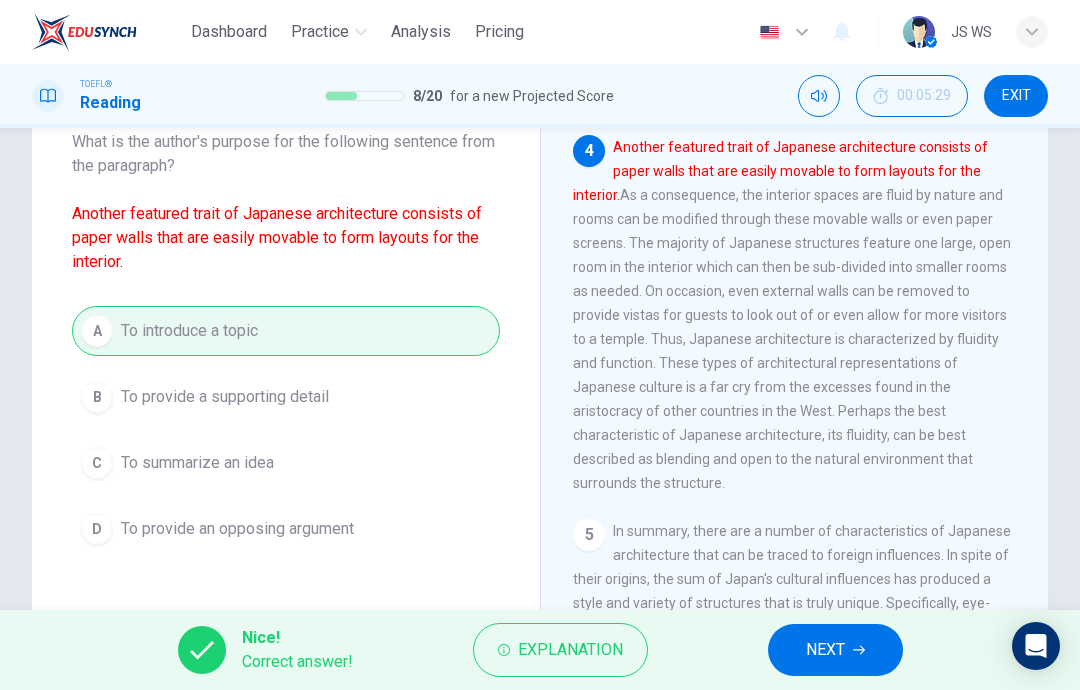 click on "NEXT" at bounding box center [825, 650] 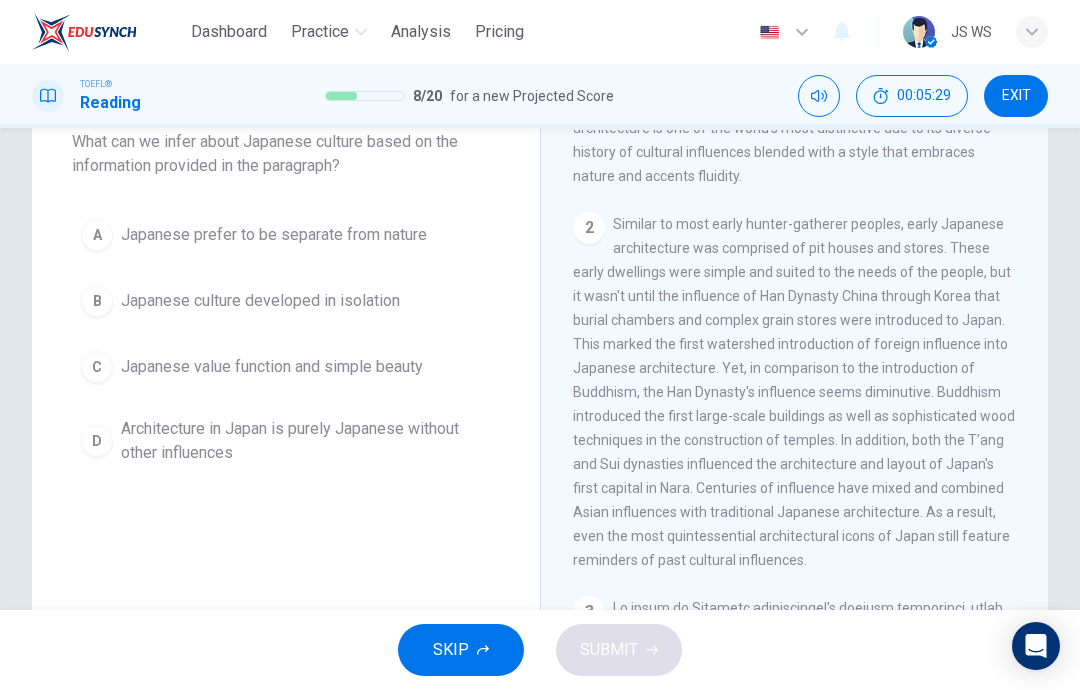 scroll, scrollTop: 0, scrollLeft: 0, axis: both 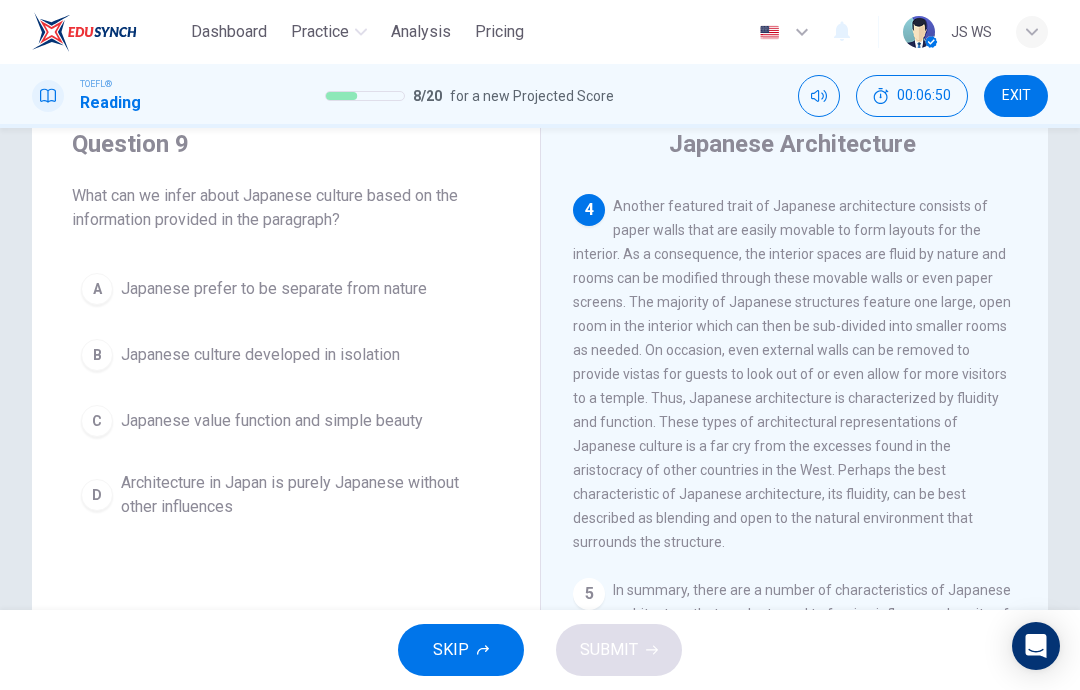 click on "Japanese culture developed in isolation" at bounding box center [274, 289] 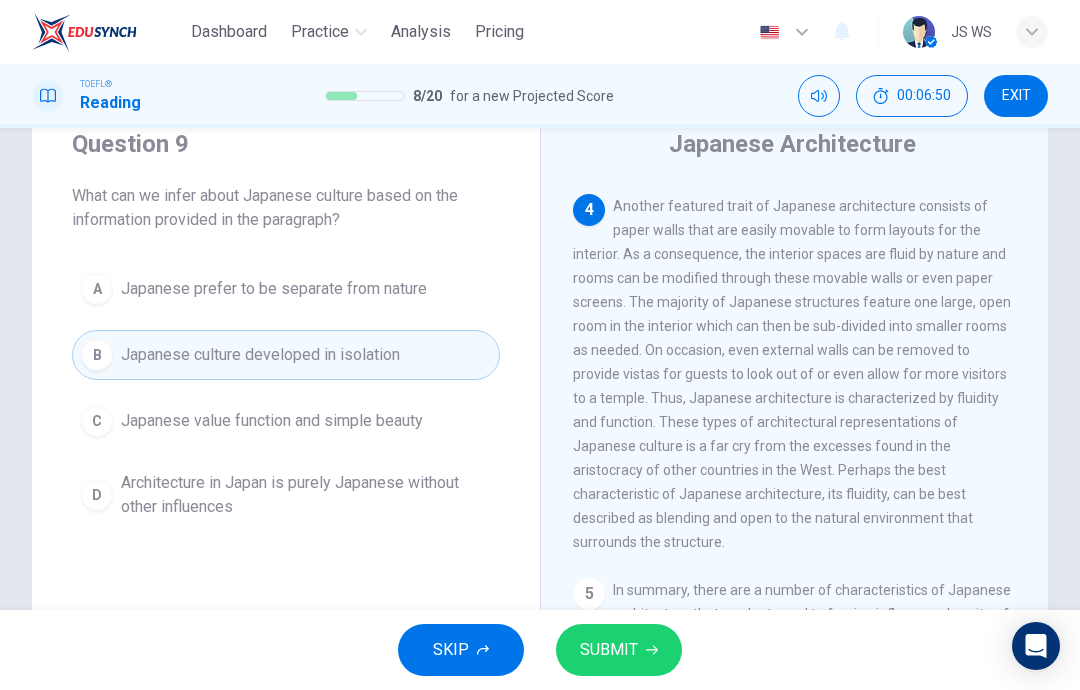 click on "SUBMIT" at bounding box center (609, 650) 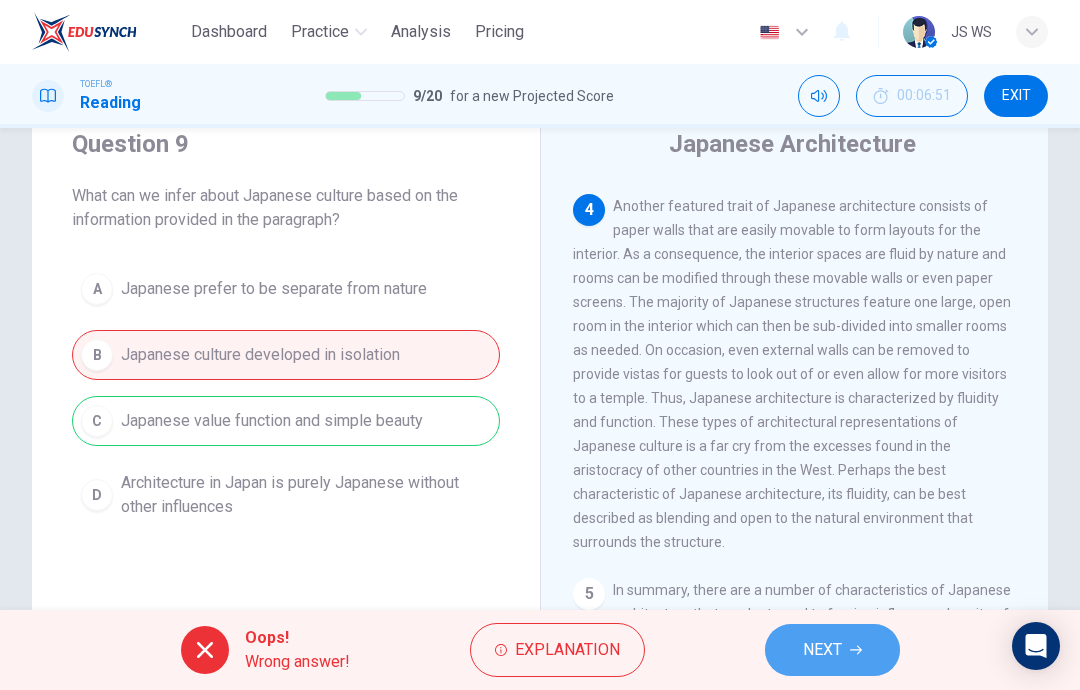 click on "NEXT" at bounding box center (832, 650) 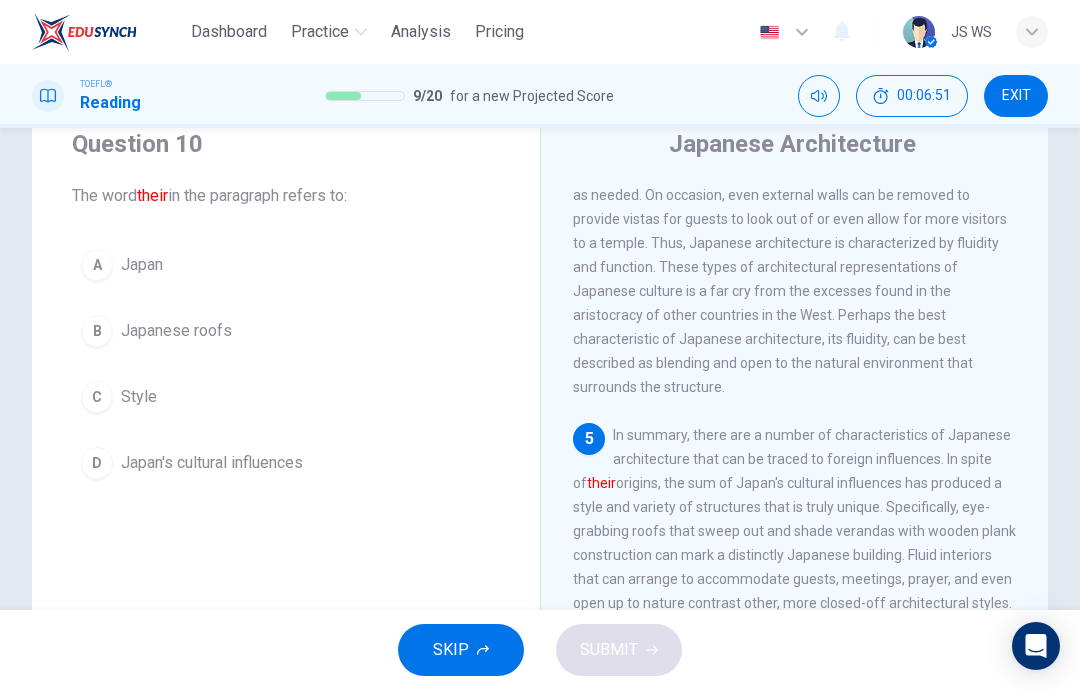 scroll, scrollTop: 1320, scrollLeft: 0, axis: vertical 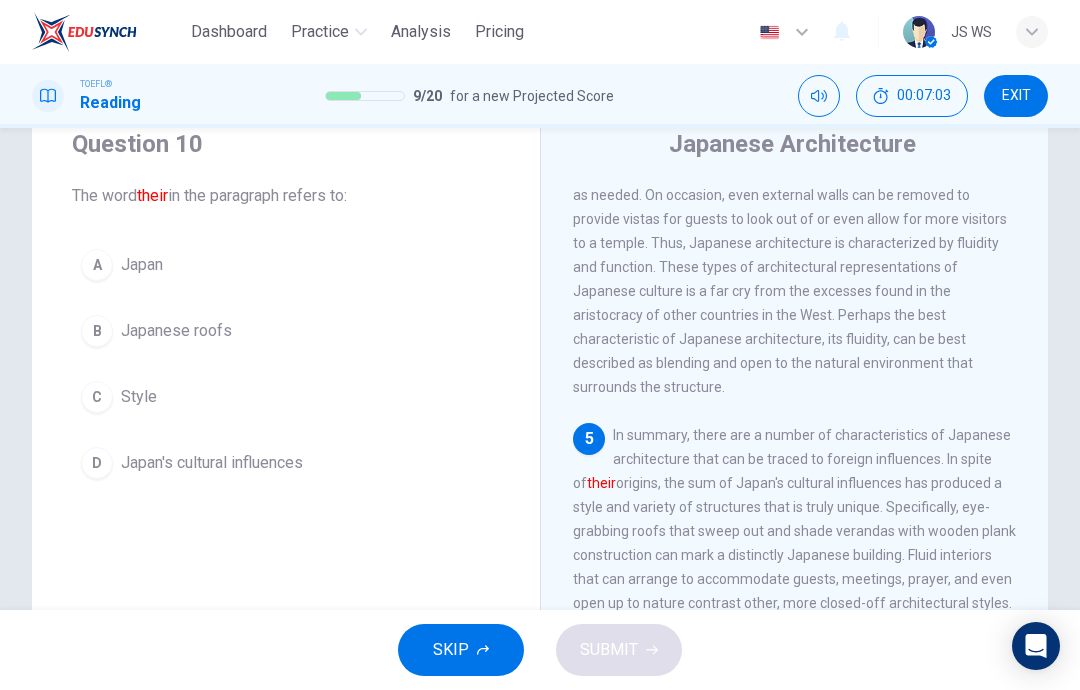 click on "D Japan's cultural influences" at bounding box center [286, 463] 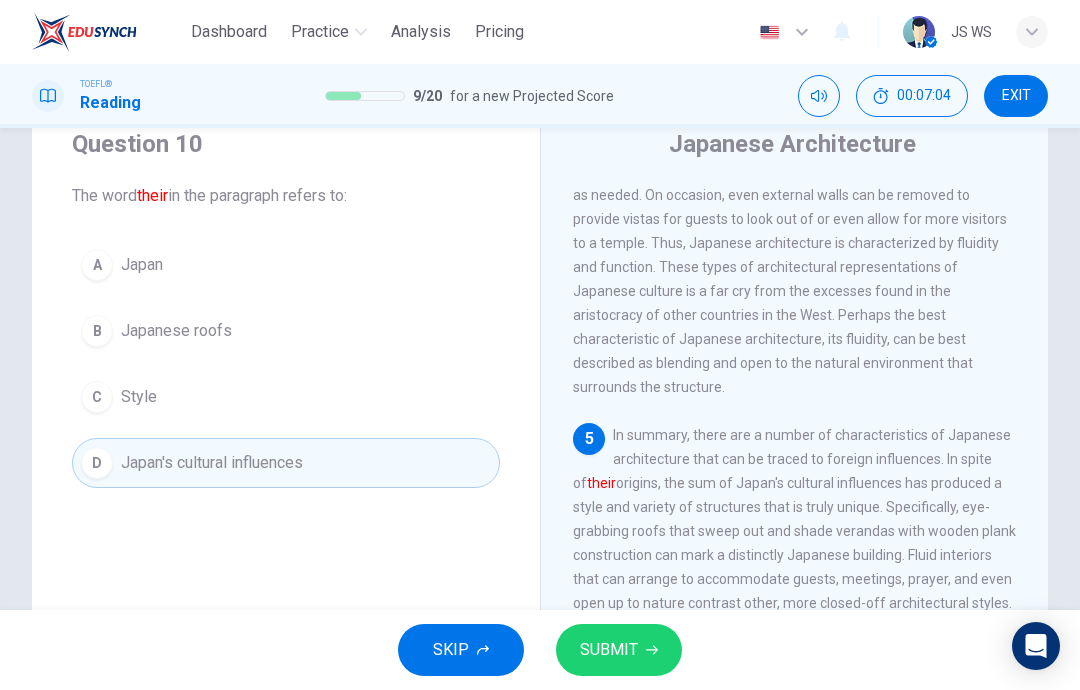 click on "SUBMIT" at bounding box center (619, 650) 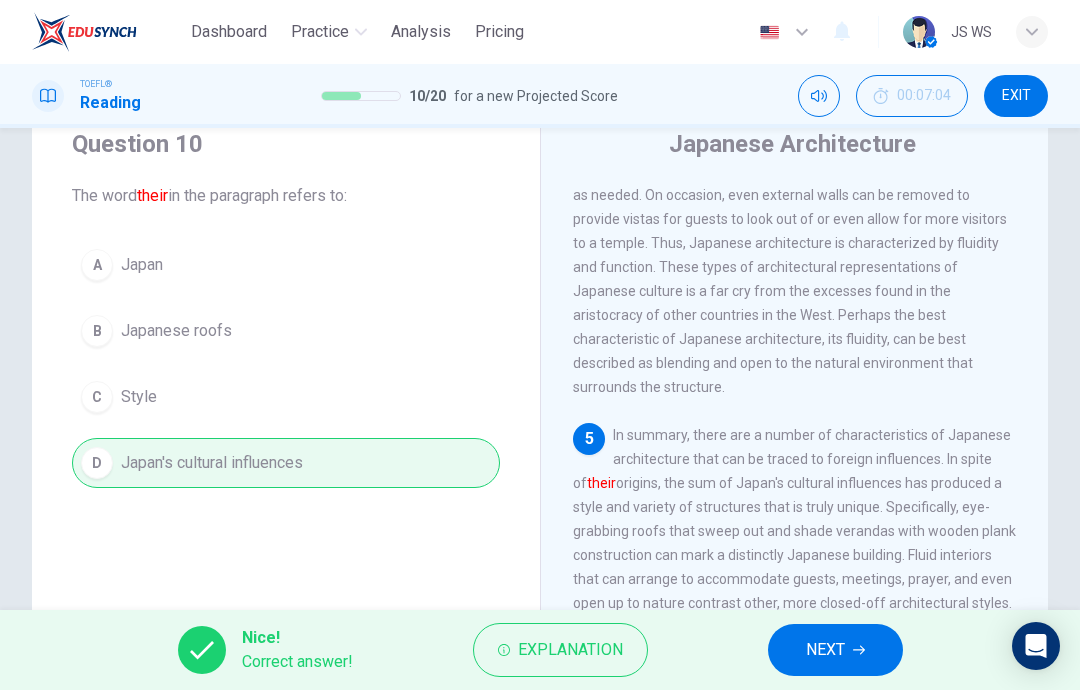 click on "NEXT" at bounding box center [835, 650] 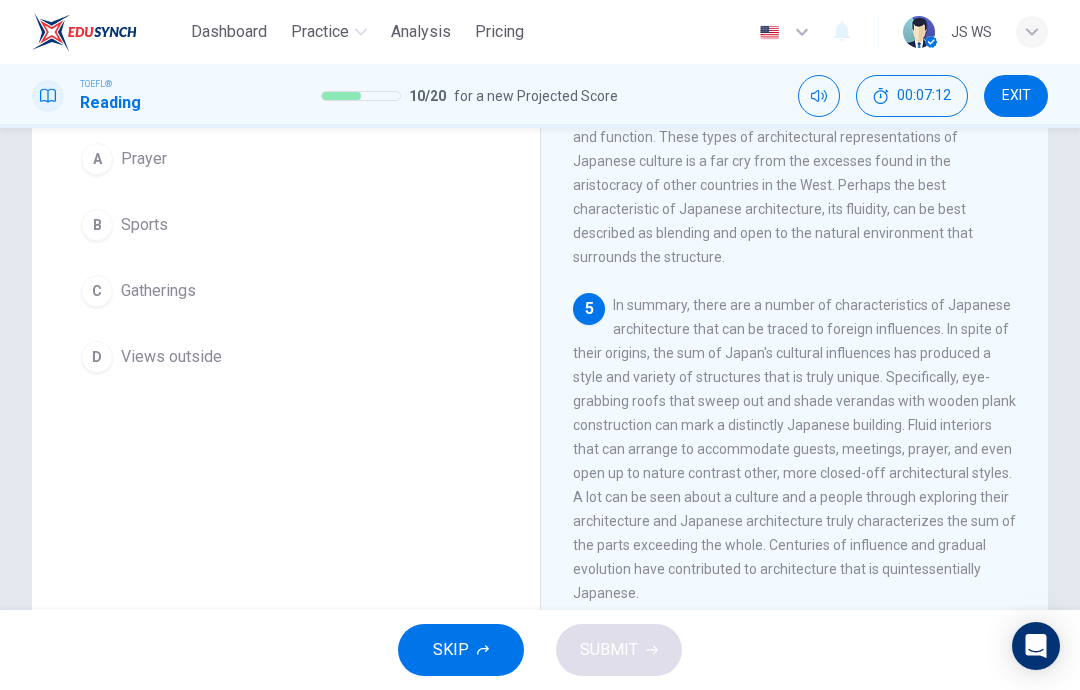 scroll, scrollTop: 201, scrollLeft: 0, axis: vertical 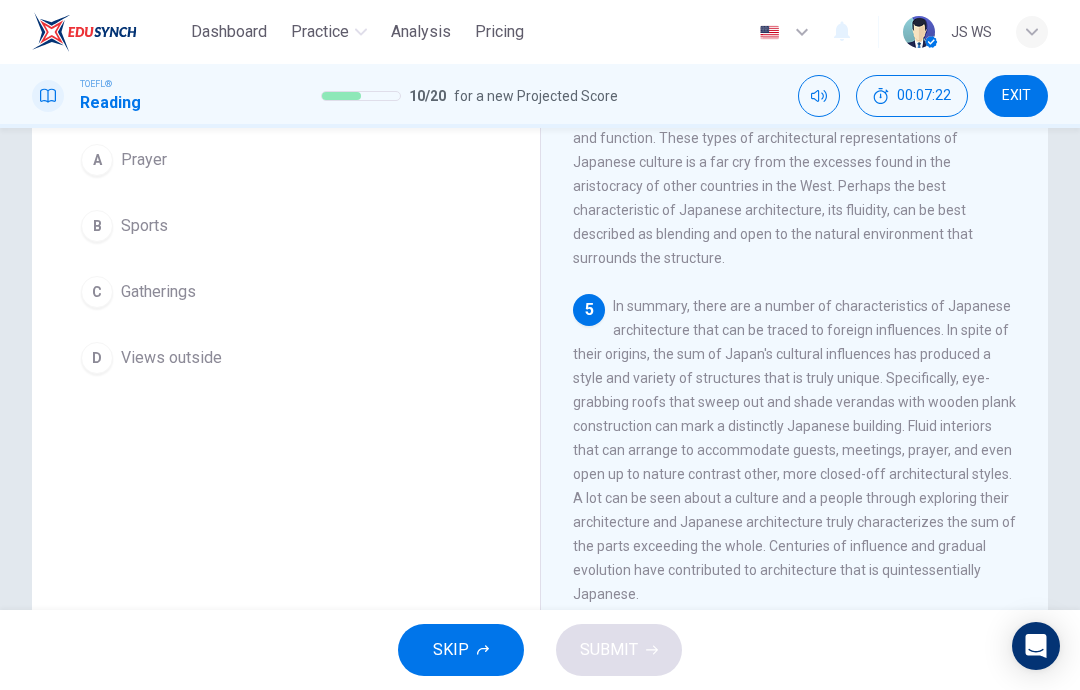 click on "B Sports" at bounding box center [286, 226] 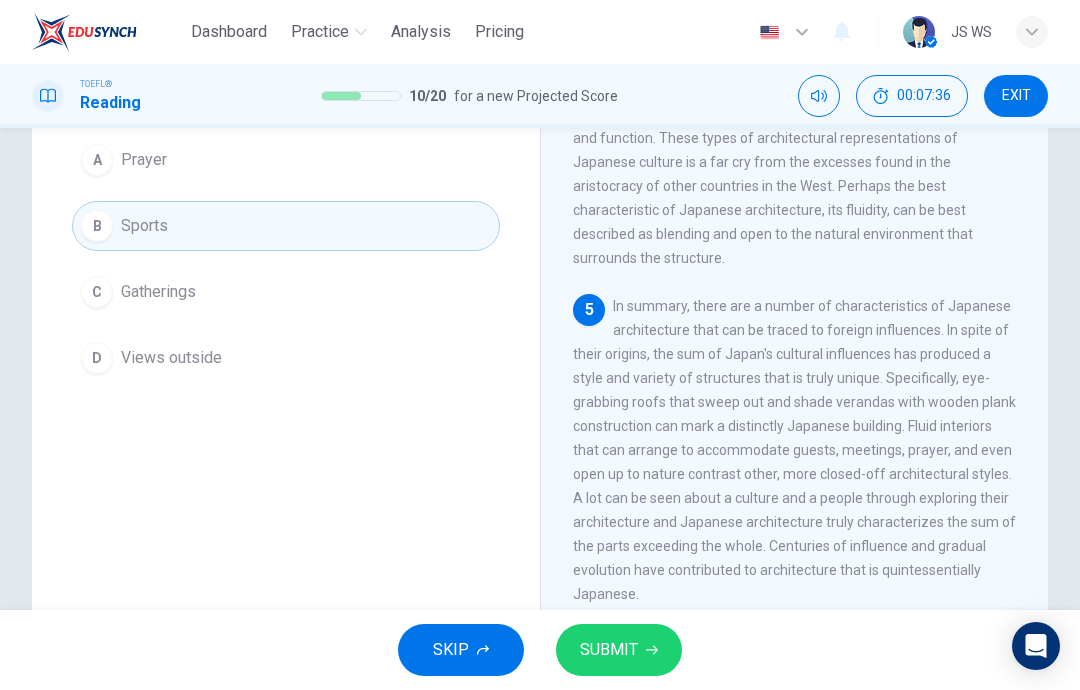 click on "SUBMIT" at bounding box center (619, 650) 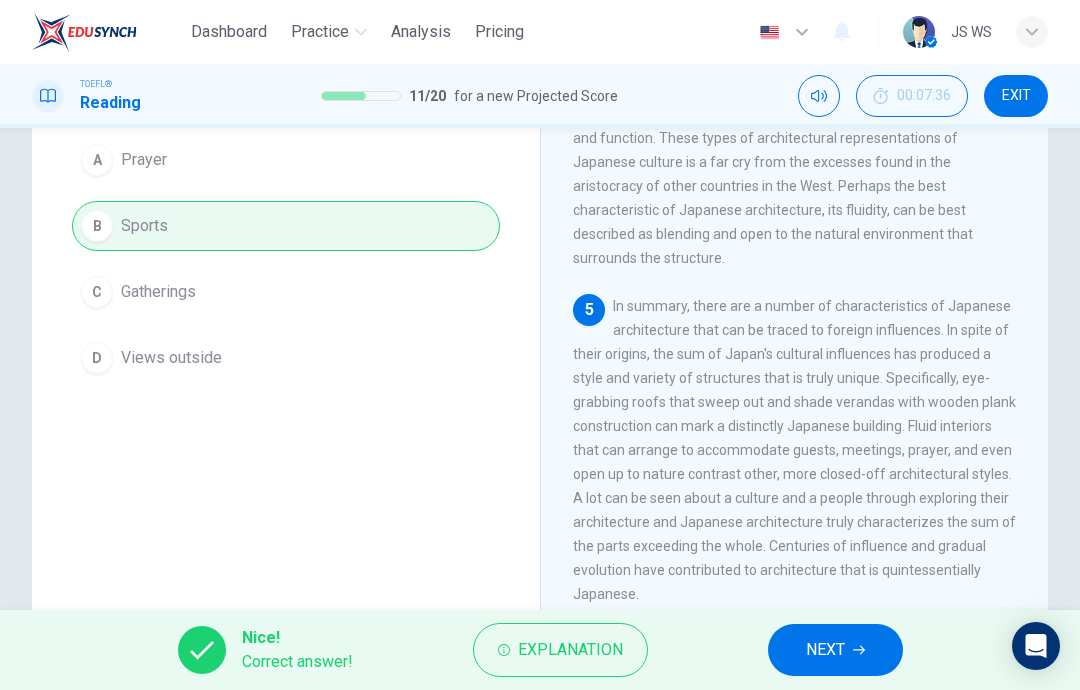 click on "NEXT" at bounding box center [835, 650] 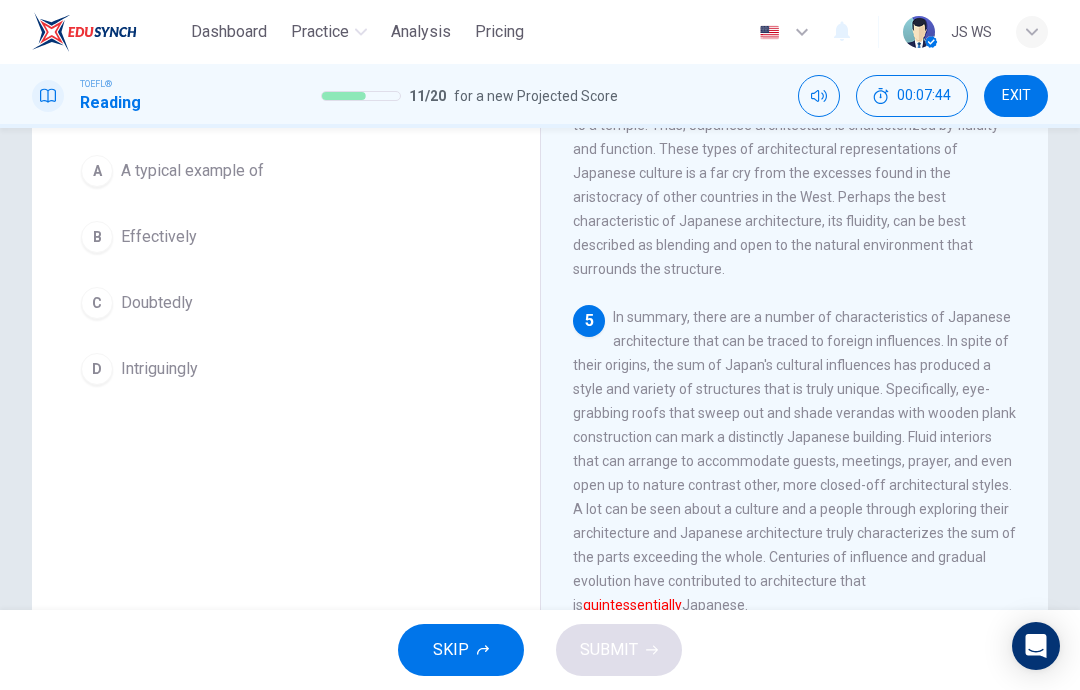 scroll, scrollTop: 191, scrollLeft: 0, axis: vertical 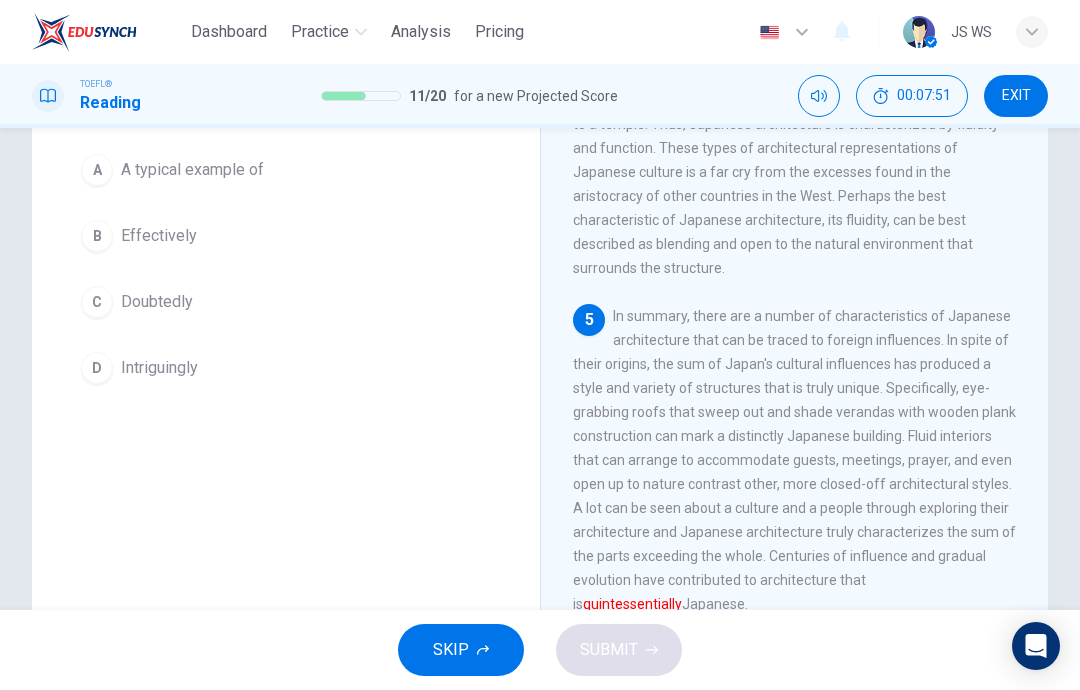 click on "B Effectively" at bounding box center [286, 236] 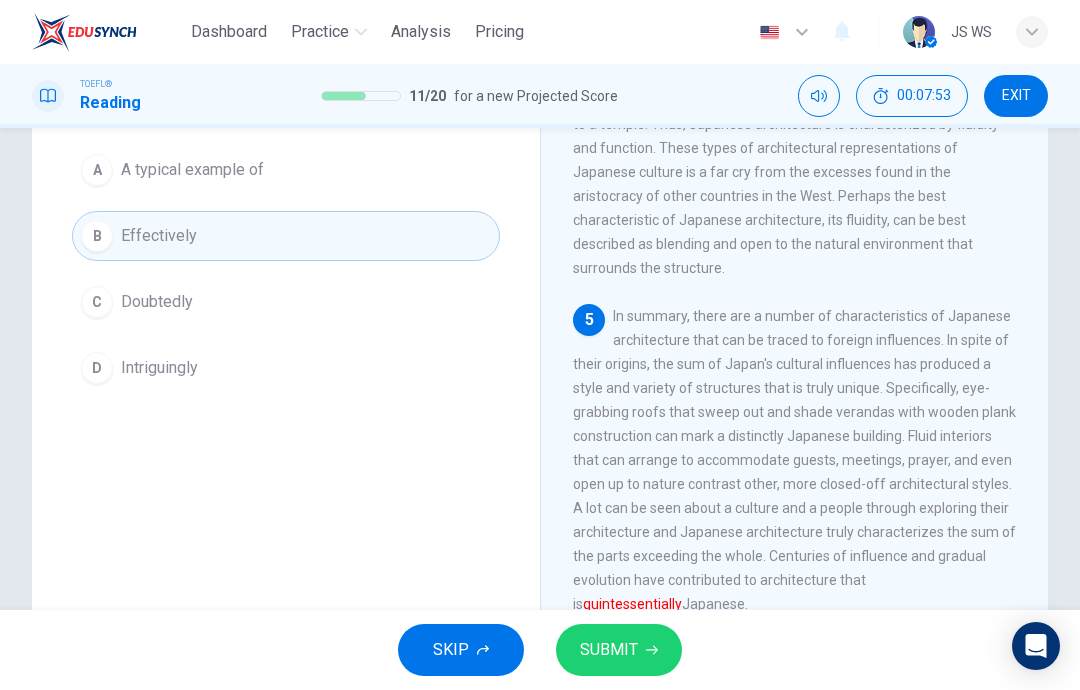 click on "SUBMIT" at bounding box center [609, 650] 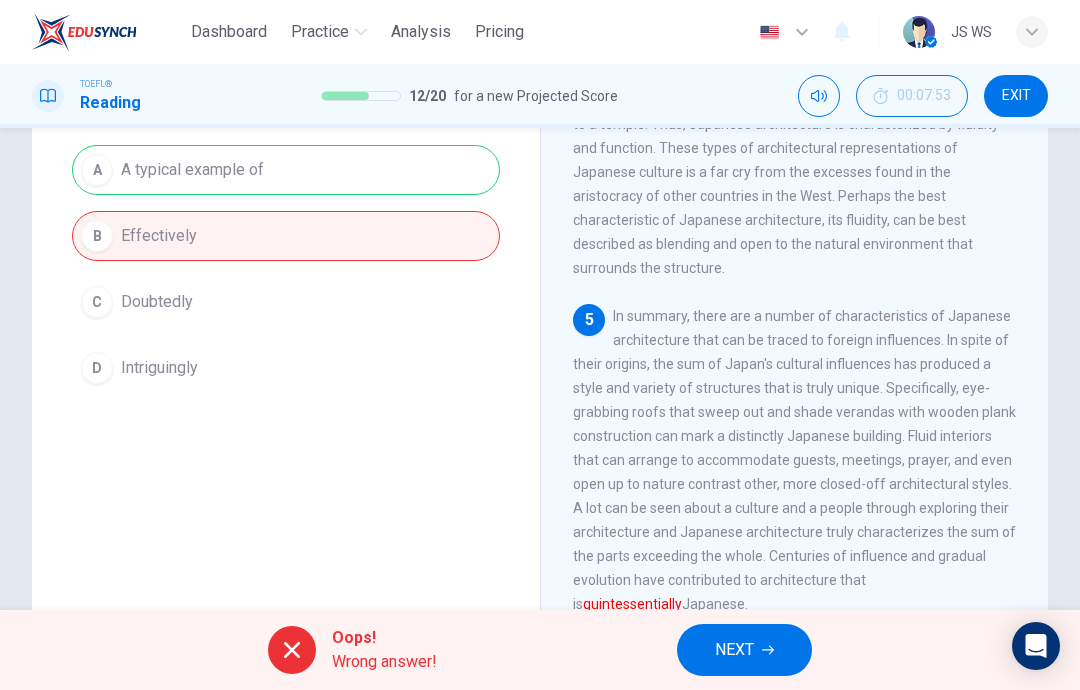 click on "NEXT" at bounding box center (744, 650) 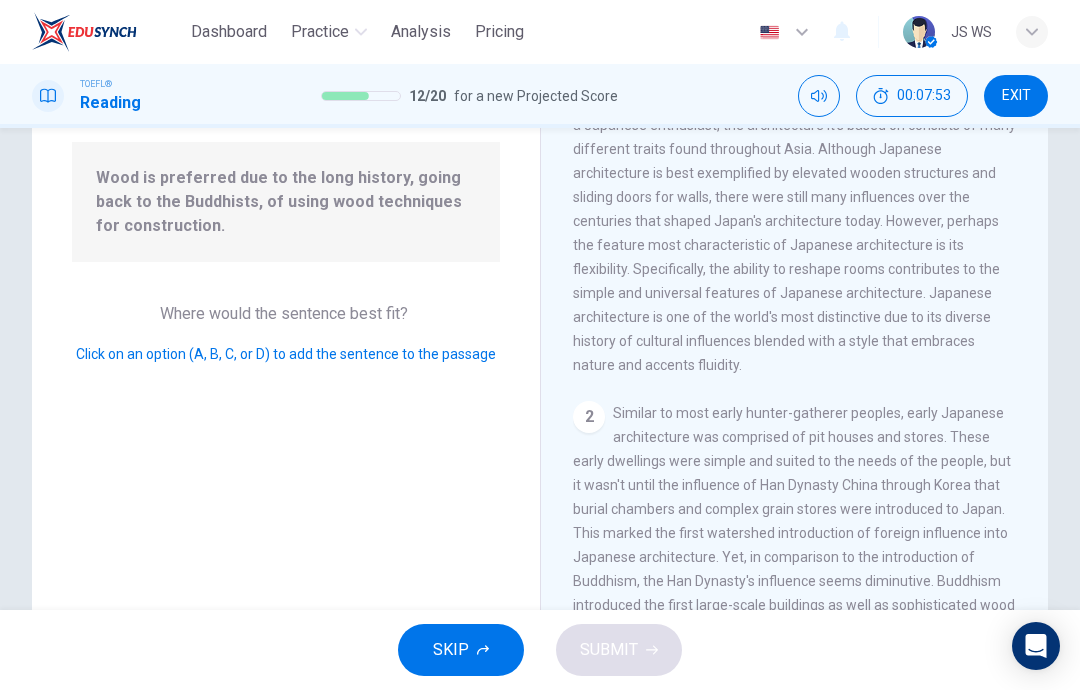 scroll, scrollTop: 572, scrollLeft: 0, axis: vertical 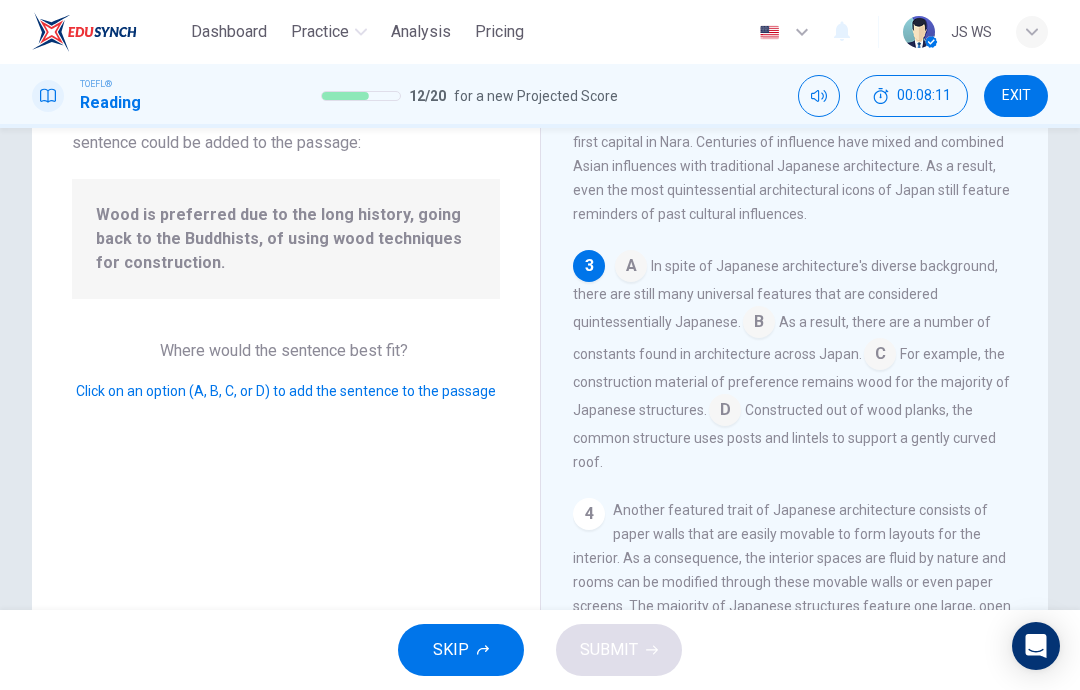 click at bounding box center (631, 268) 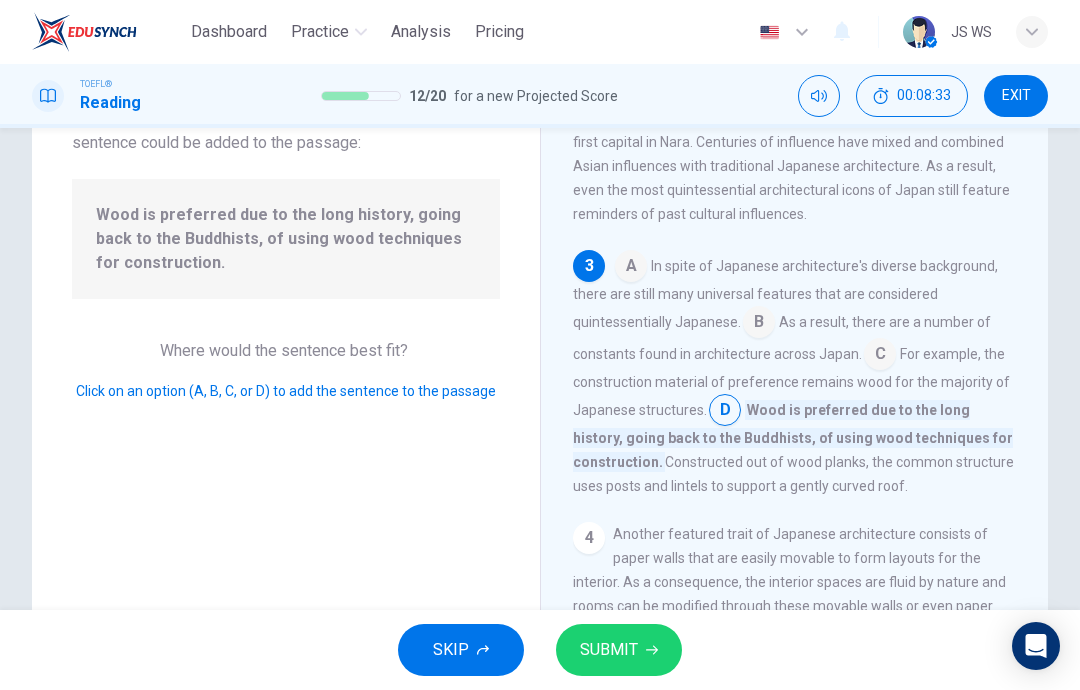 click at bounding box center [631, 268] 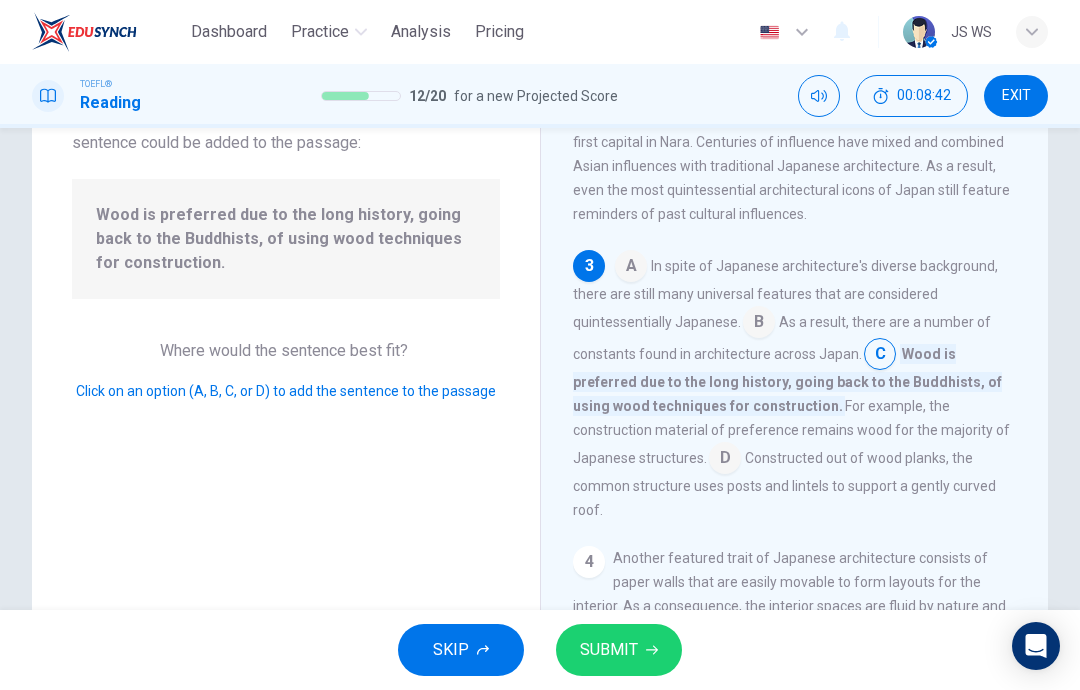click on "SUBMIT" at bounding box center [619, 650] 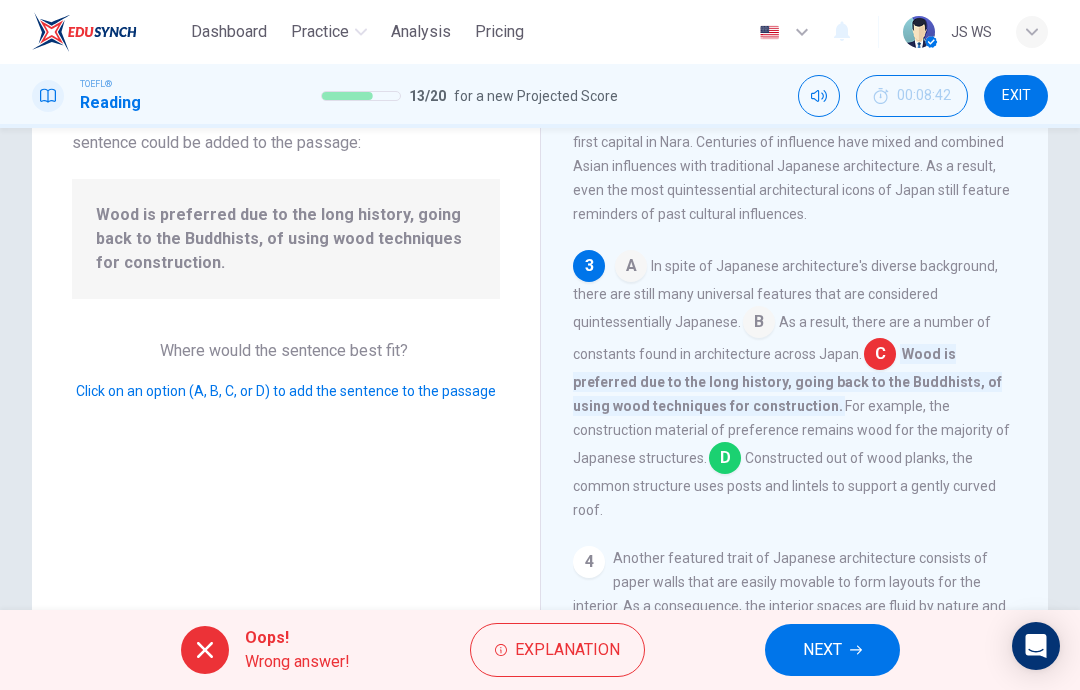 click on "NEXT" at bounding box center [832, 650] 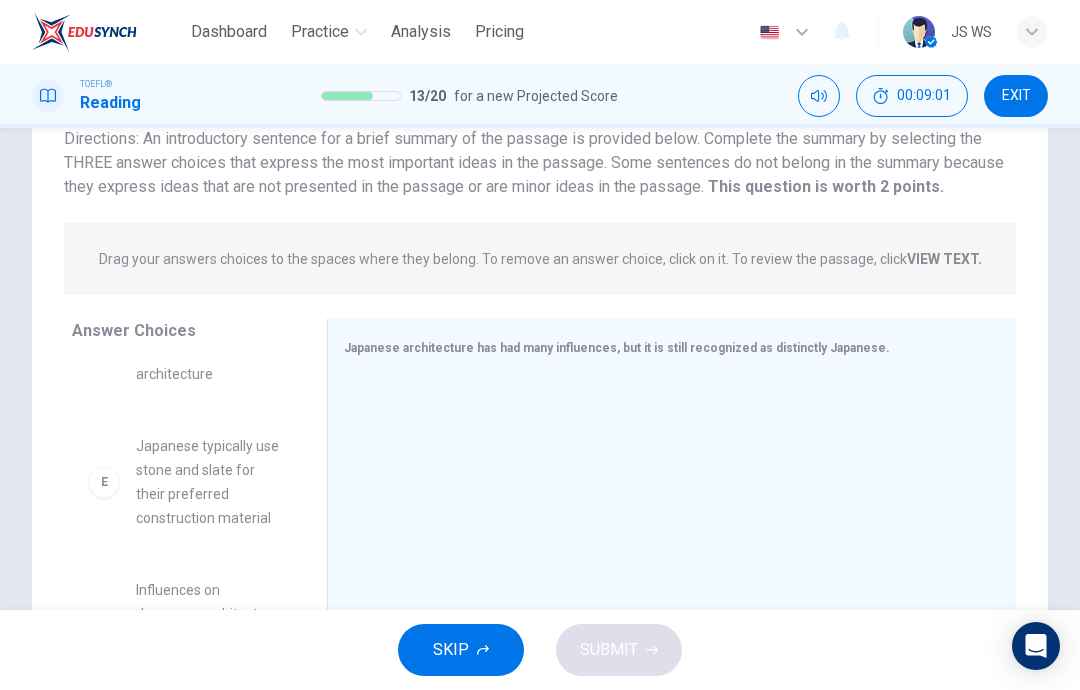 scroll, scrollTop: 564, scrollLeft: 0, axis: vertical 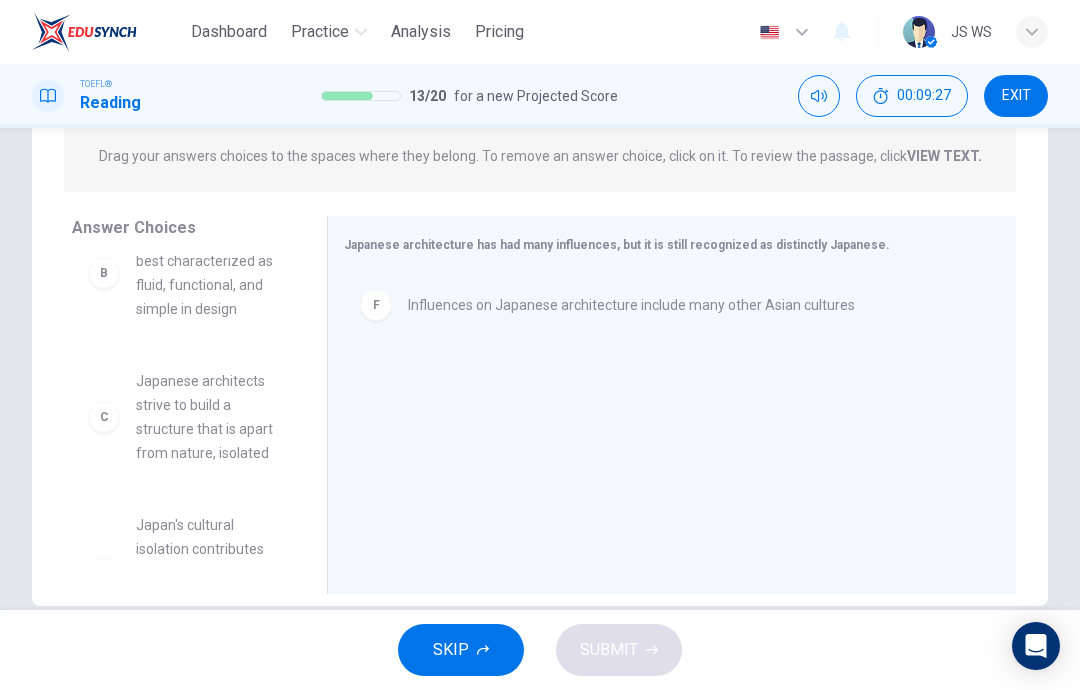 click on "C" at bounding box center [104, 117] 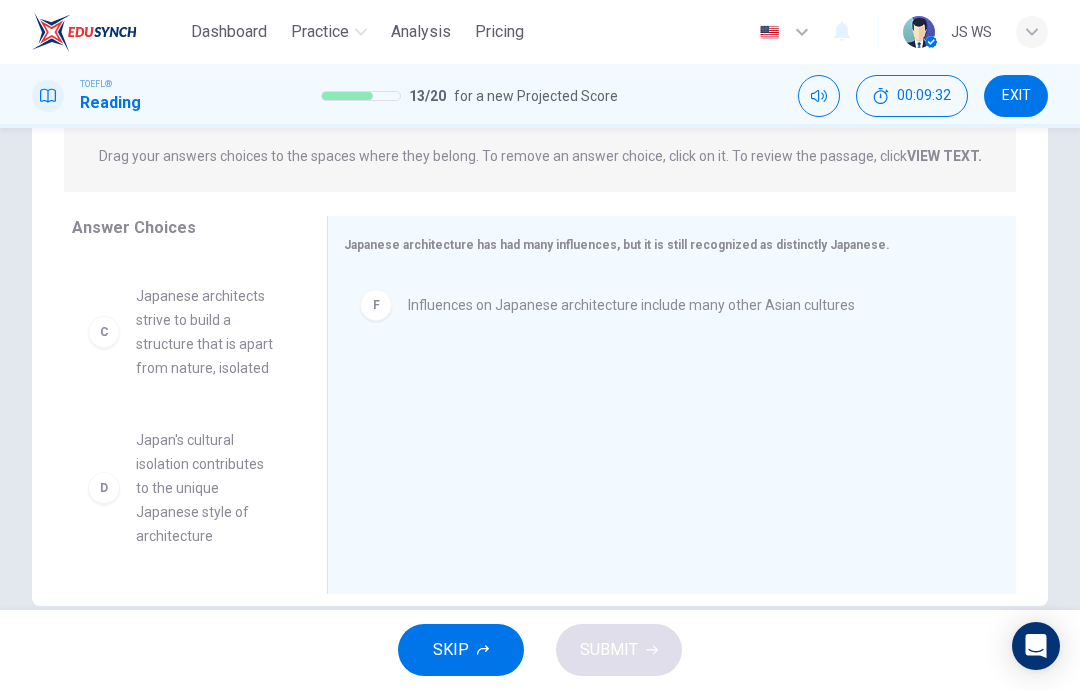 scroll, scrollTop: 312, scrollLeft: 0, axis: vertical 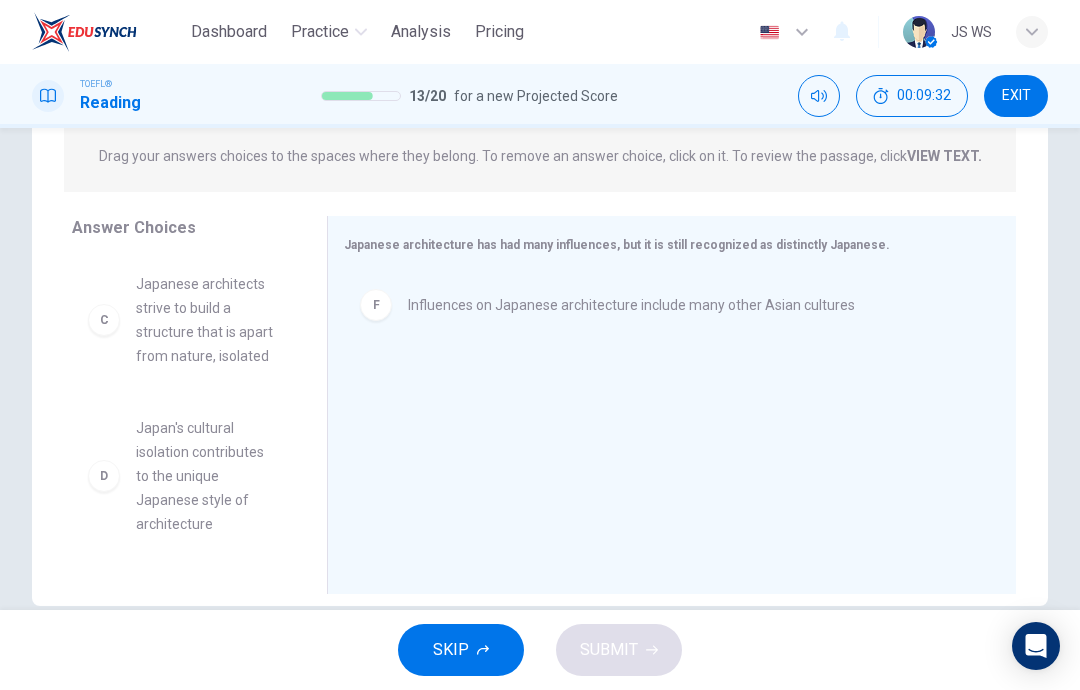 click on "D" at bounding box center [104, 20] 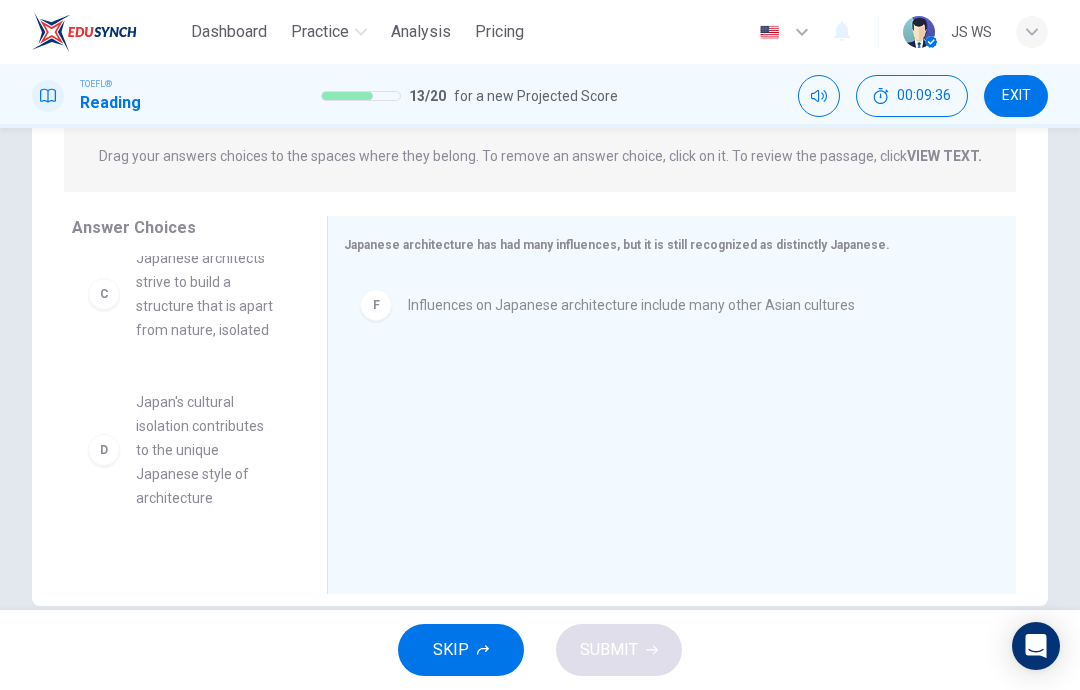 scroll, scrollTop: 318, scrollLeft: 0, axis: vertical 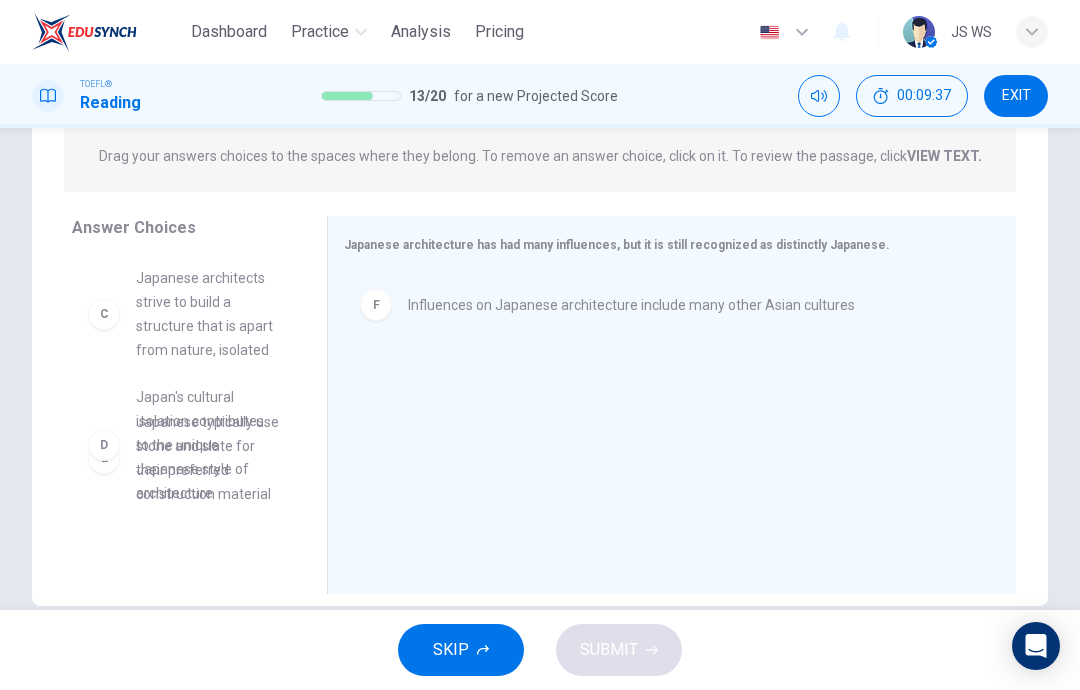 click on "A Japanese temples and pagodas showcase many distinct Japanese features B Japanese interiors are best characterized as fluid, functional, and simple in design C Japanese architects strive to build a structure that is apart from nature, isolated E Japanese typically use stone and slate for their preferred construction material" at bounding box center [191, 410] 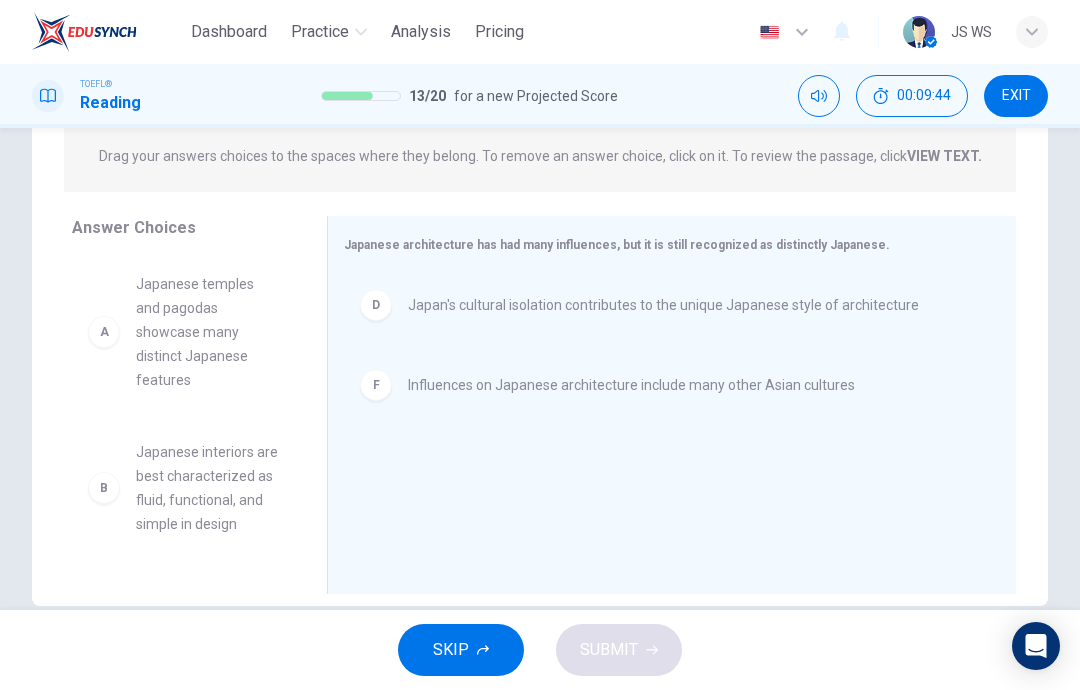 scroll, scrollTop: 0, scrollLeft: 0, axis: both 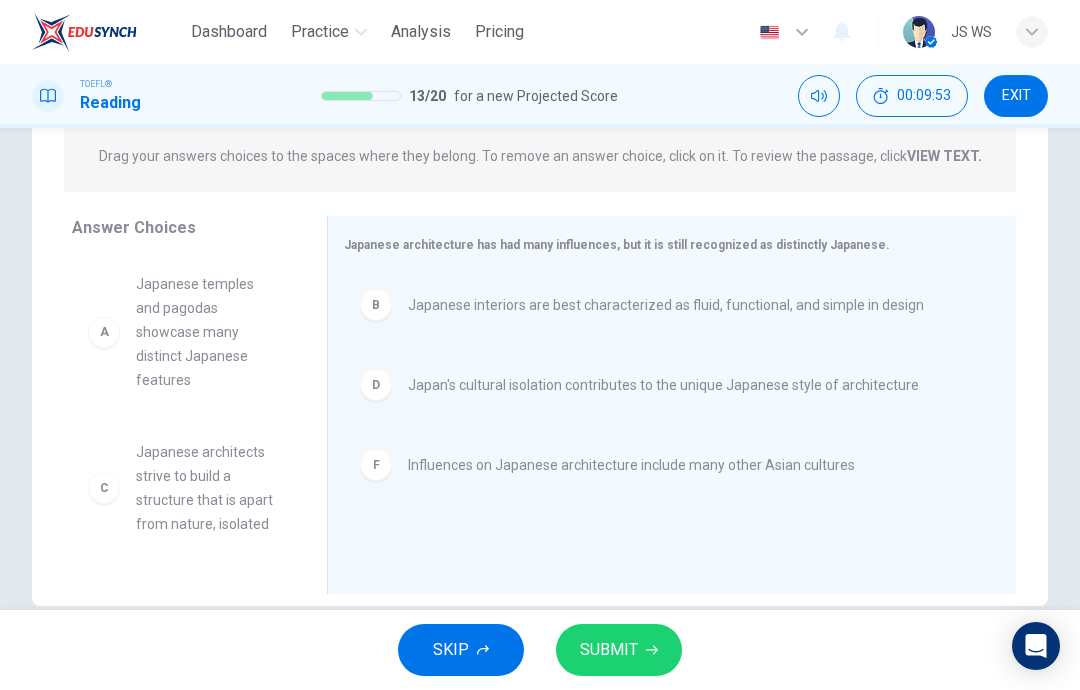 click on "SUBMIT" at bounding box center [609, 650] 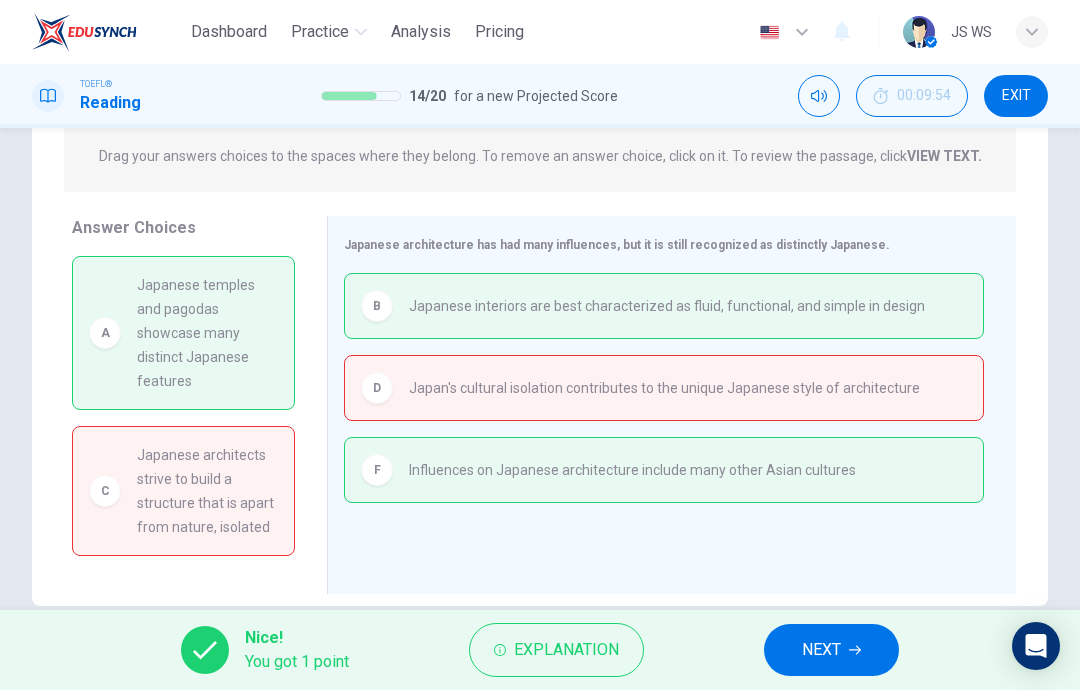 click on "NEXT" at bounding box center [831, 650] 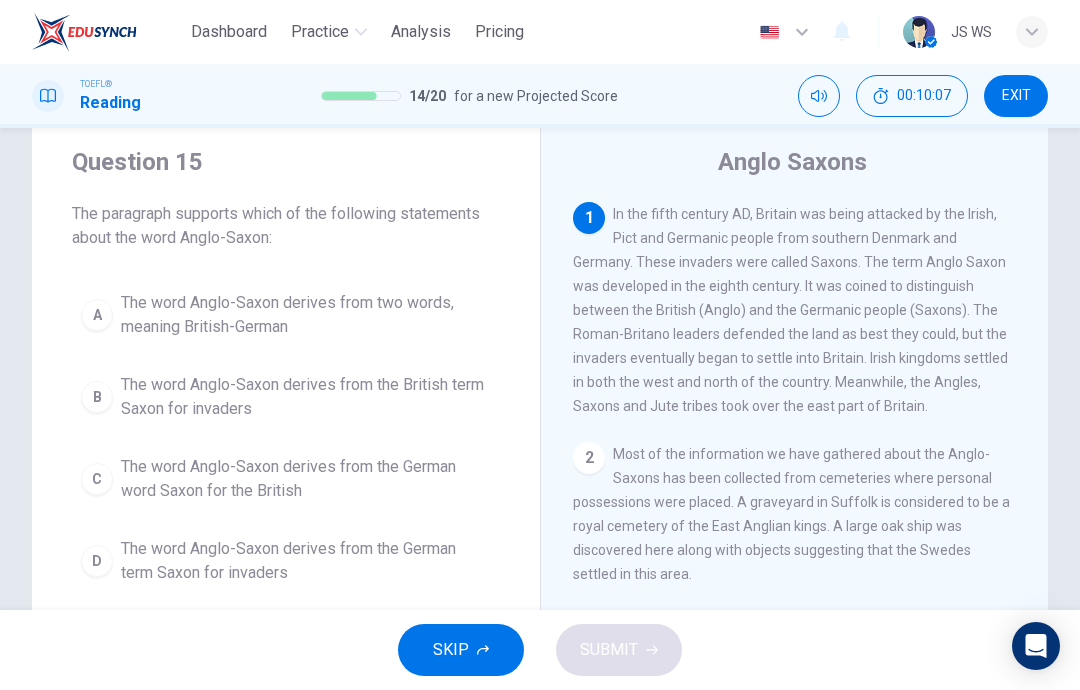 scroll, scrollTop: 55, scrollLeft: 0, axis: vertical 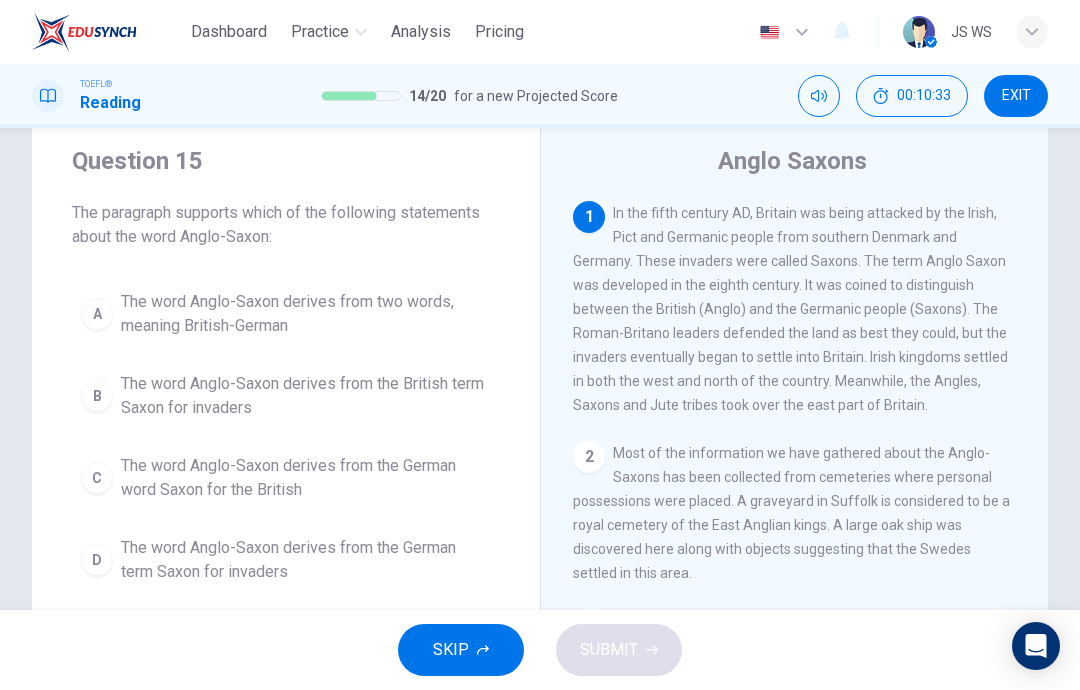 click on "The word Anglo-Saxon derives from two words, meaning British-German" at bounding box center [306, 314] 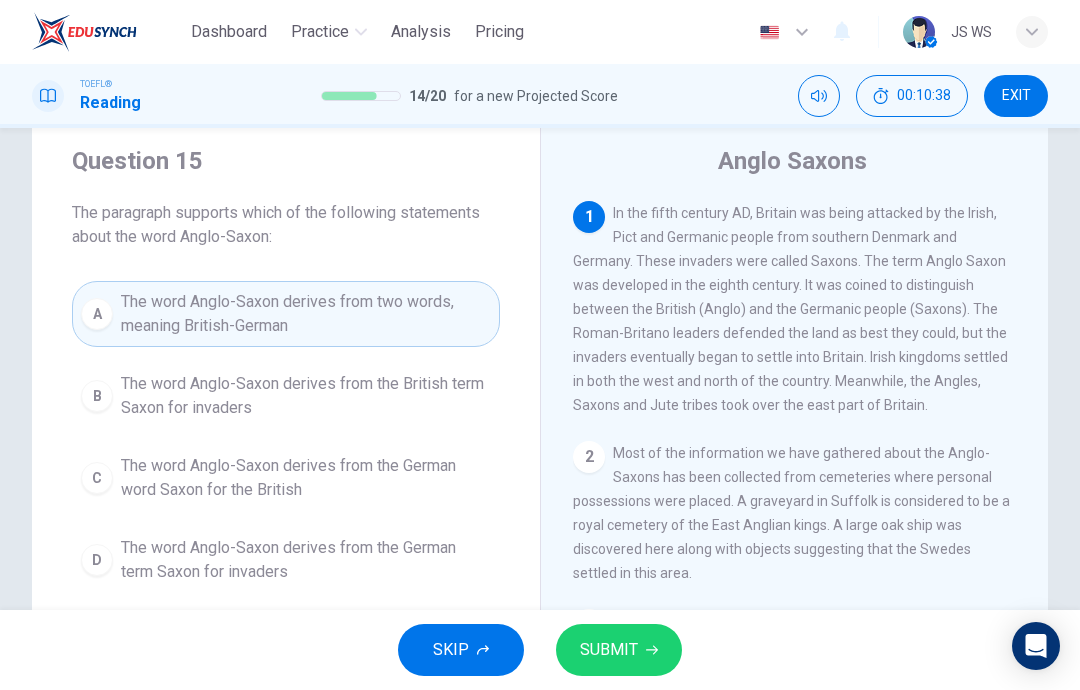 click on "SUBMIT" at bounding box center (609, 650) 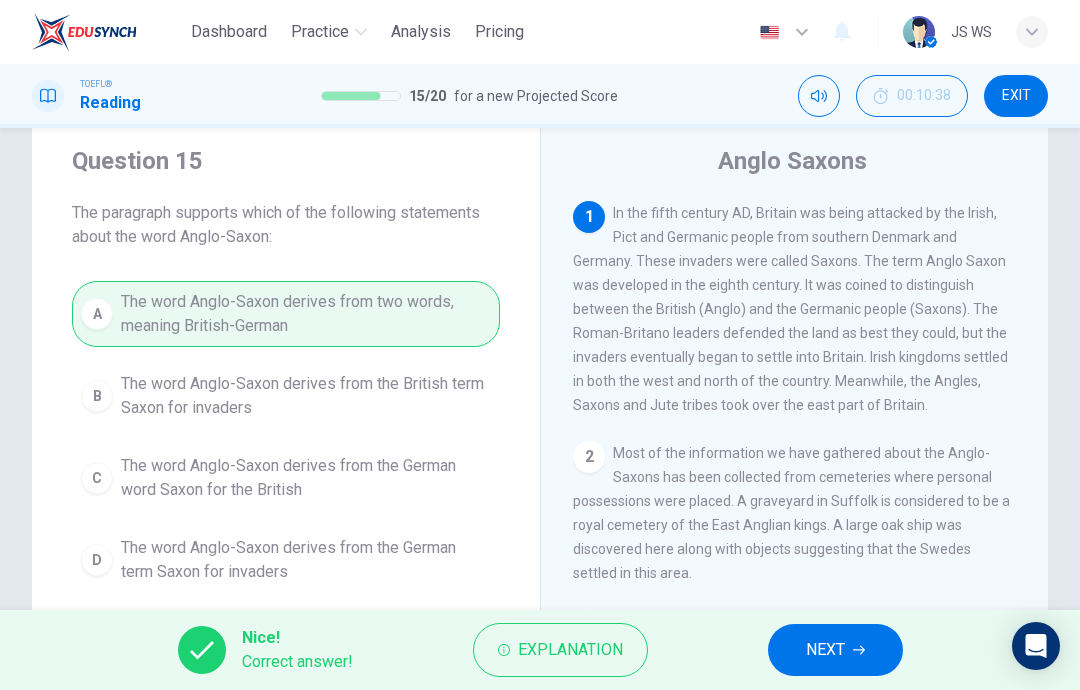 click on "NEXT" at bounding box center [825, 650] 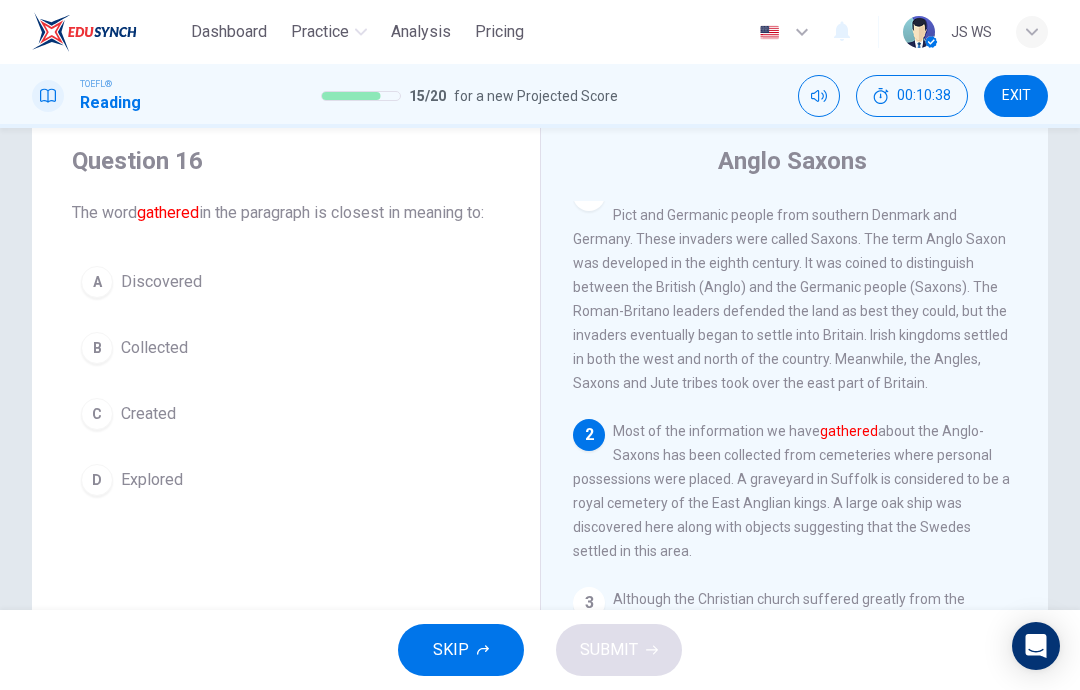 scroll, scrollTop: 24, scrollLeft: 0, axis: vertical 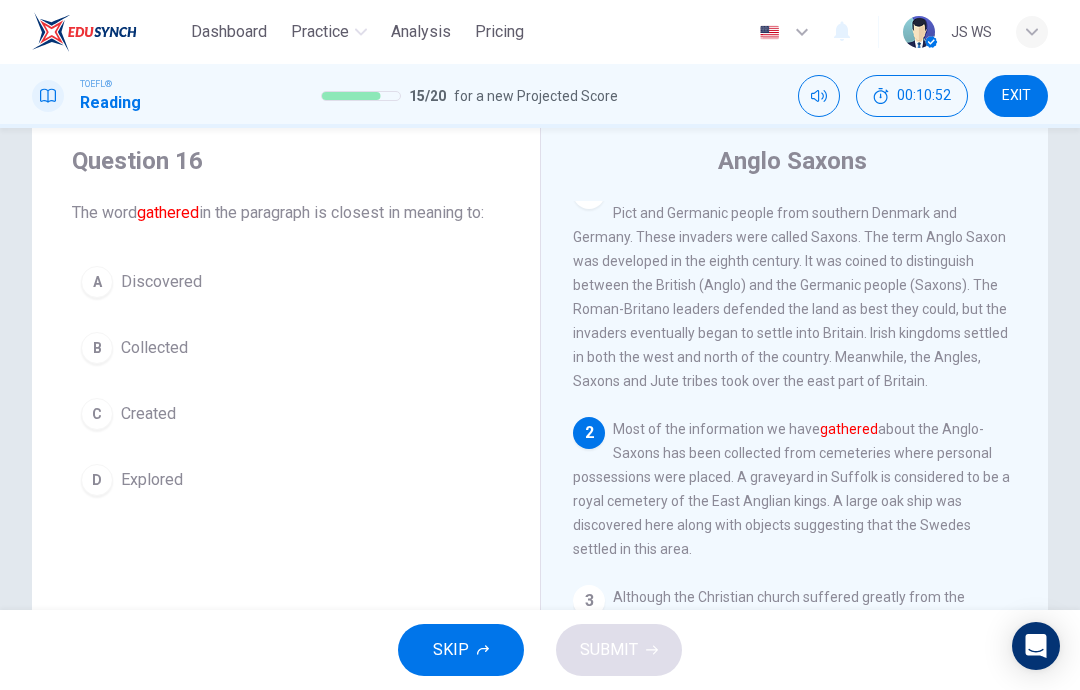 click on "A Discovered" at bounding box center [286, 282] 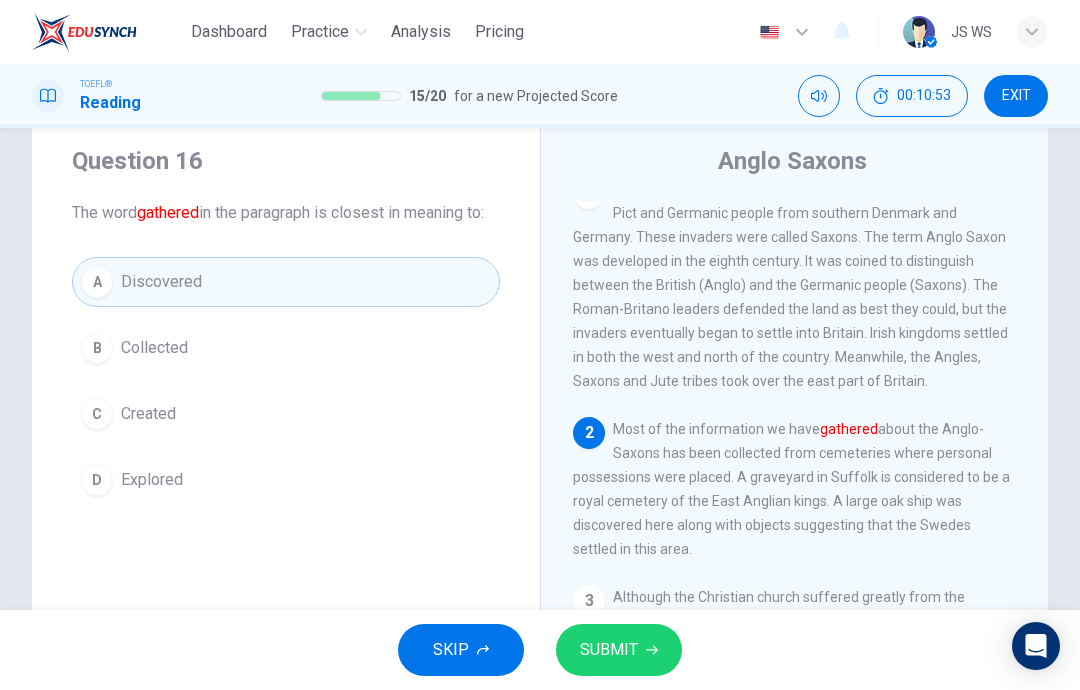 click on "C Created" at bounding box center [286, 414] 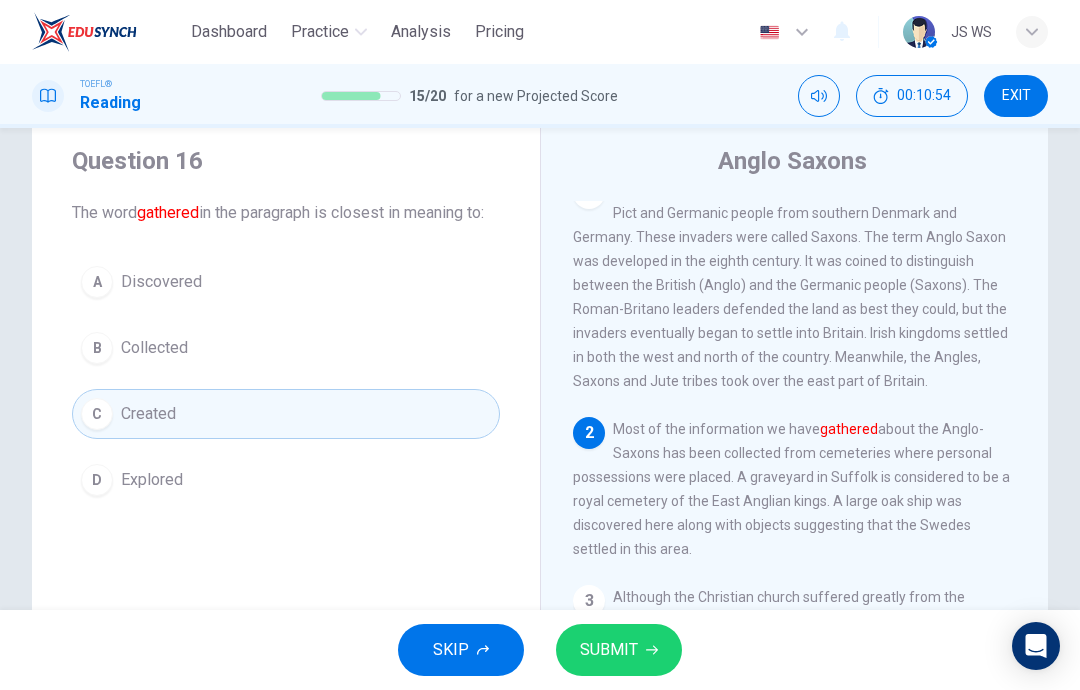 click on "SUBMIT" at bounding box center [619, 650] 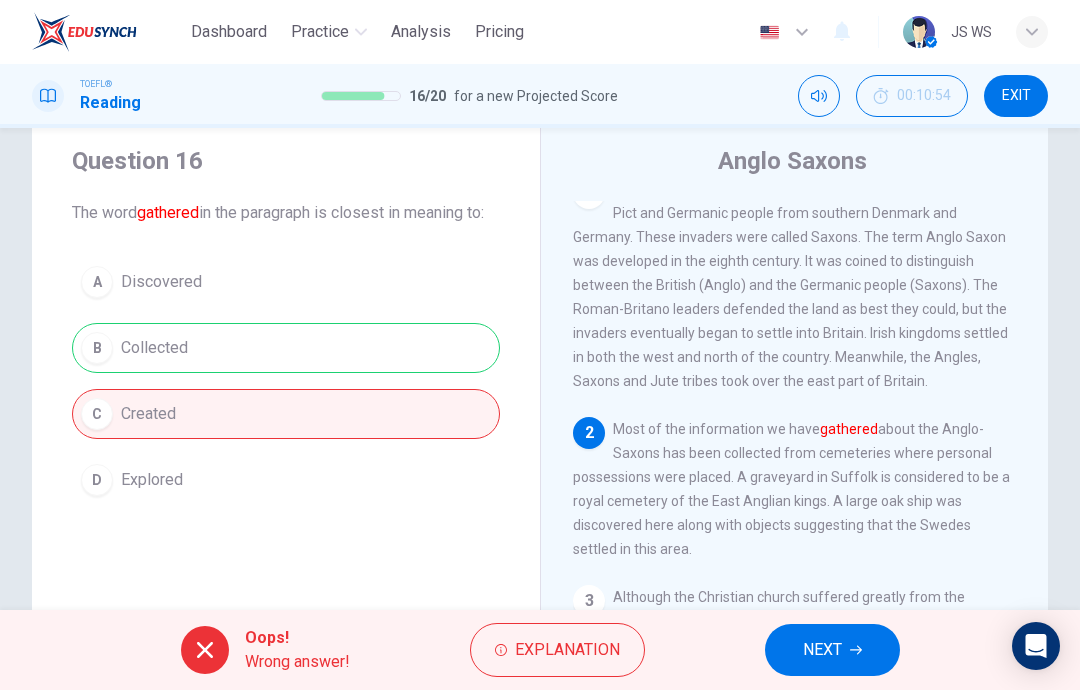 click on "Explanation" at bounding box center (567, 650) 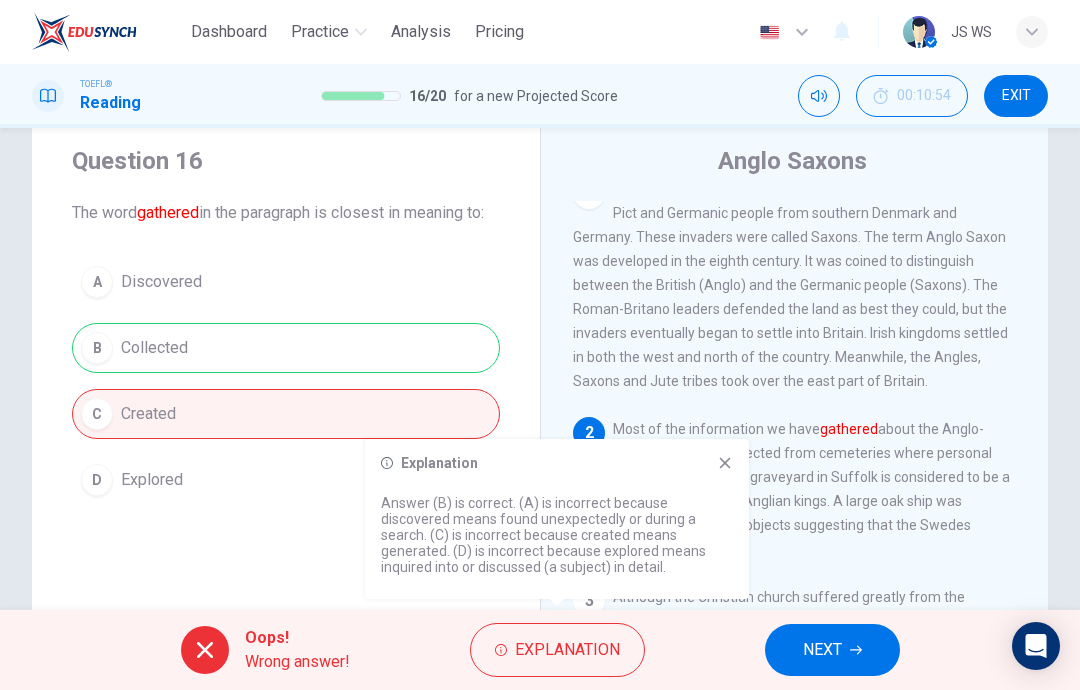 click on "NEXT" at bounding box center [832, 650] 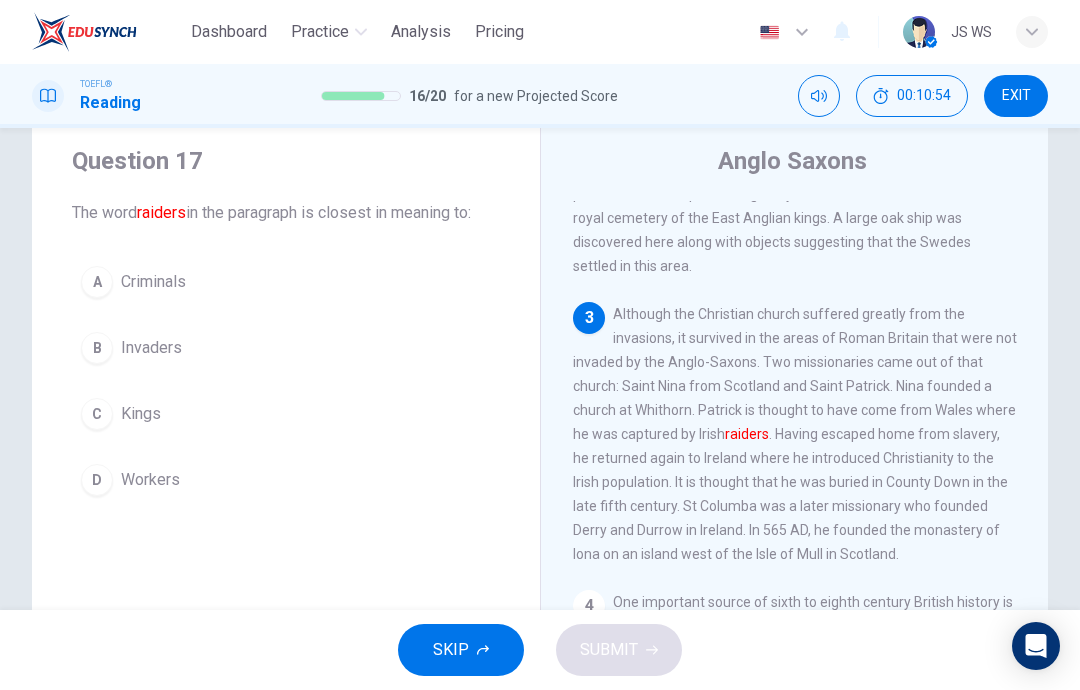 scroll, scrollTop: 323, scrollLeft: 0, axis: vertical 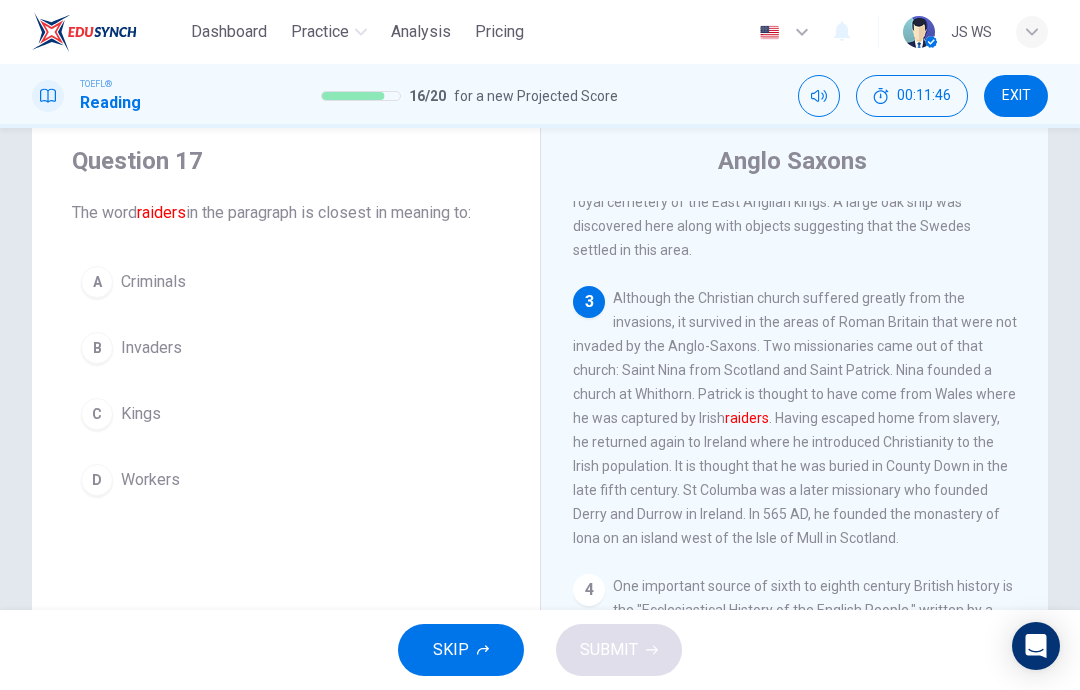 click on "D Workers" at bounding box center [286, 480] 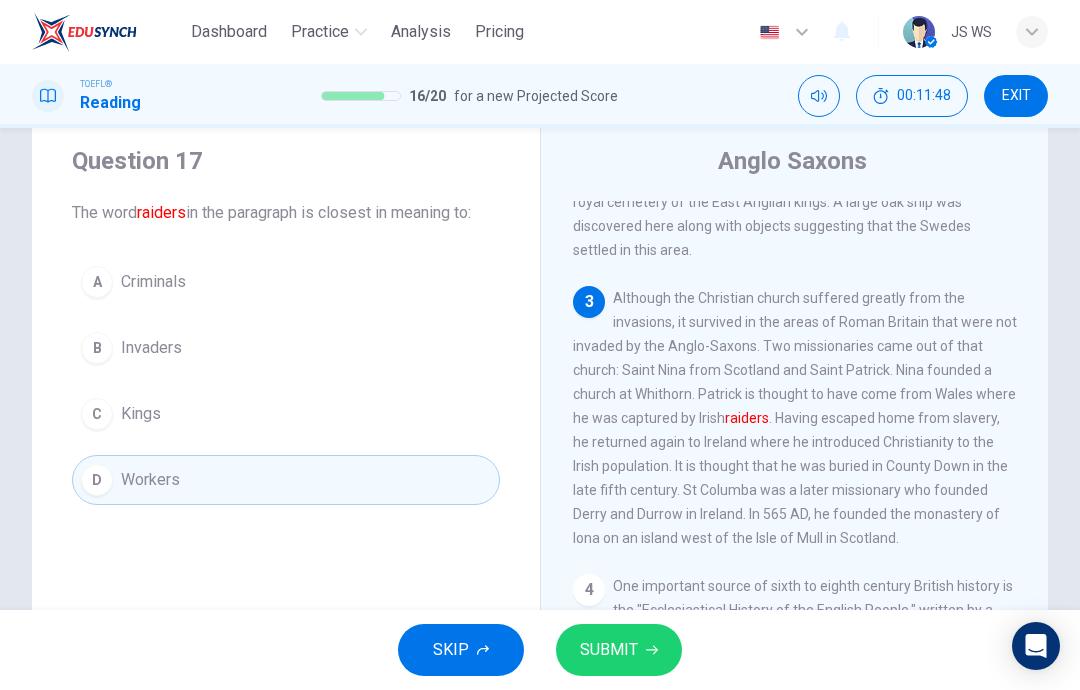click on "A Criminals" at bounding box center (286, 282) 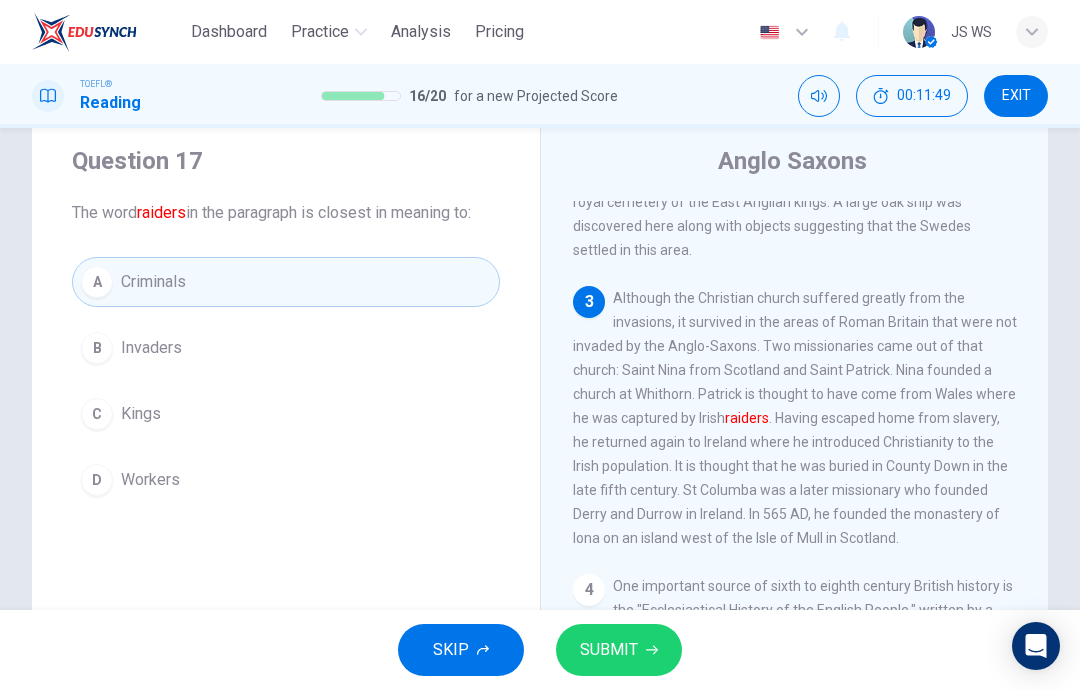 click on "SUBMIT" at bounding box center (609, 650) 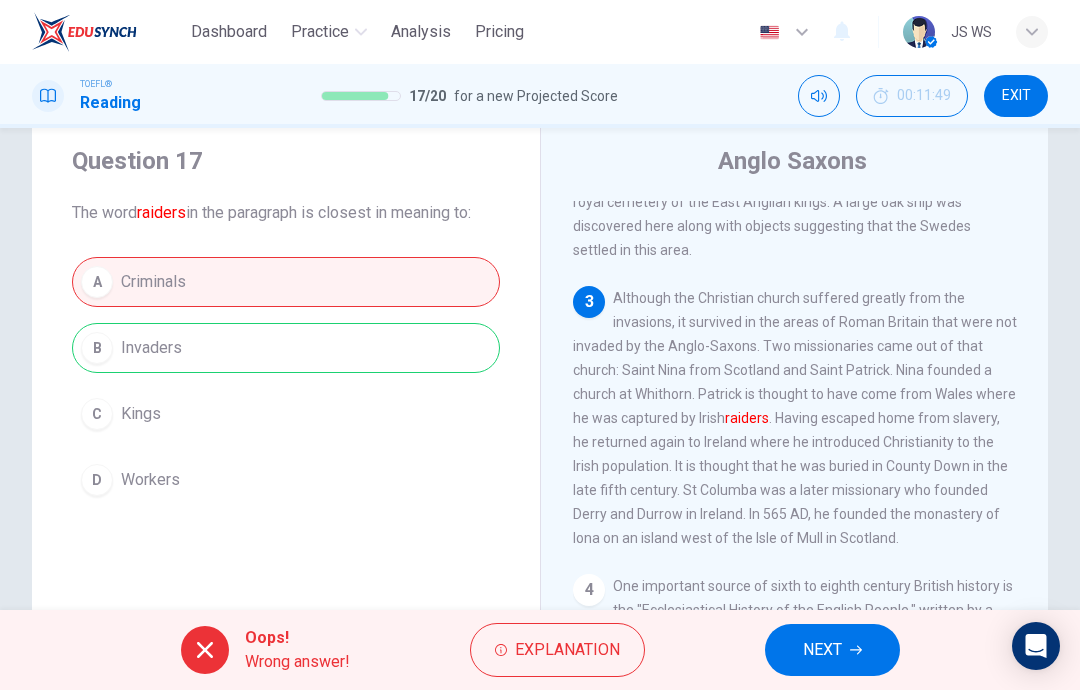 click on "Explanation" at bounding box center [567, 650] 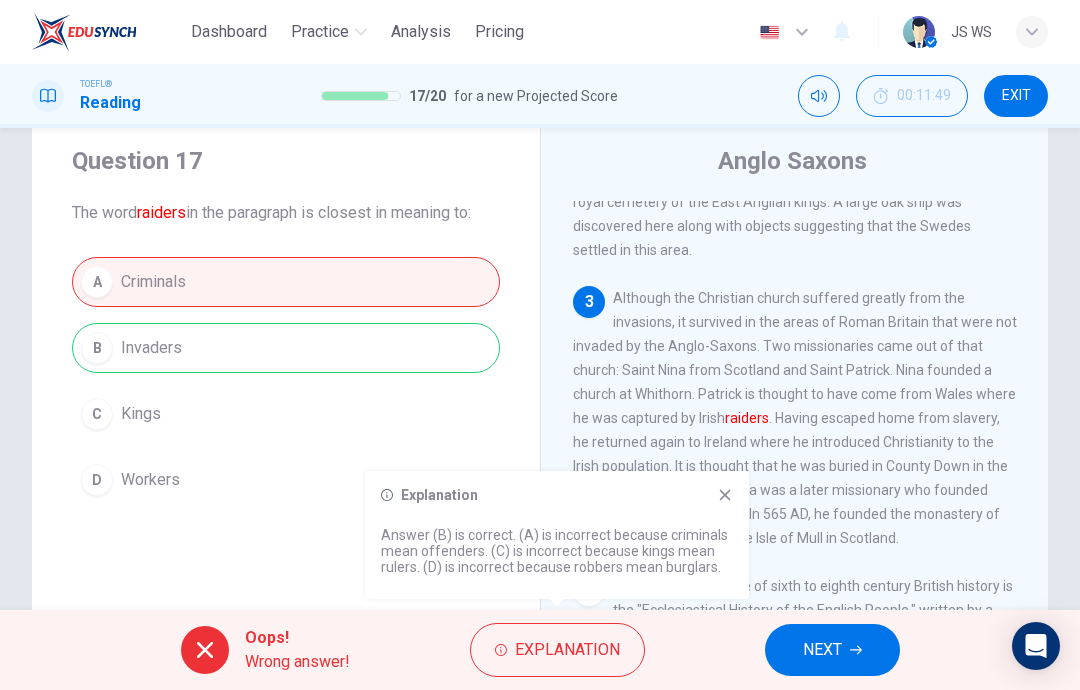 click on "NEXT" at bounding box center (822, 650) 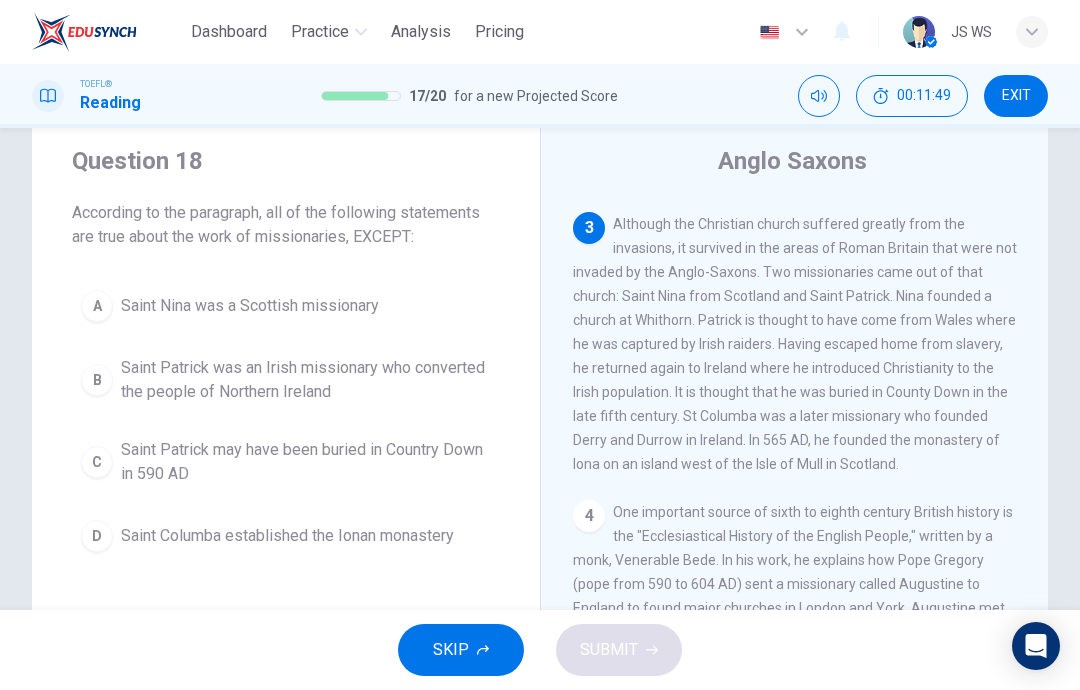 scroll, scrollTop: 423, scrollLeft: 0, axis: vertical 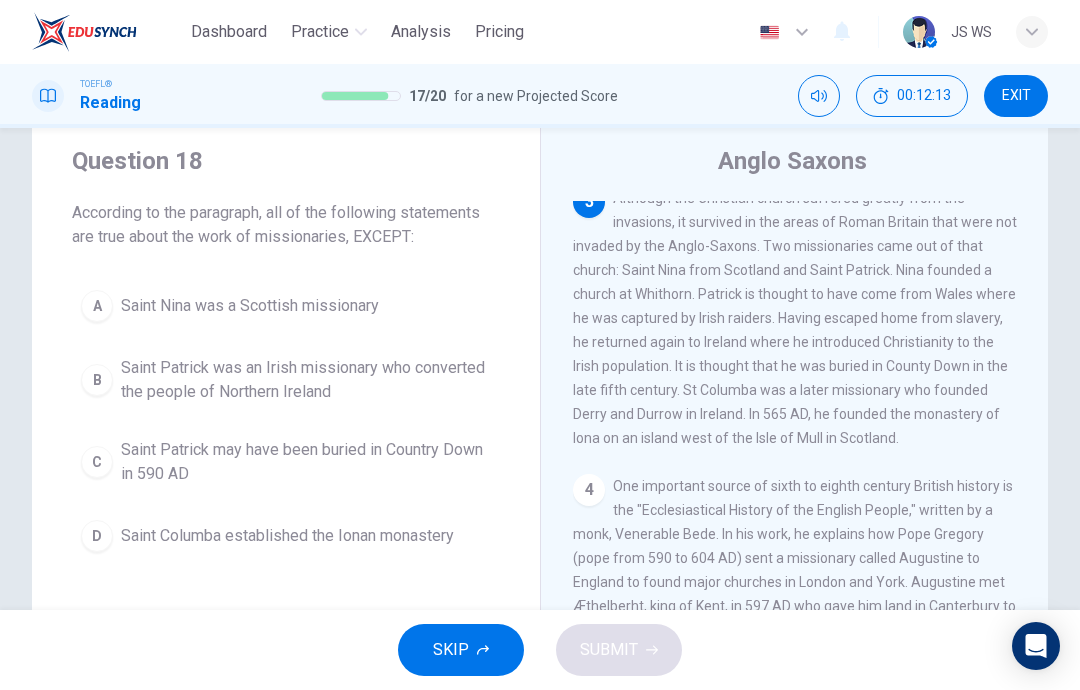 click on "Saint Patrick may have been buried in Country Down in 590 AD" at bounding box center [250, 306] 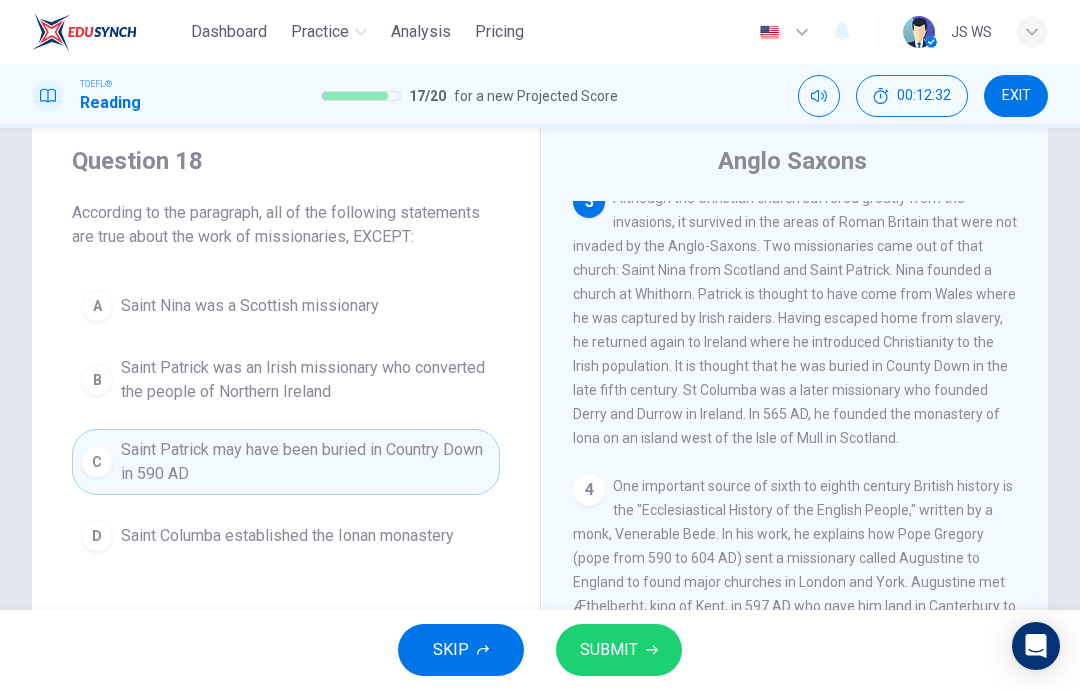 click on "SUBMIT" at bounding box center [609, 650] 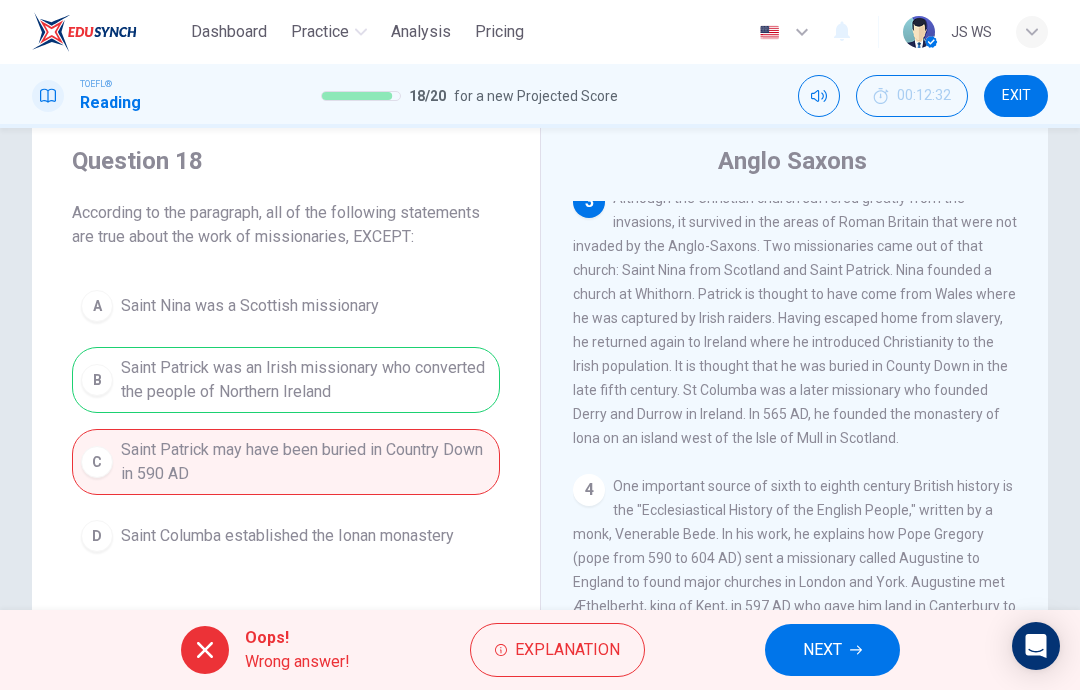 click at bounding box center (856, 650) 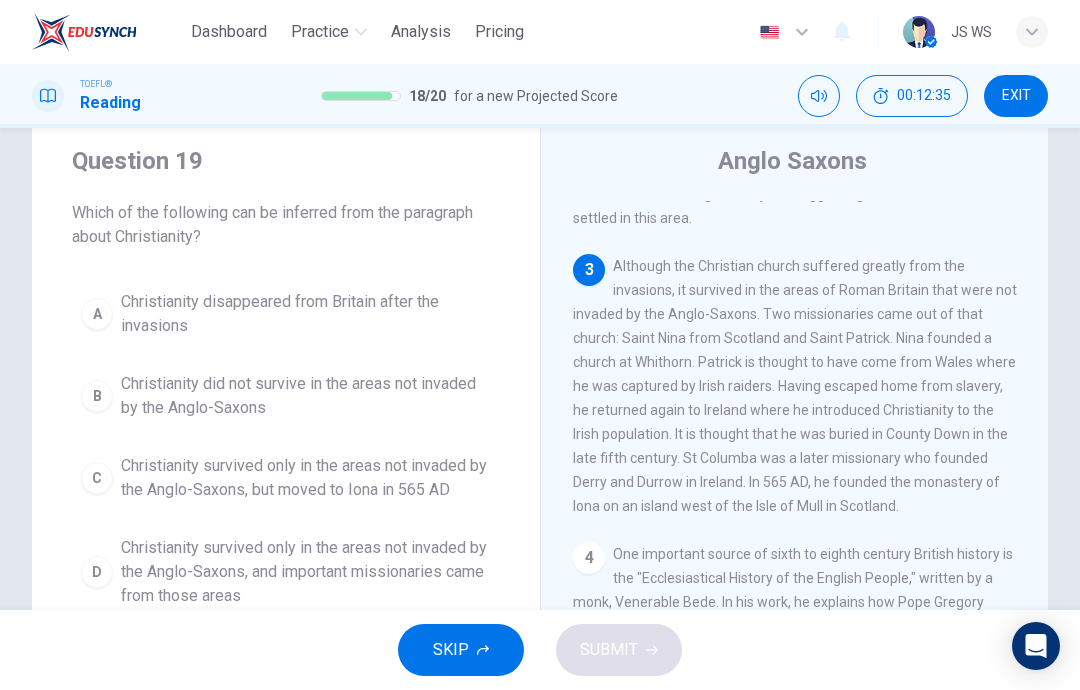 scroll, scrollTop: 354, scrollLeft: 0, axis: vertical 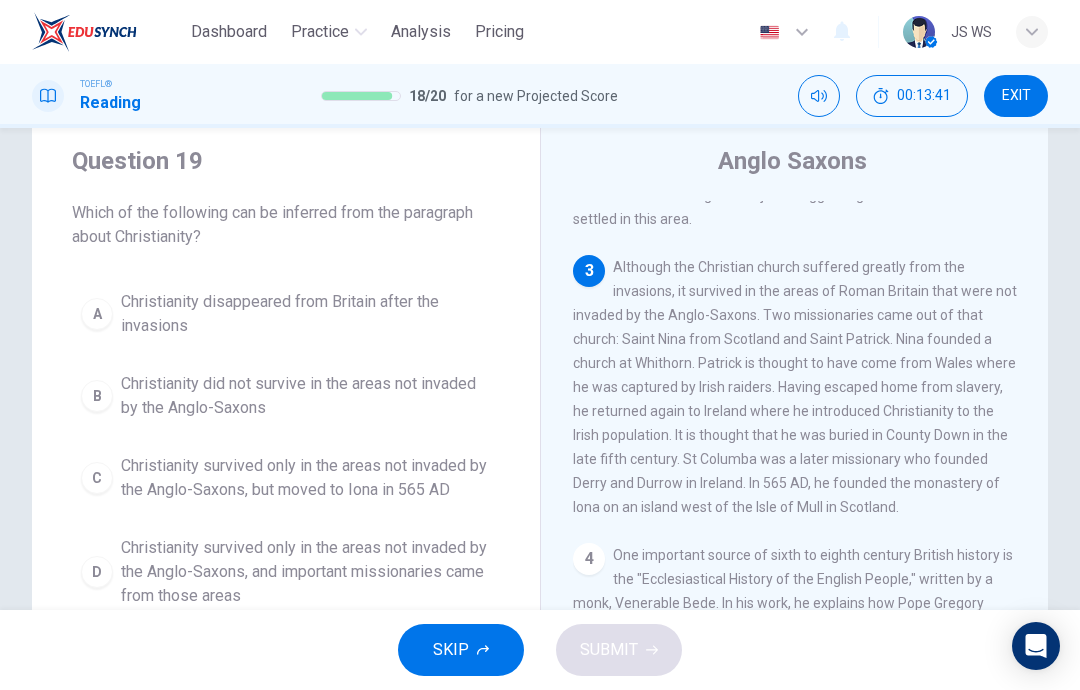 click on "Christianity did not survive in the areas not invaded by the Anglo-Saxons" at bounding box center [306, 314] 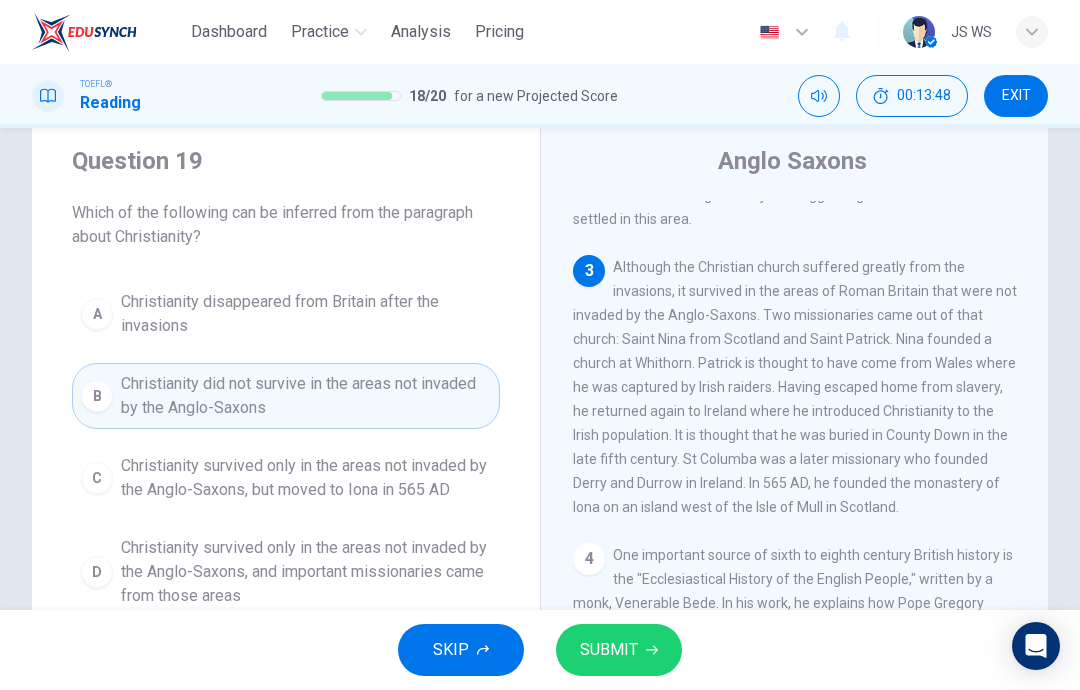 click on "SUBMIT" at bounding box center [609, 650] 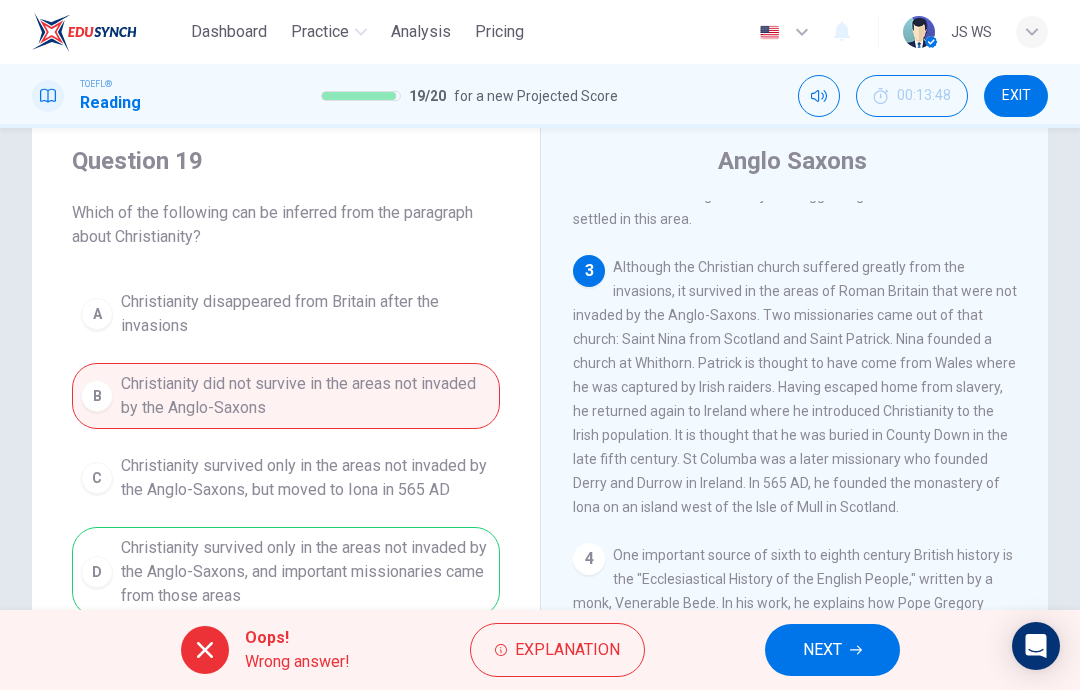 click on "NEXT" at bounding box center (822, 650) 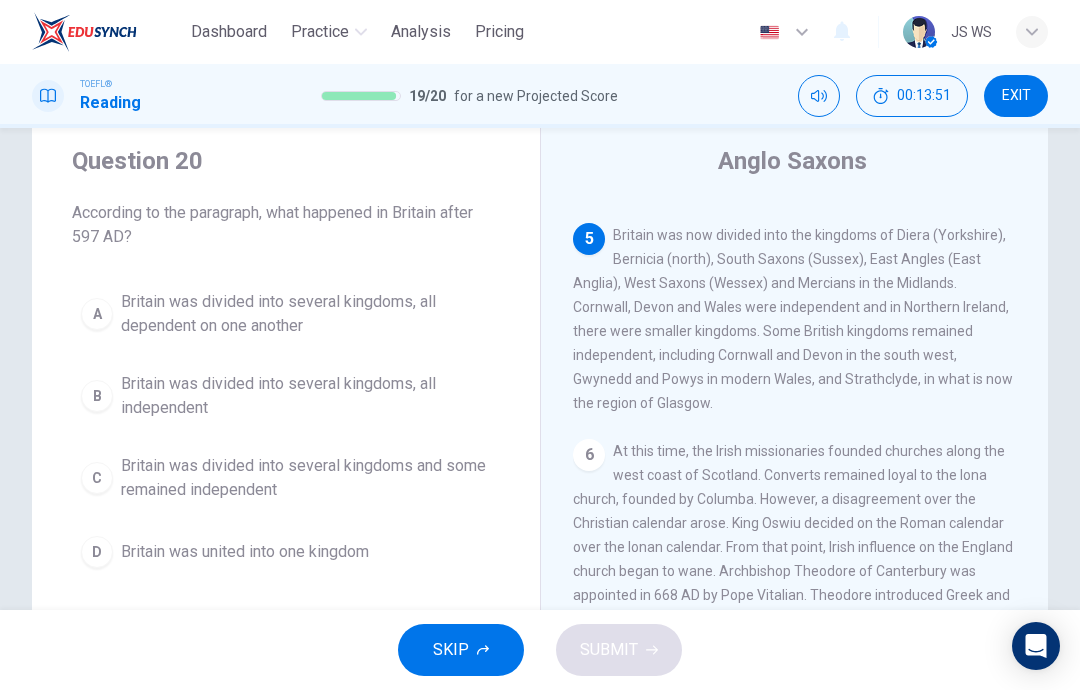 scroll, scrollTop: 914, scrollLeft: 0, axis: vertical 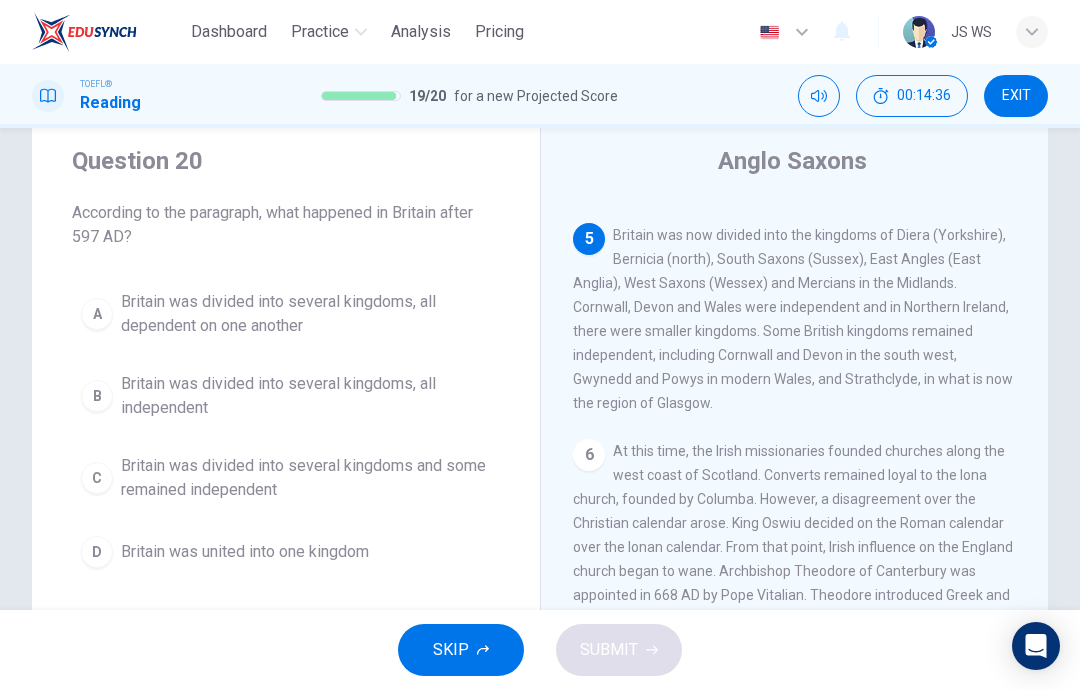 click on "Britain was divided into several kingdoms, all independent" at bounding box center (306, 314) 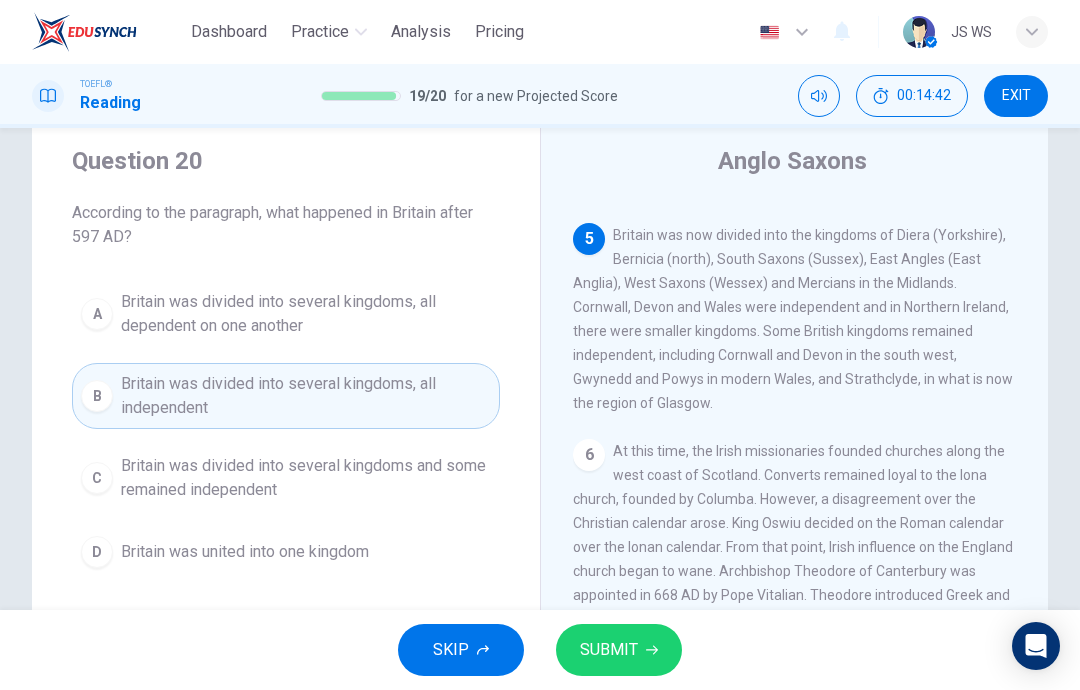 click on "Britain was divided into several kingdoms and some remained independent" at bounding box center [306, 314] 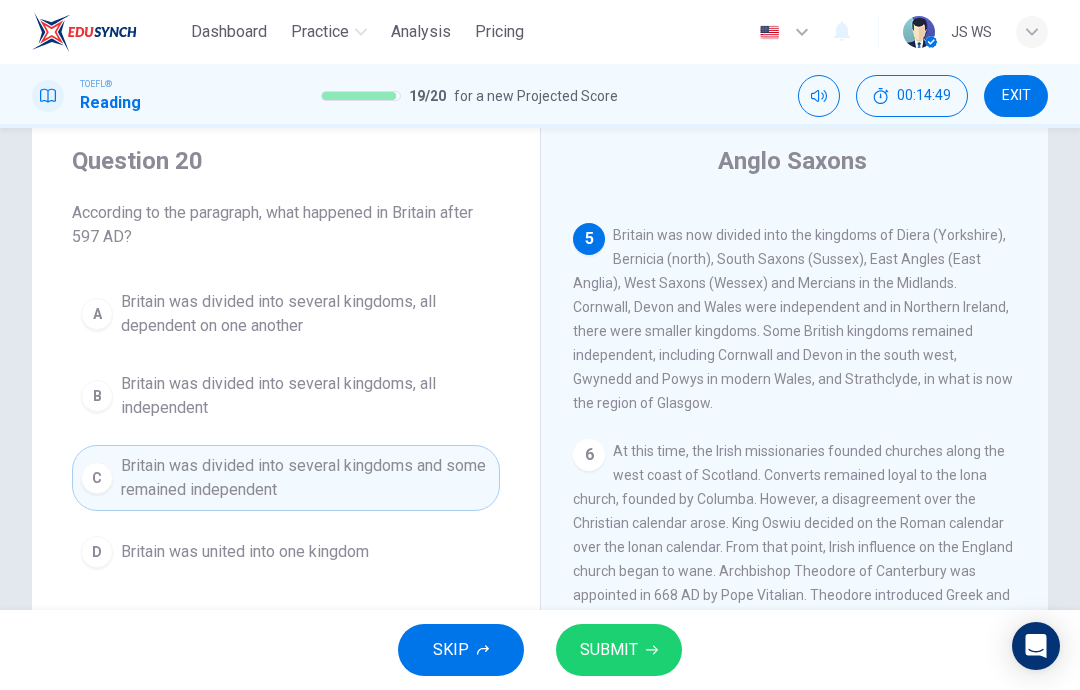 click on "SUBMIT" at bounding box center (609, 650) 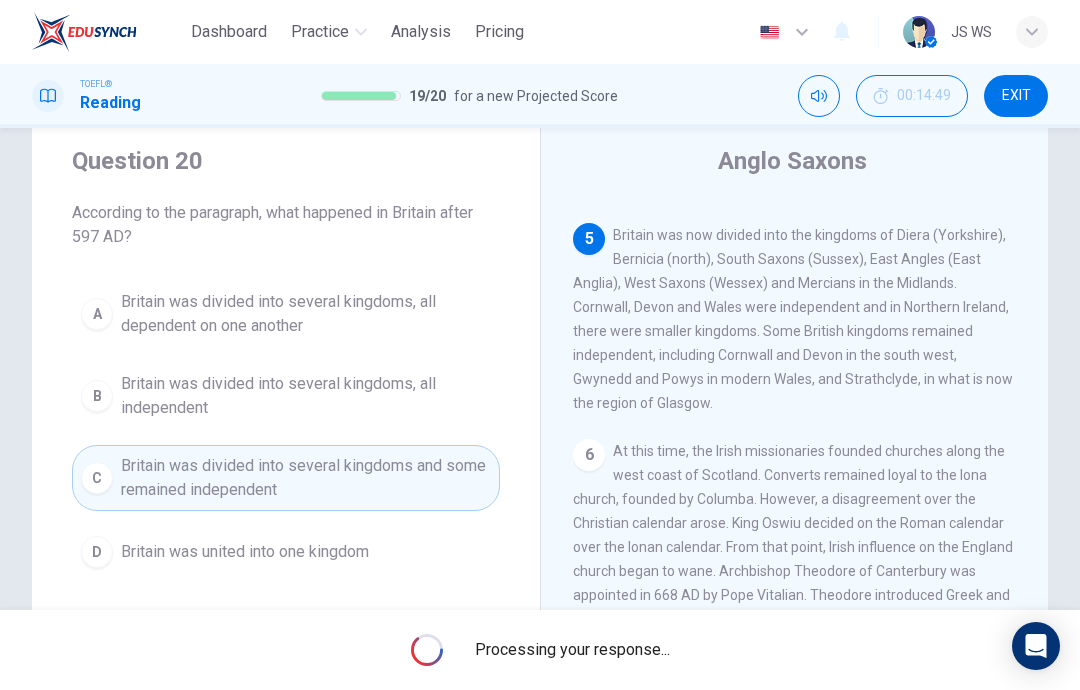 scroll, scrollTop: 0, scrollLeft: 0, axis: both 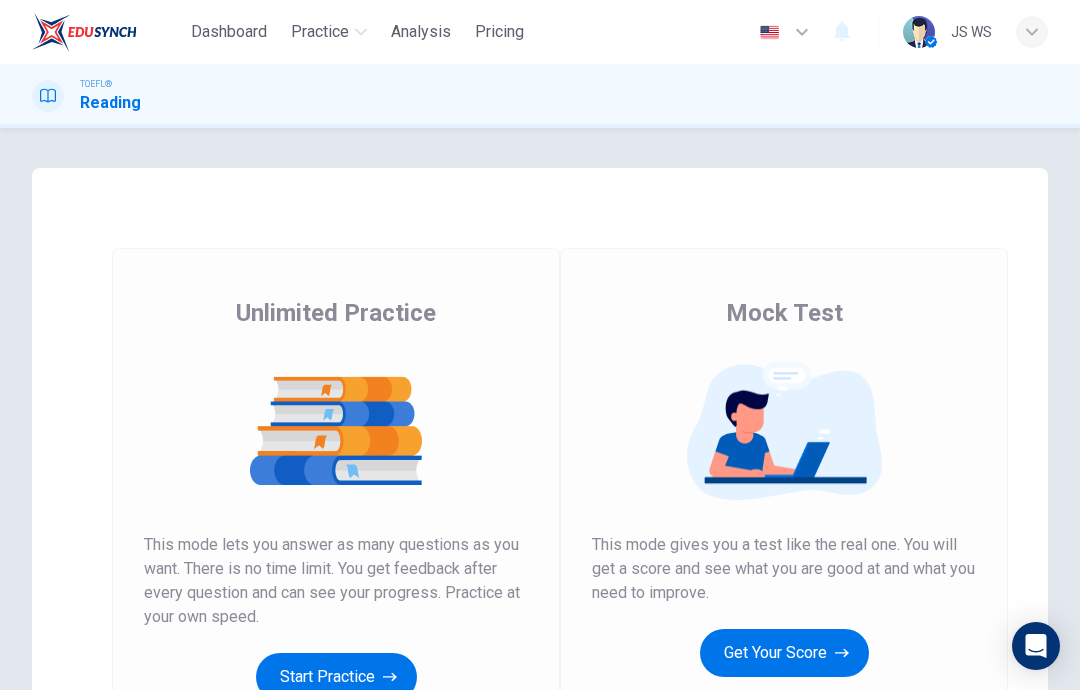 click on "Get Your Score" at bounding box center [336, 677] 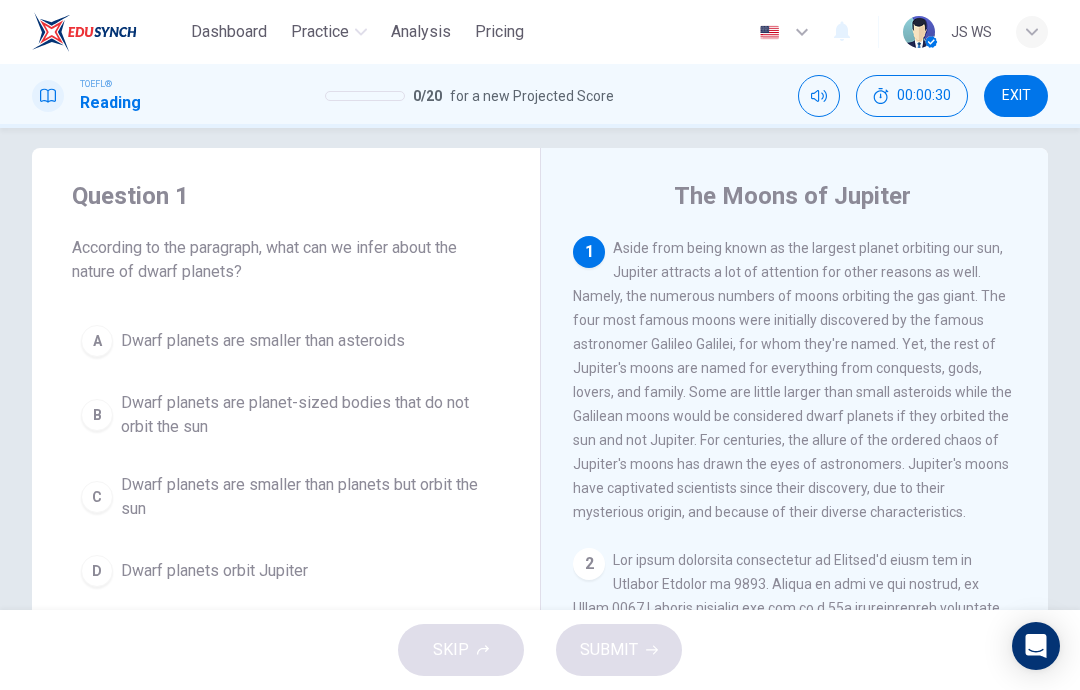 scroll, scrollTop: 18, scrollLeft: 0, axis: vertical 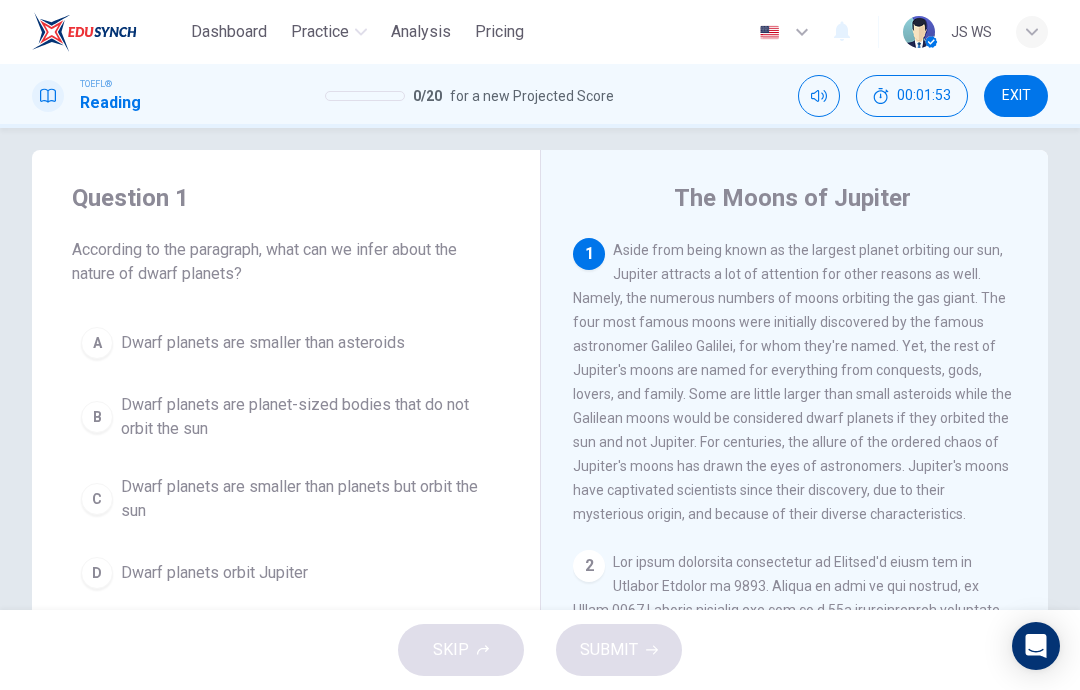 click on "A Dwarf planets are smaller than asteroids" at bounding box center (286, 343) 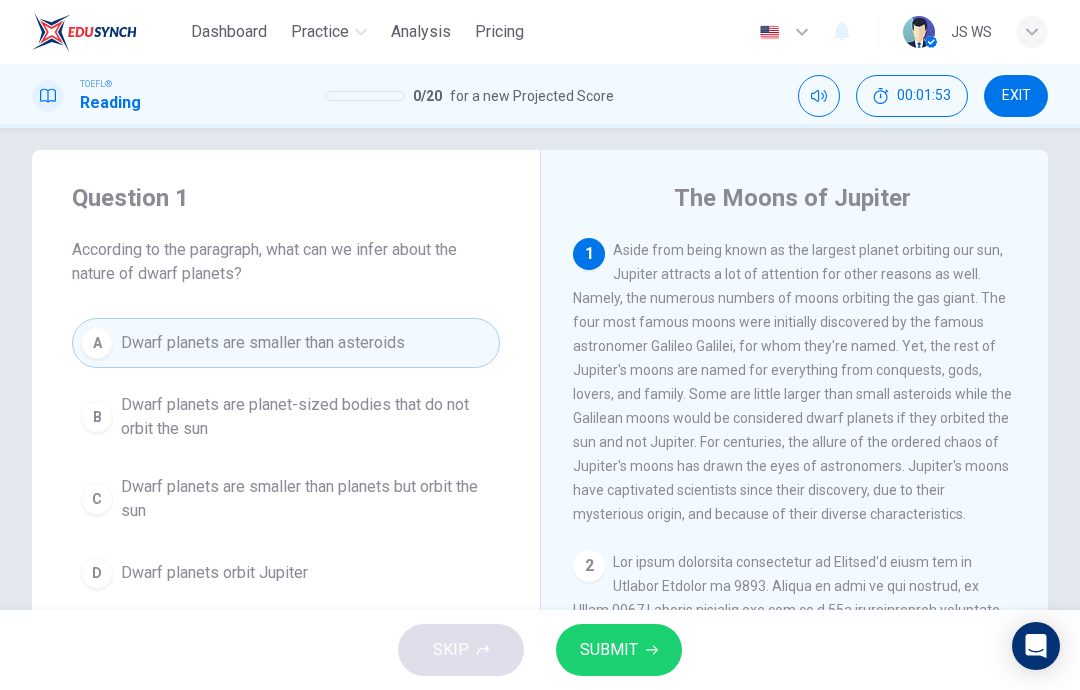 click on "SUBMIT" at bounding box center (609, 650) 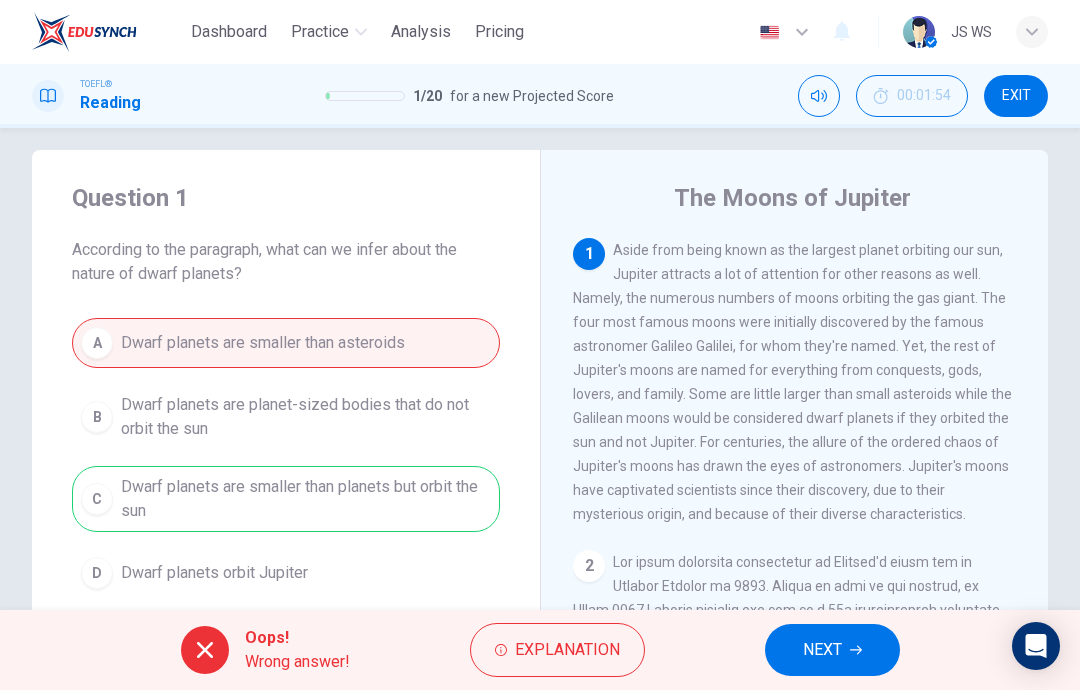 click on "NEXT" at bounding box center (832, 650) 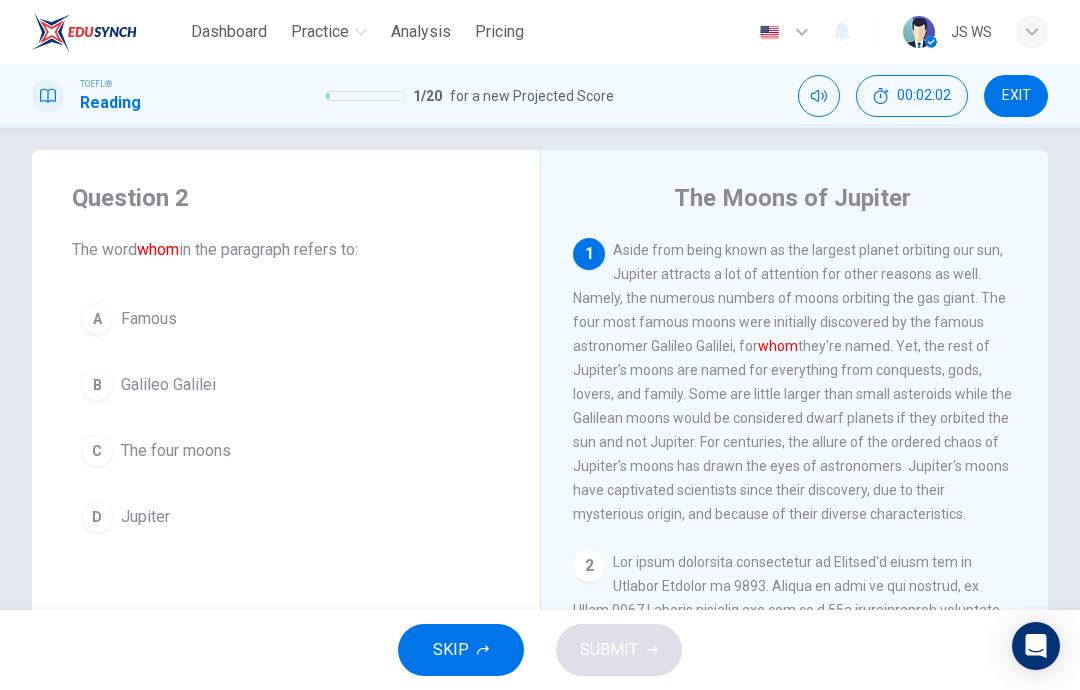 click on "C The four moons" at bounding box center (286, 451) 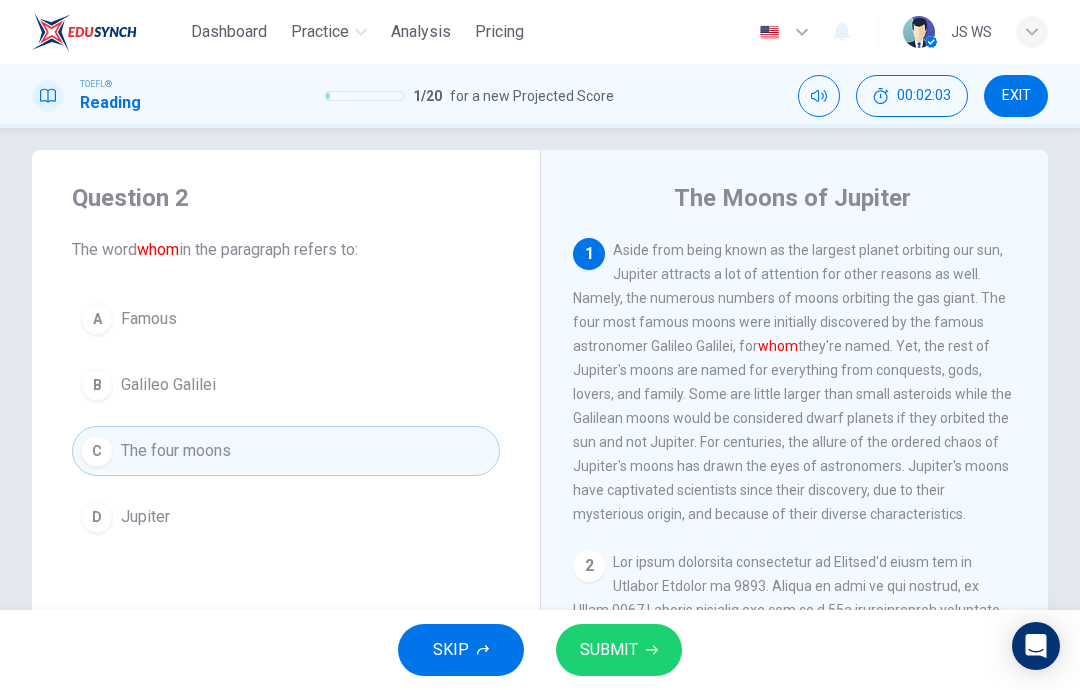 click on "SUBMIT" at bounding box center [619, 650] 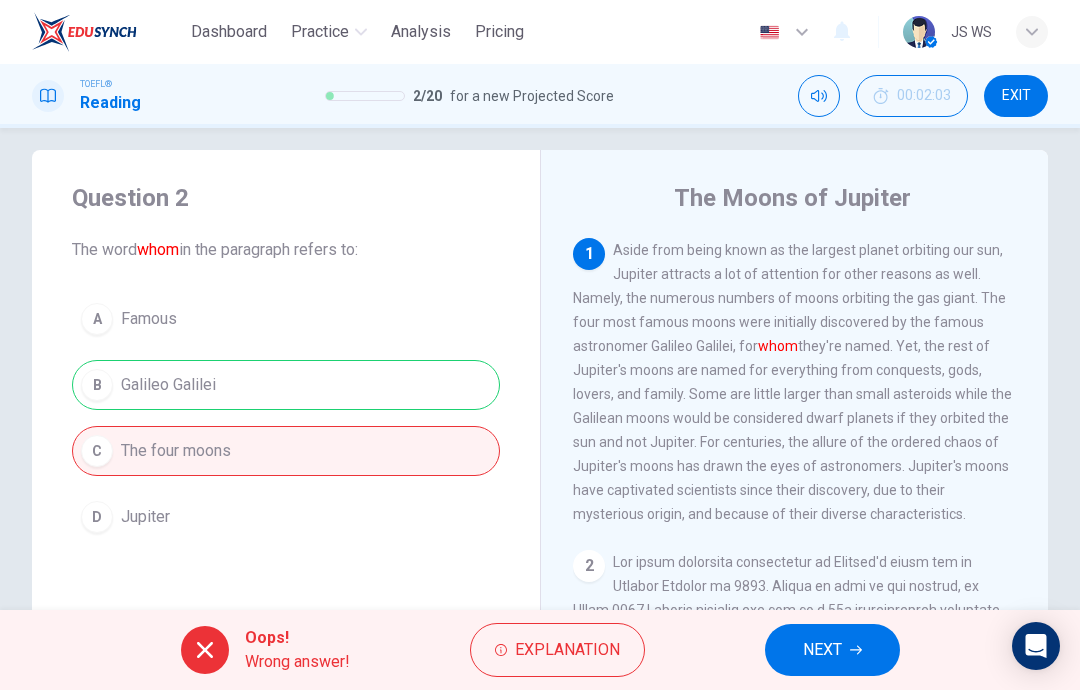 click on "NEXT" at bounding box center (832, 650) 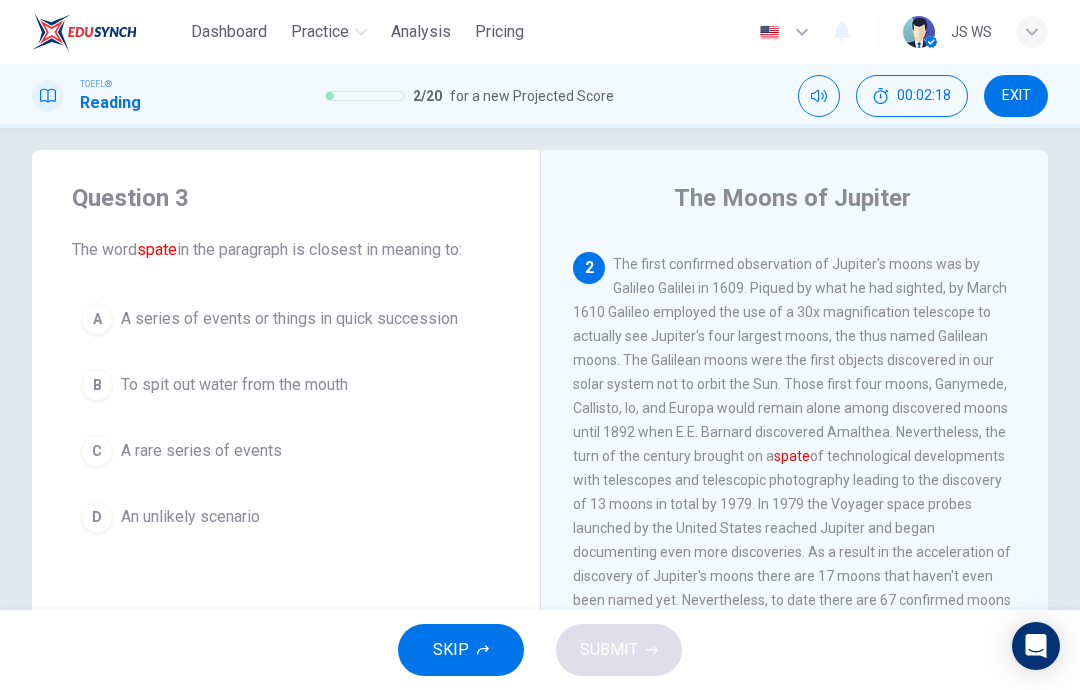 scroll, scrollTop: 298, scrollLeft: 0, axis: vertical 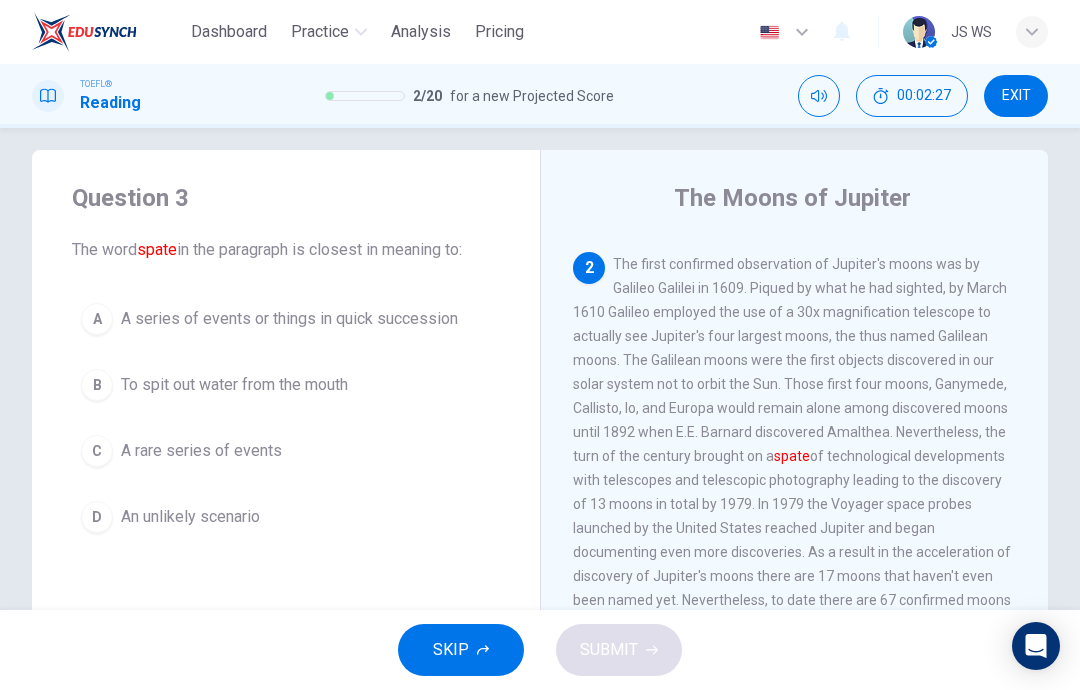 click on "C A rare series of events" at bounding box center [286, 451] 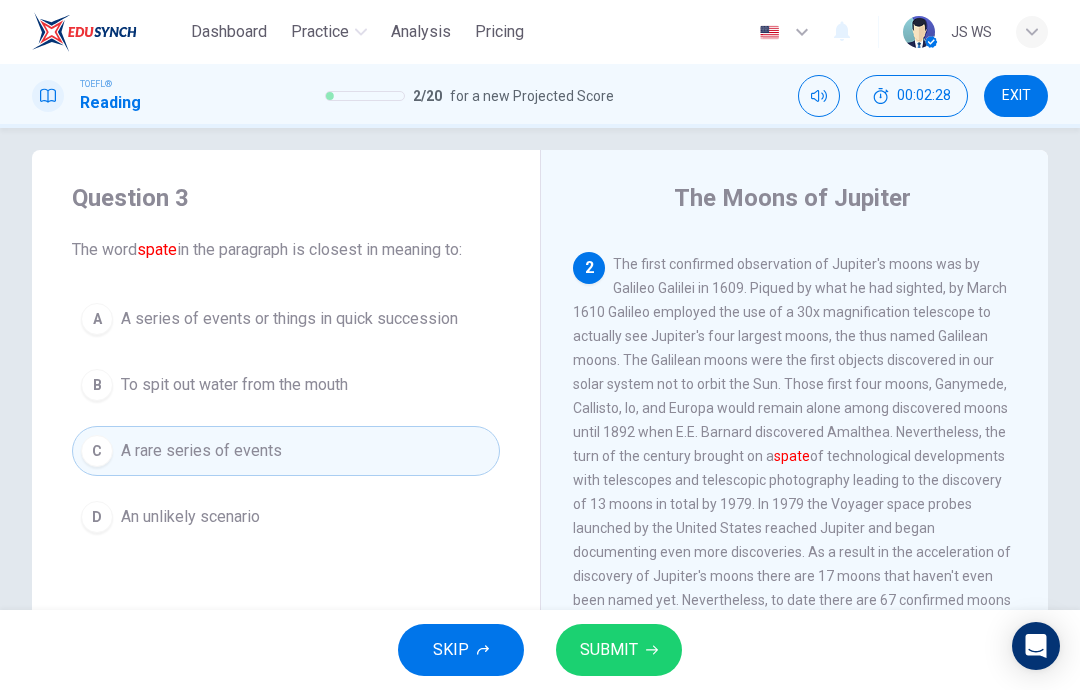 click on "SUBMIT" at bounding box center (619, 650) 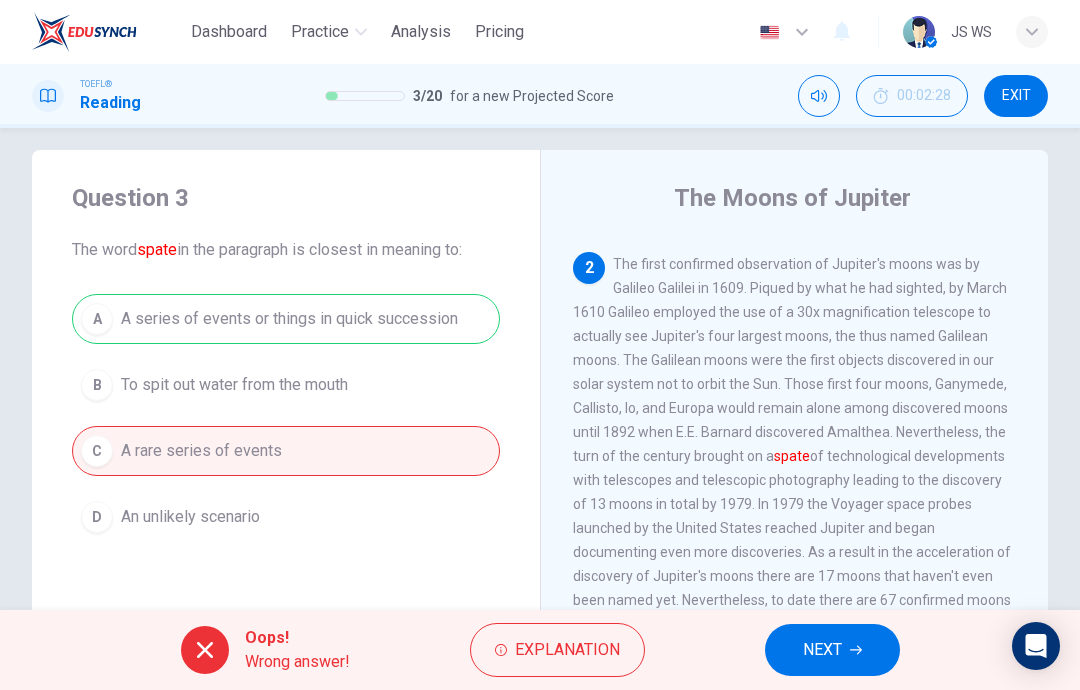 click on "EXIT" at bounding box center (1016, 96) 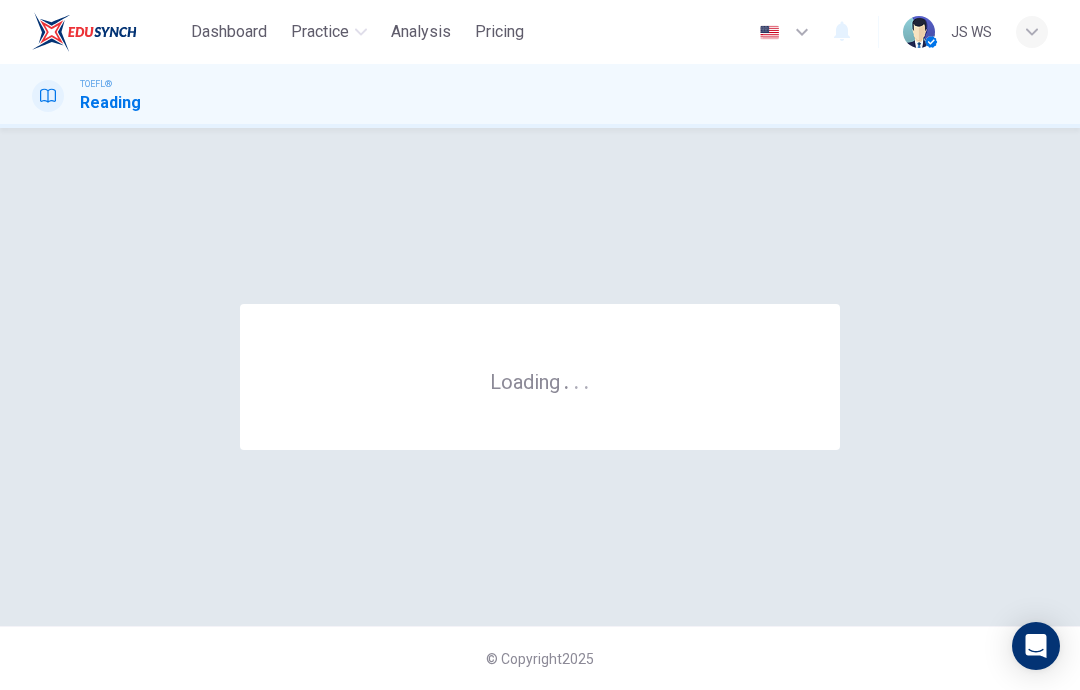 scroll, scrollTop: 0, scrollLeft: 0, axis: both 